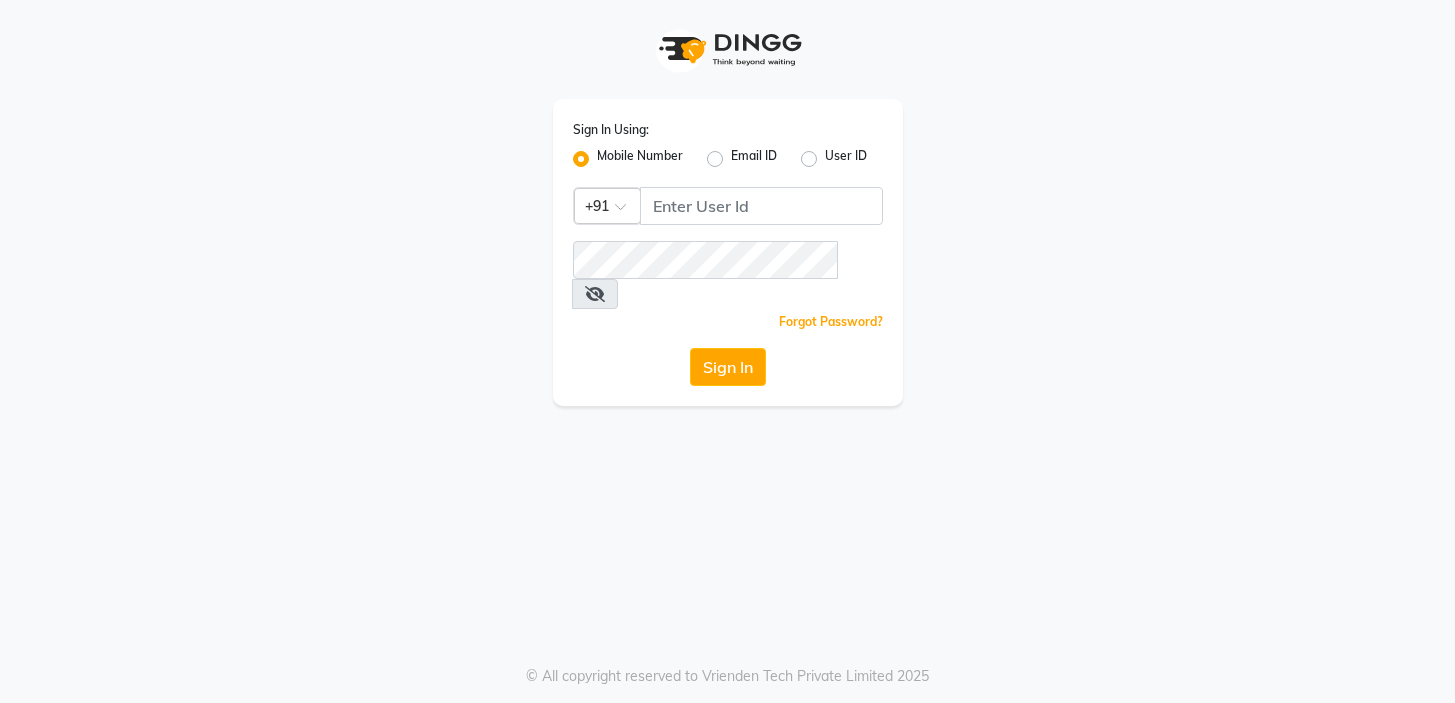 scroll, scrollTop: 0, scrollLeft: 0, axis: both 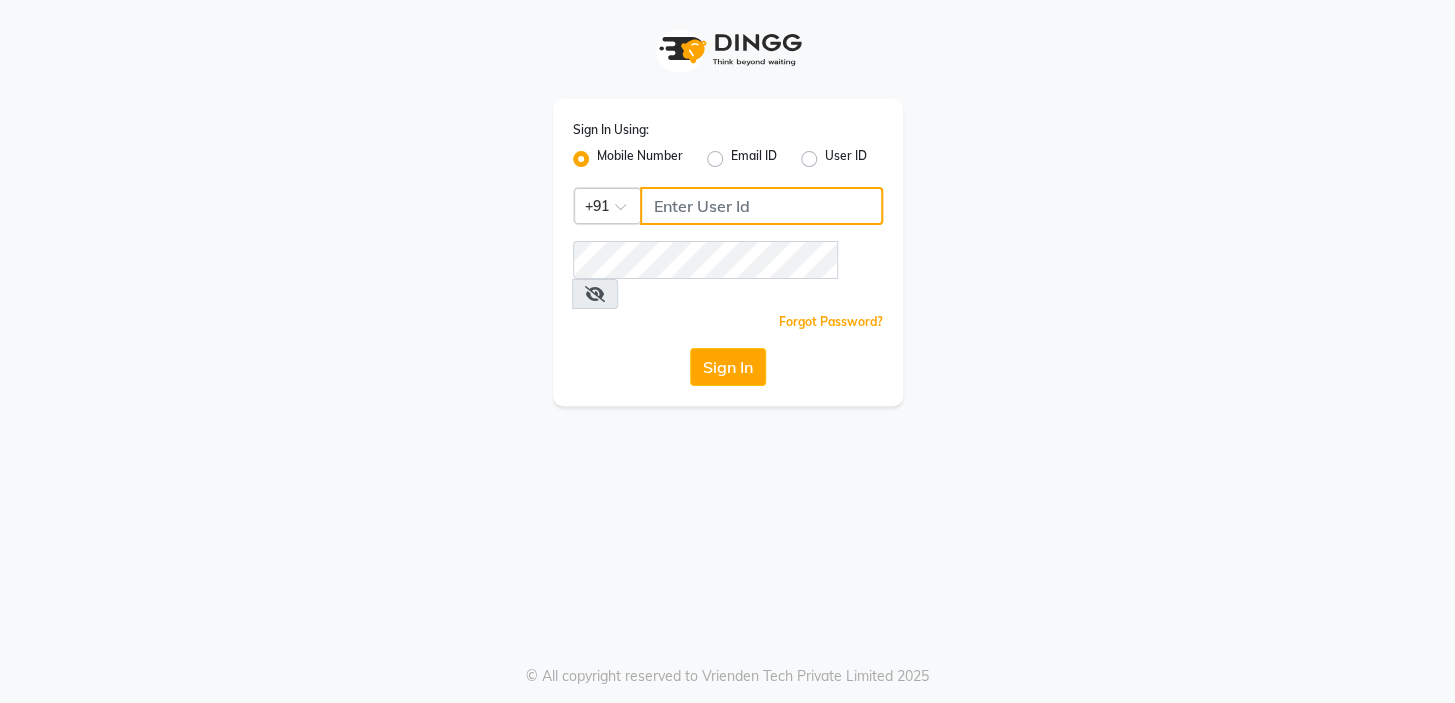 click 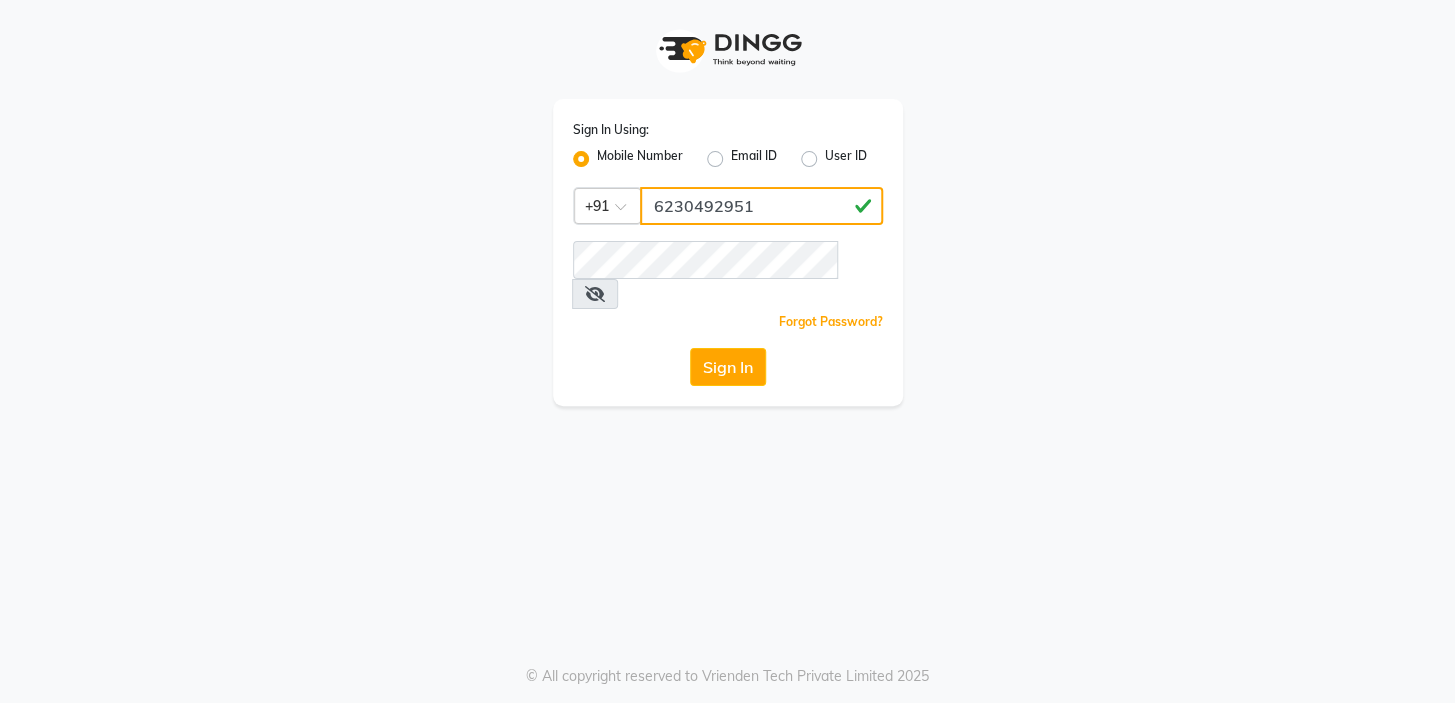 type on "6230492951" 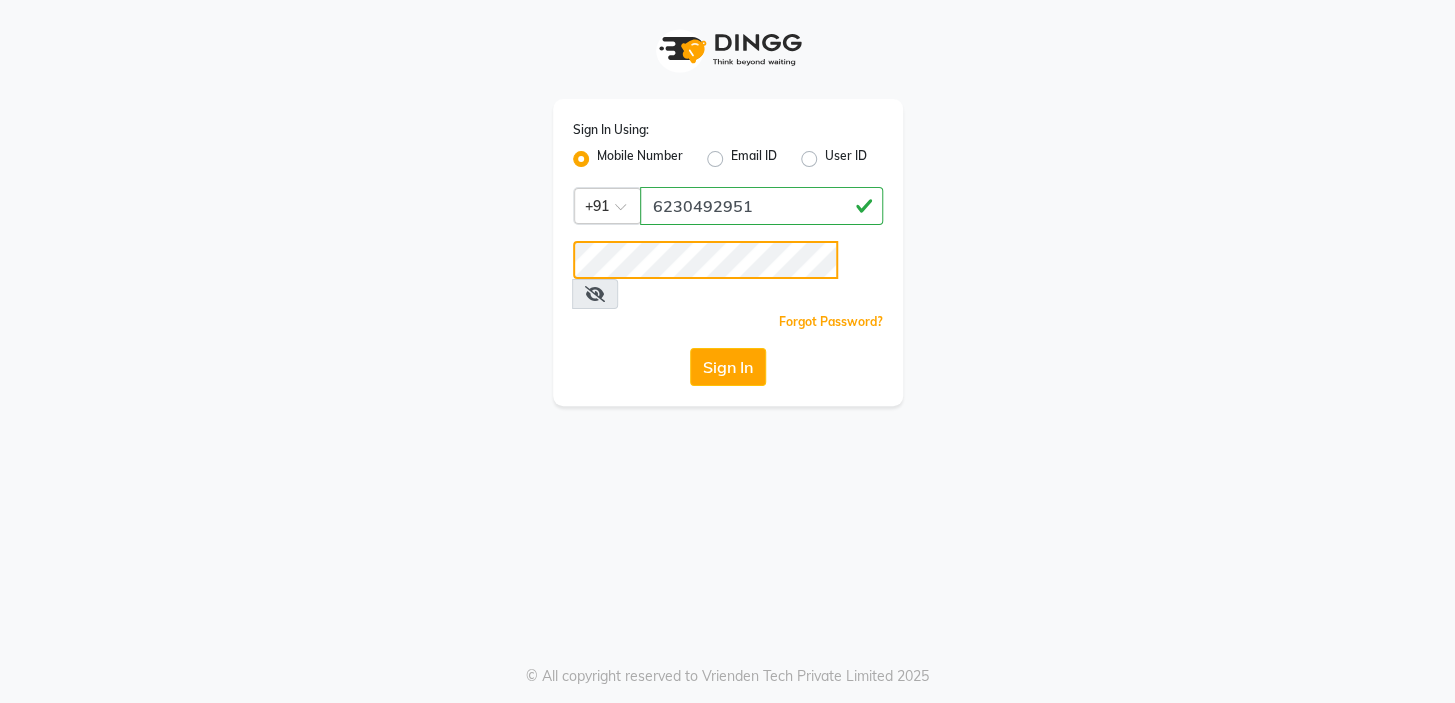 click on "Sign In" 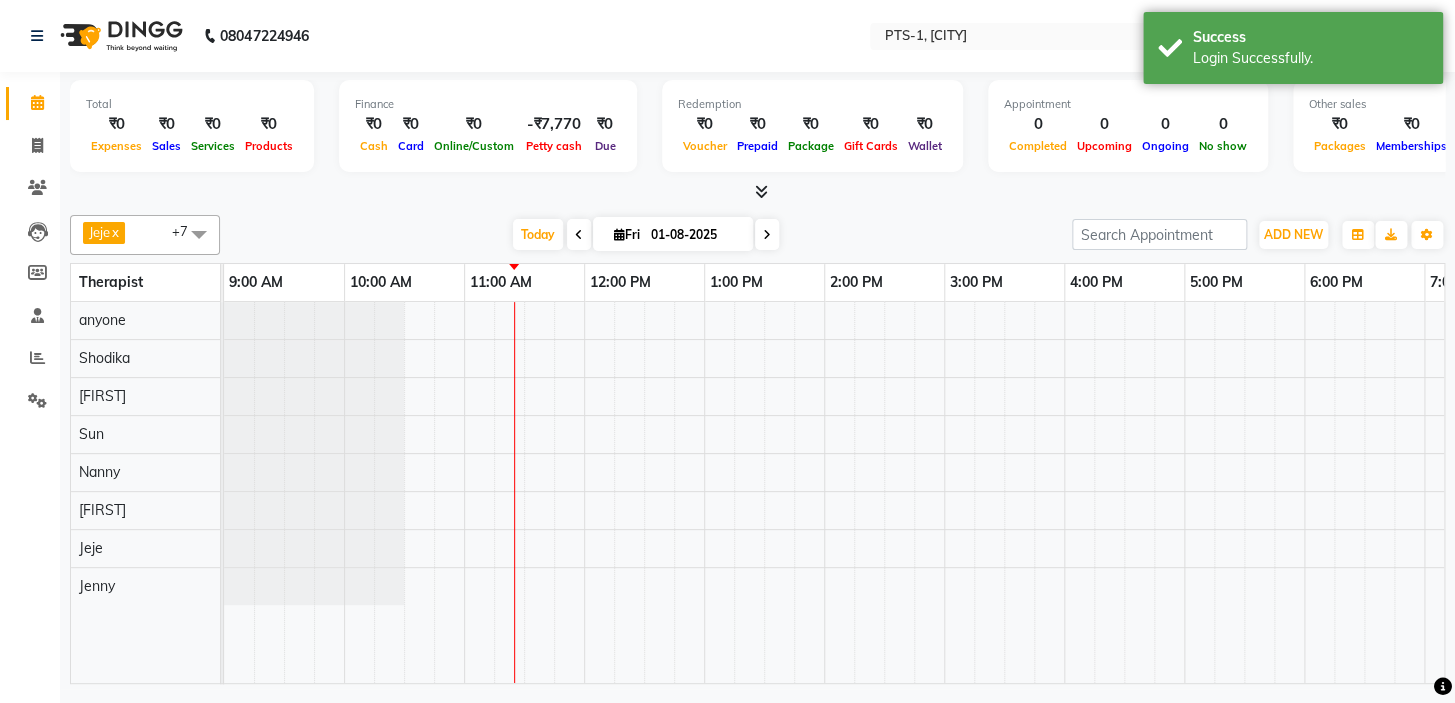 scroll, scrollTop: 0, scrollLeft: 0, axis: both 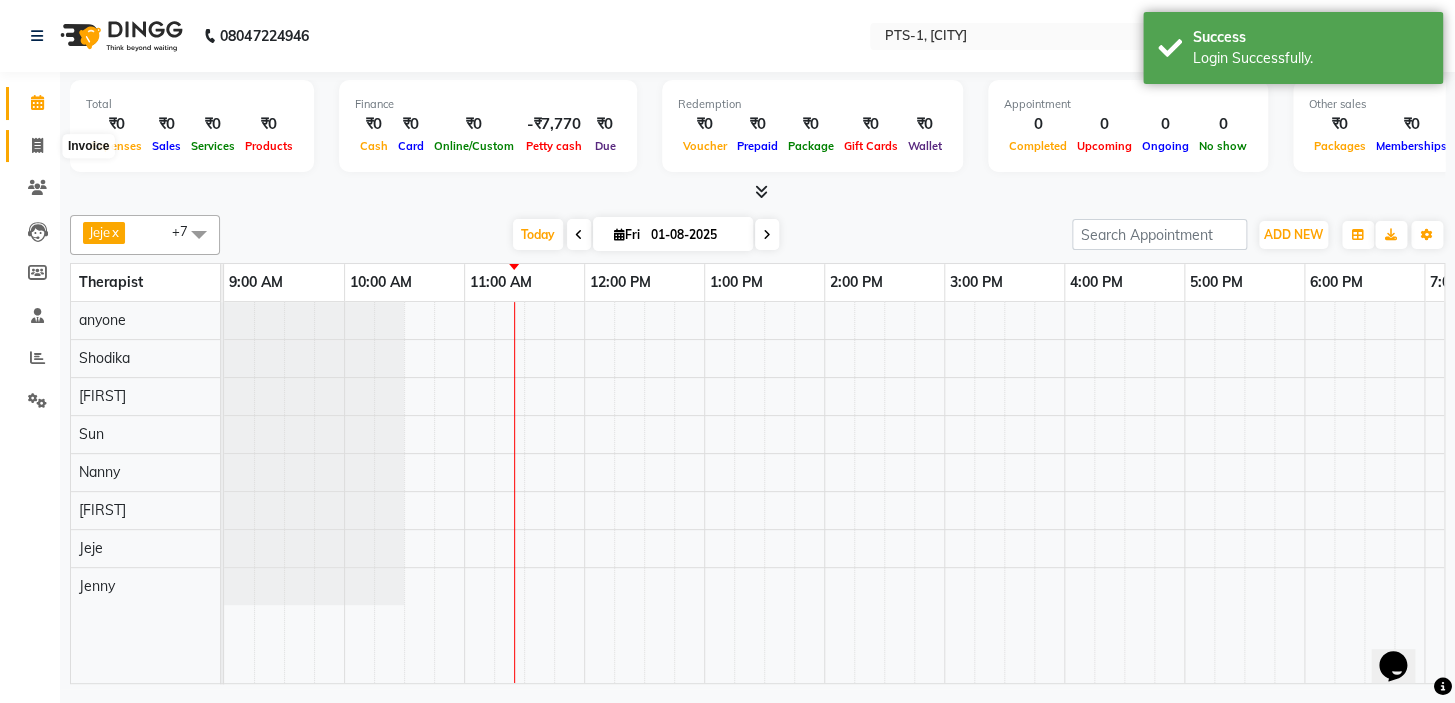 click 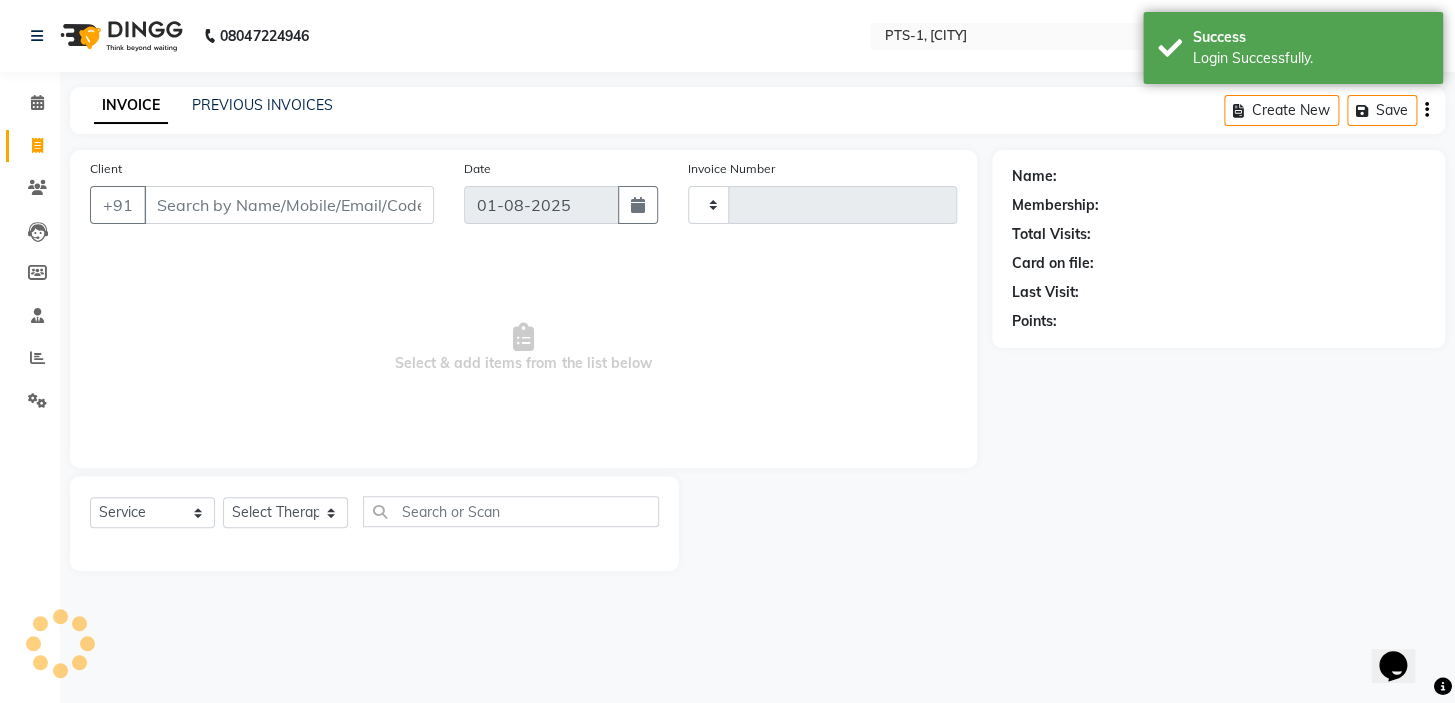 type on "2301" 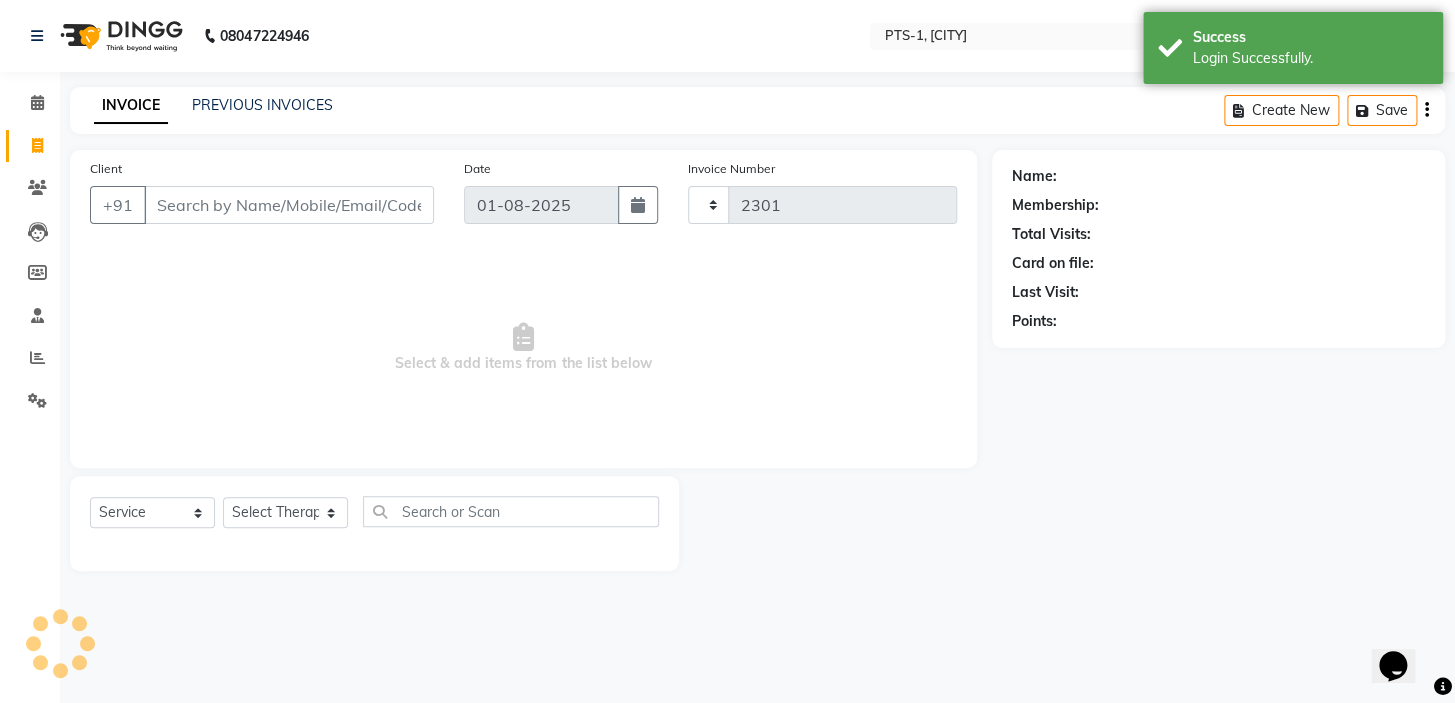 select on "5296" 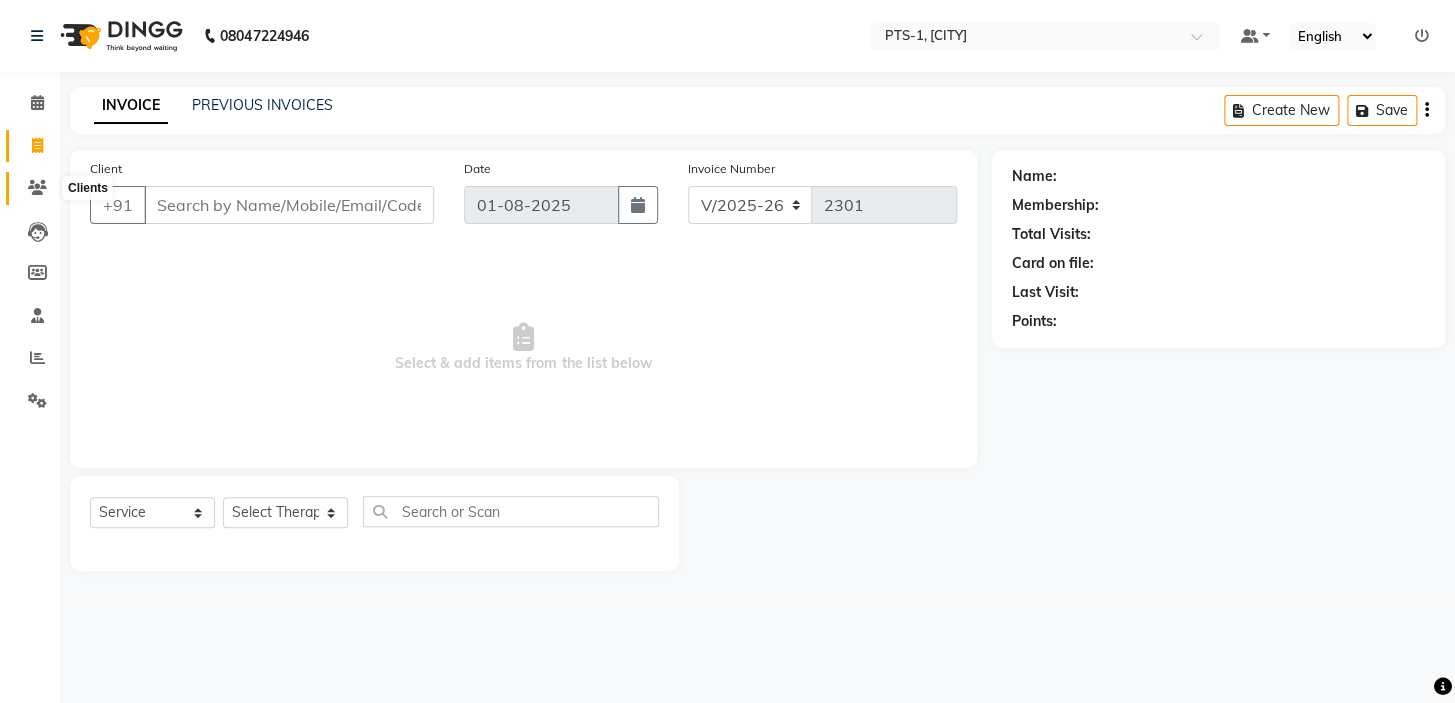click 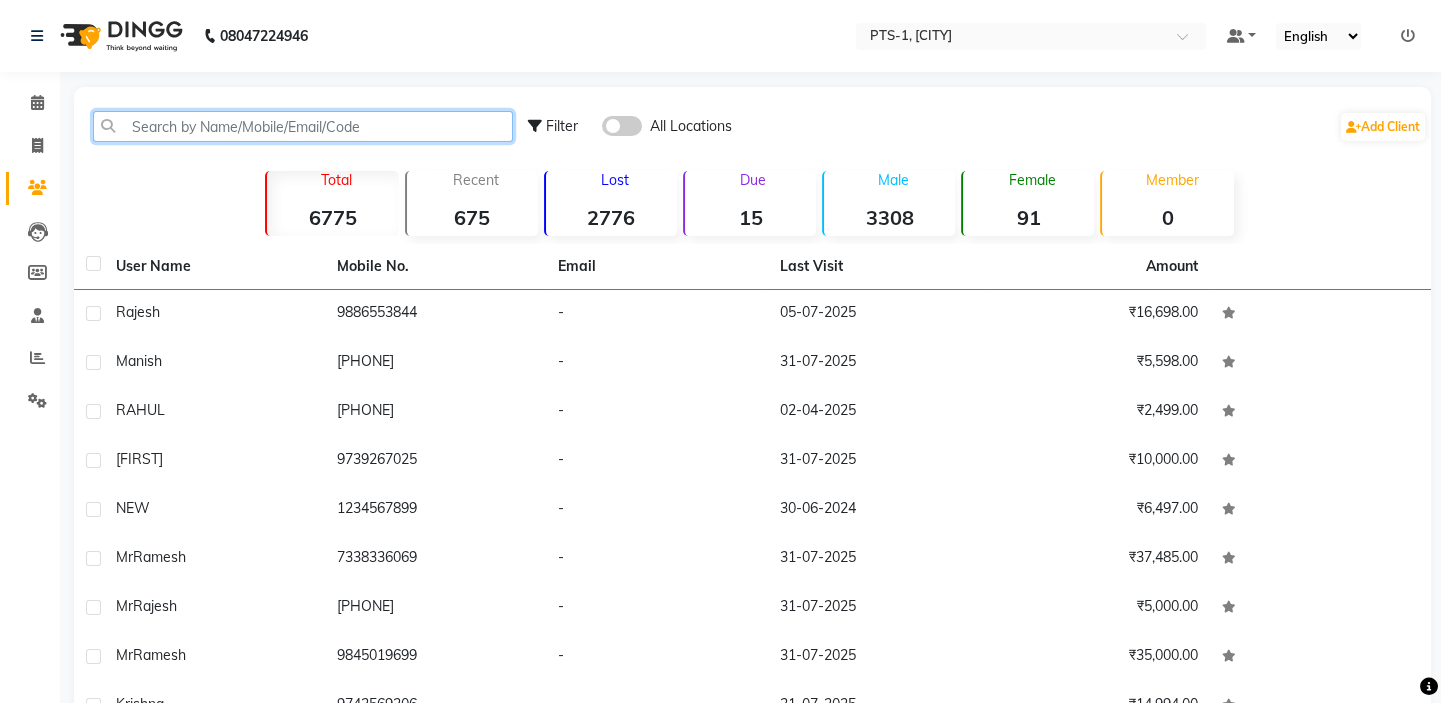 click 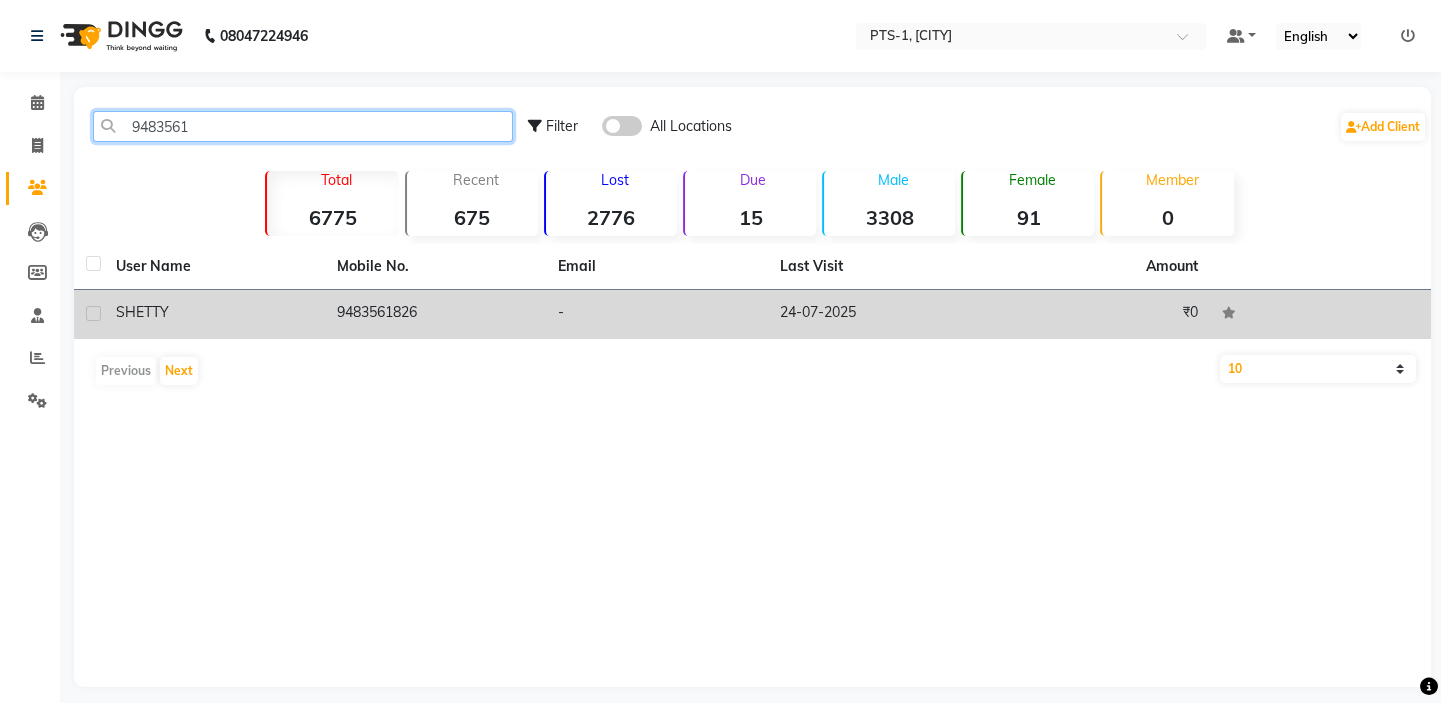 type on "9483561" 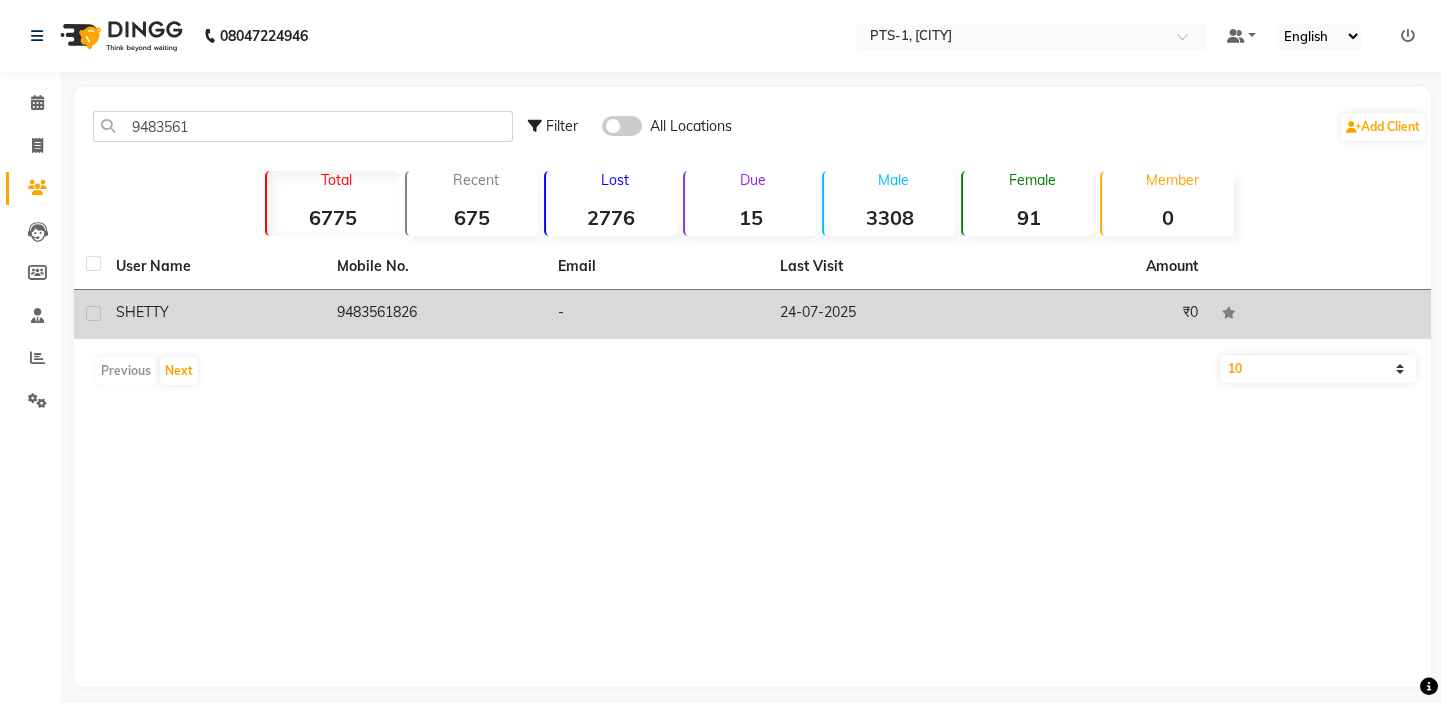 click on "9483561826" 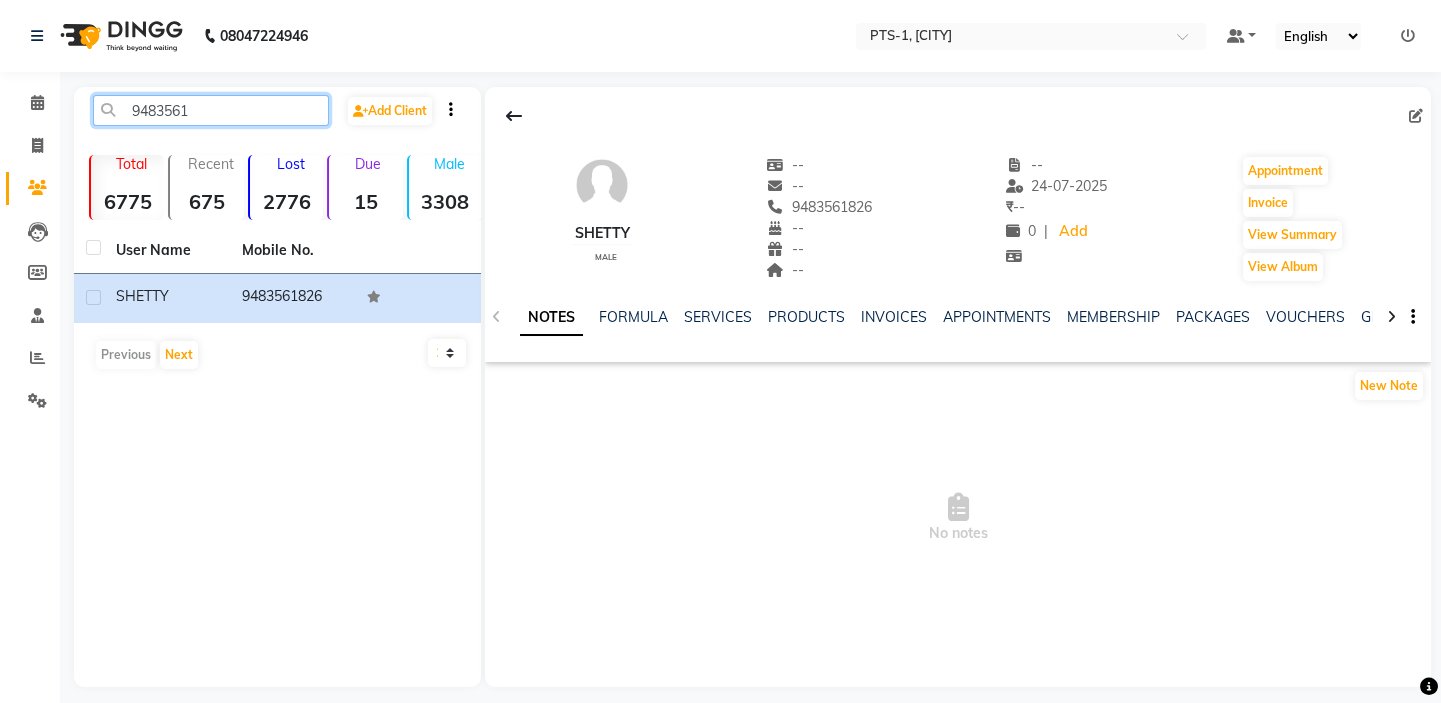 click on "9483561" 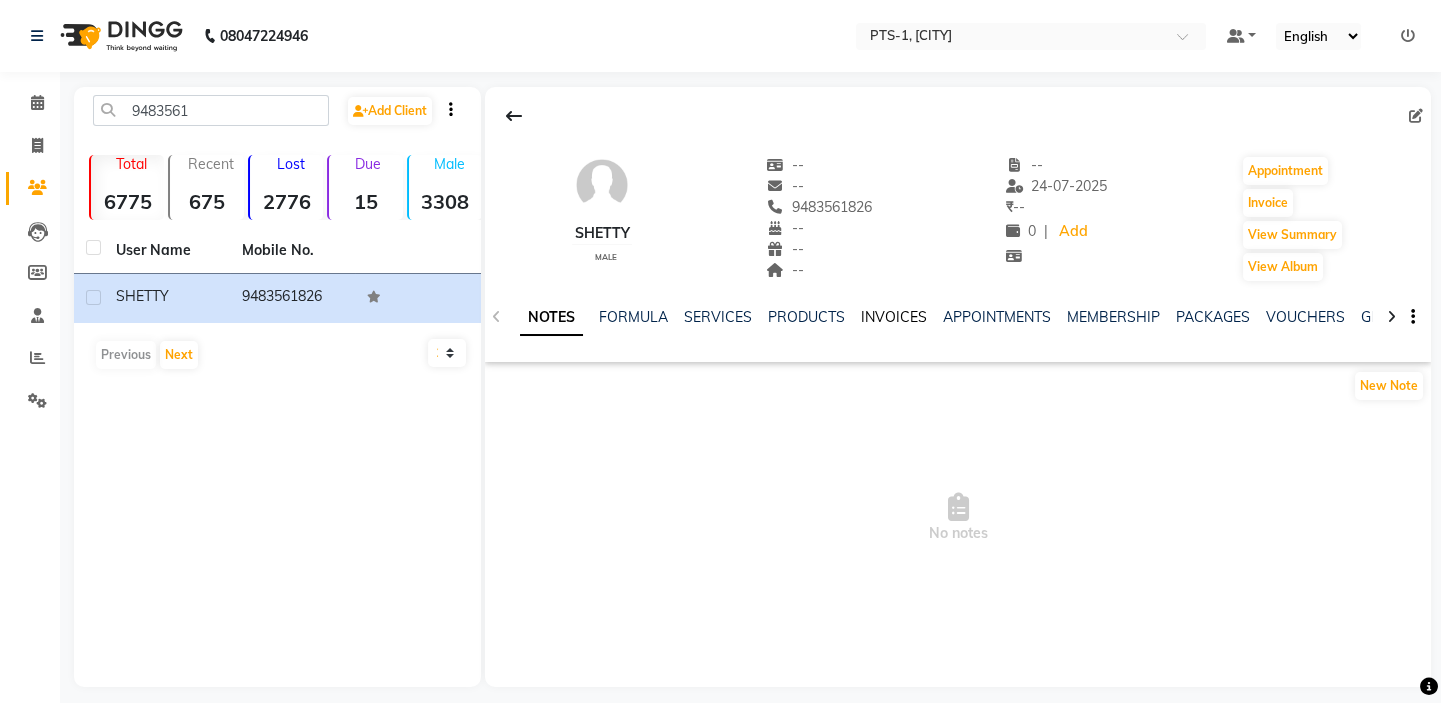 click on "INVOICES" 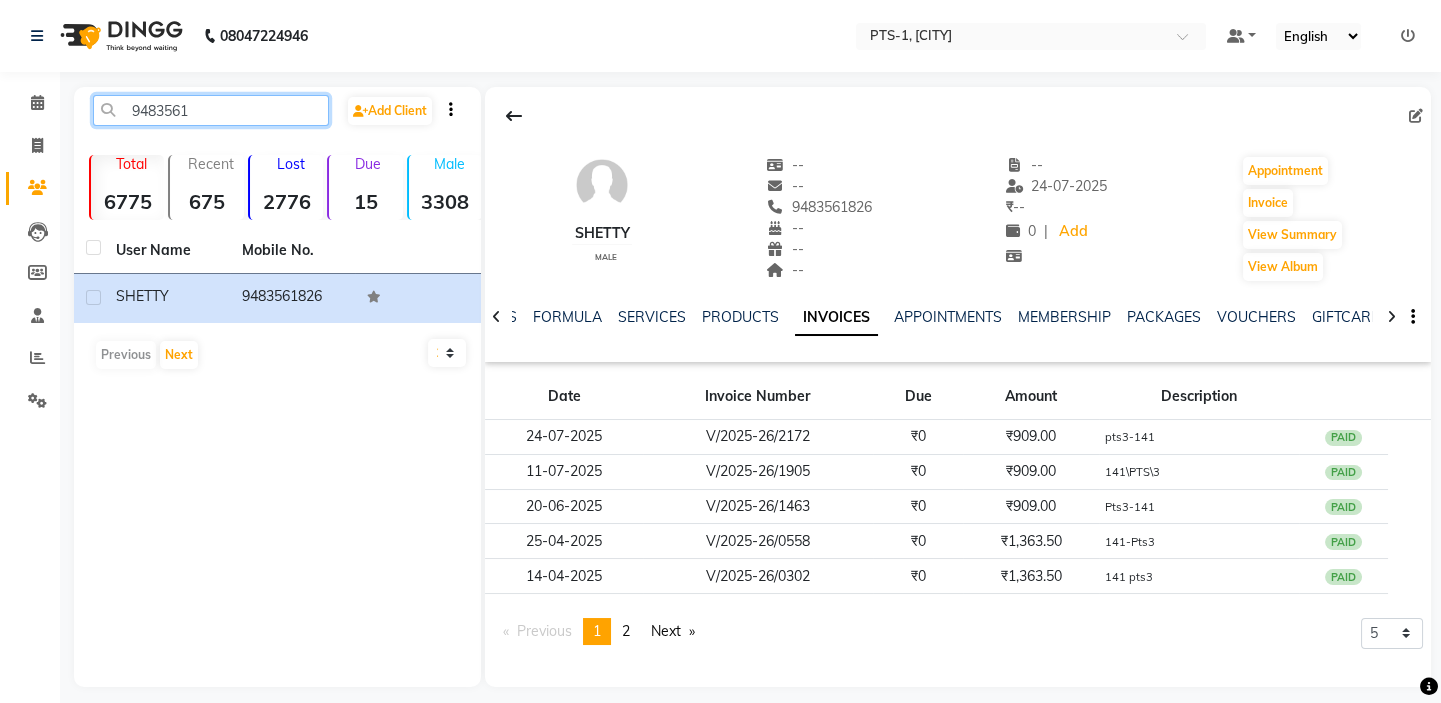 drag, startPoint x: 90, startPoint y: 123, endPoint x: 101, endPoint y: 108, distance: 18.601076 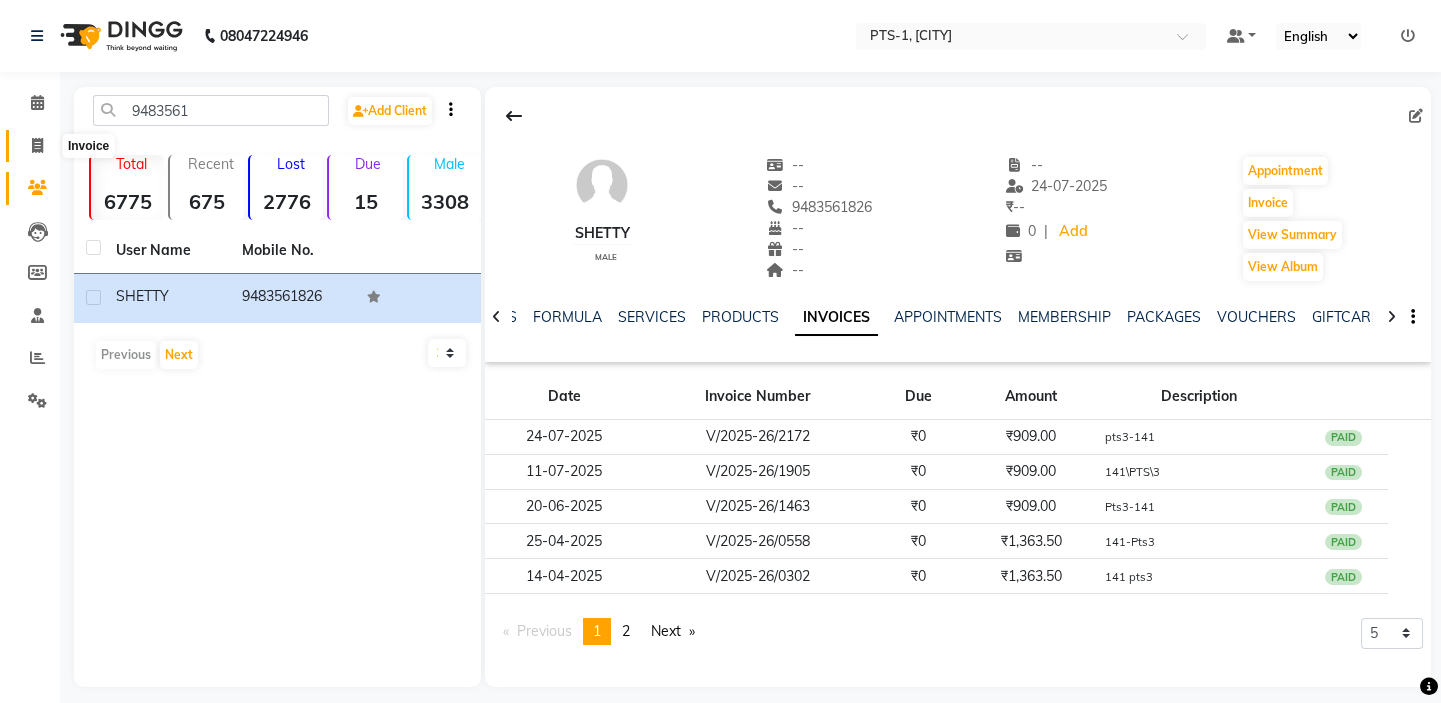 click 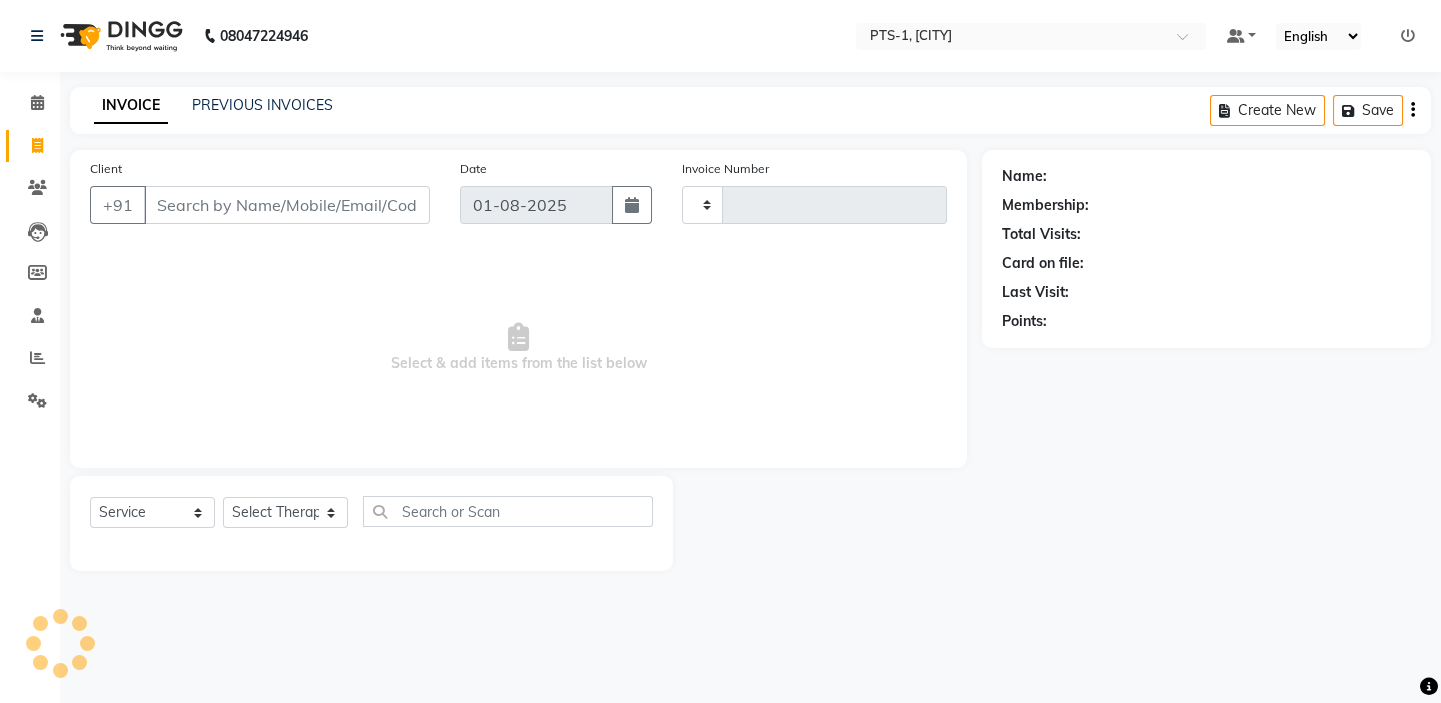 type on "2301" 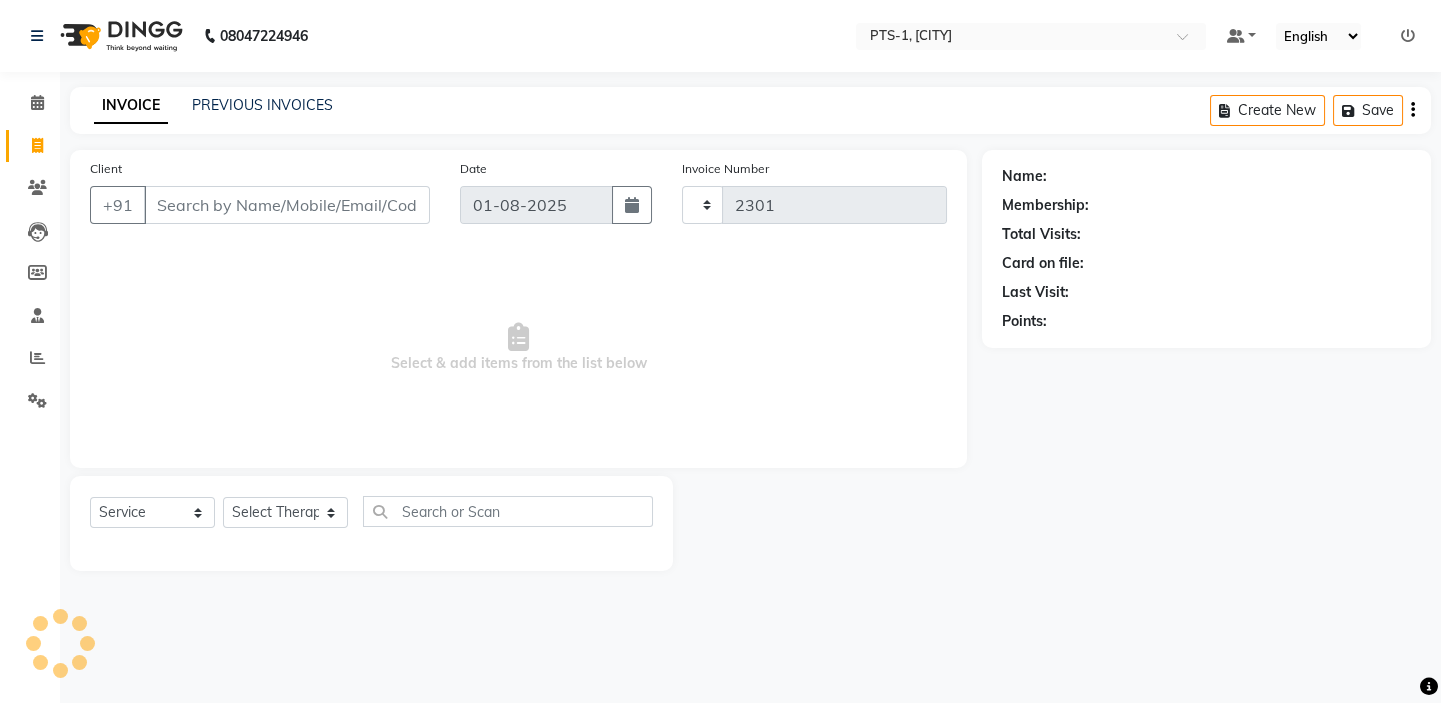 select on "5296" 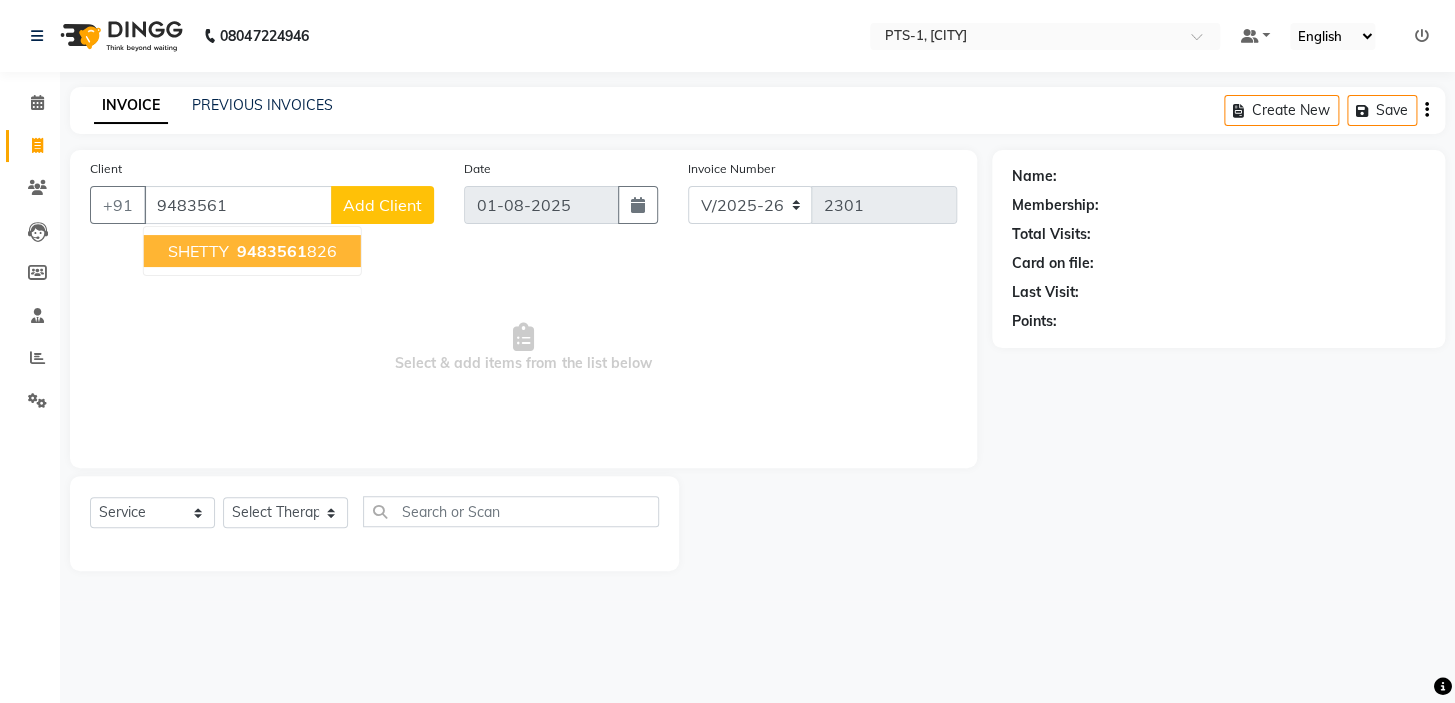 click on "9483561" at bounding box center [272, 251] 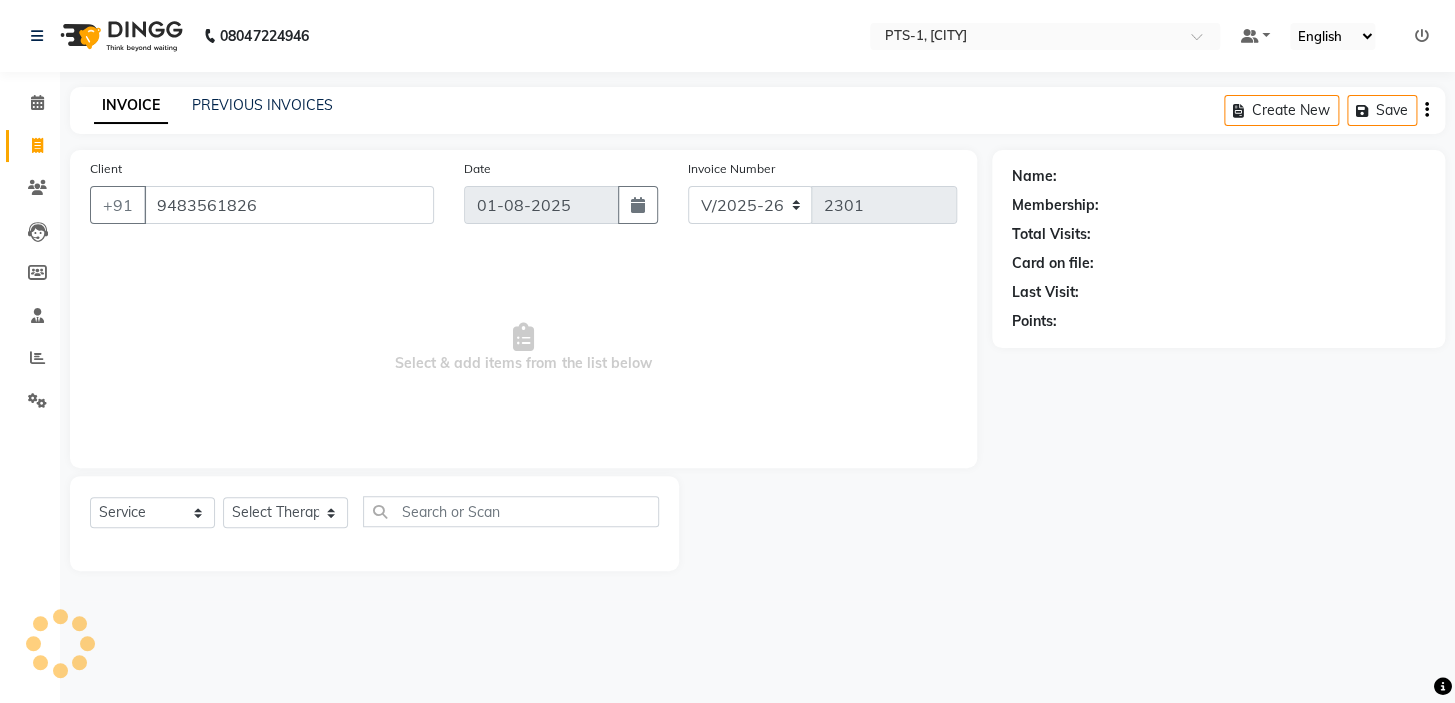 type on "9483561826" 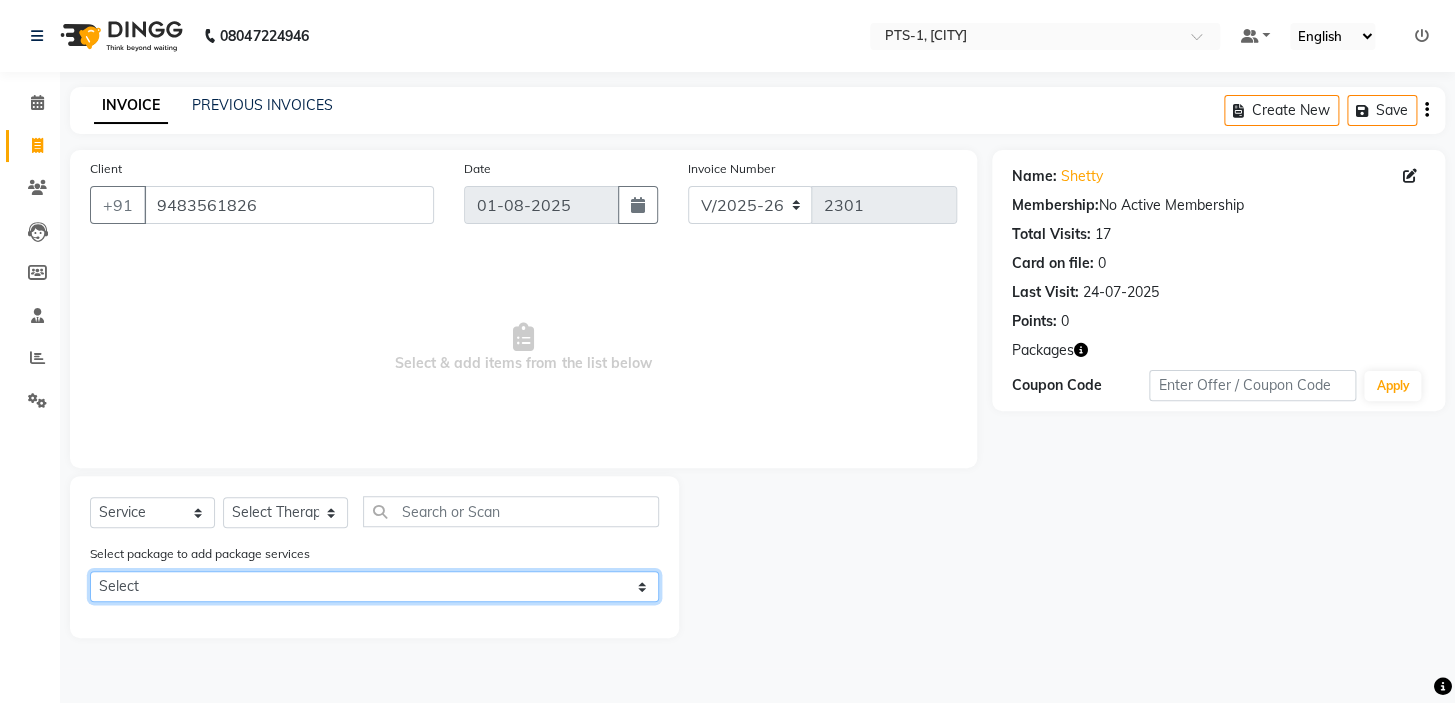 click on "Select PTS PACKAGE (20K) 22 SERVICES WITH STEAM" 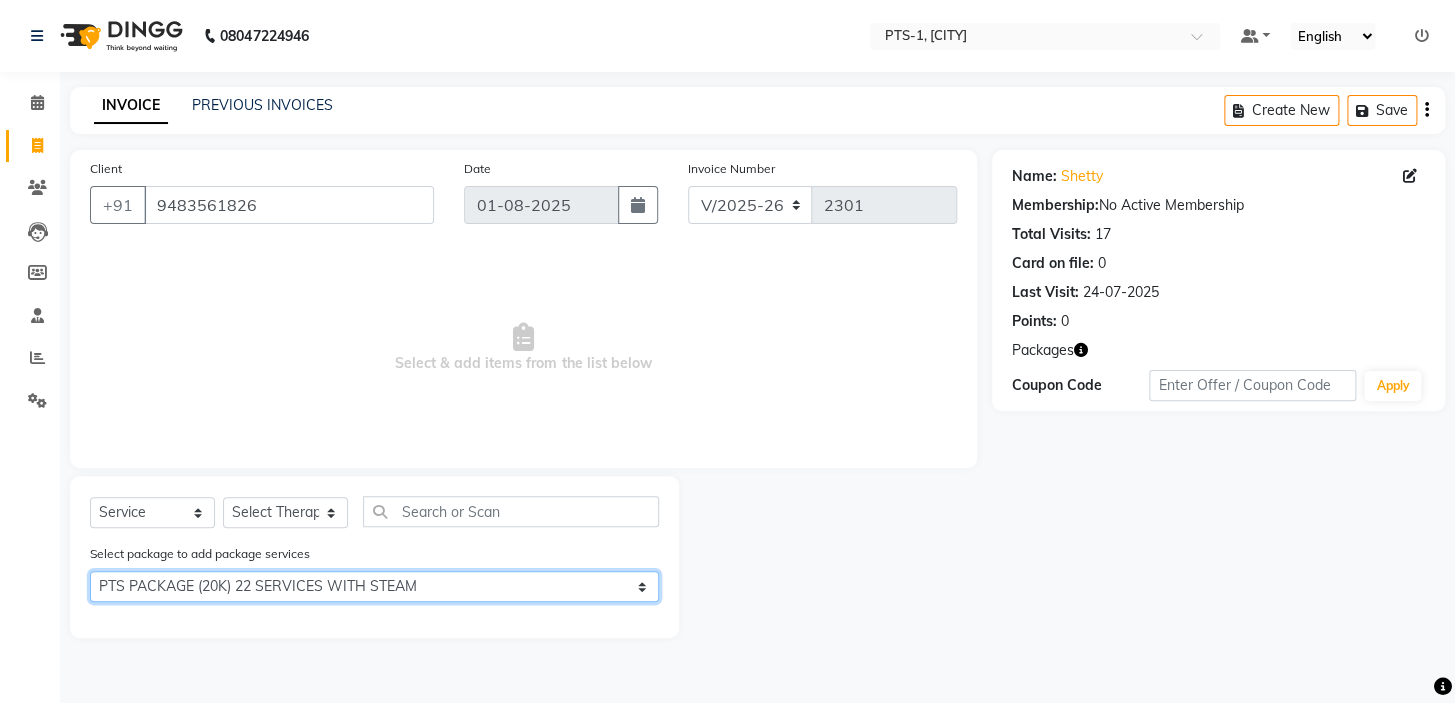 click on "Select PTS PACKAGE (20K) 22 SERVICES WITH STEAM" 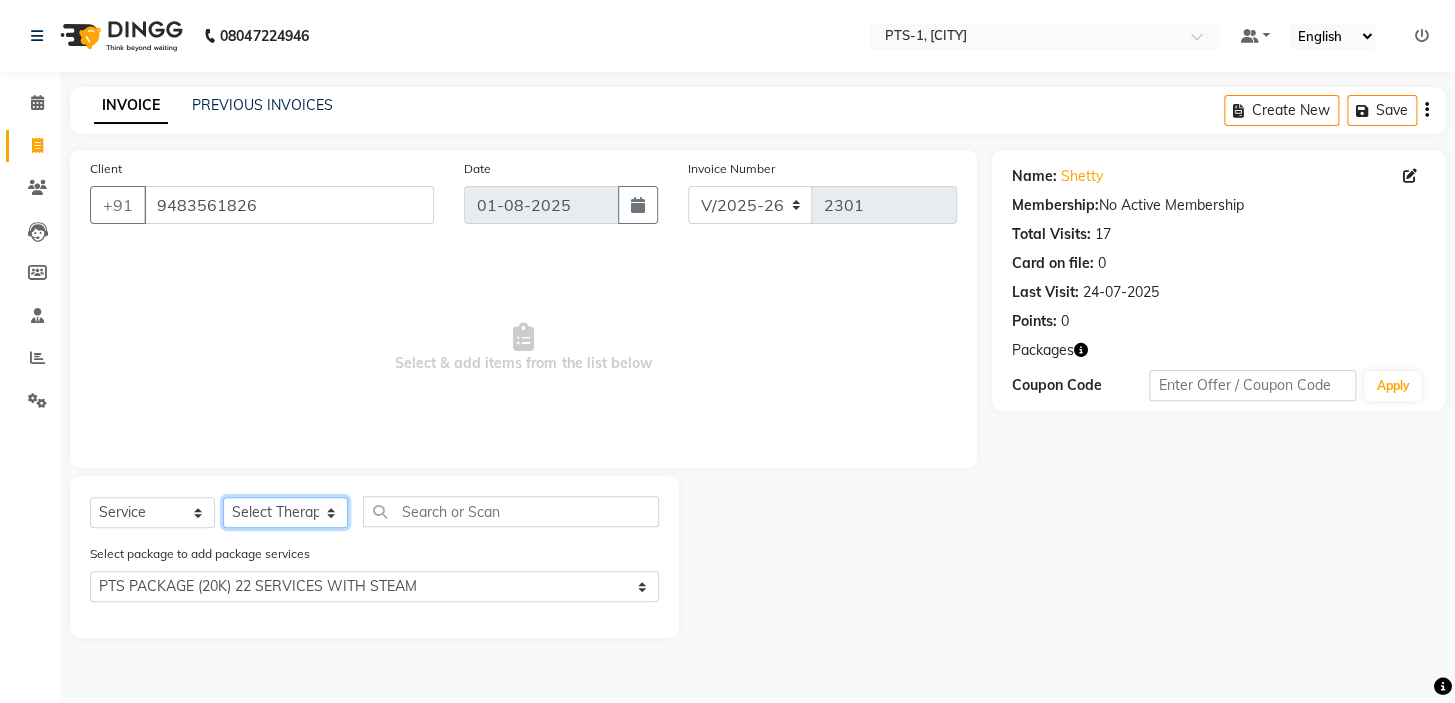 click on "Select Therapist Anand Annie anyone Babu Bela Gia Jeje Jenny Jincy JOE Lilly Nanny Rita Shodika Sun Tashi VINOD KUMAR" 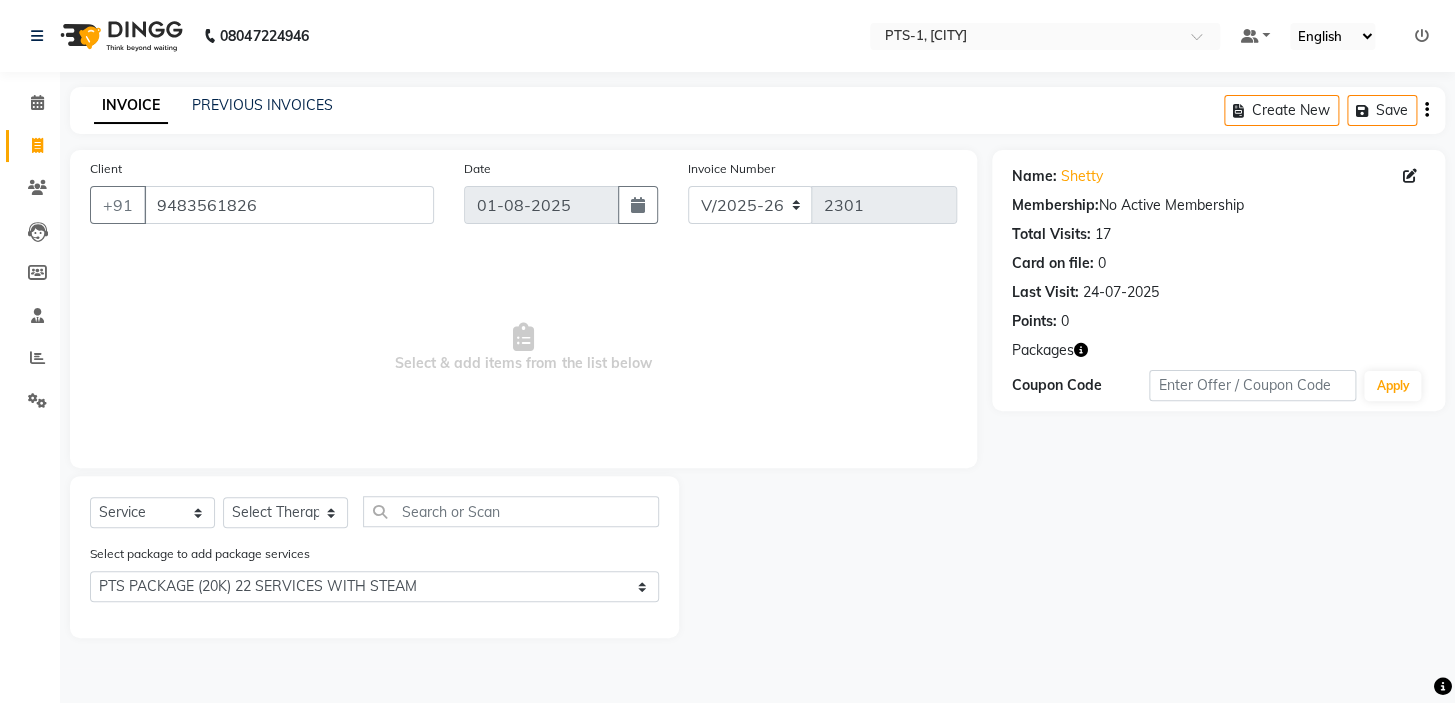 click on "Select & add items from the list below" at bounding box center [523, 348] 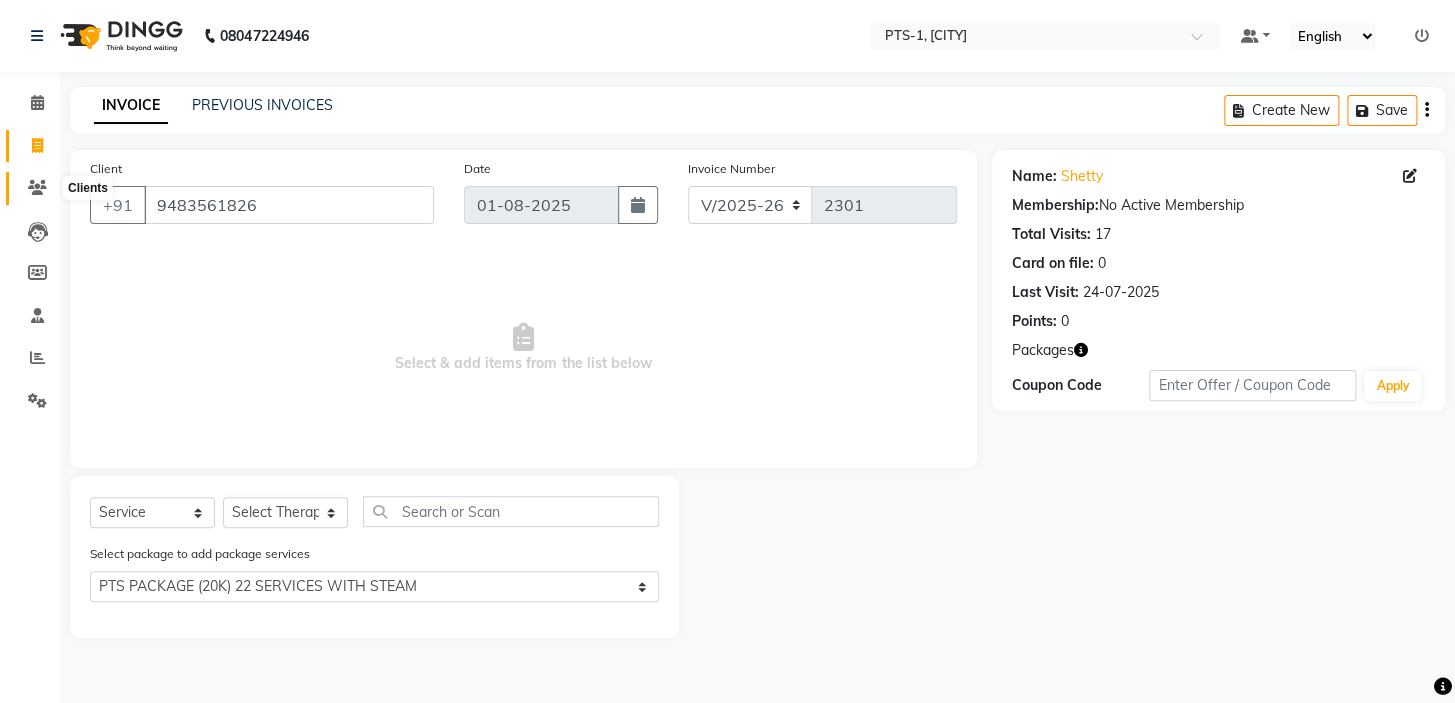 click 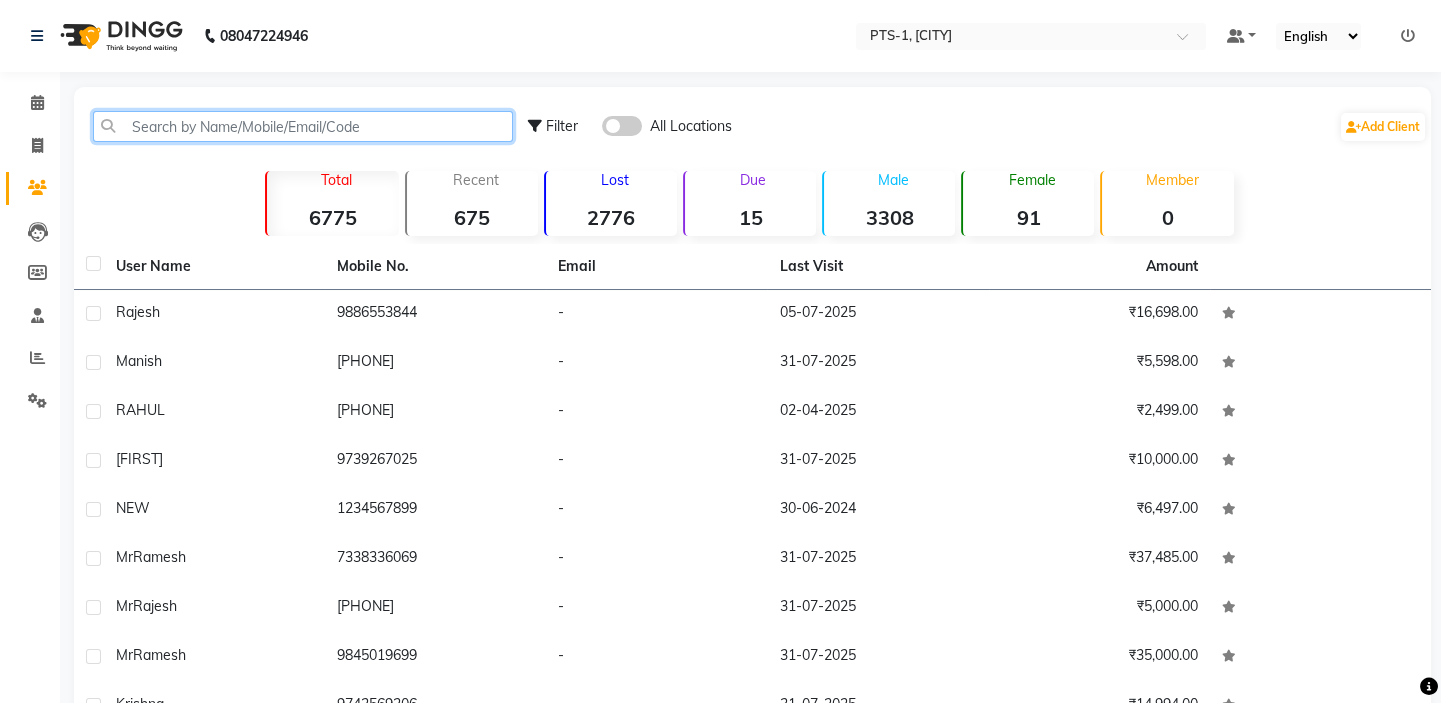 paste on "9483561" 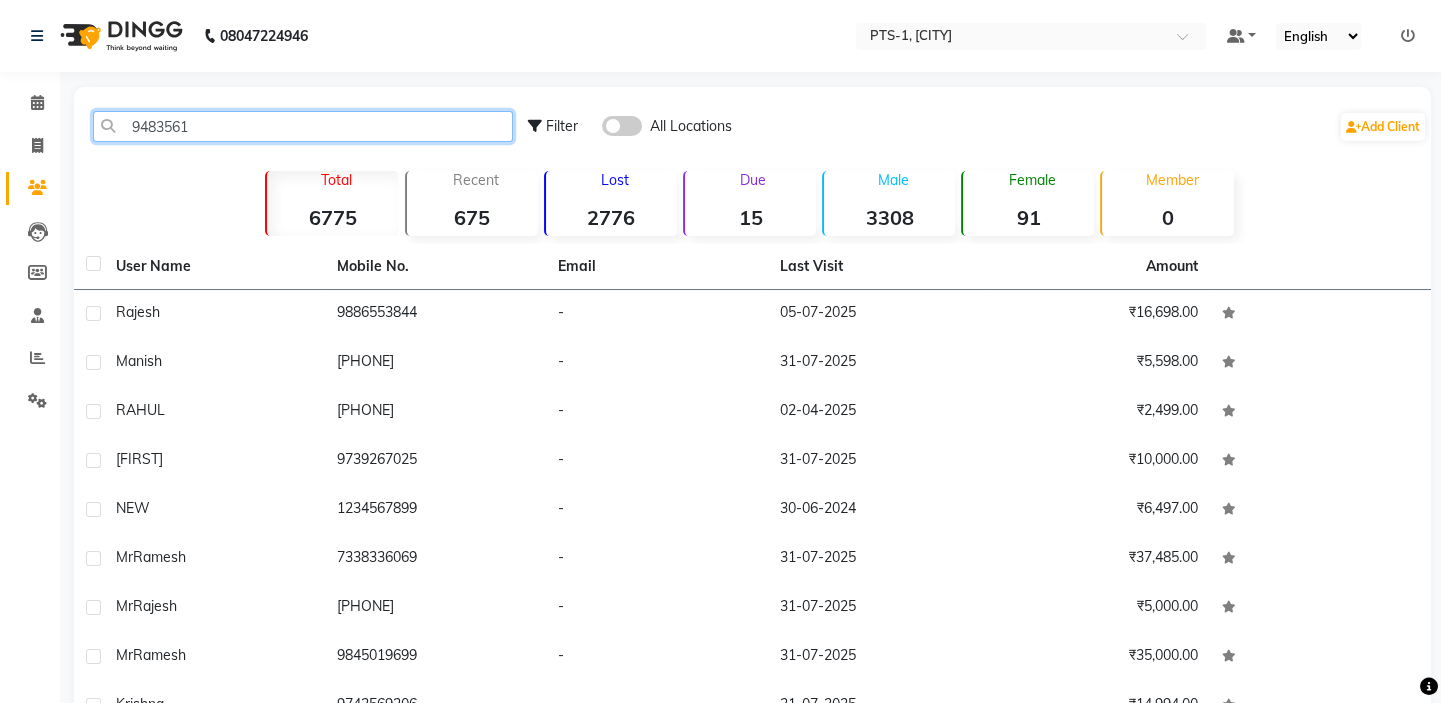 click on "9483561" 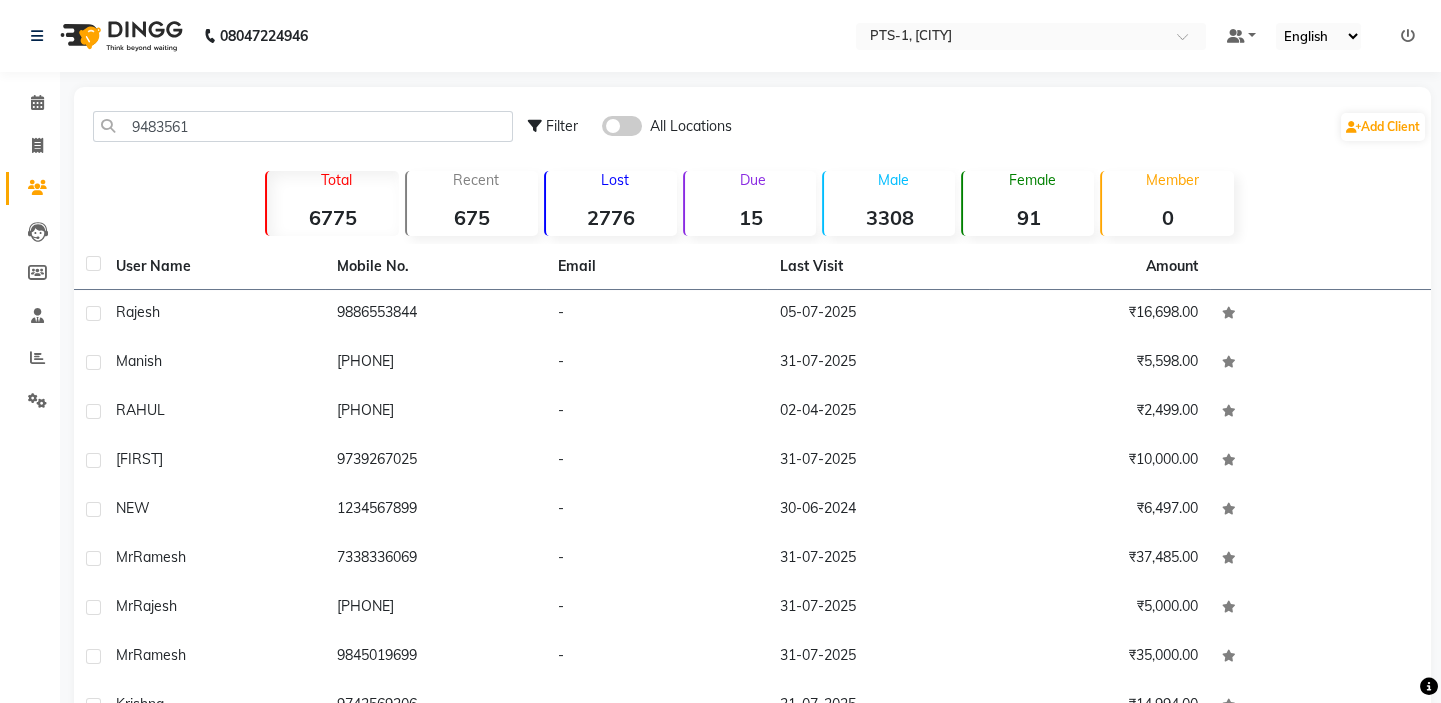 click 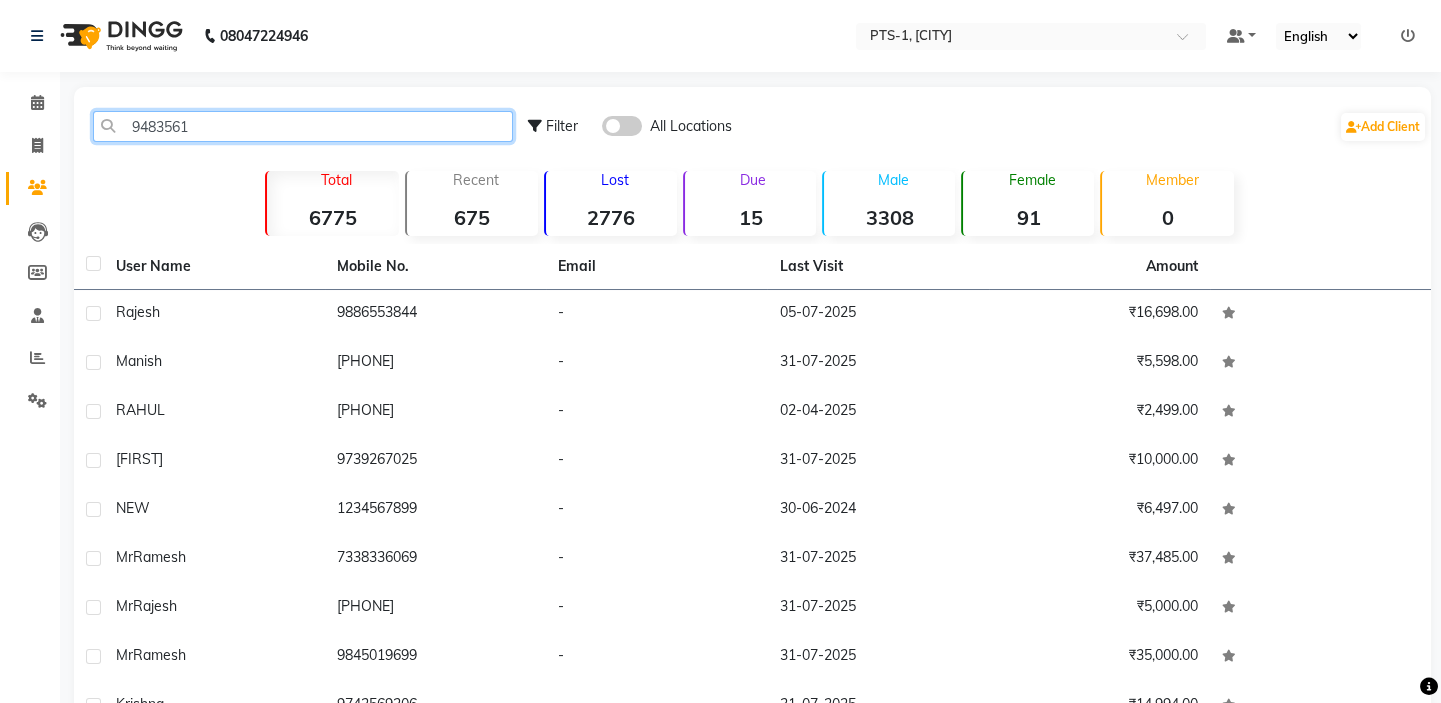 click on "9483561" 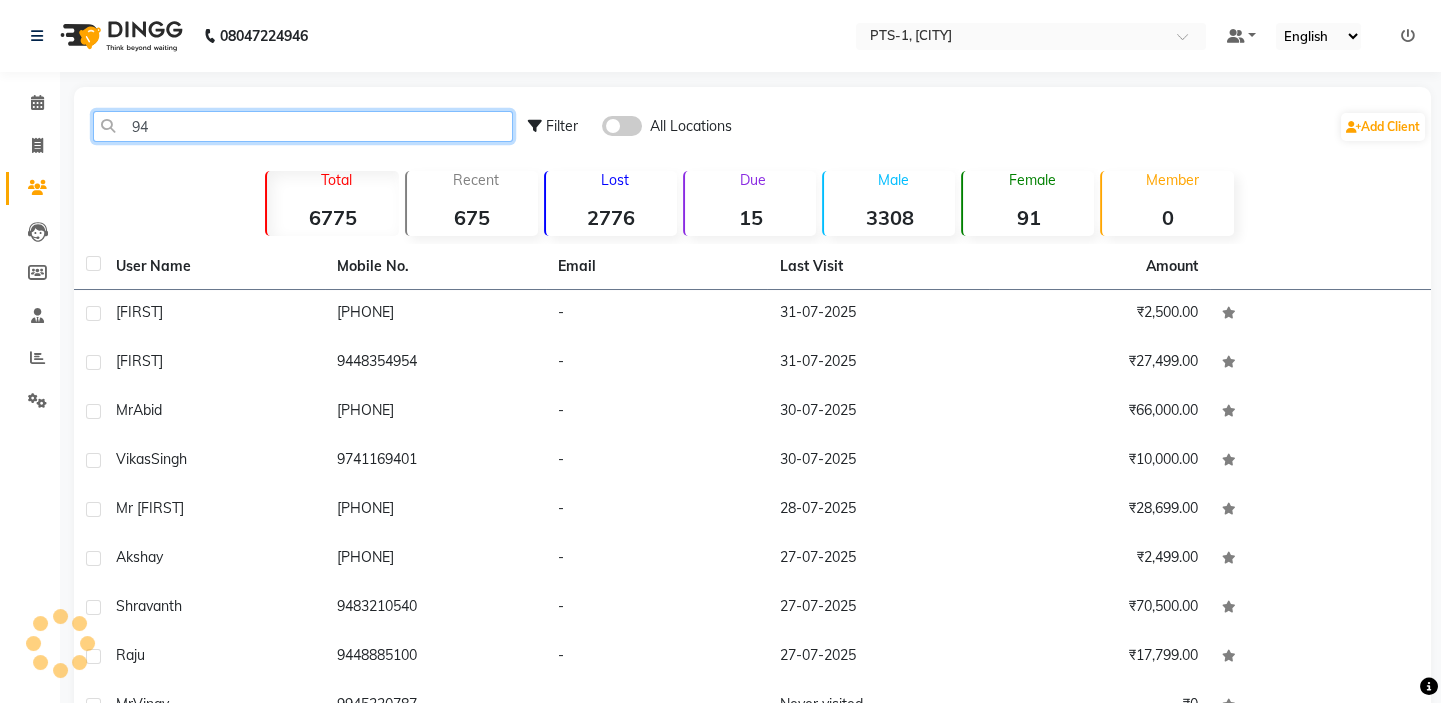 type on "9" 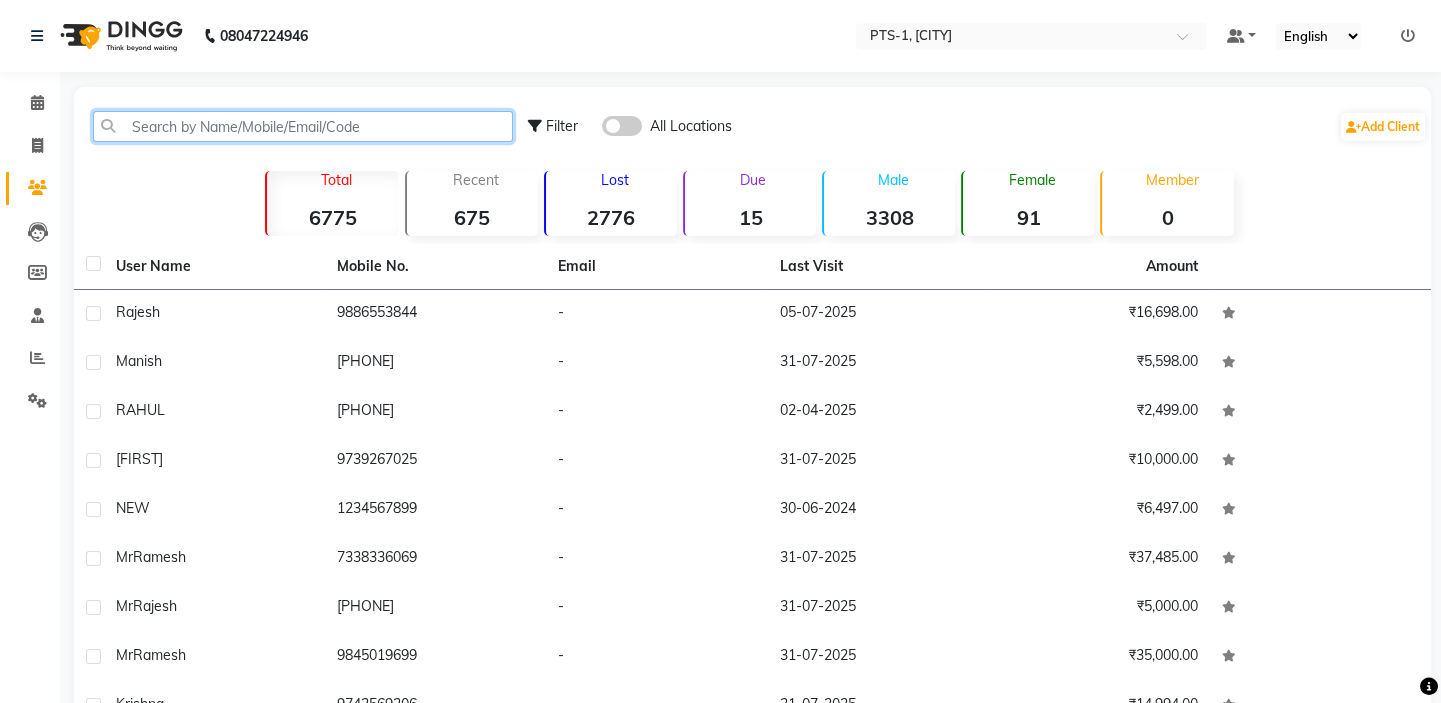 click 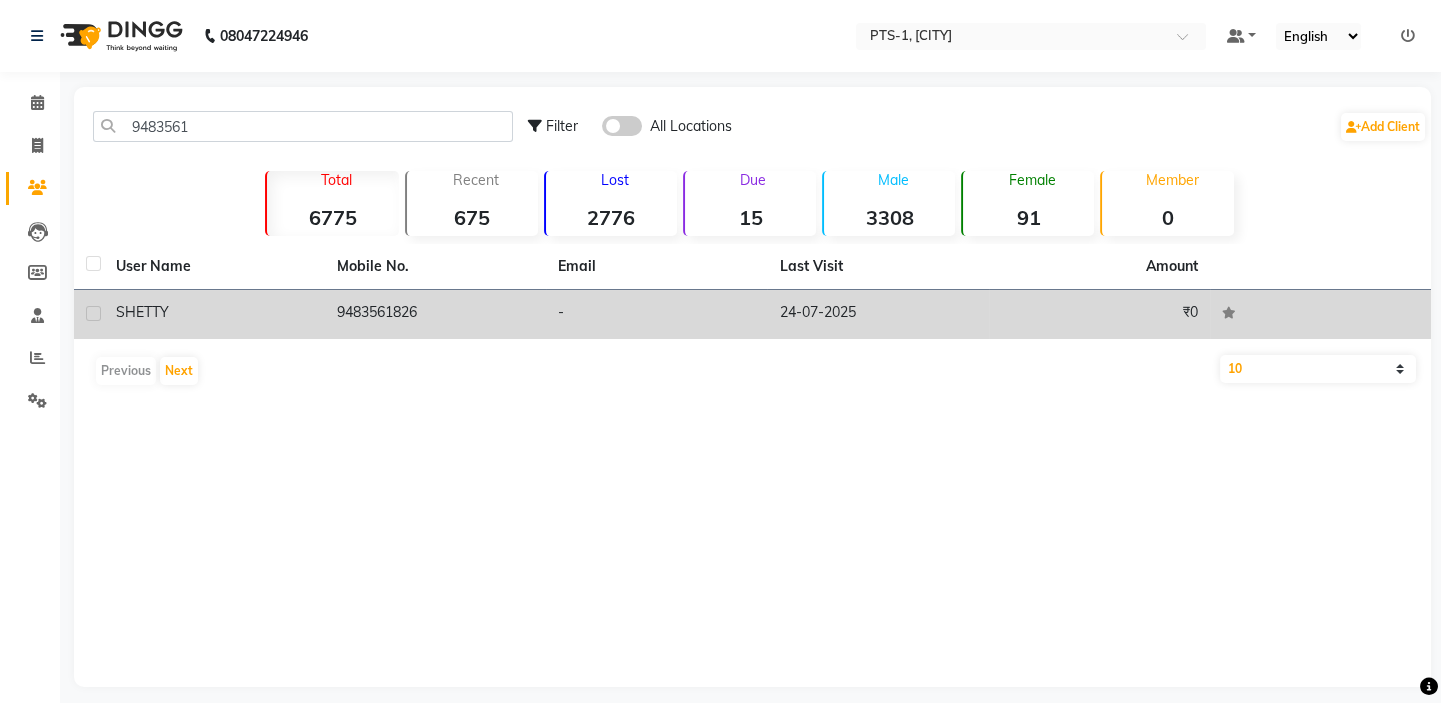 click on "SHETTY" 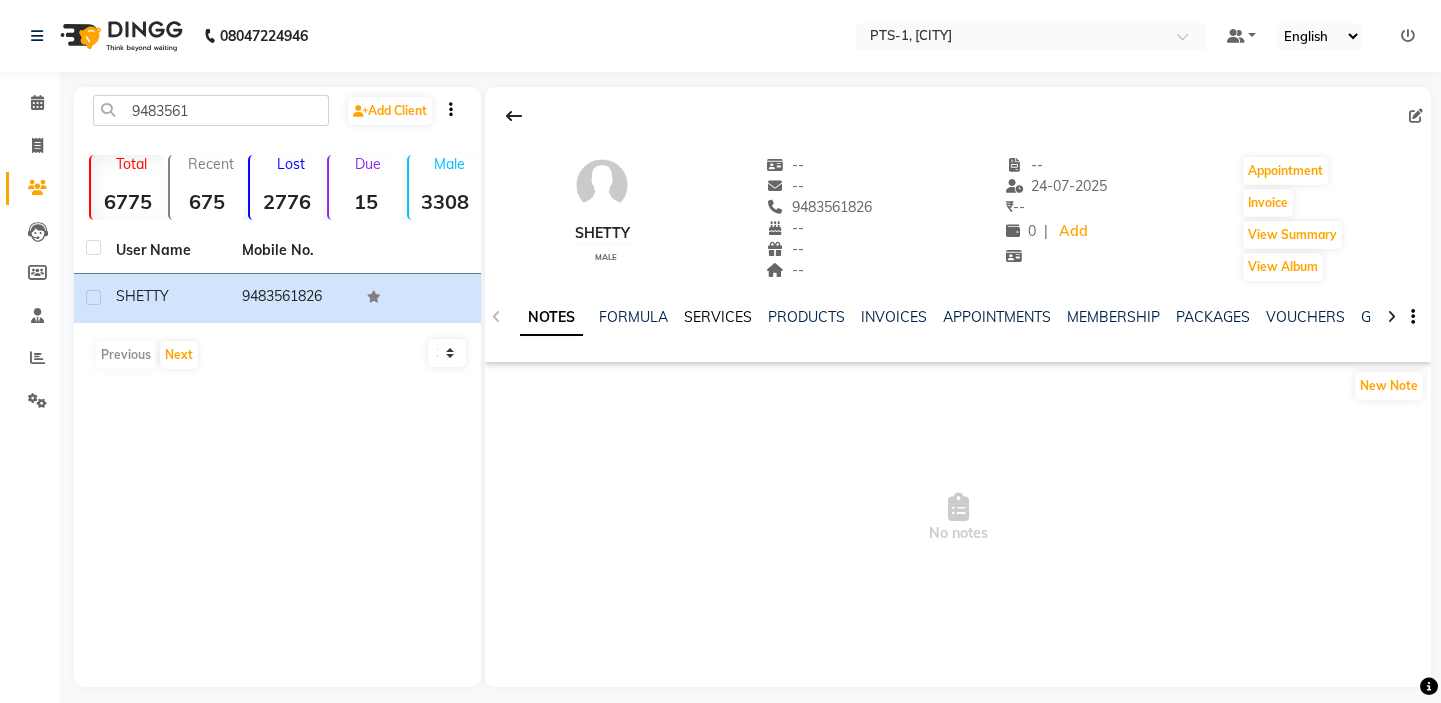 click on "SERVICES" 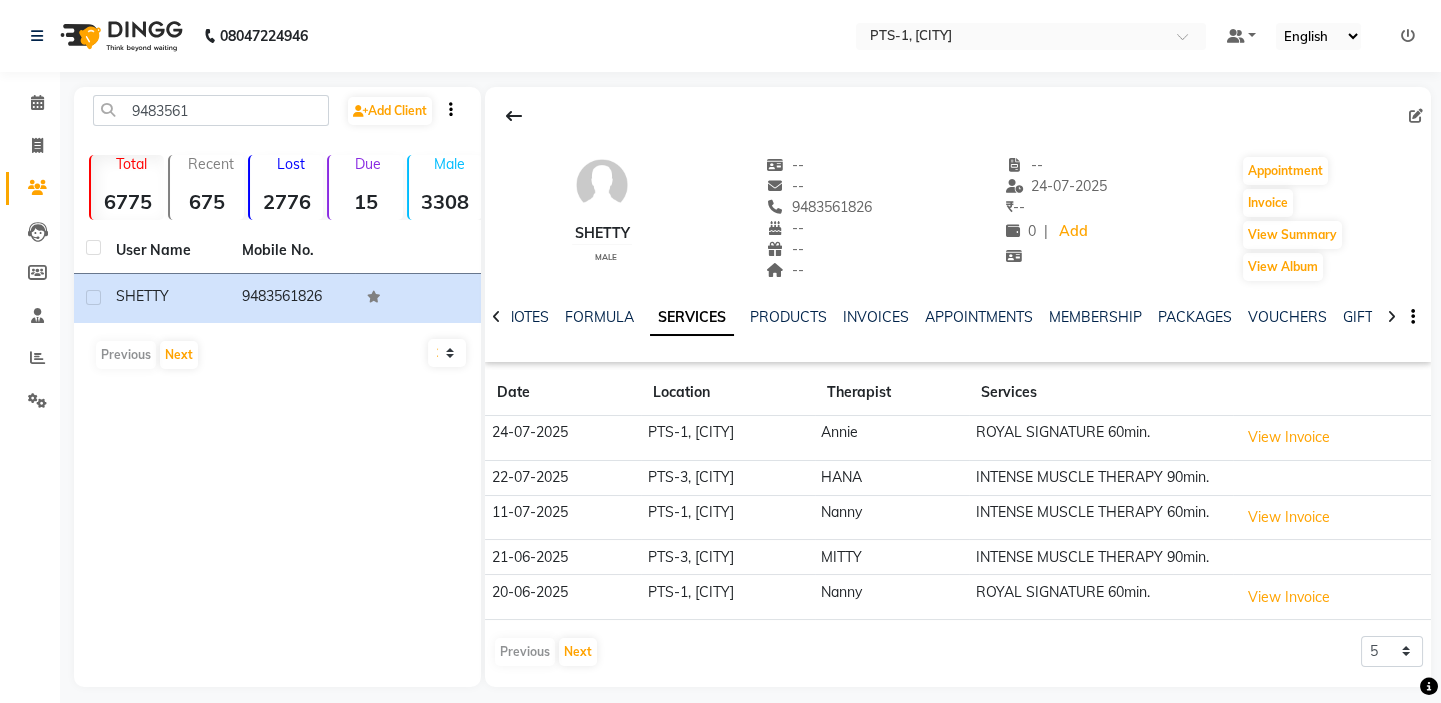 scroll, scrollTop: 54, scrollLeft: 0, axis: vertical 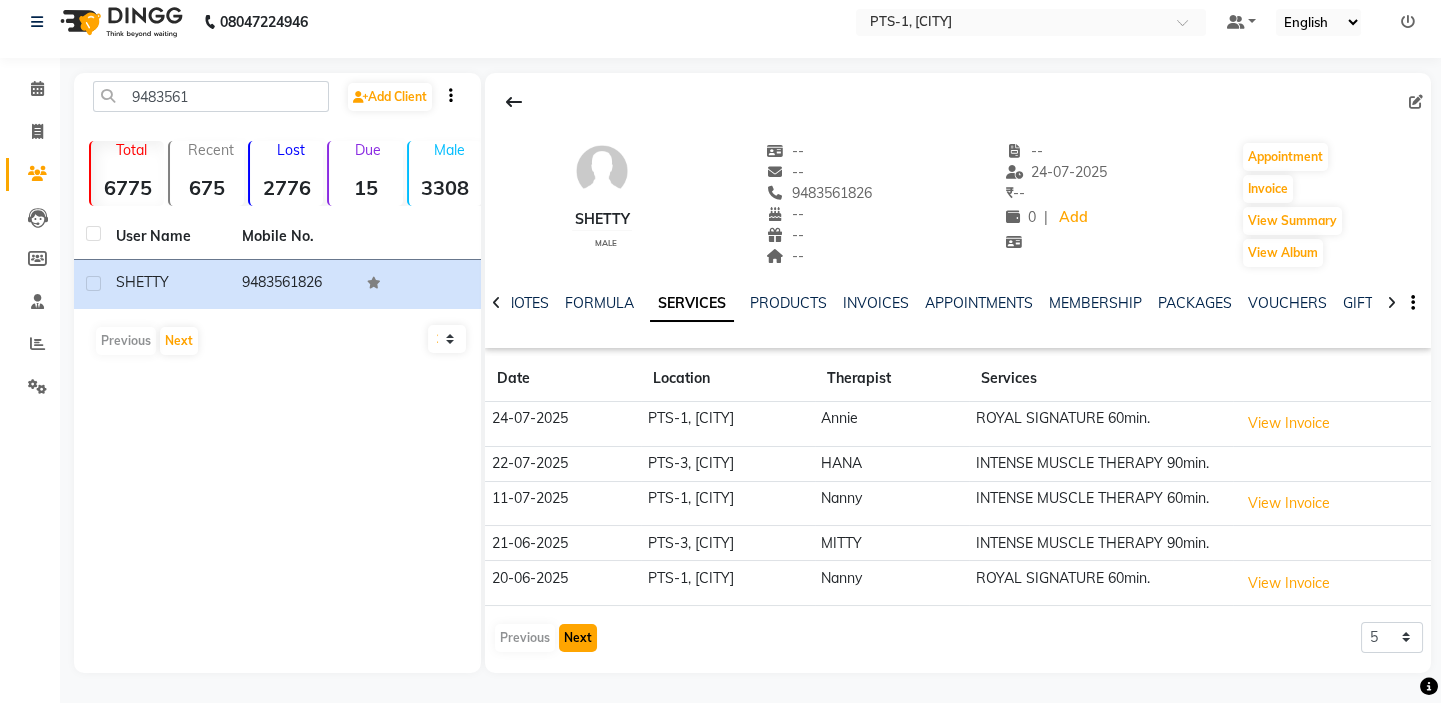 click on "Next" 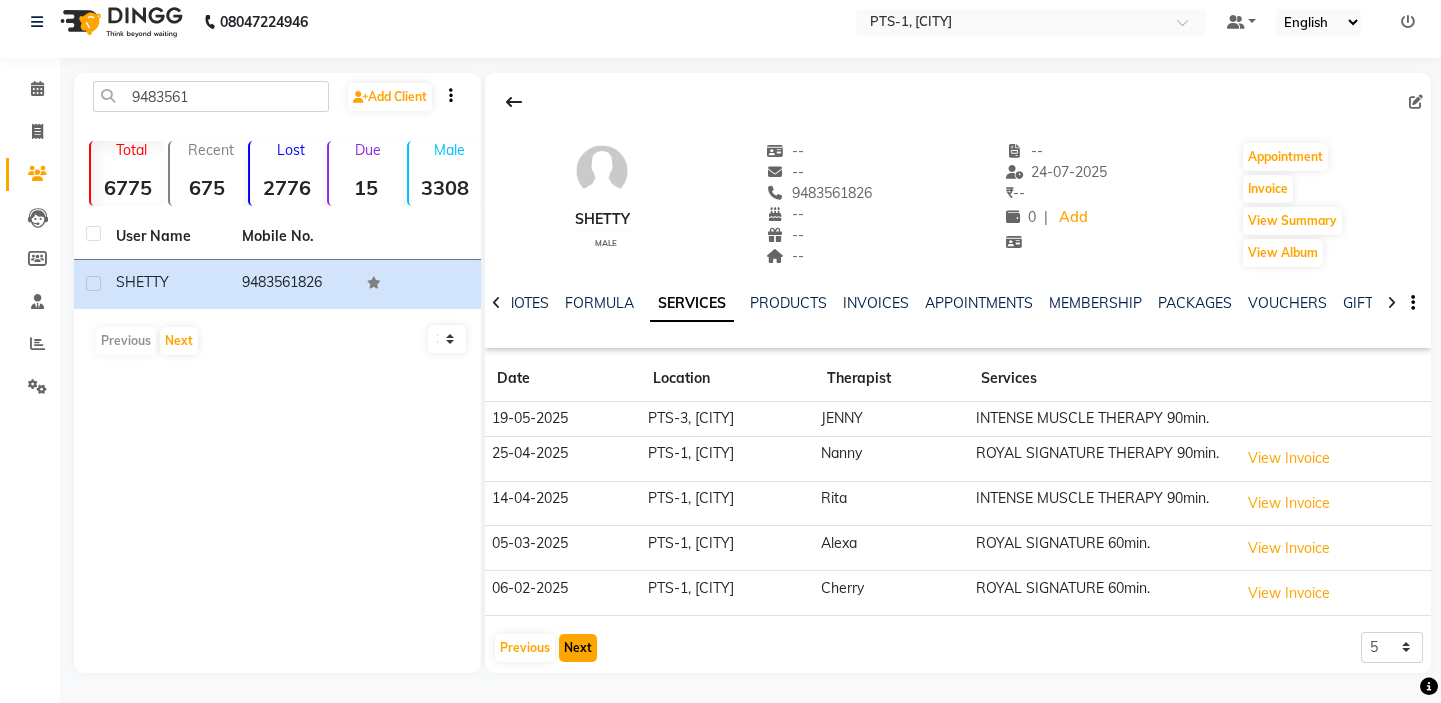 click on "Next" 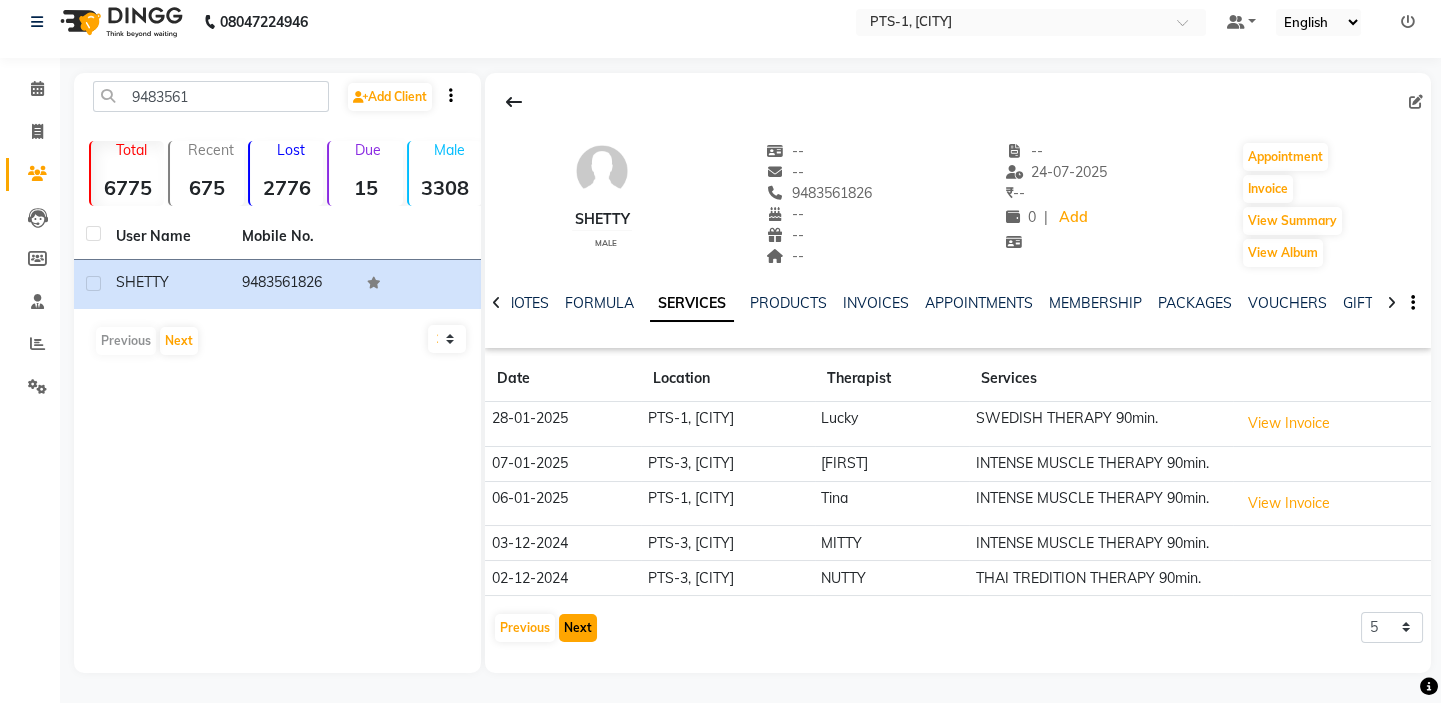 click on "Next" 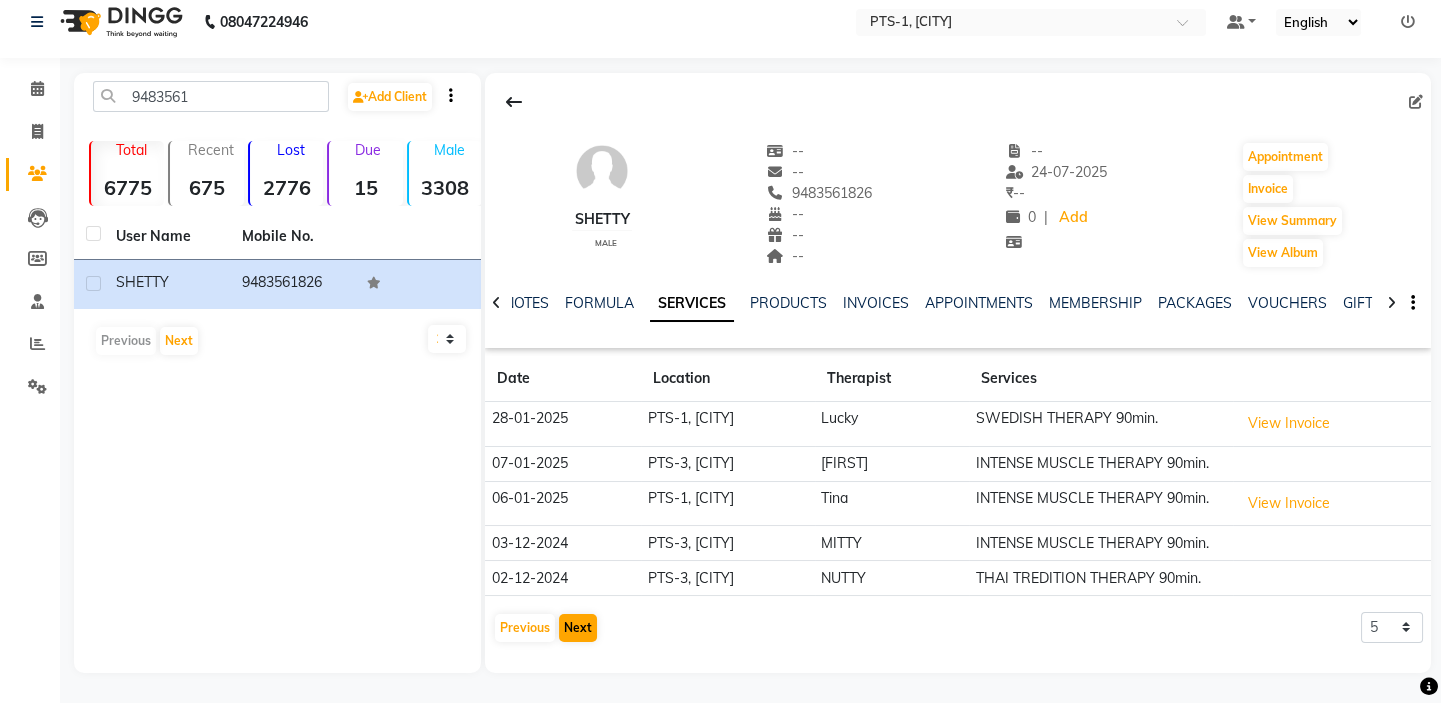 scroll, scrollTop: 14, scrollLeft: 0, axis: vertical 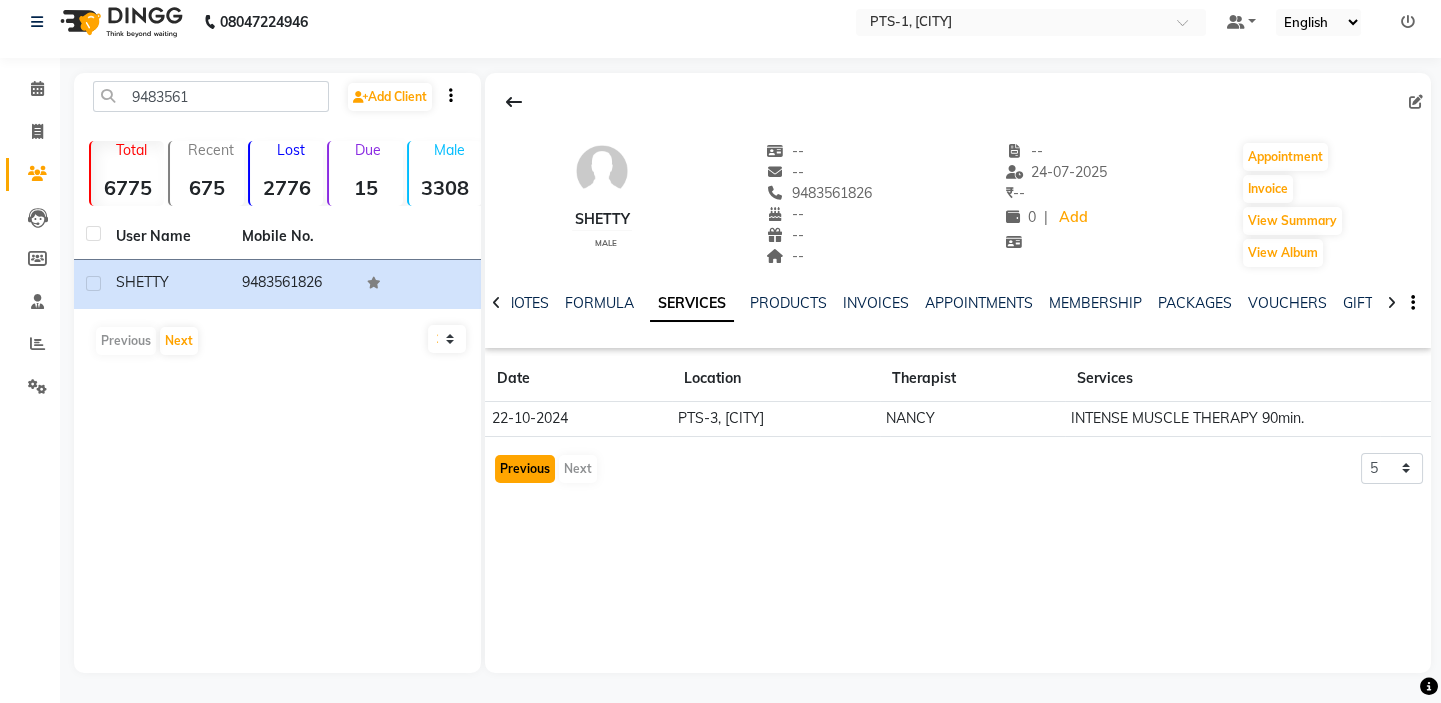 click on "Previous" 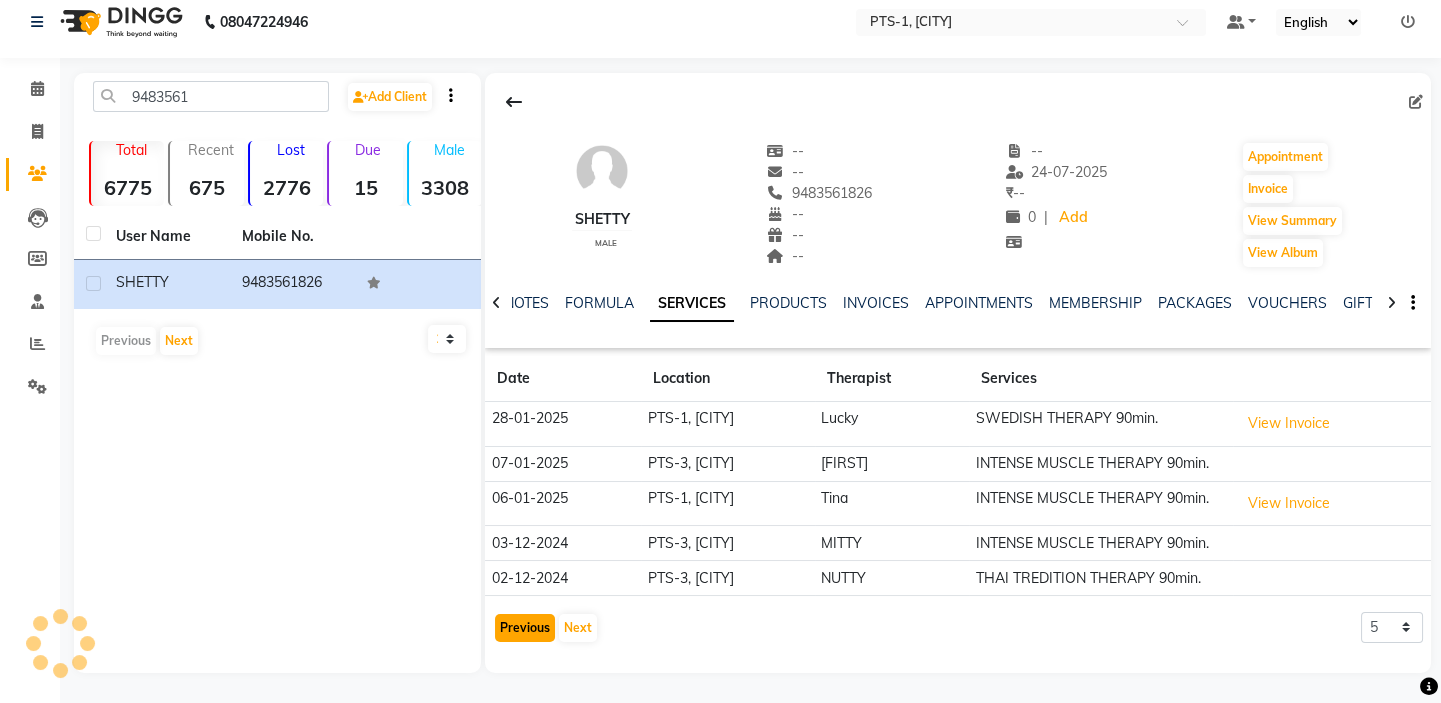 click on "Previous" 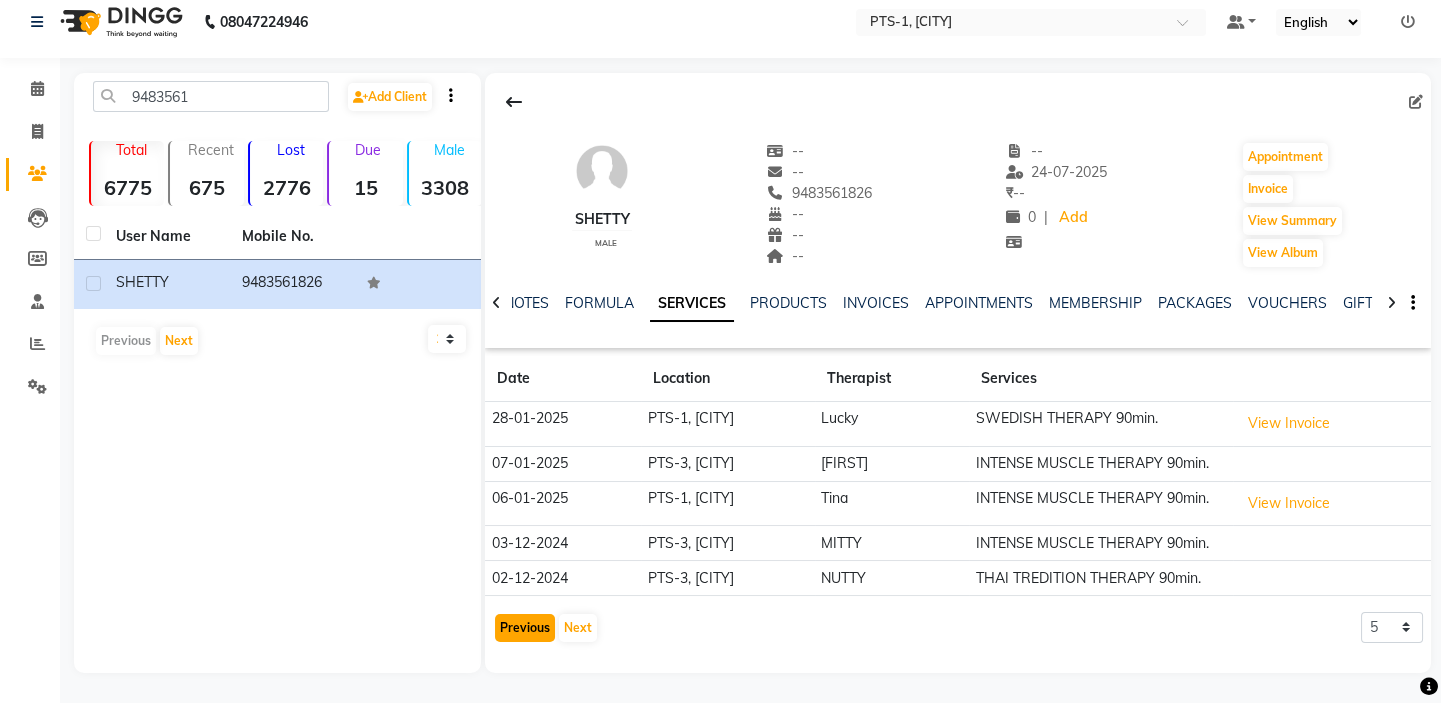 scroll, scrollTop: 54, scrollLeft: 0, axis: vertical 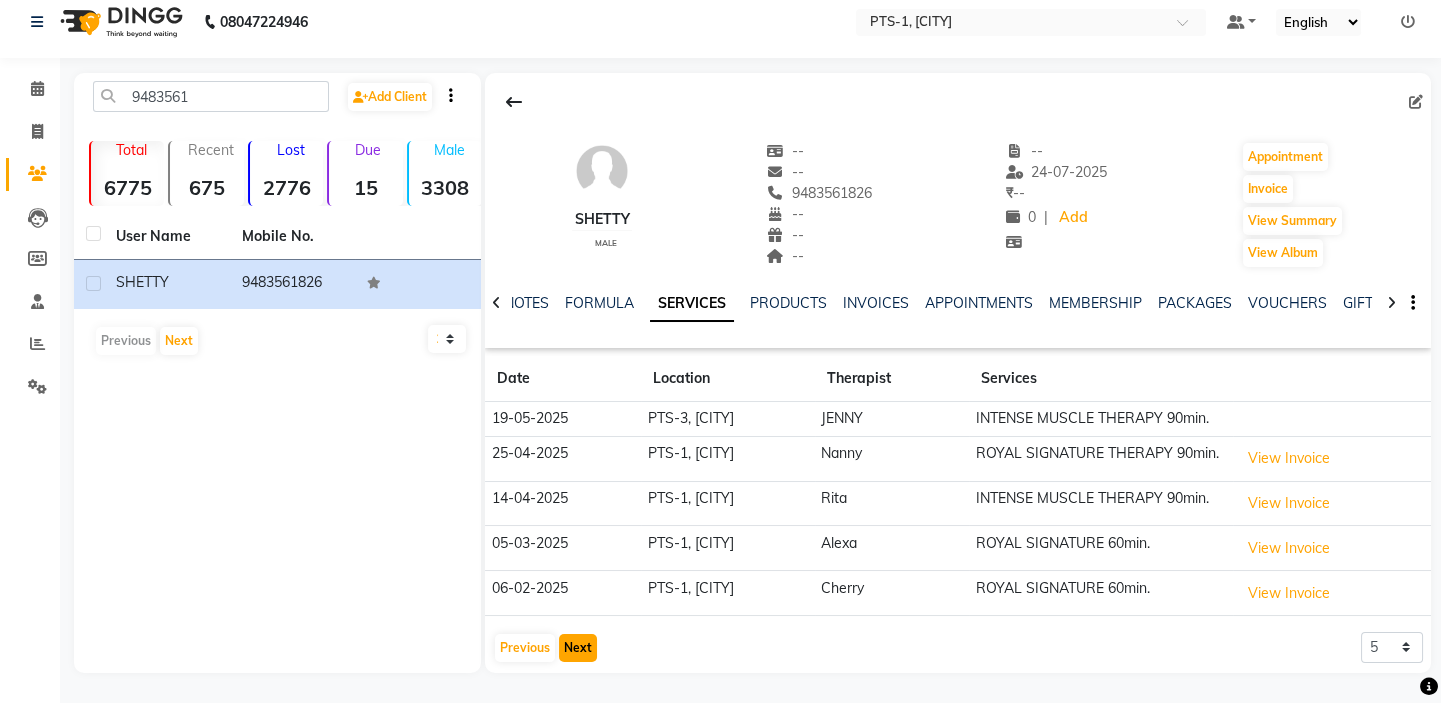 click on "Next" 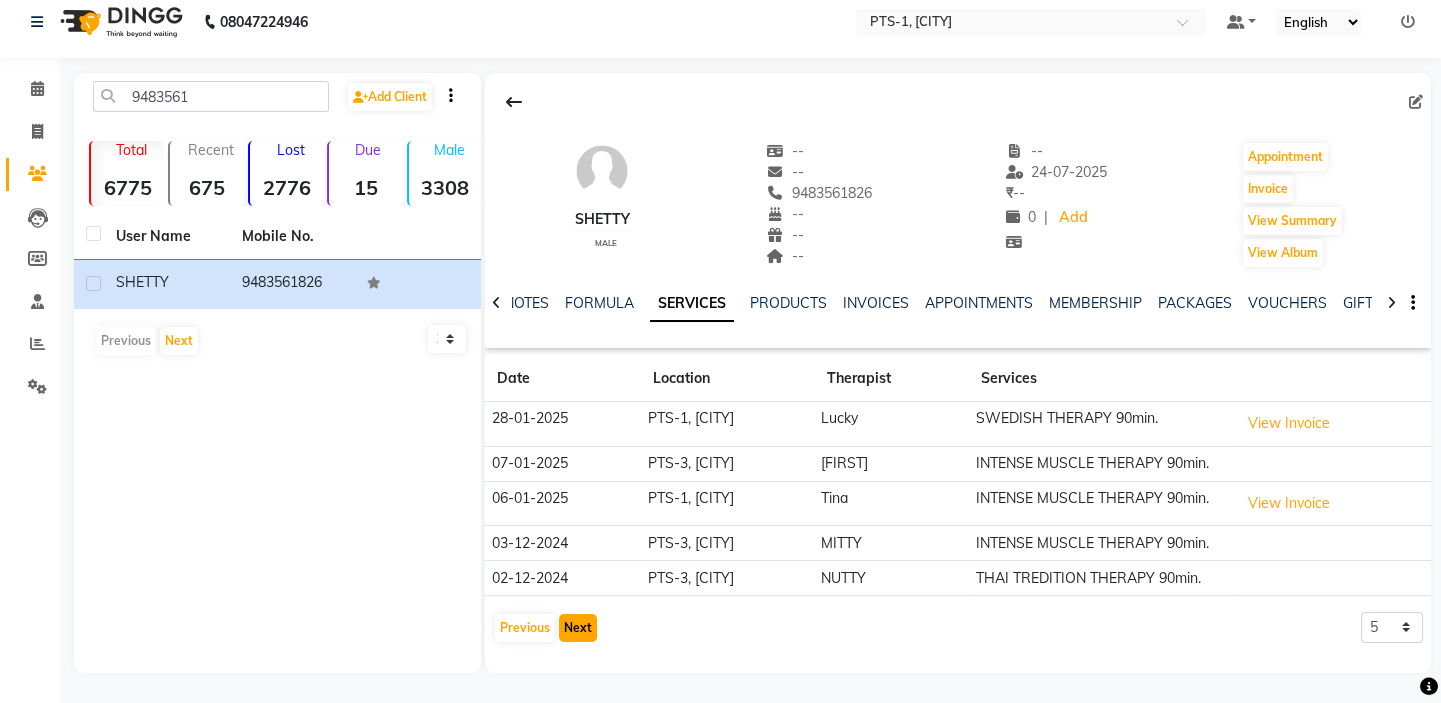 click on "Next" 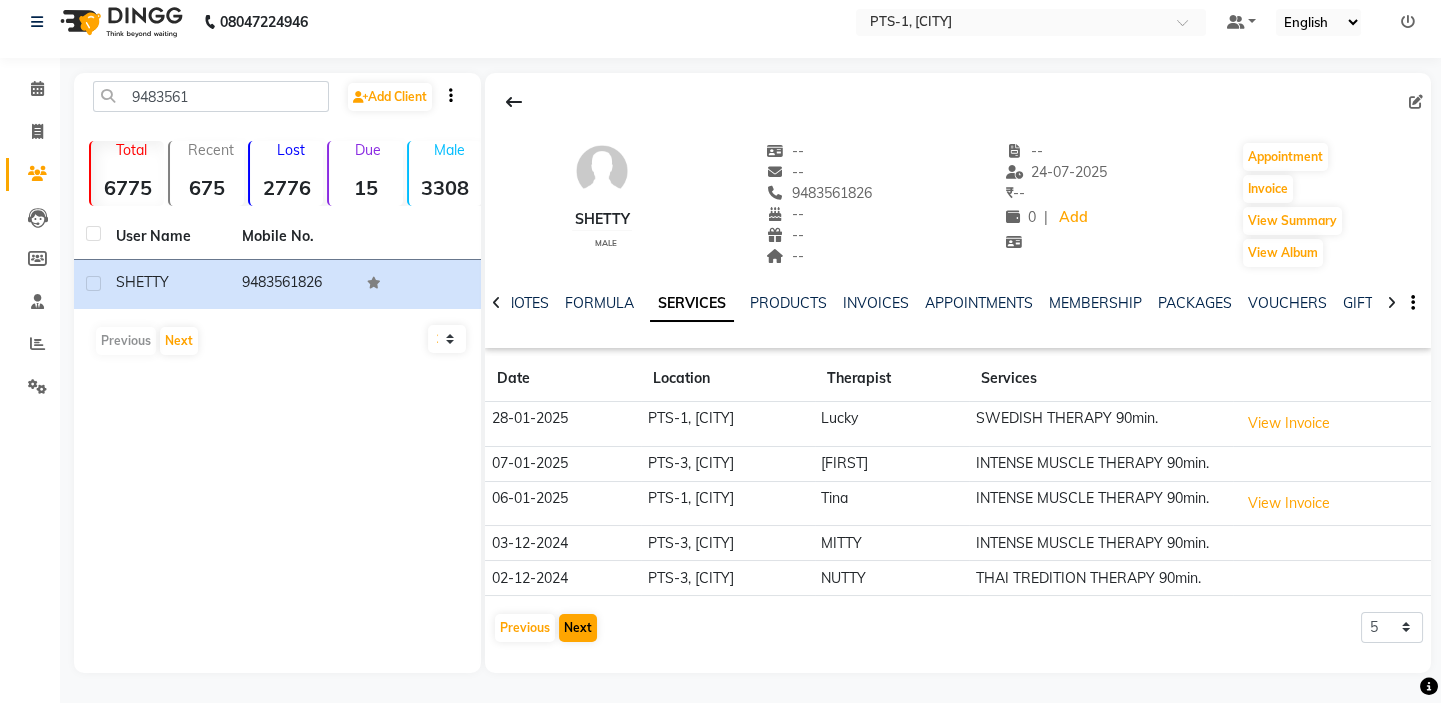 scroll, scrollTop: 14, scrollLeft: 0, axis: vertical 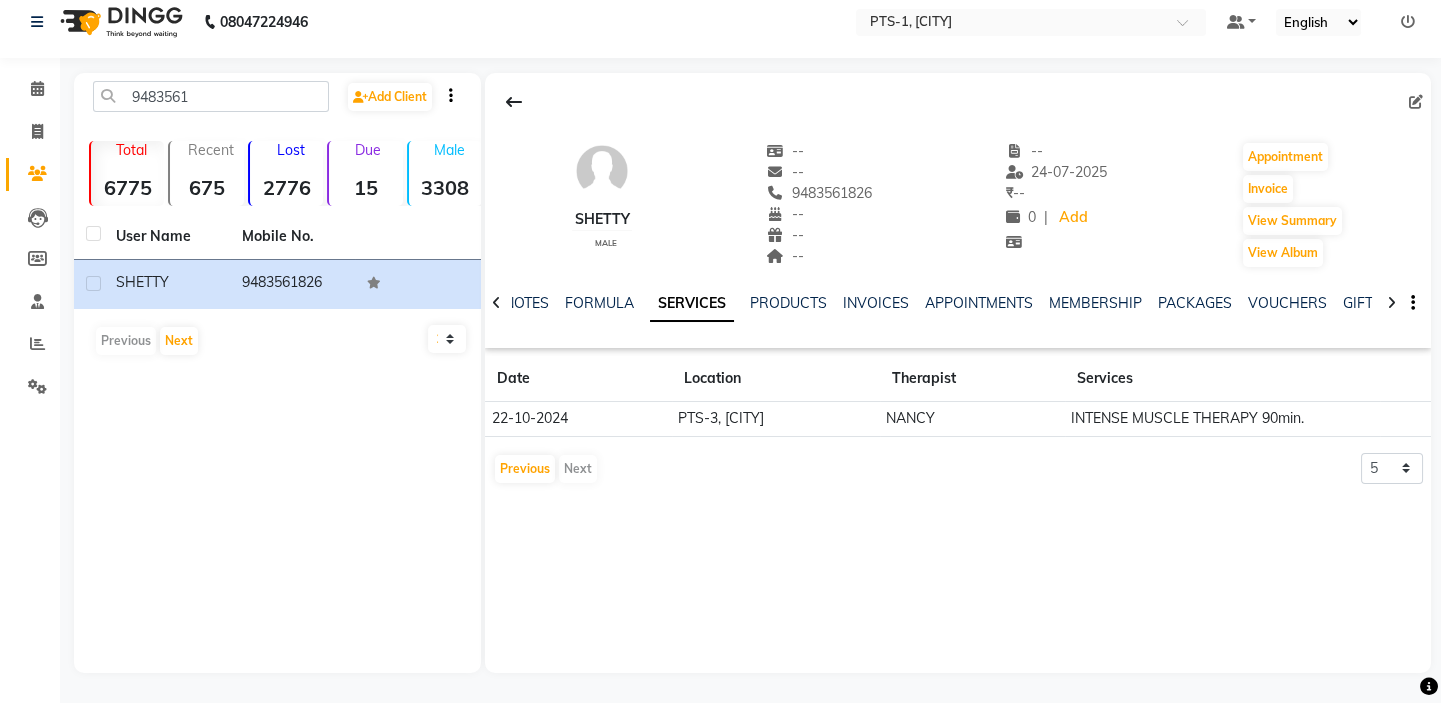 click on "SERVICES" 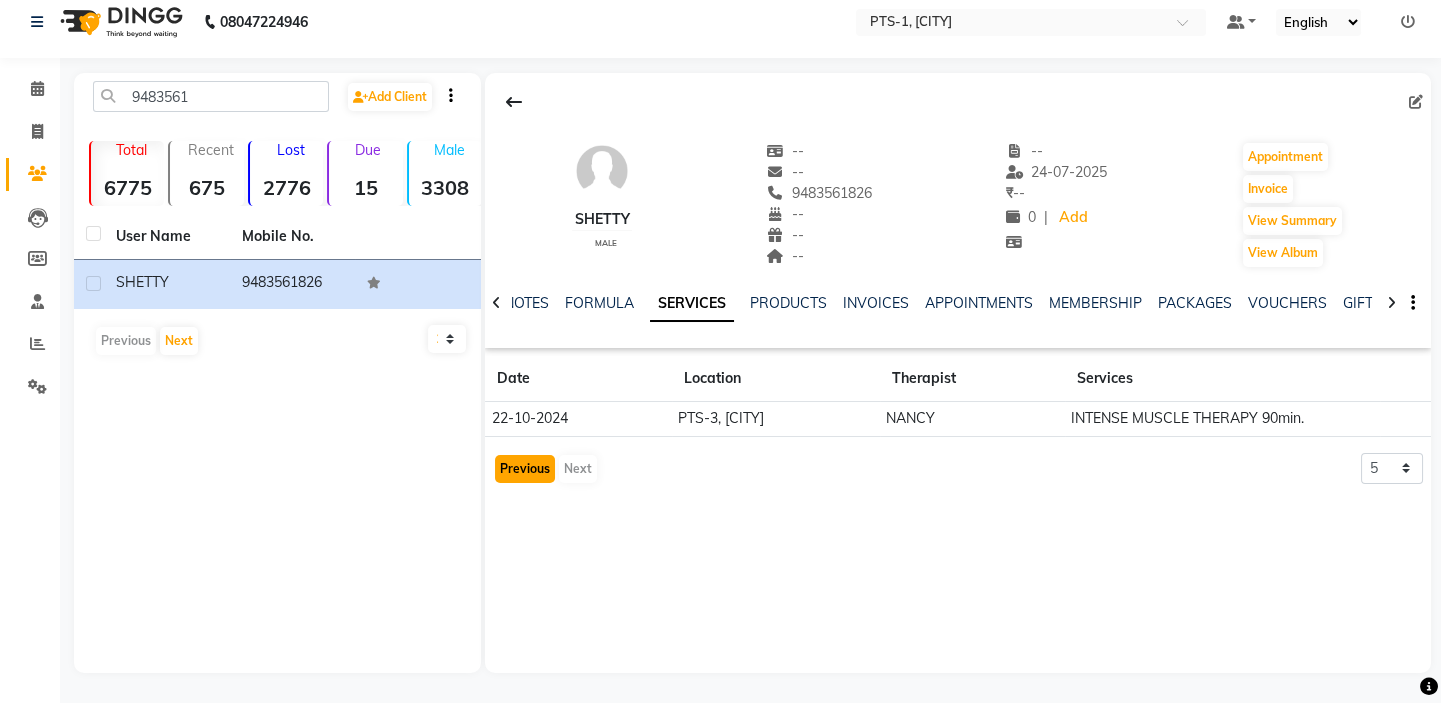 click on "Previous" 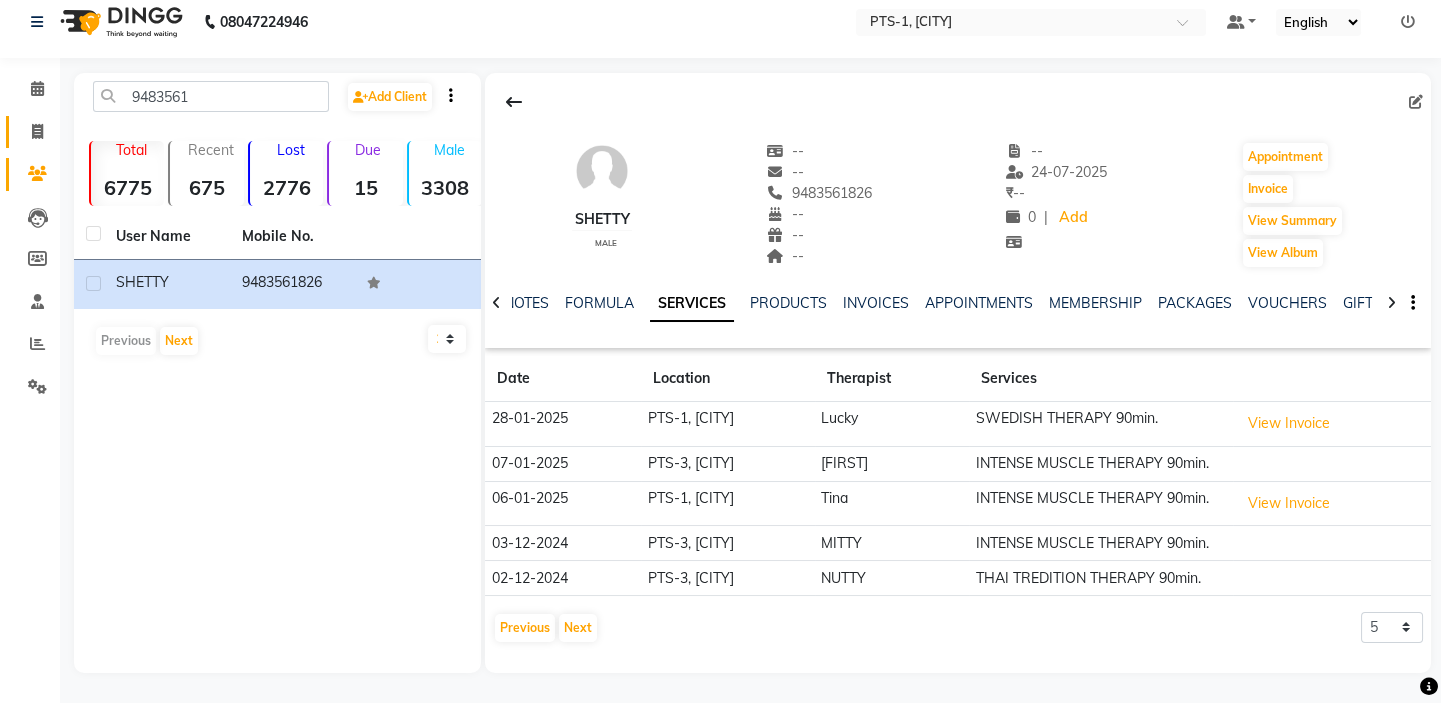 click 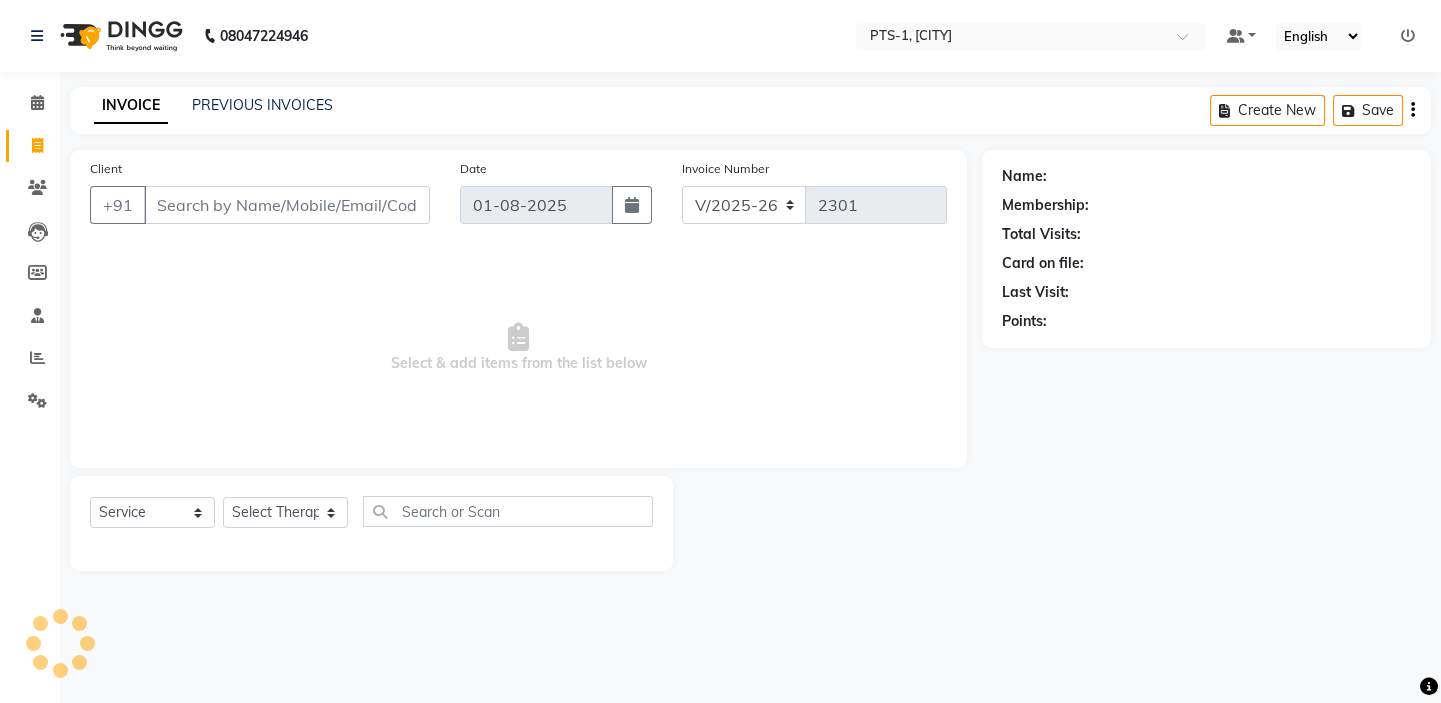 scroll, scrollTop: 0, scrollLeft: 0, axis: both 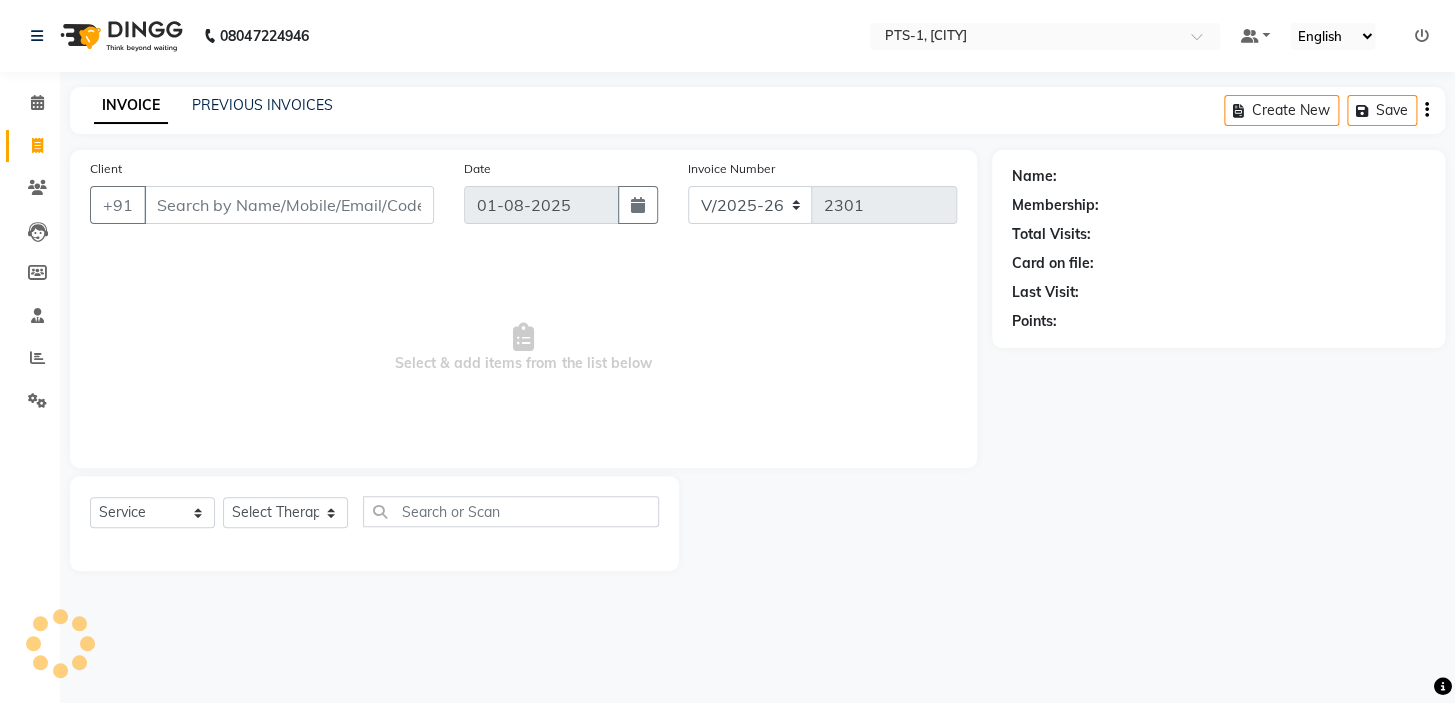 click on "Client" at bounding box center [289, 205] 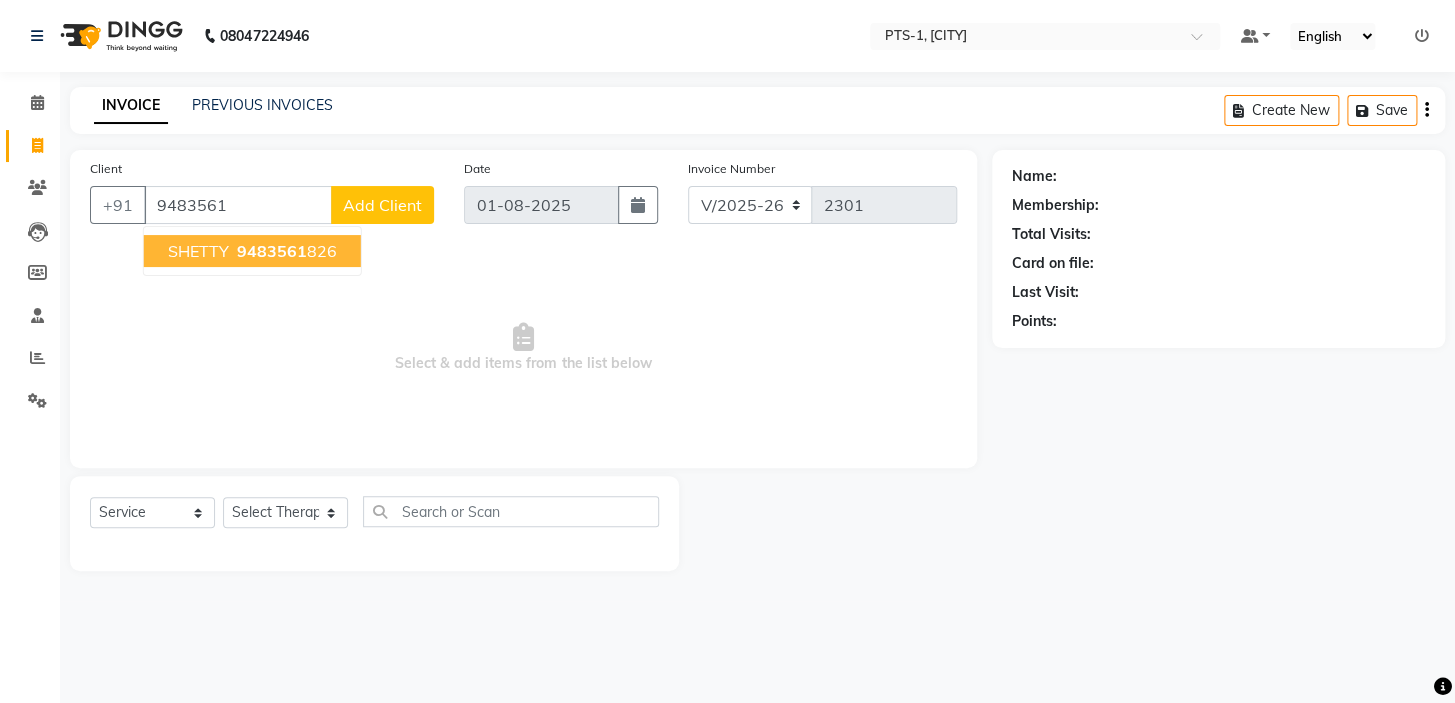 click on "SHETTY" at bounding box center (198, 251) 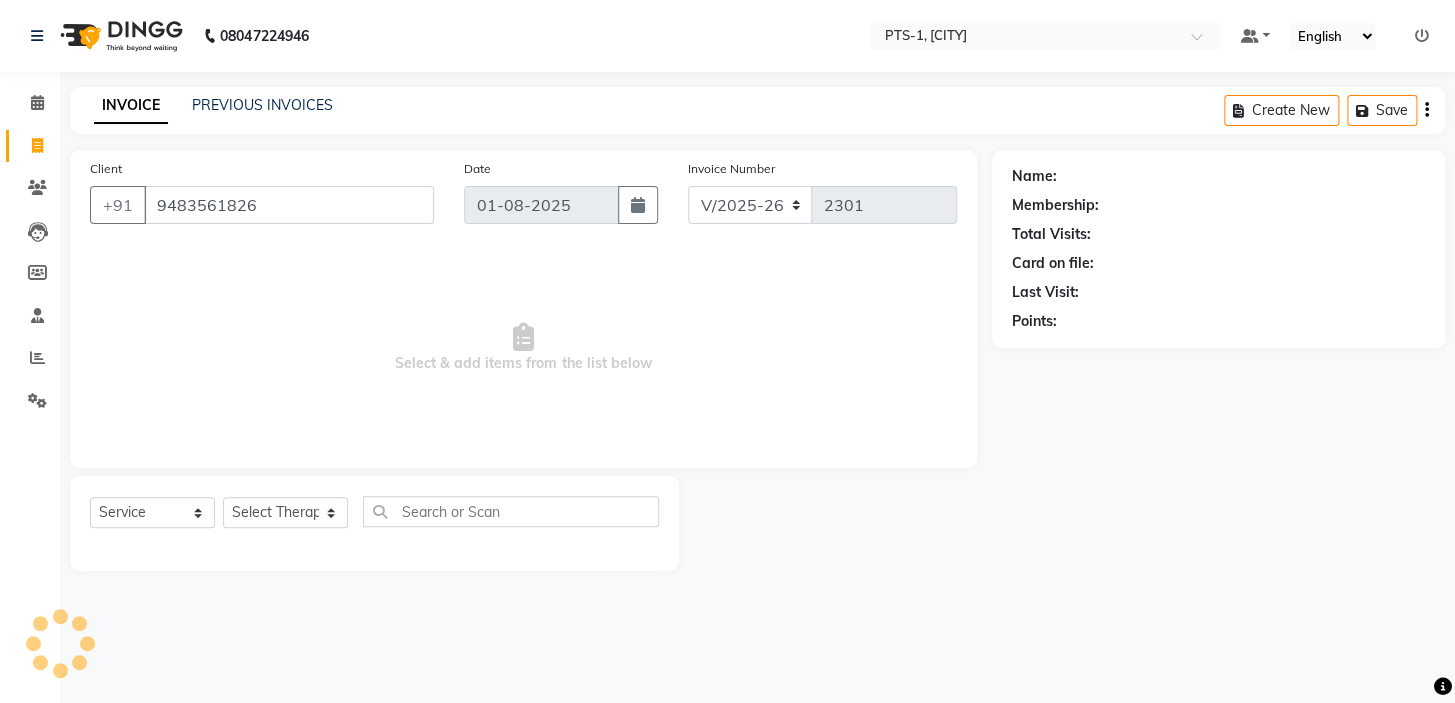 type on "9483561826" 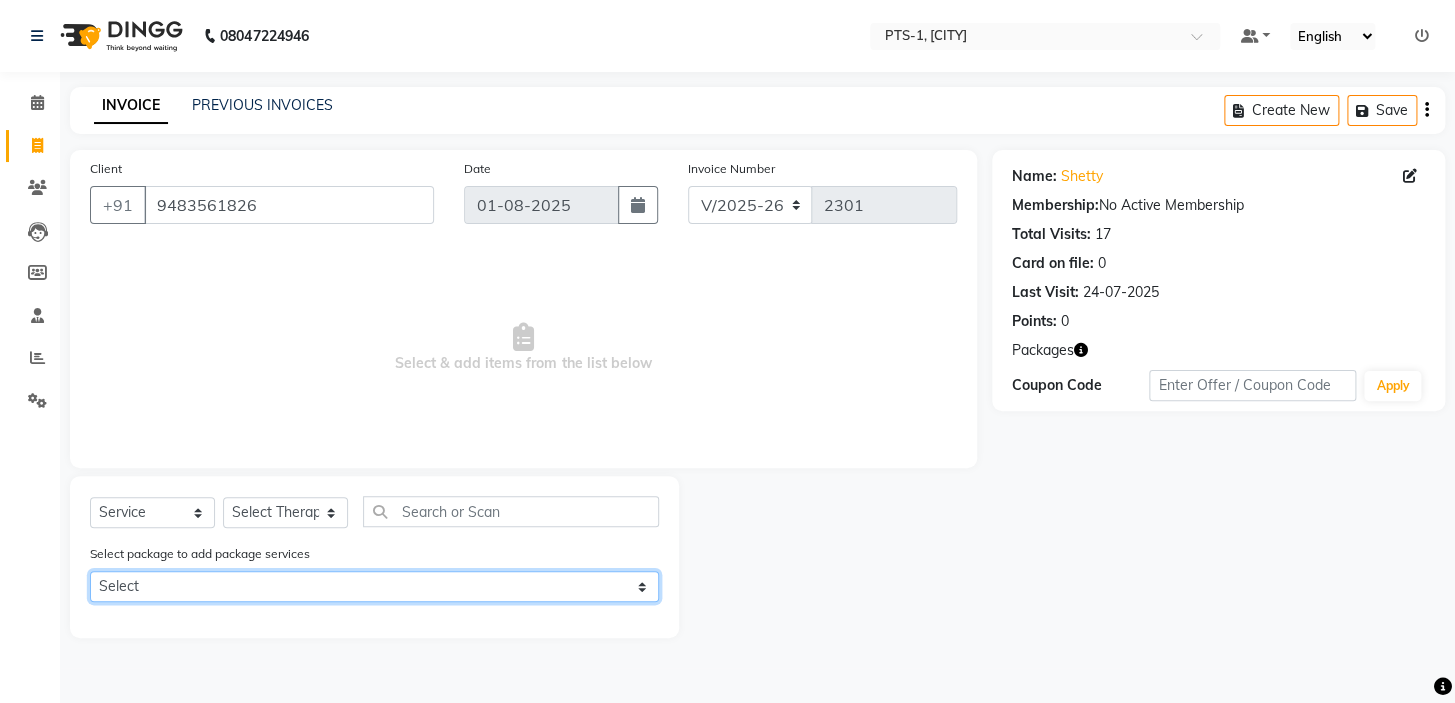 click on "Select PTS PACKAGE (20K) 22 SERVICES WITH STEAM" 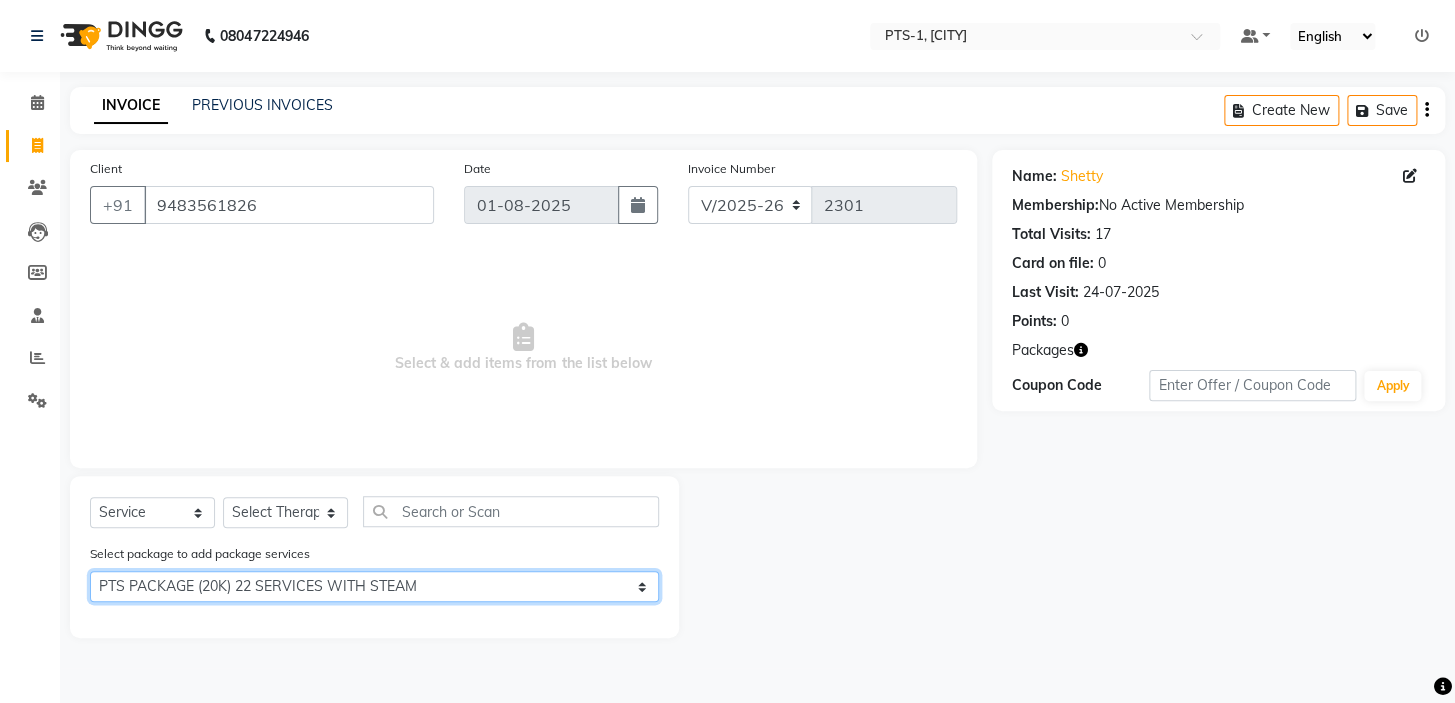 click on "Select PTS PACKAGE (20K) 22 SERVICES WITH STEAM" 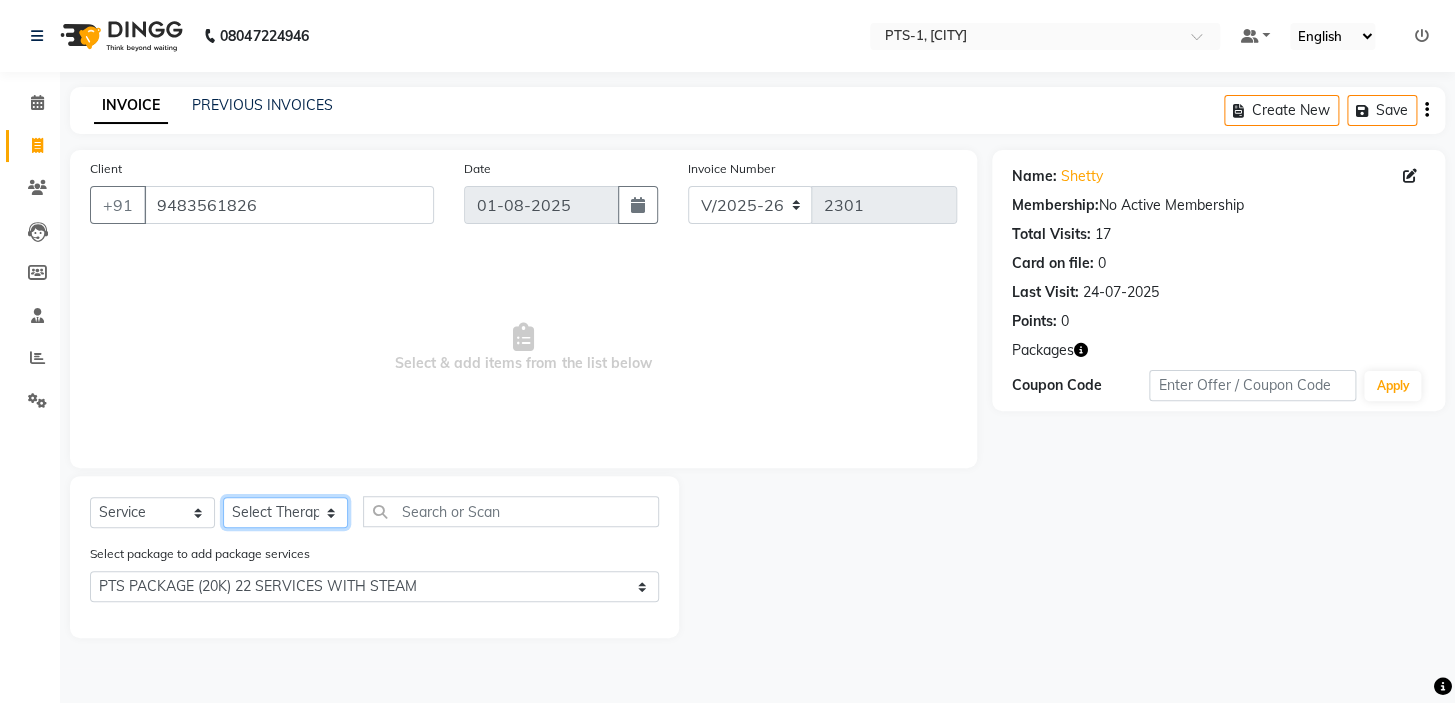 click on "Select Therapist Anand Annie anyone Babu Bela Gia Jeje Jenny Jincy JOE Lilly Nanny Rita Shodika Sun Tashi VINOD KUMAR" 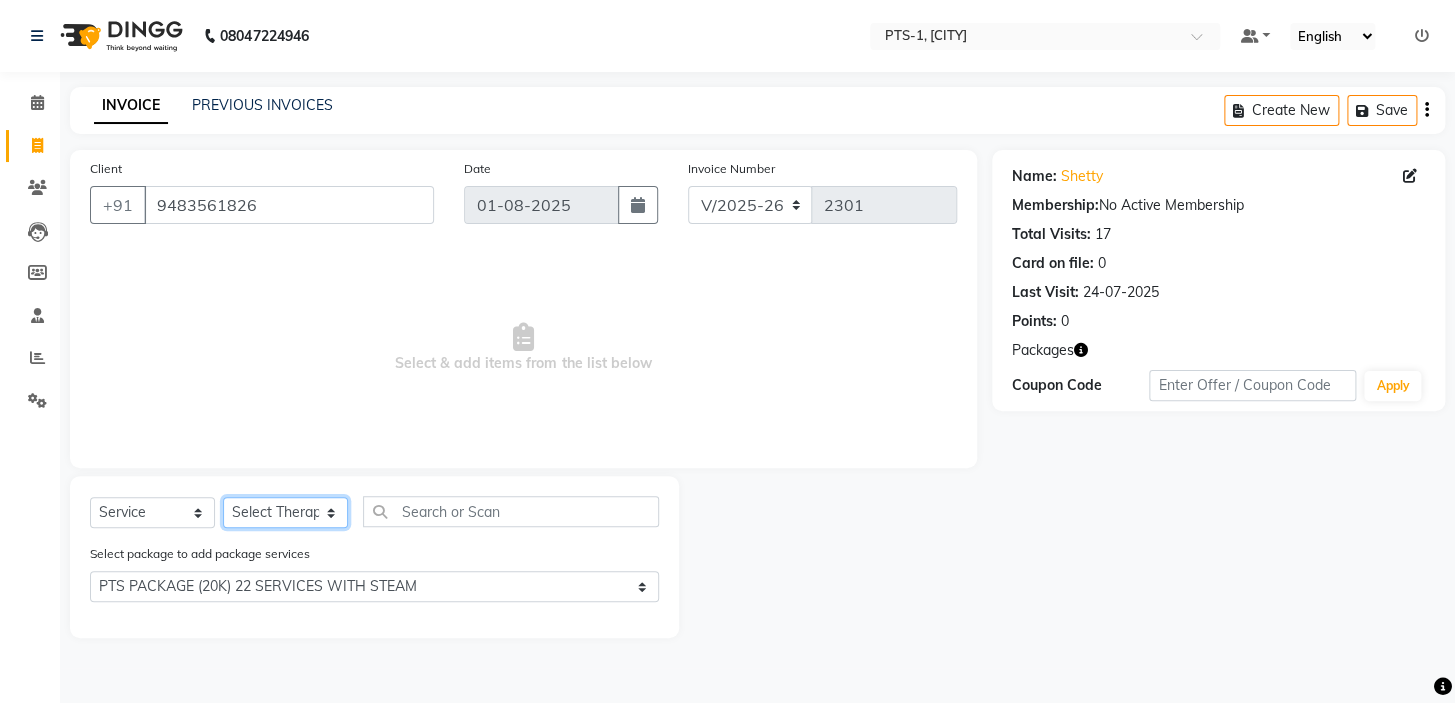select on "61895" 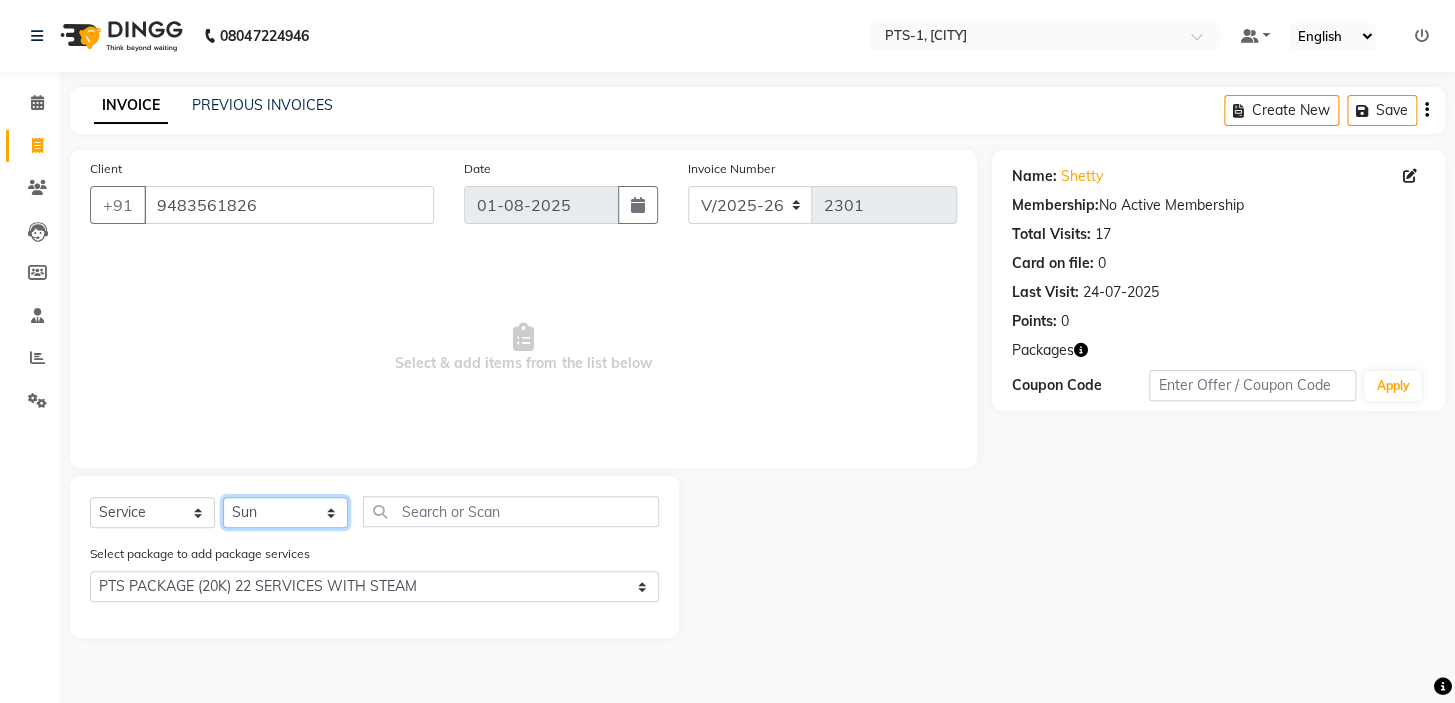 click on "Select Therapist Anand Annie anyone Babu Bela Gia Jeje Jenny Jincy JOE Lilly Nanny Rita Shodika Sun Tashi VINOD KUMAR" 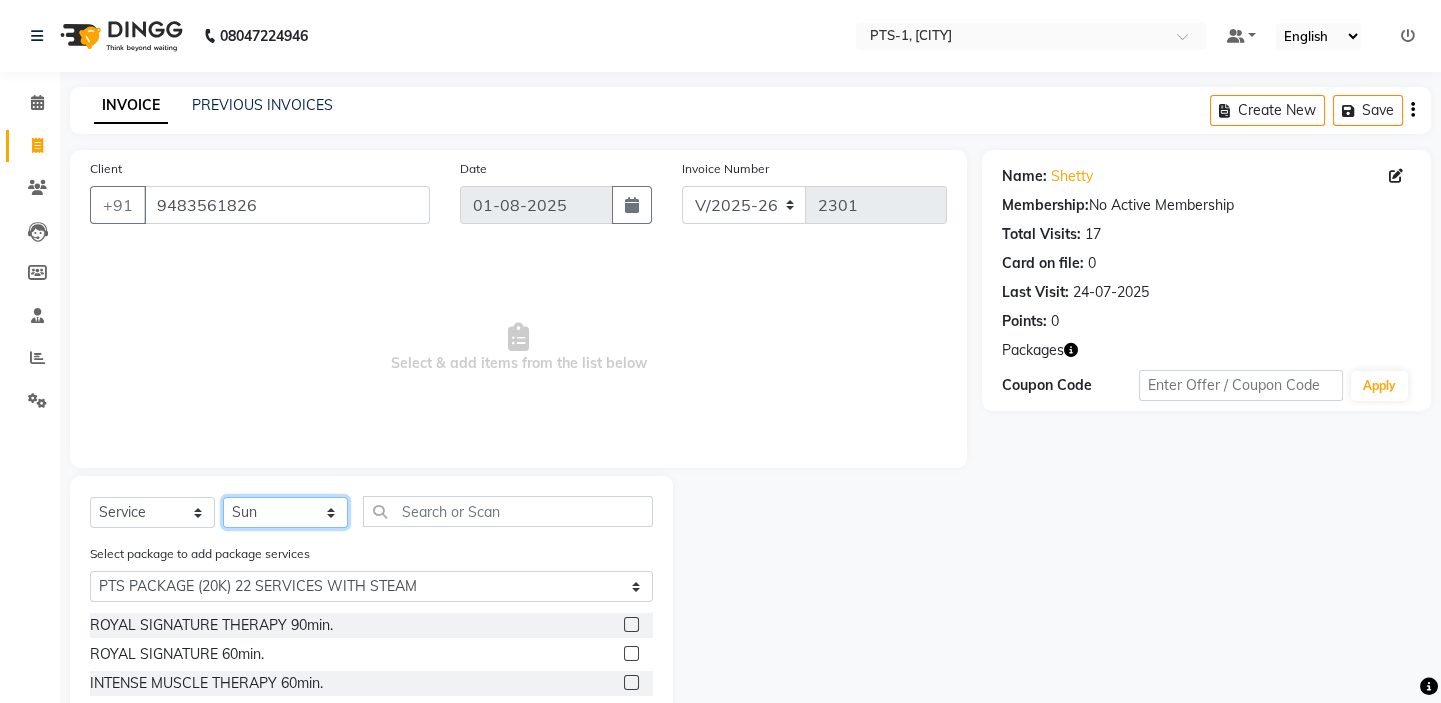 scroll, scrollTop: 119, scrollLeft: 0, axis: vertical 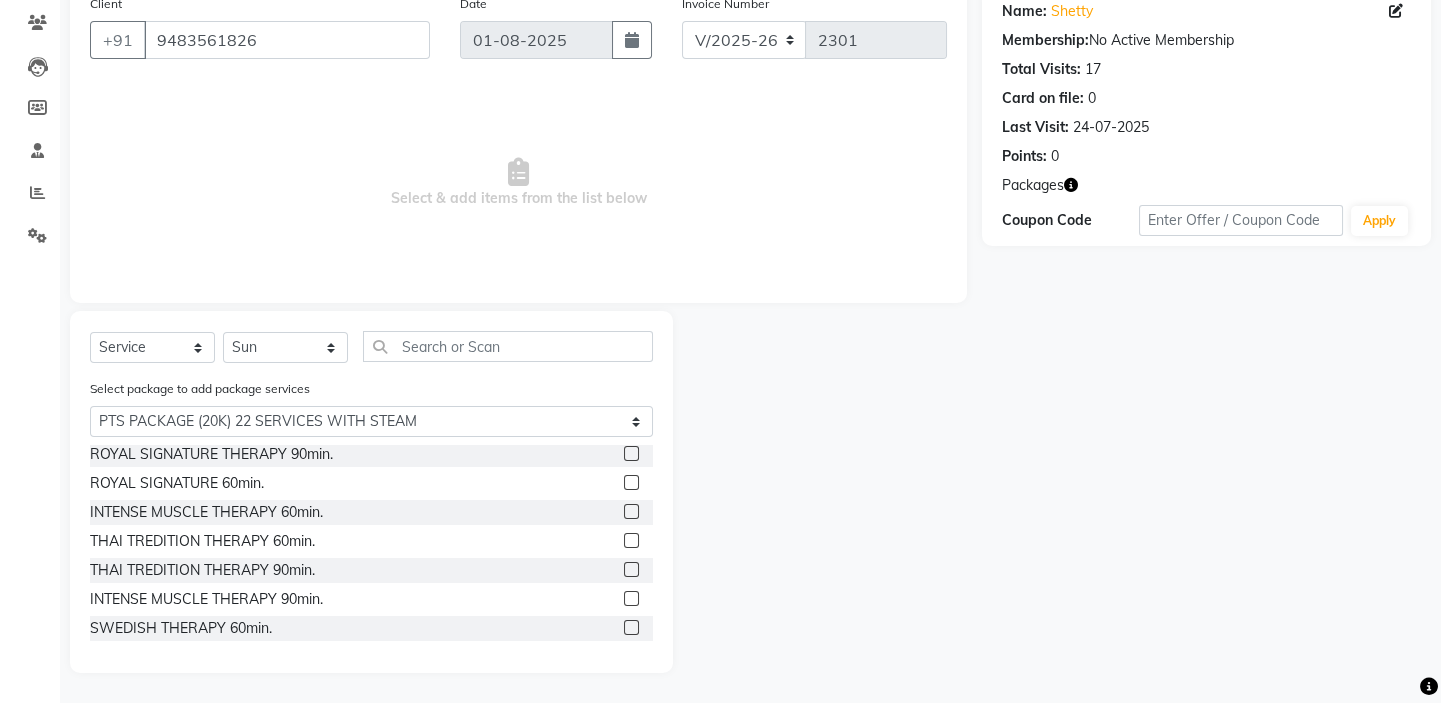 click 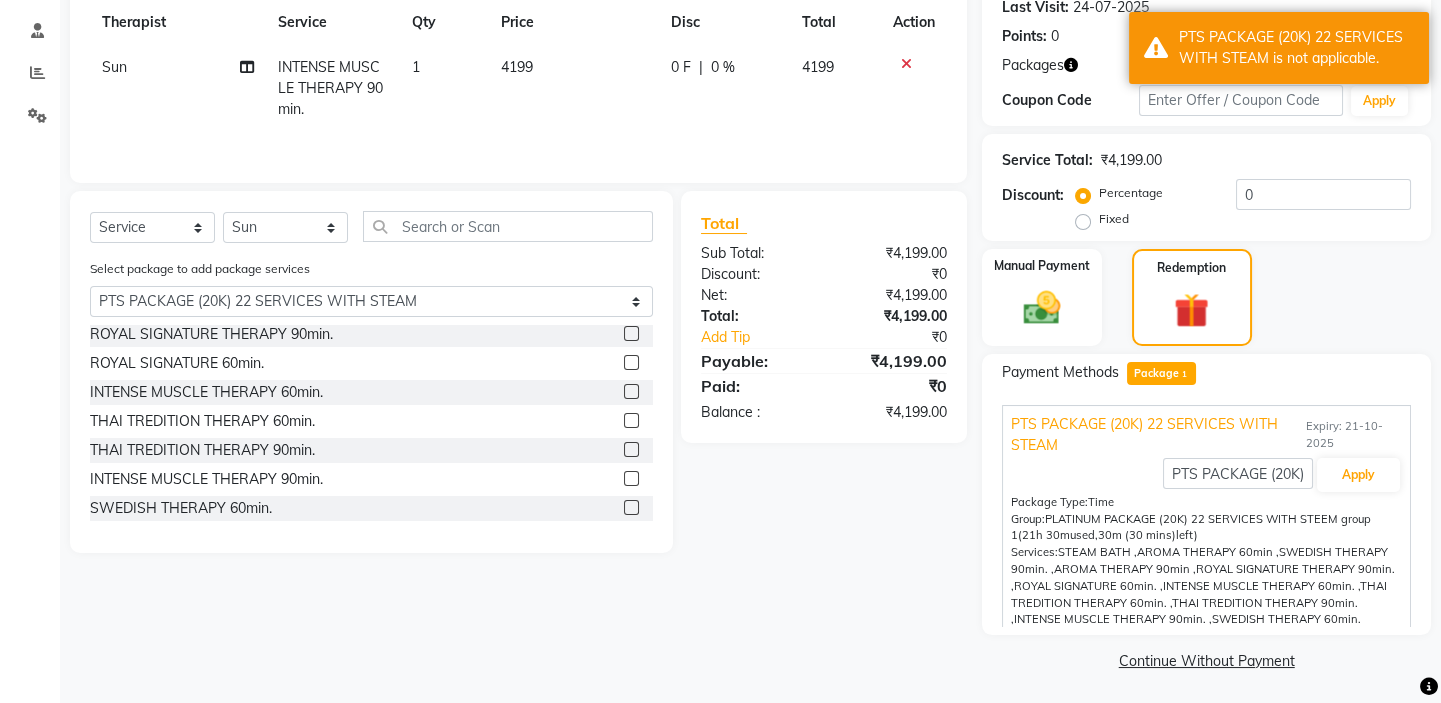 scroll, scrollTop: 287, scrollLeft: 0, axis: vertical 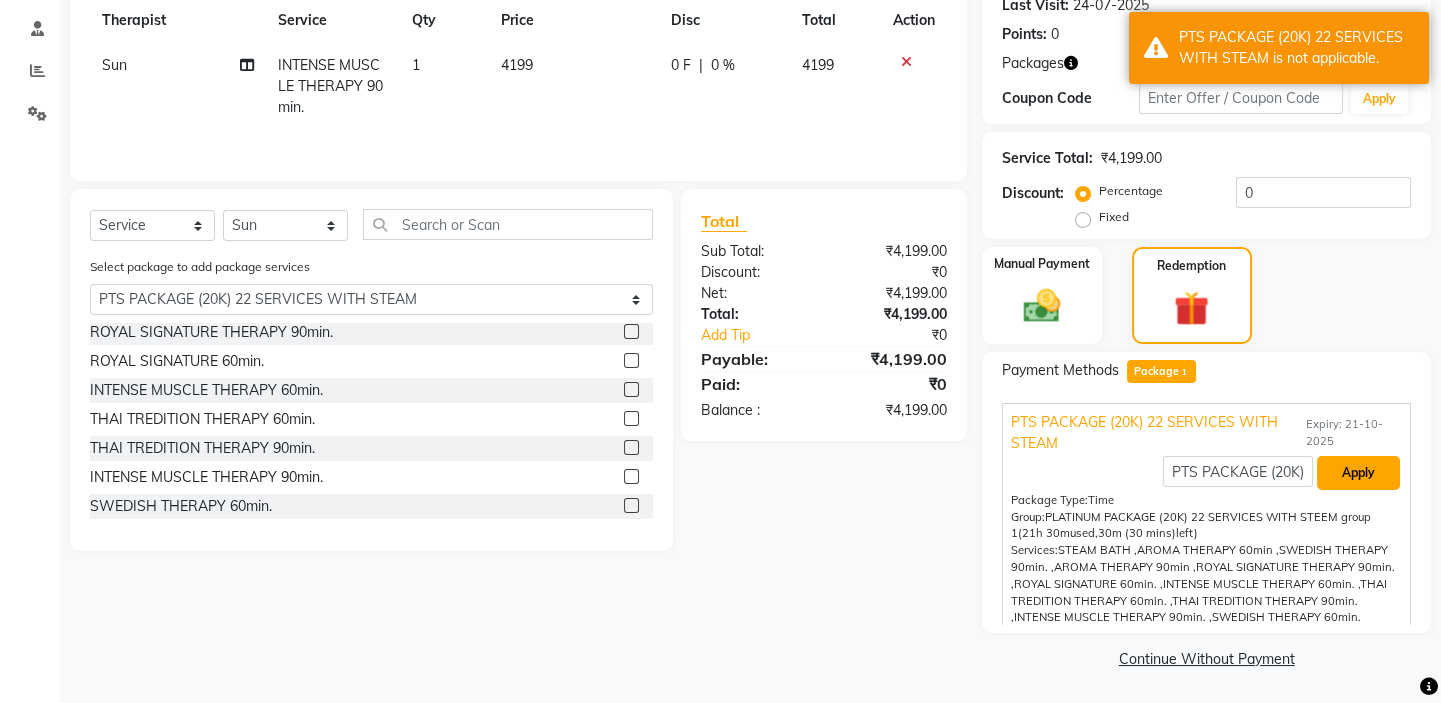 click on "Apply" at bounding box center (1358, 473) 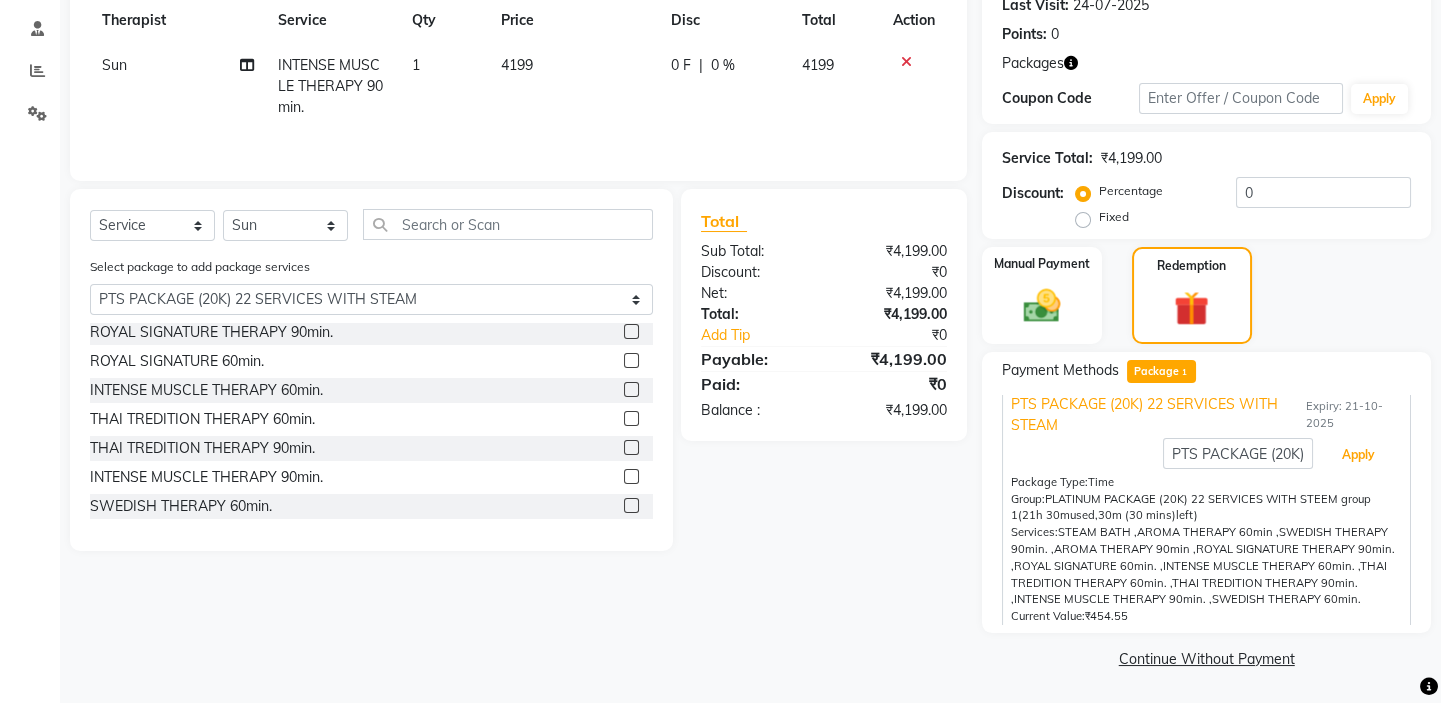 scroll, scrollTop: 0, scrollLeft: 0, axis: both 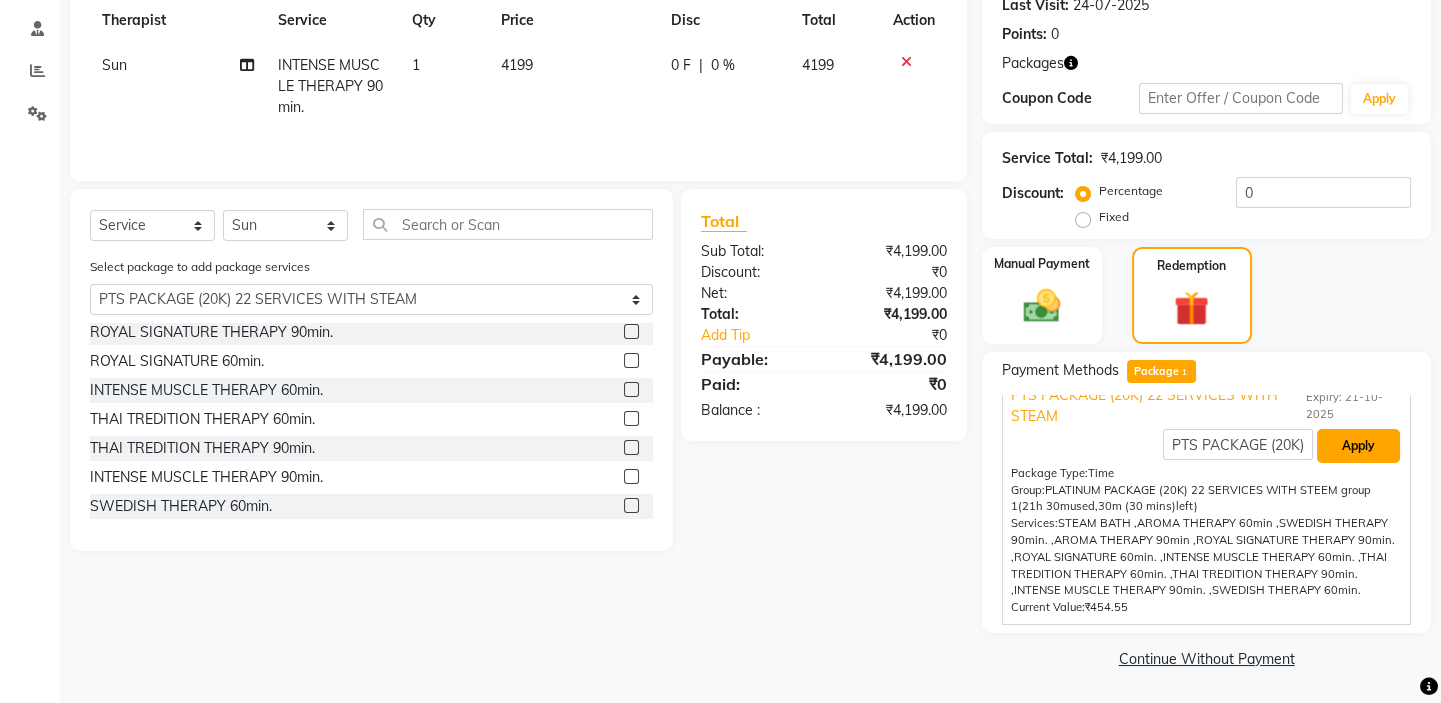 click on "Apply" at bounding box center [1358, 446] 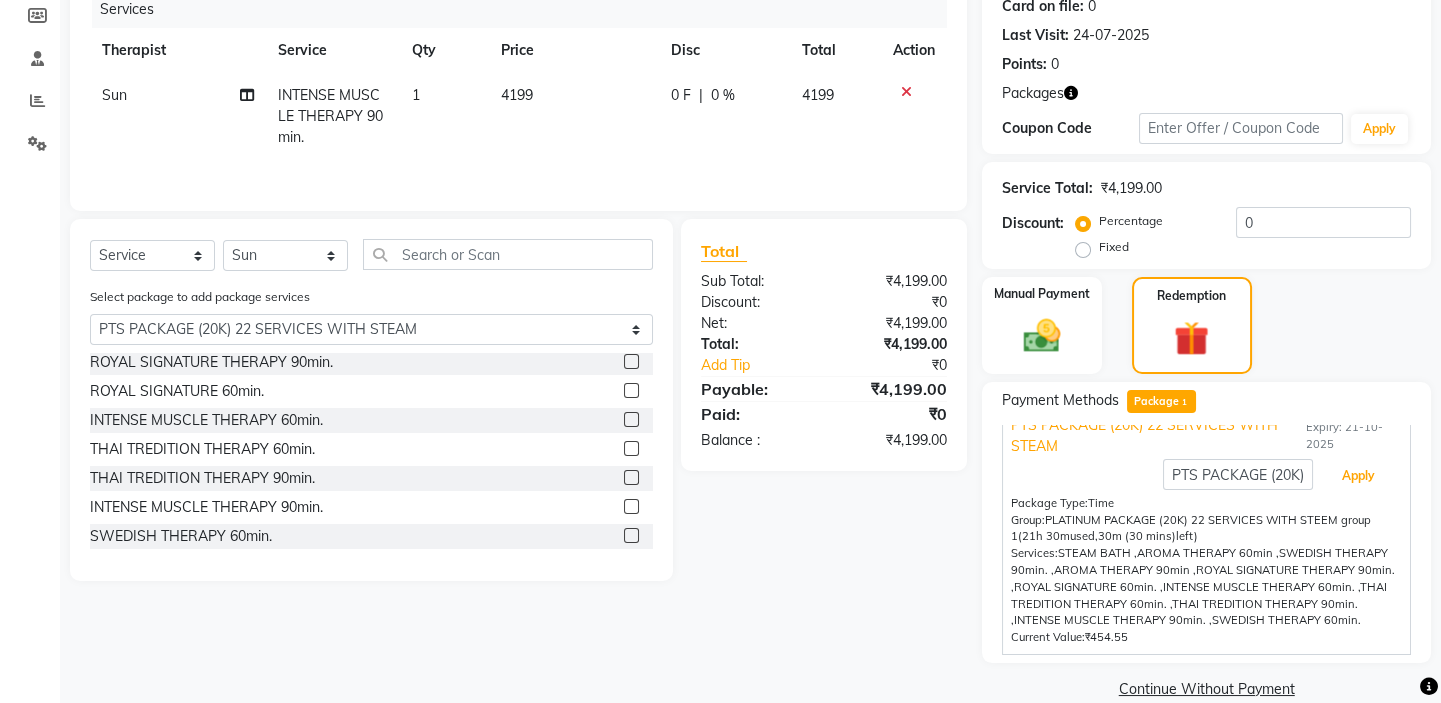 scroll, scrollTop: 287, scrollLeft: 0, axis: vertical 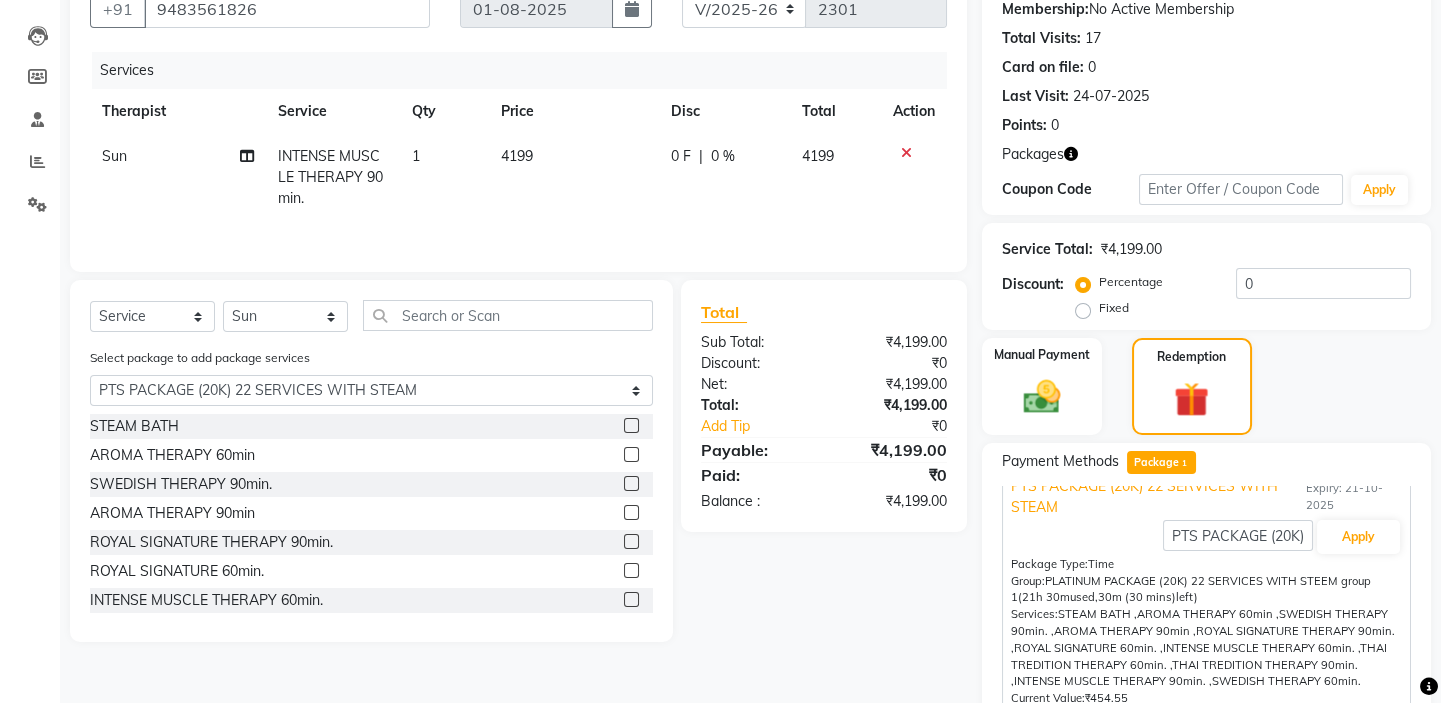 click 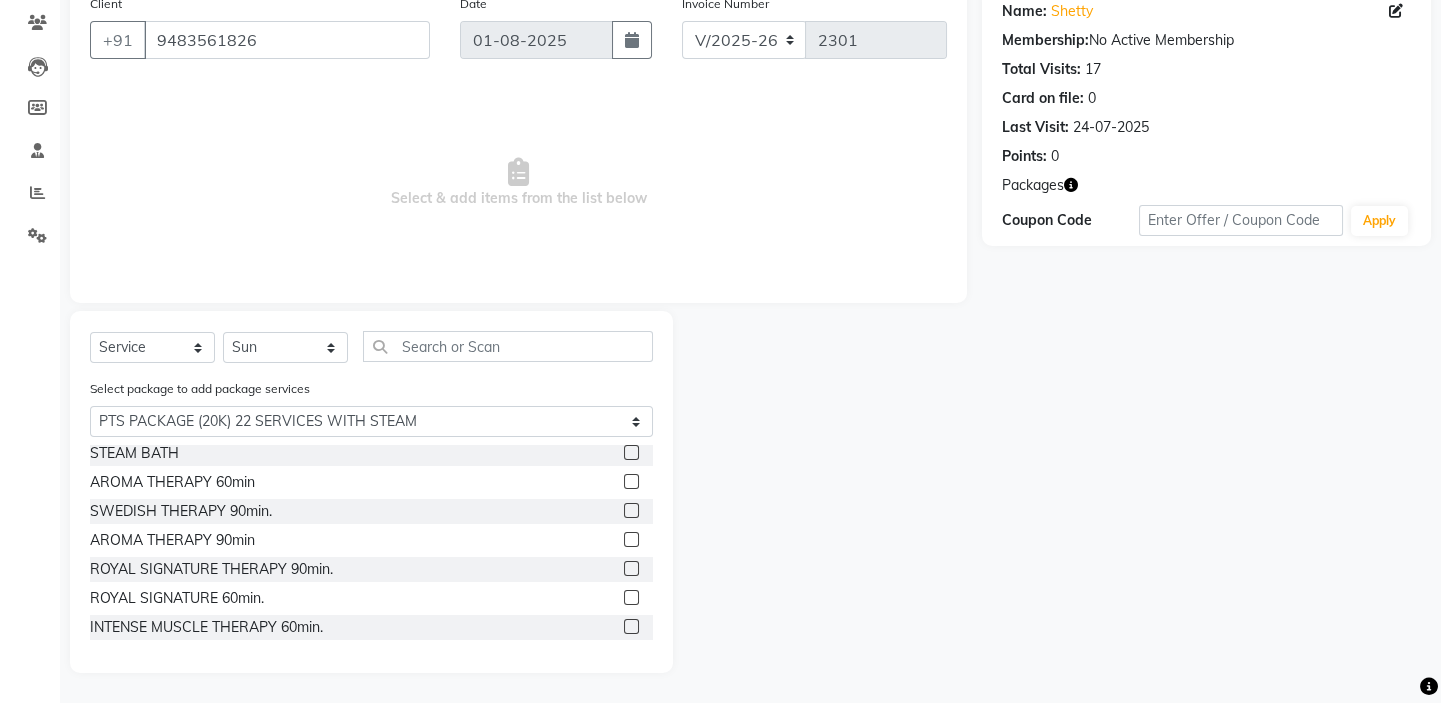 scroll, scrollTop: 0, scrollLeft: 0, axis: both 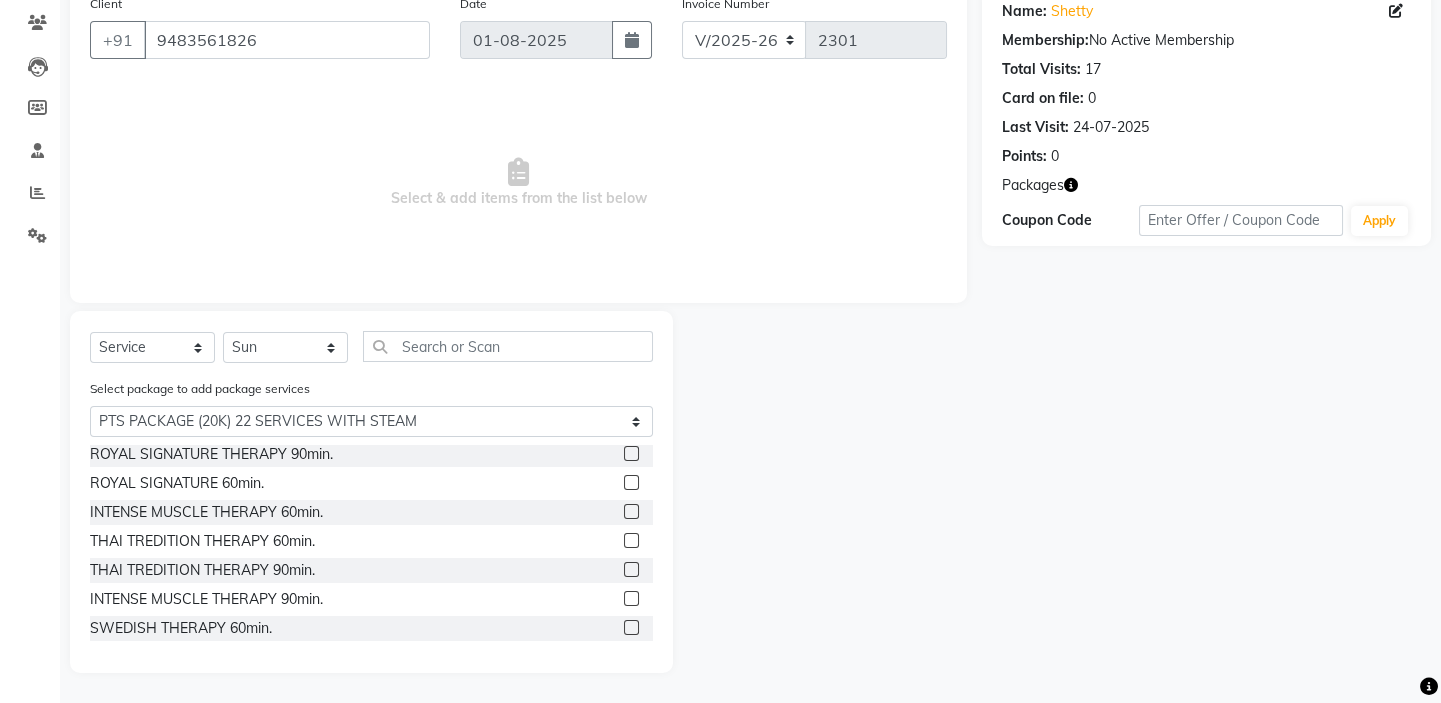 click 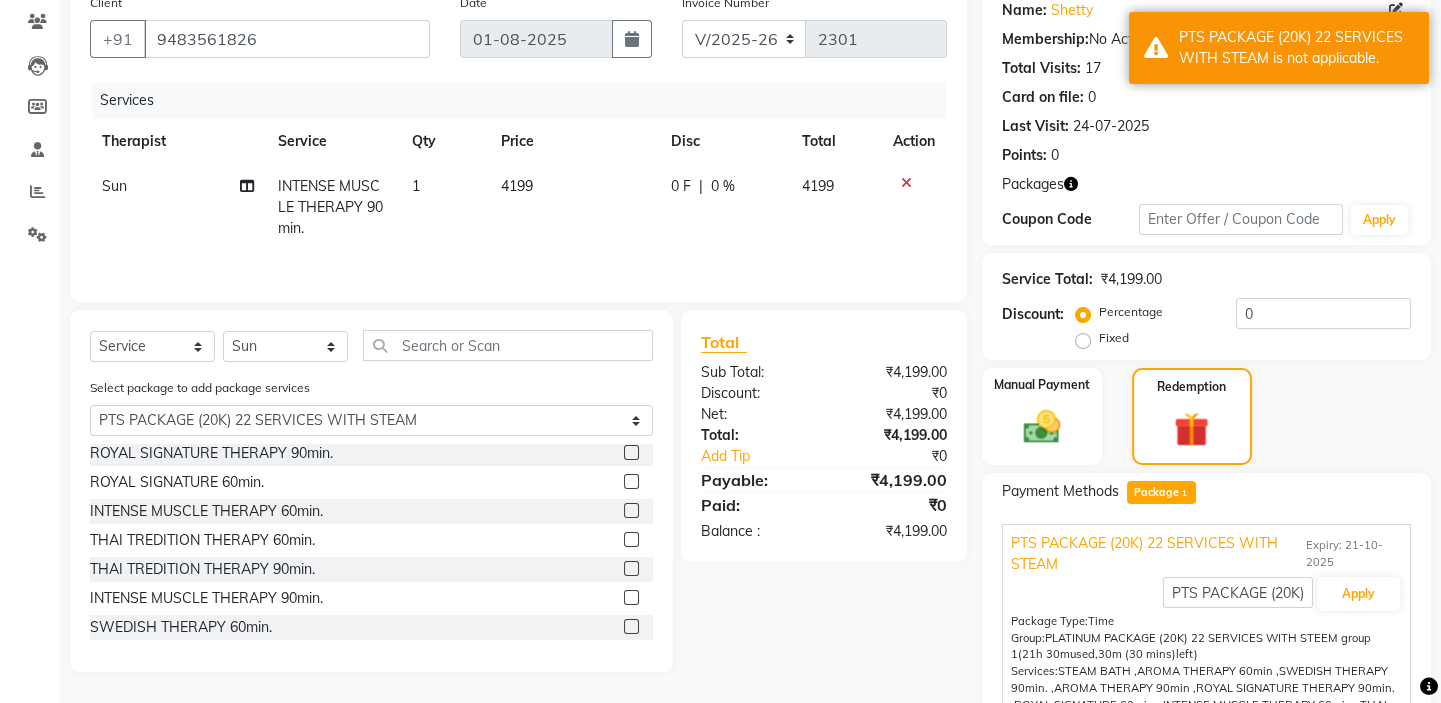 click 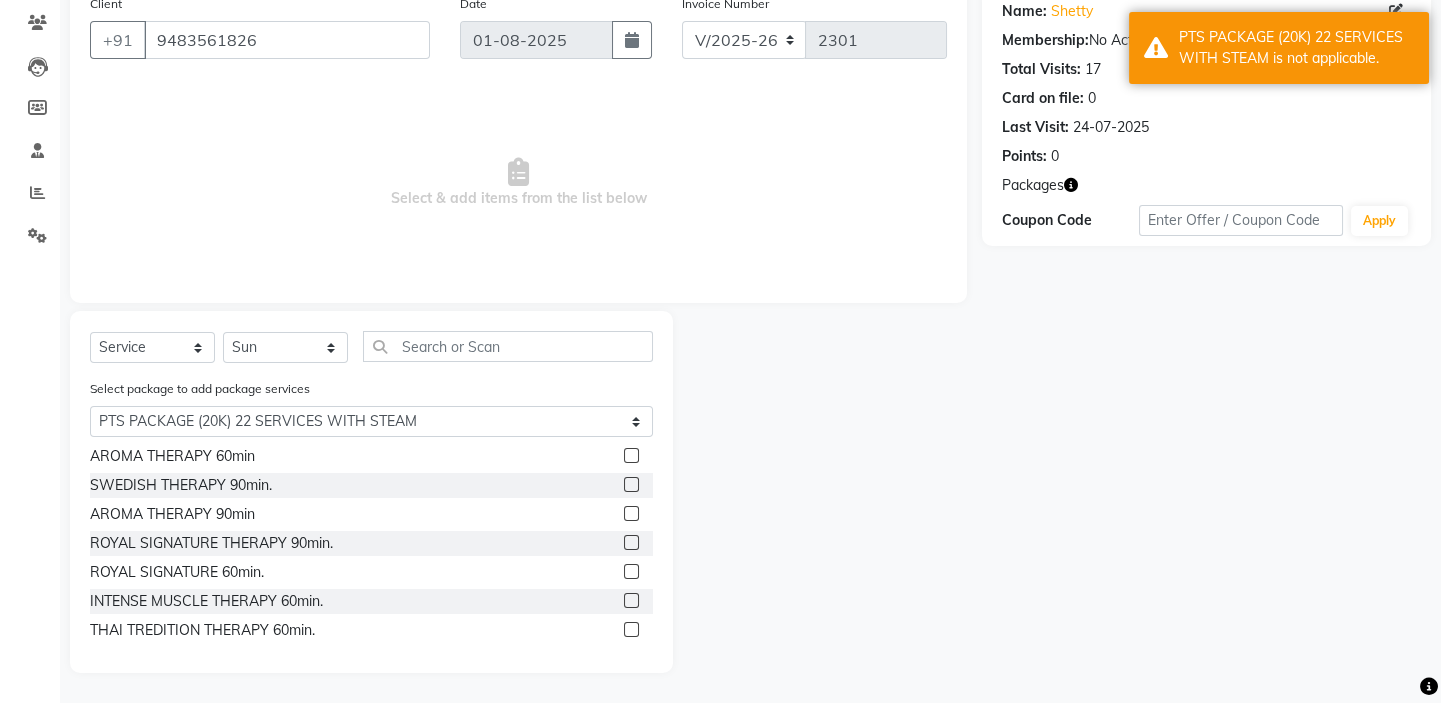 scroll, scrollTop: 0, scrollLeft: 0, axis: both 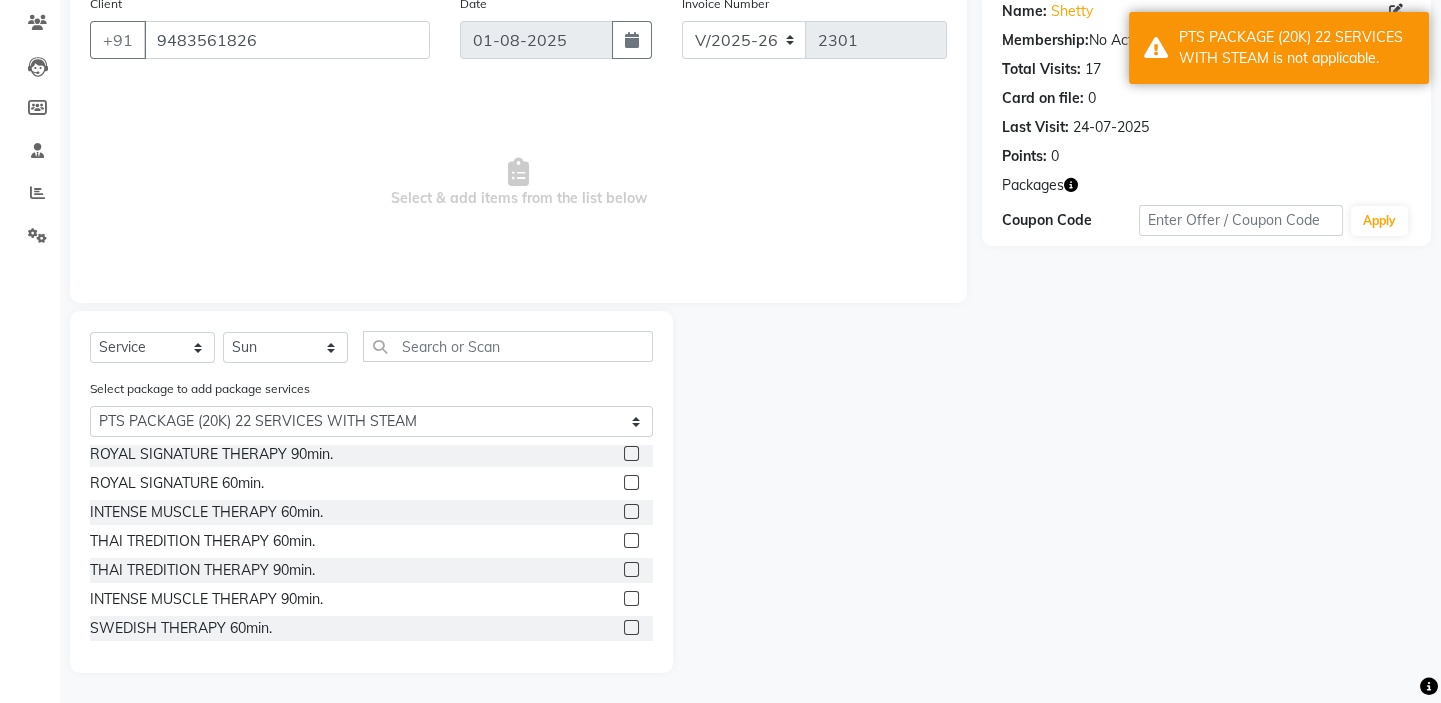 click 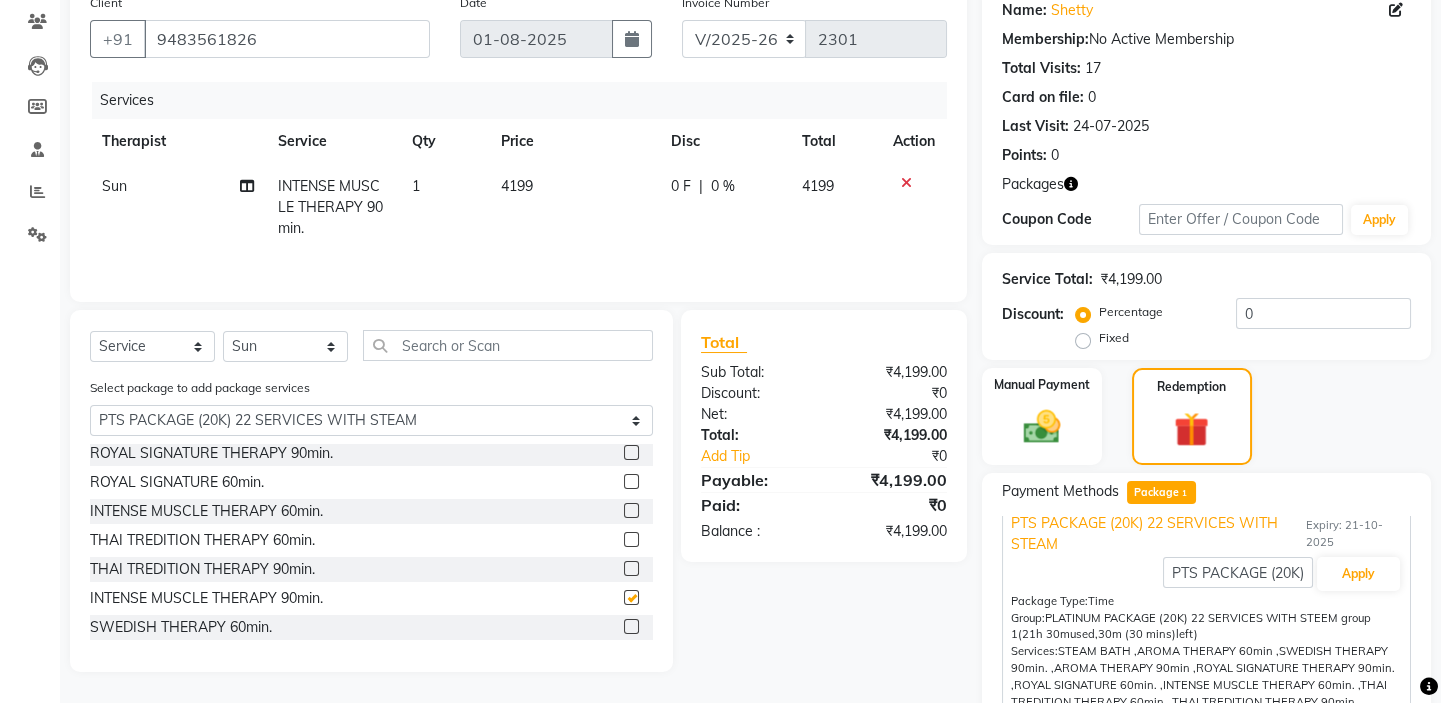 checkbox on "false" 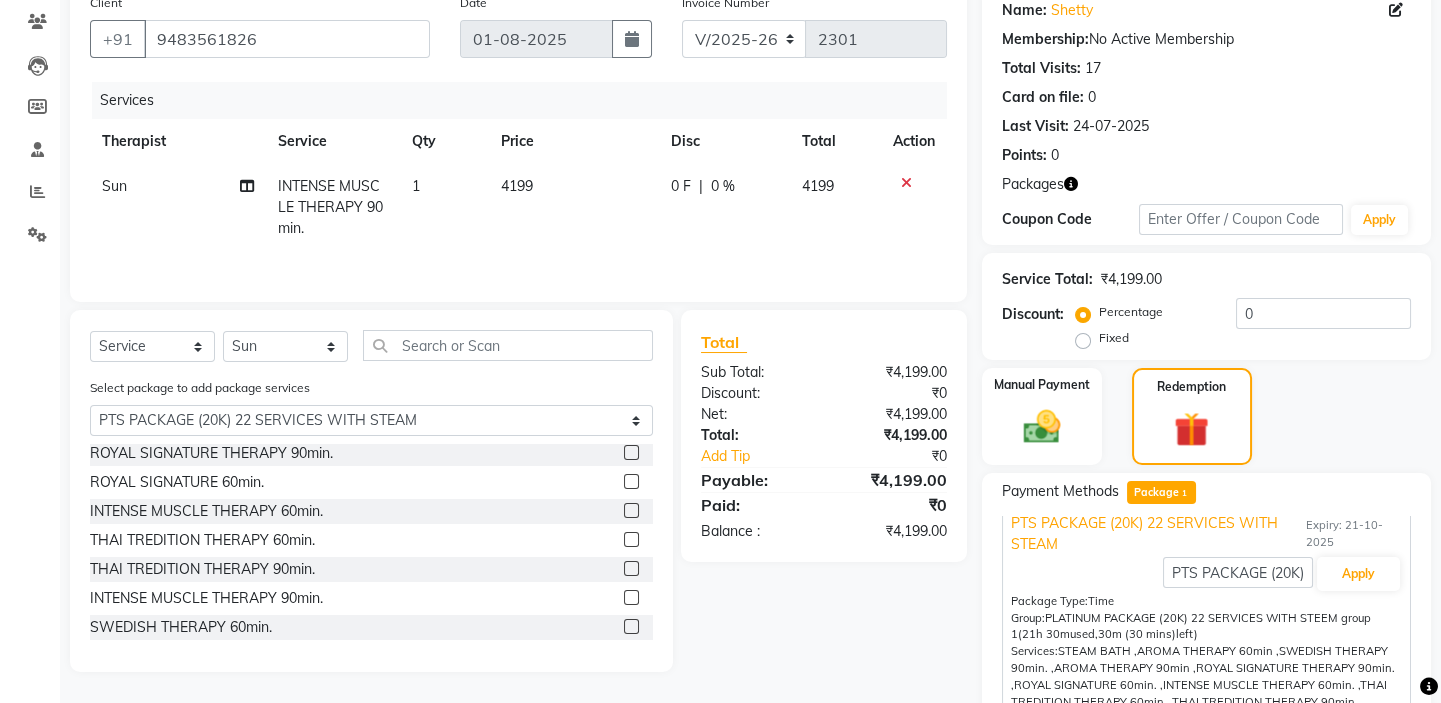 scroll, scrollTop: 43, scrollLeft: 0, axis: vertical 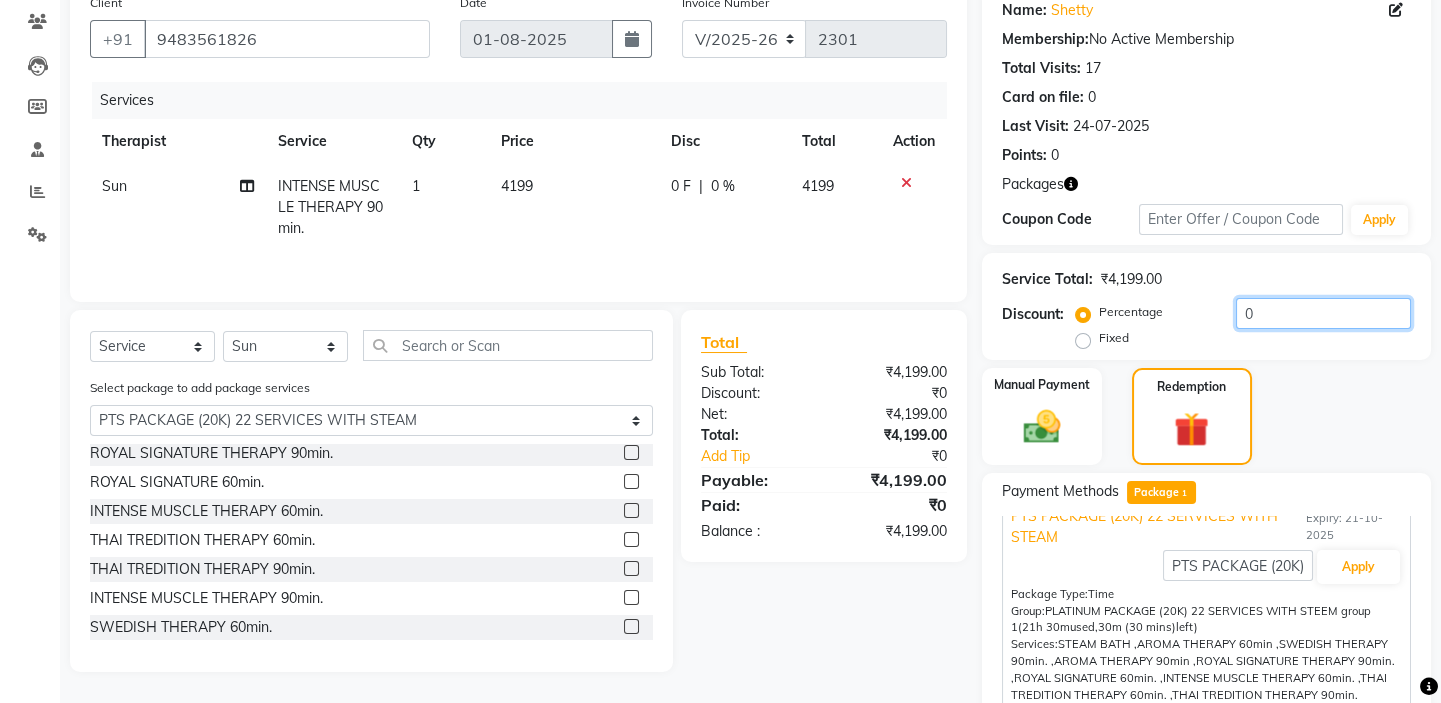 click on "0" 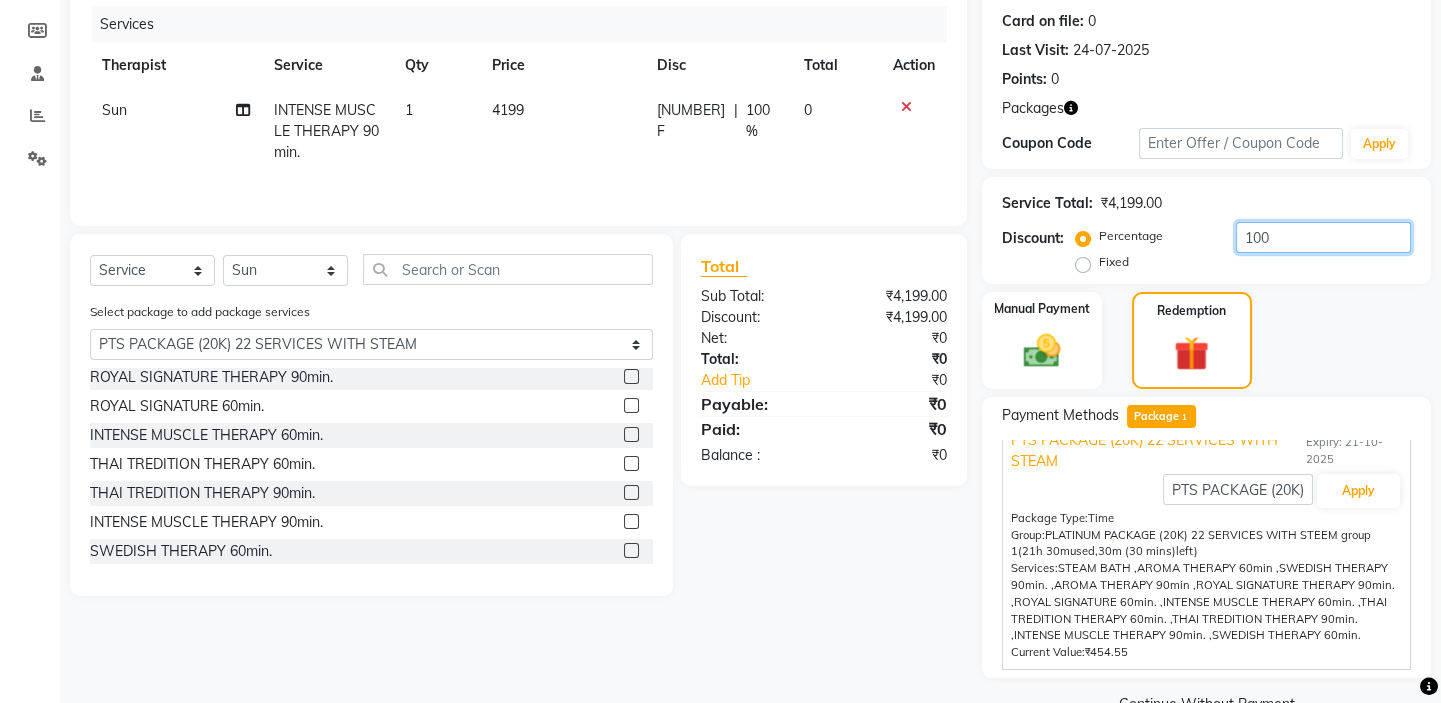 scroll, scrollTop: 287, scrollLeft: 0, axis: vertical 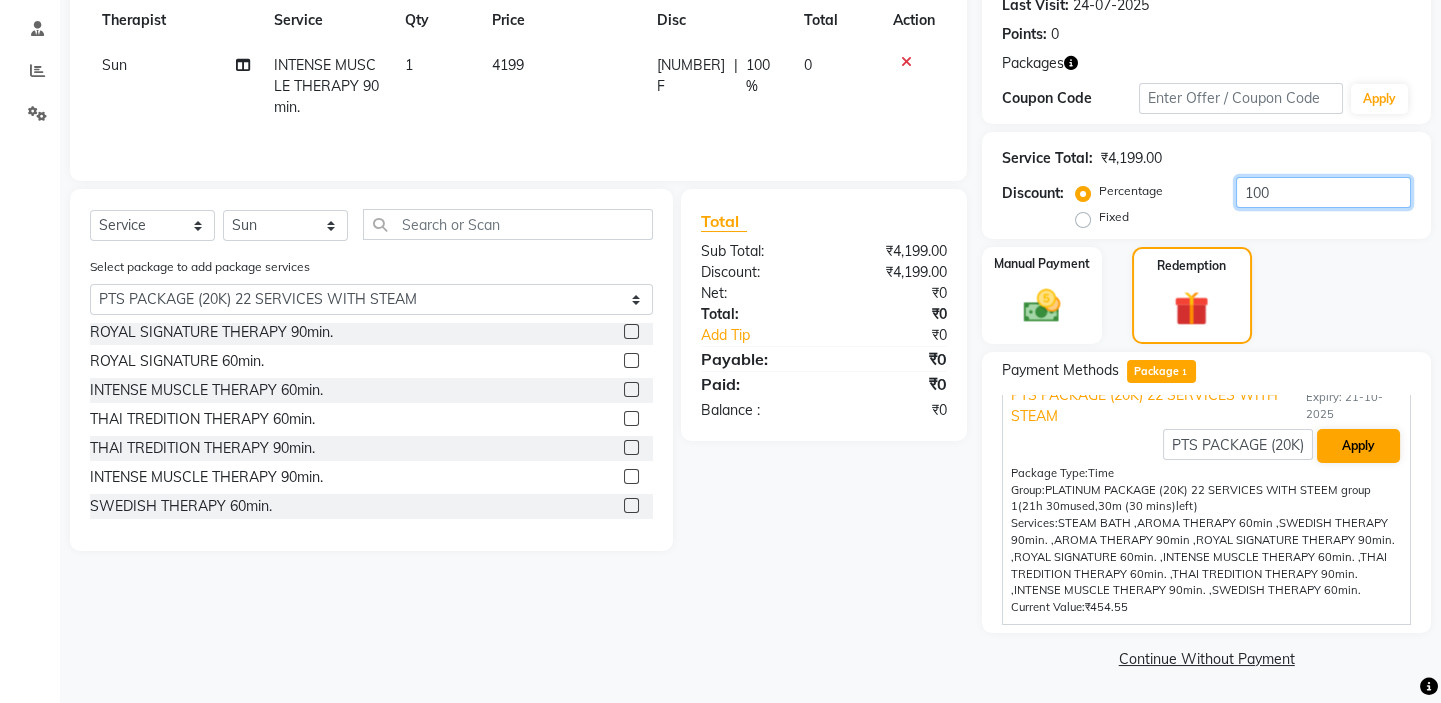 type on "100" 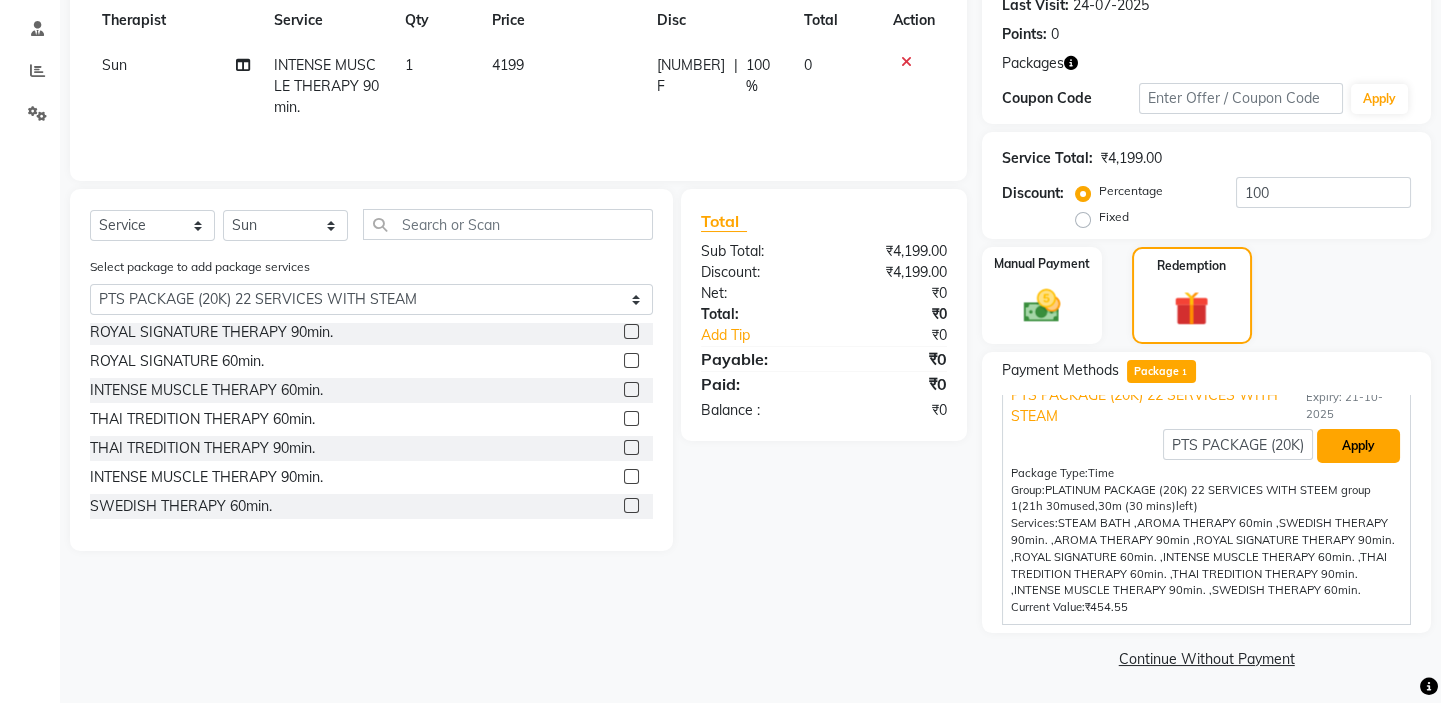 click on "Apply" at bounding box center [1358, 446] 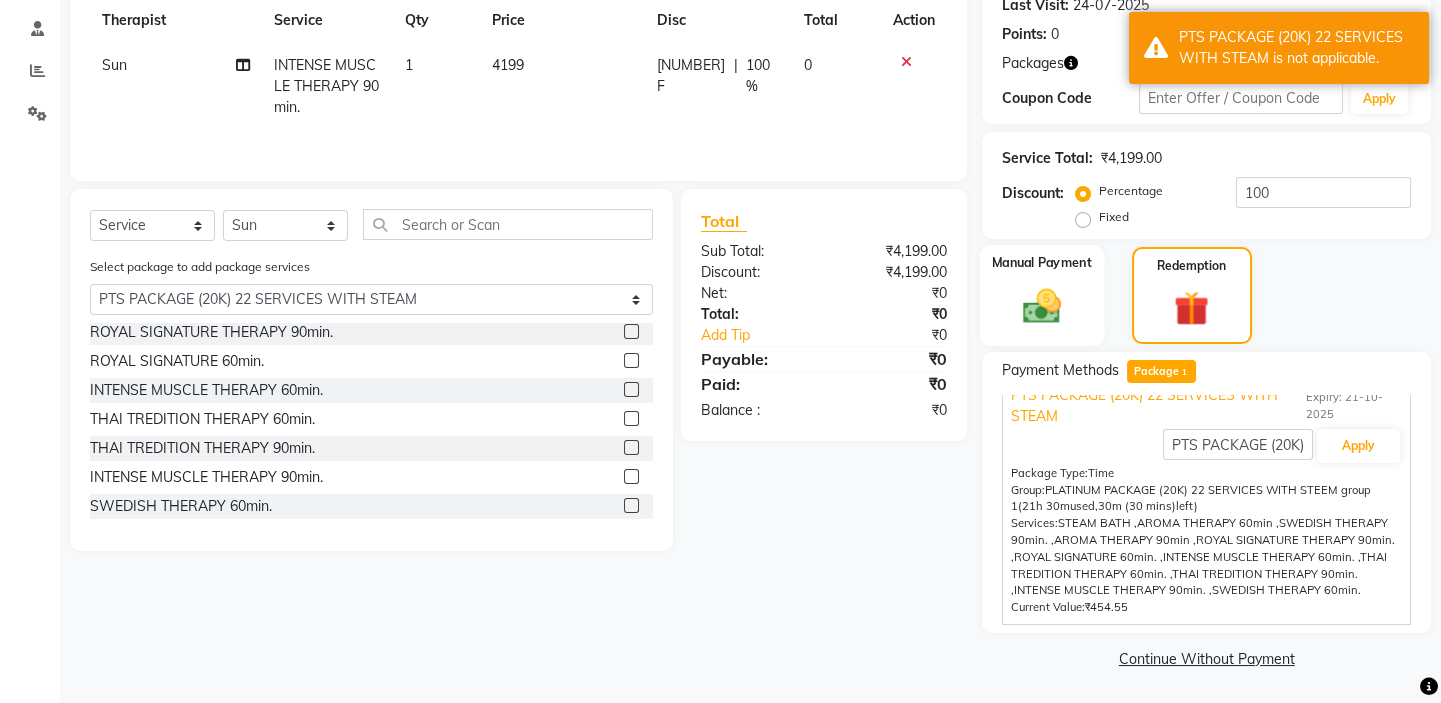click on "Manual Payment" 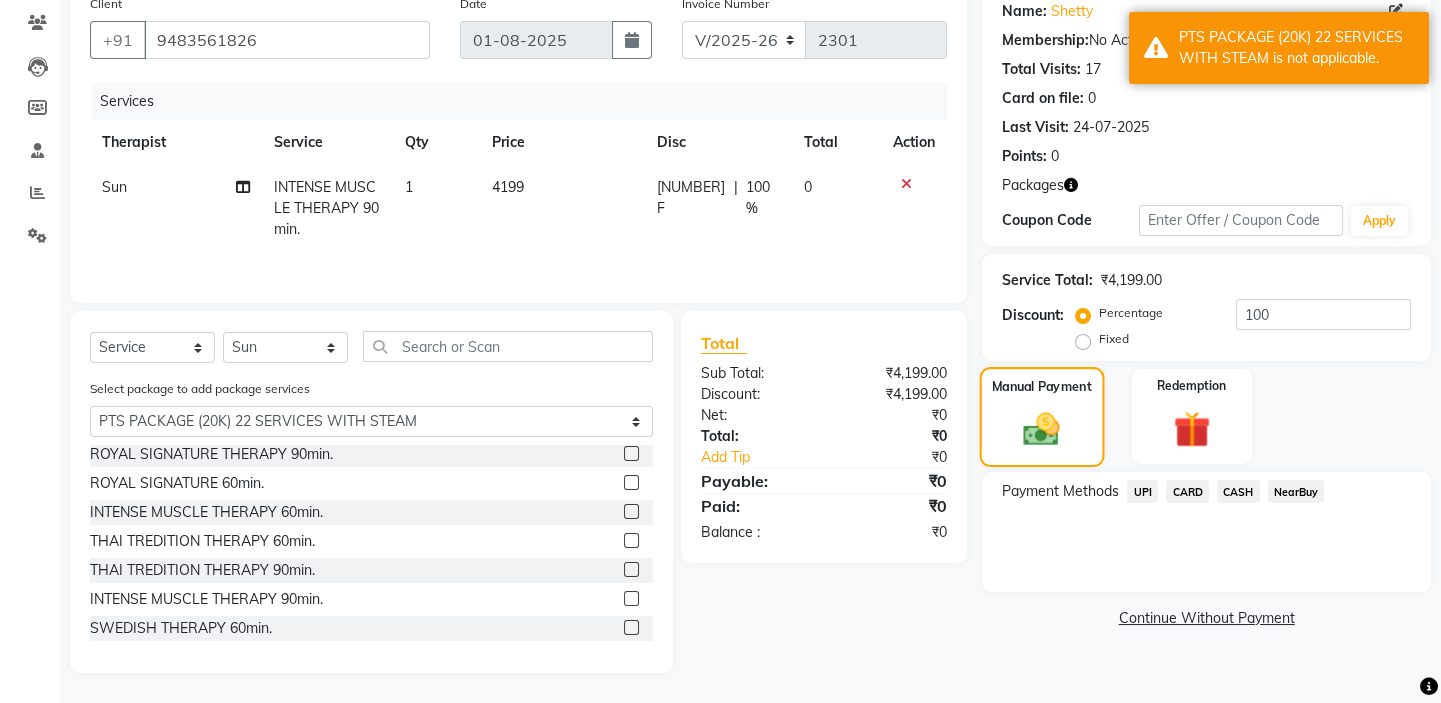scroll, scrollTop: 166, scrollLeft: 0, axis: vertical 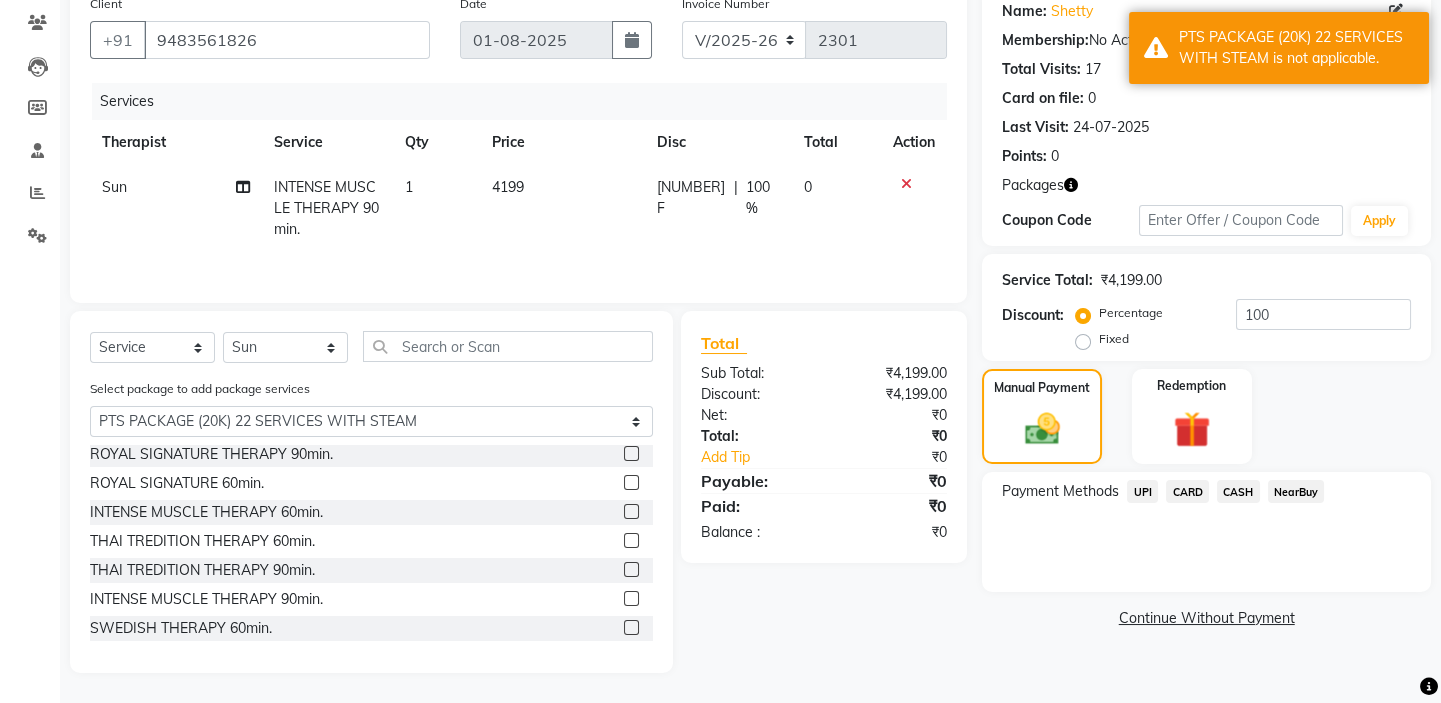 click on "CASH" 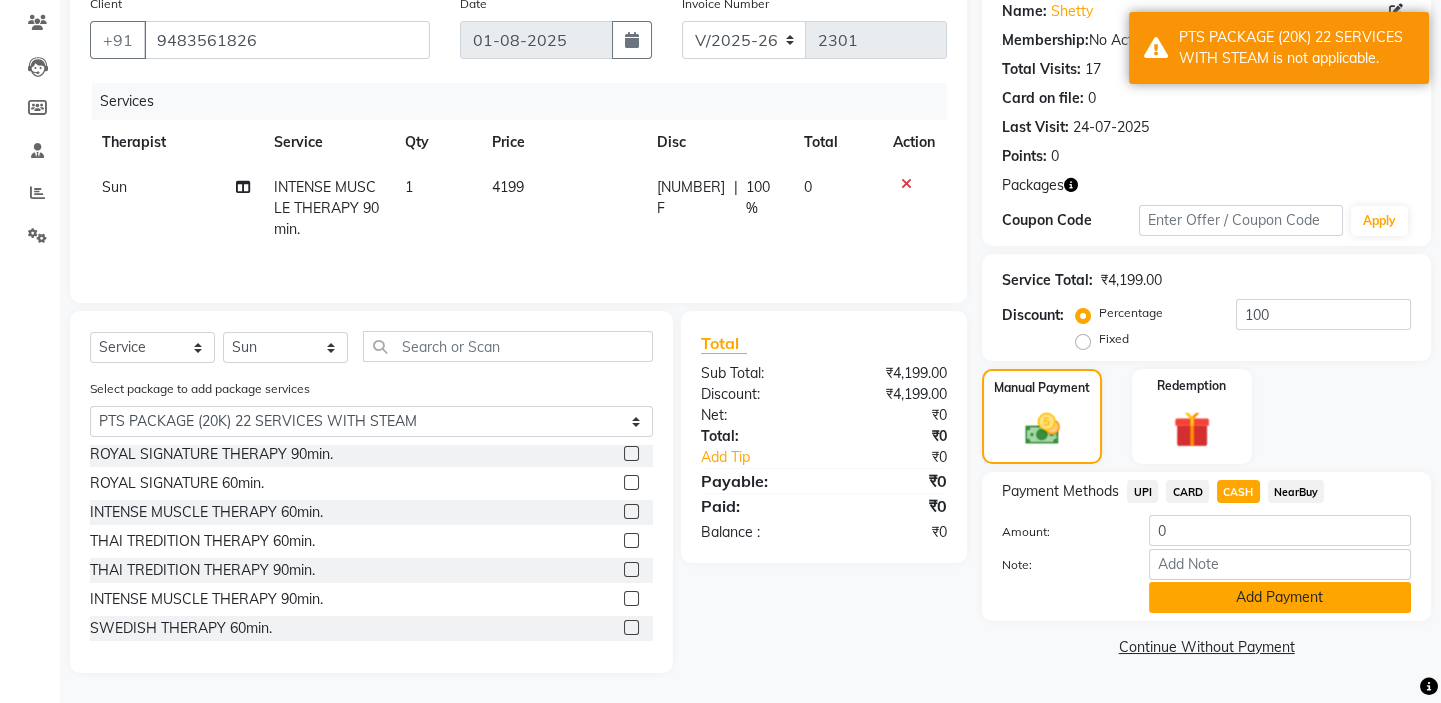 click on "Add Payment" 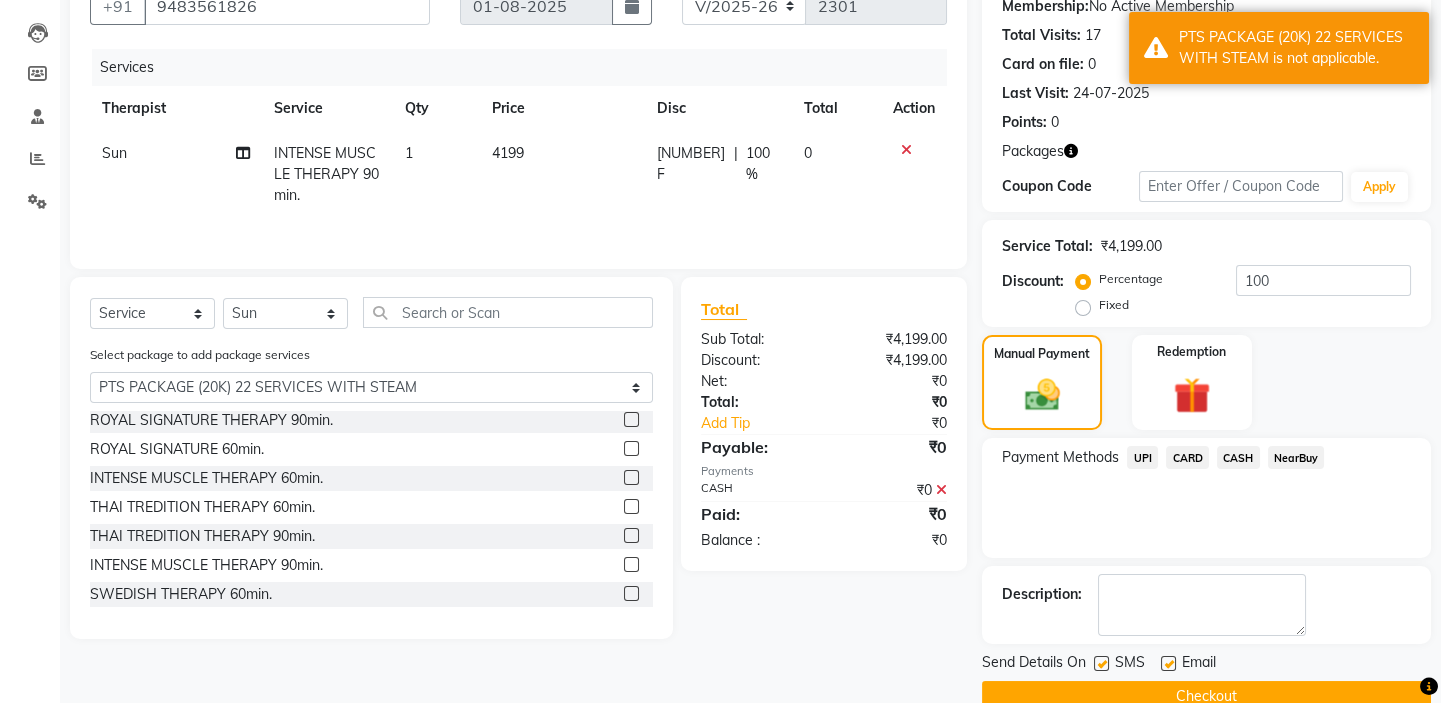 scroll, scrollTop: 238, scrollLeft: 0, axis: vertical 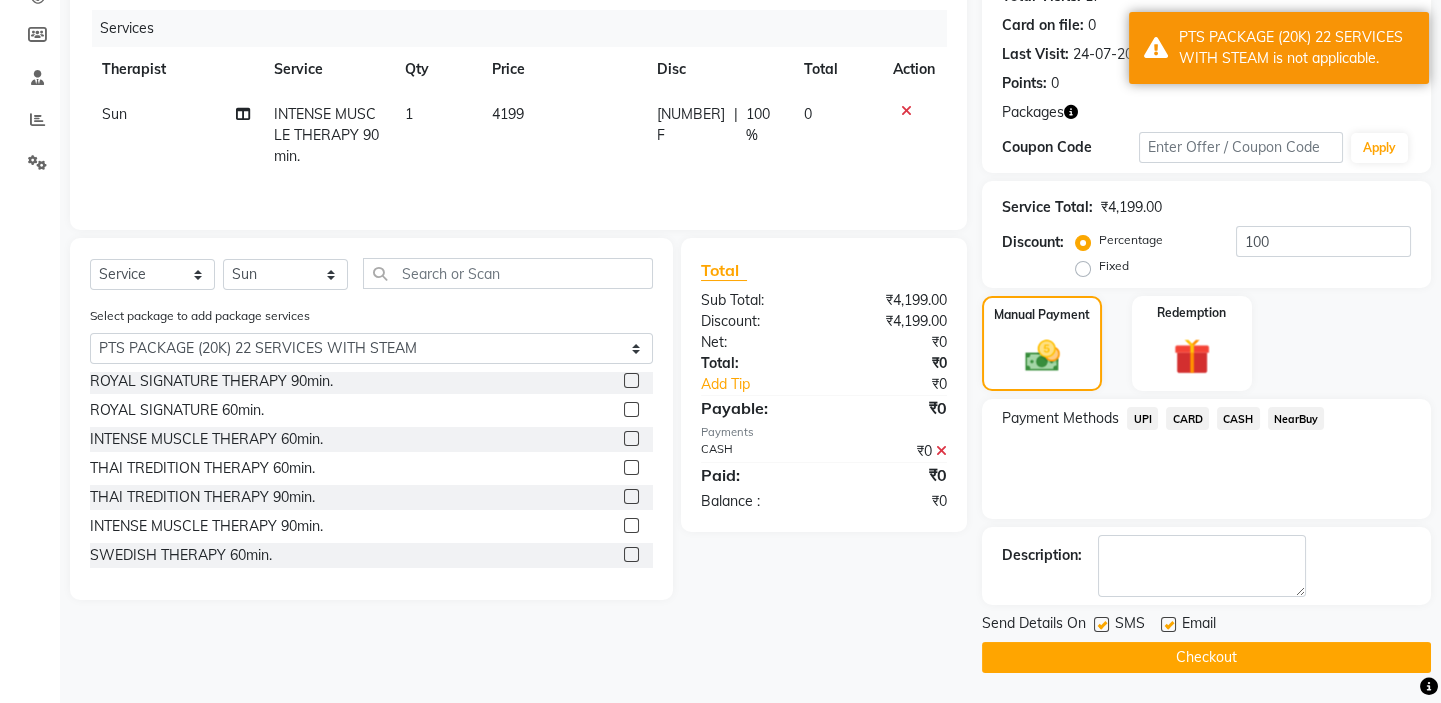 click 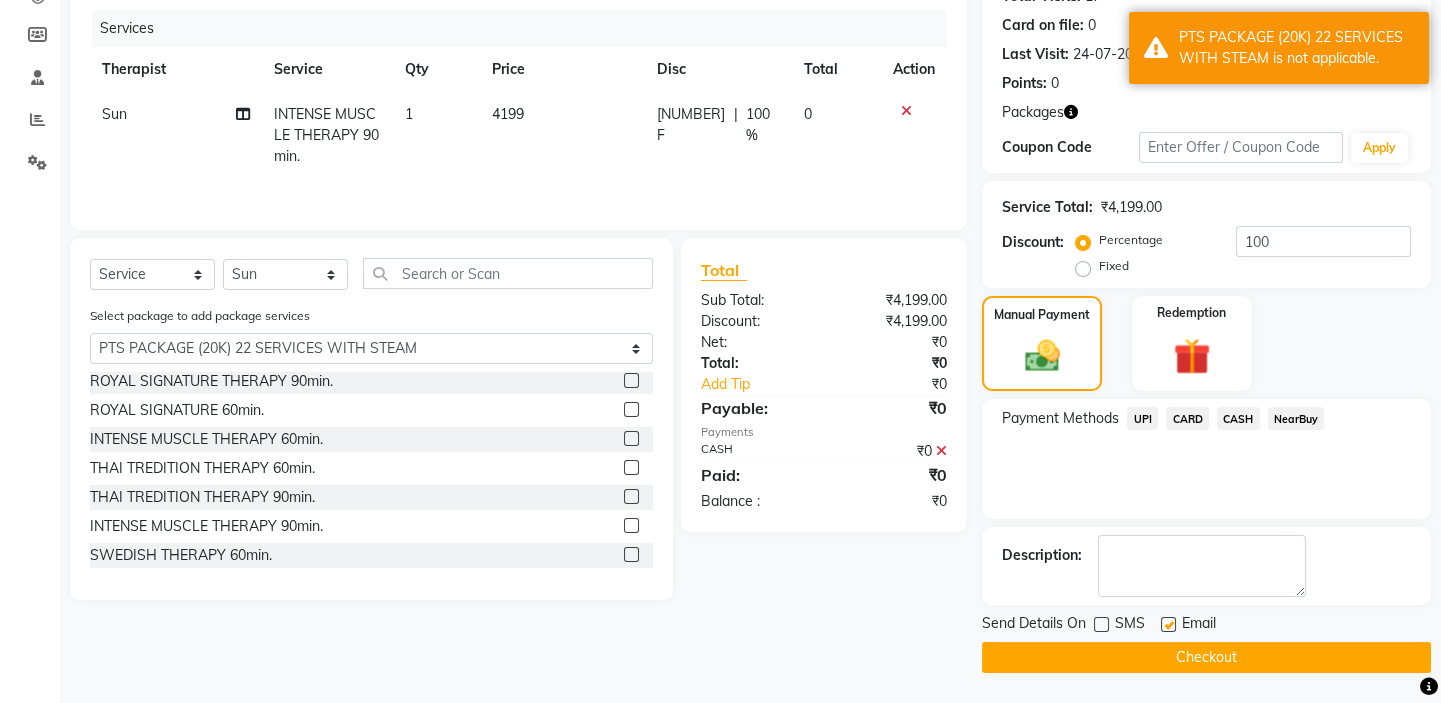 click on "SMS" 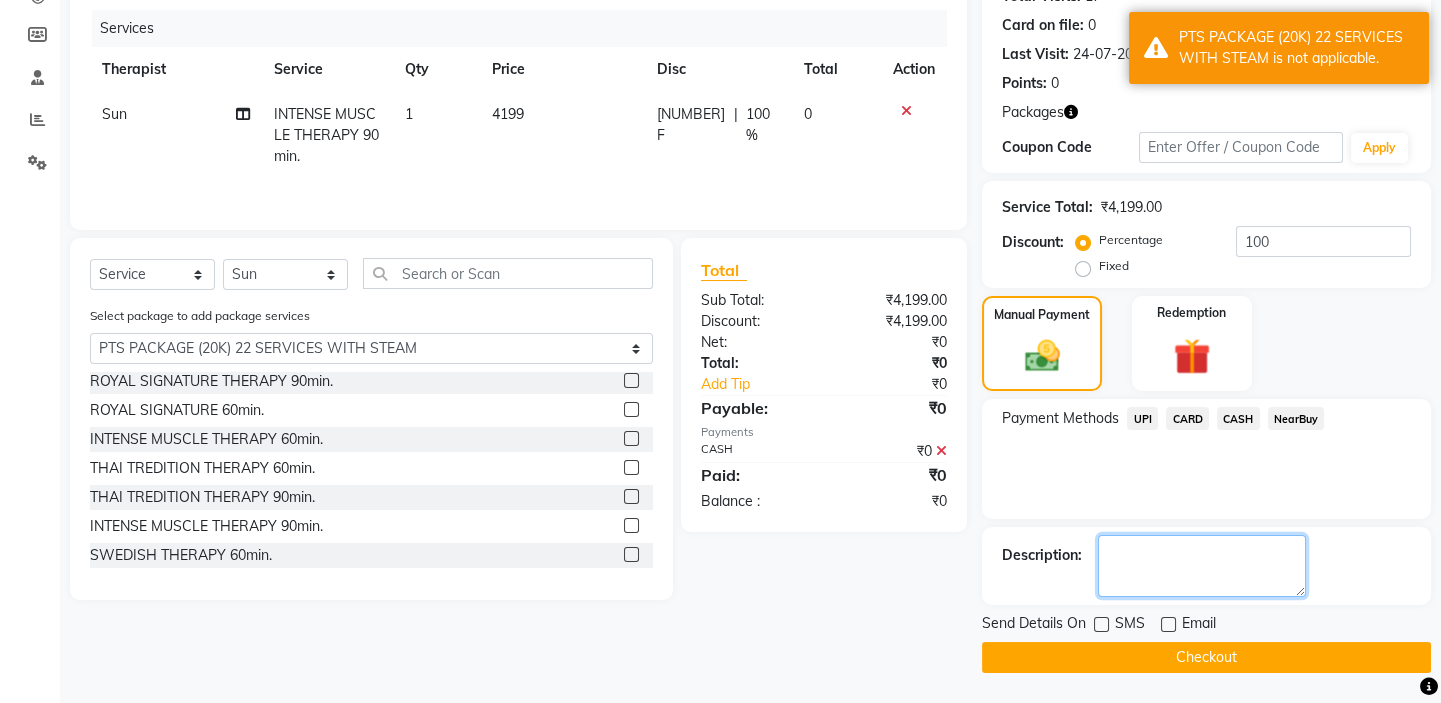 click 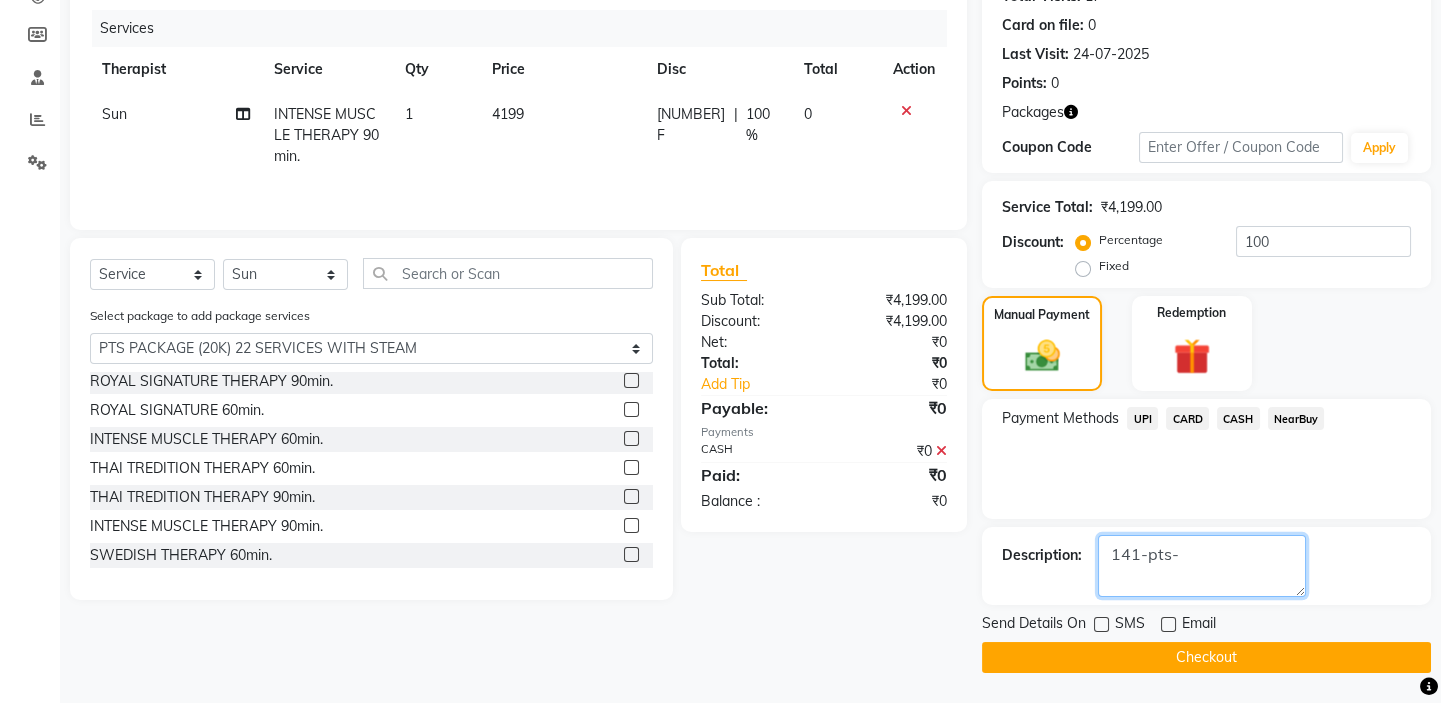 type on "141-pts-" 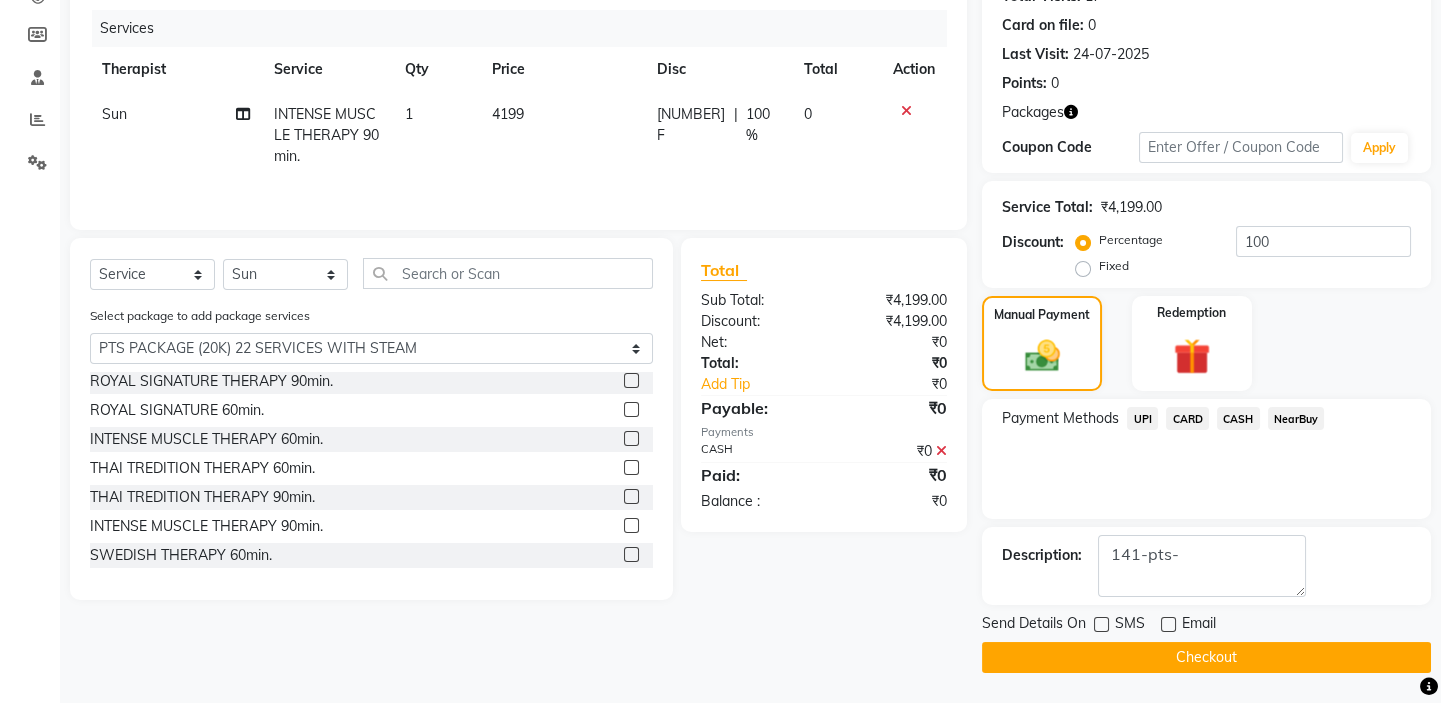click on "Checkout" 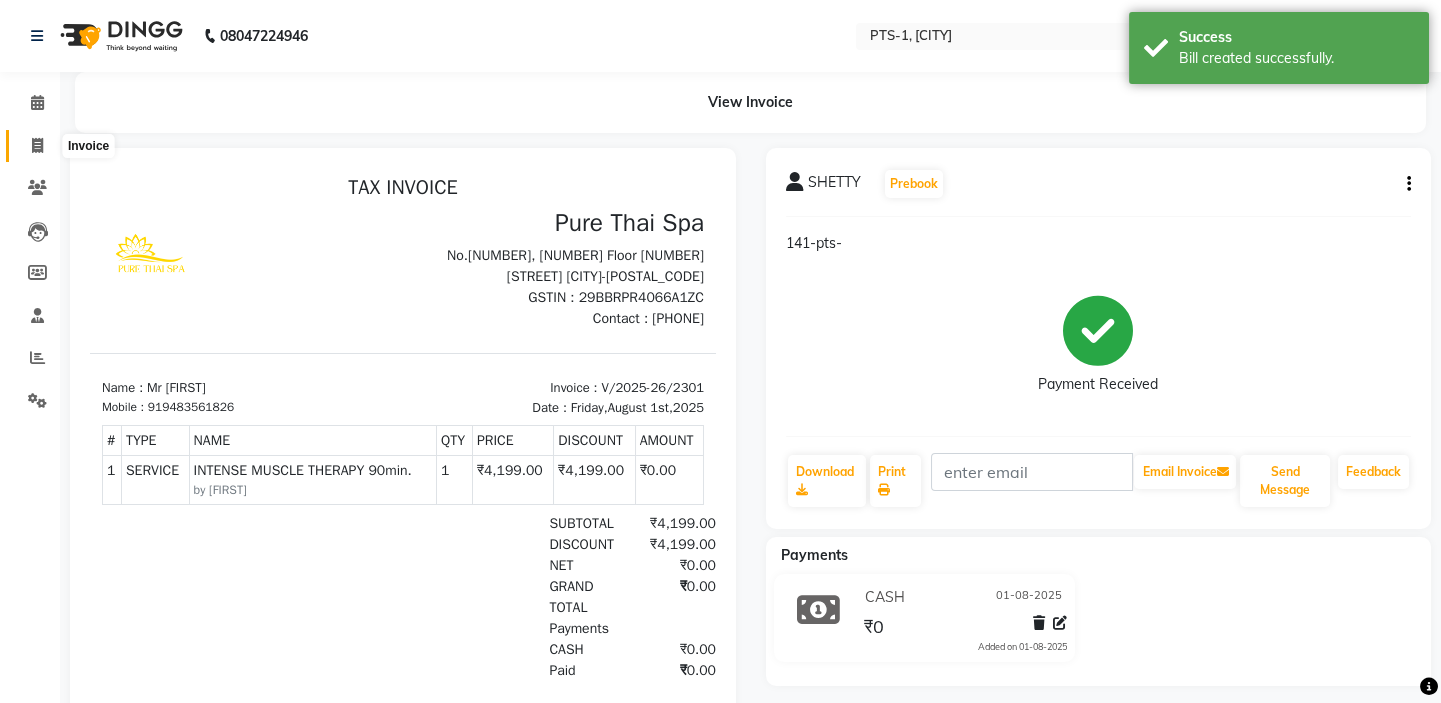 scroll, scrollTop: 0, scrollLeft: 0, axis: both 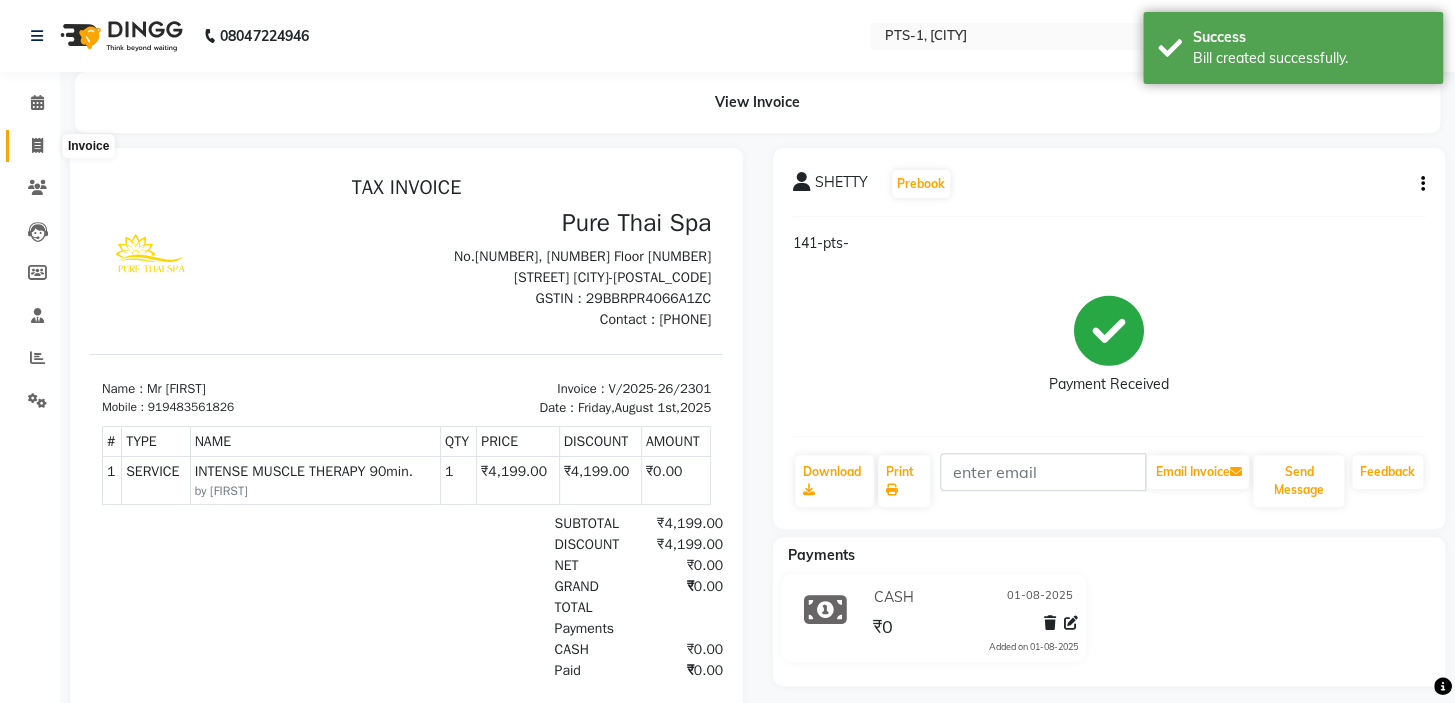 select on "5296" 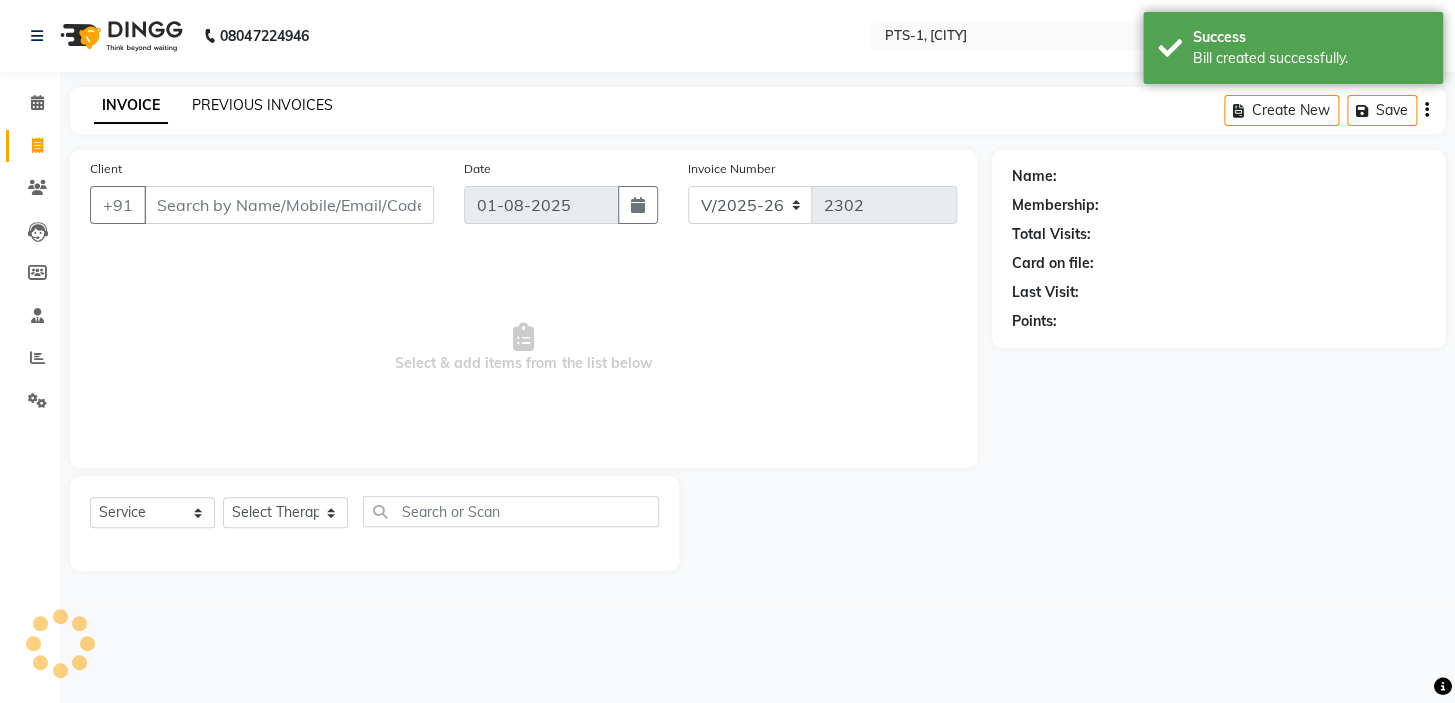 click on "PREVIOUS INVOICES" 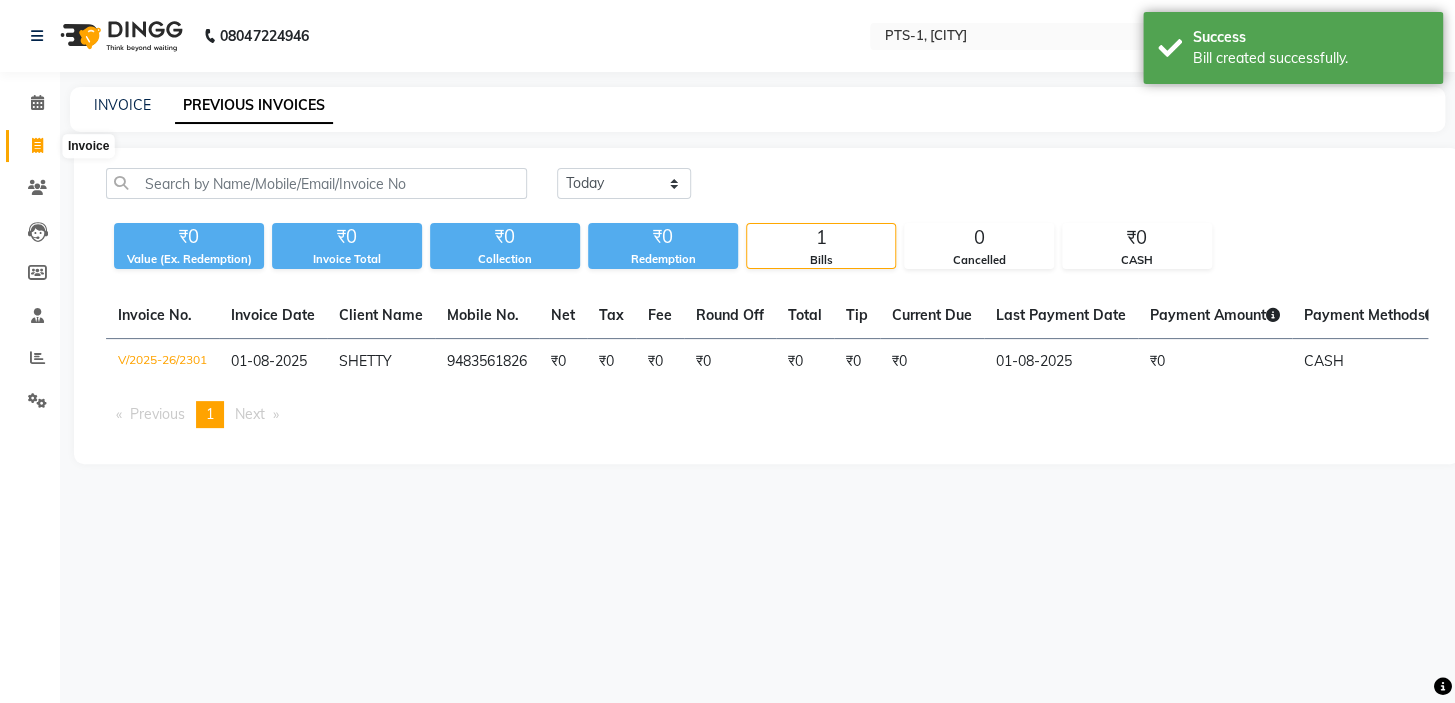 click 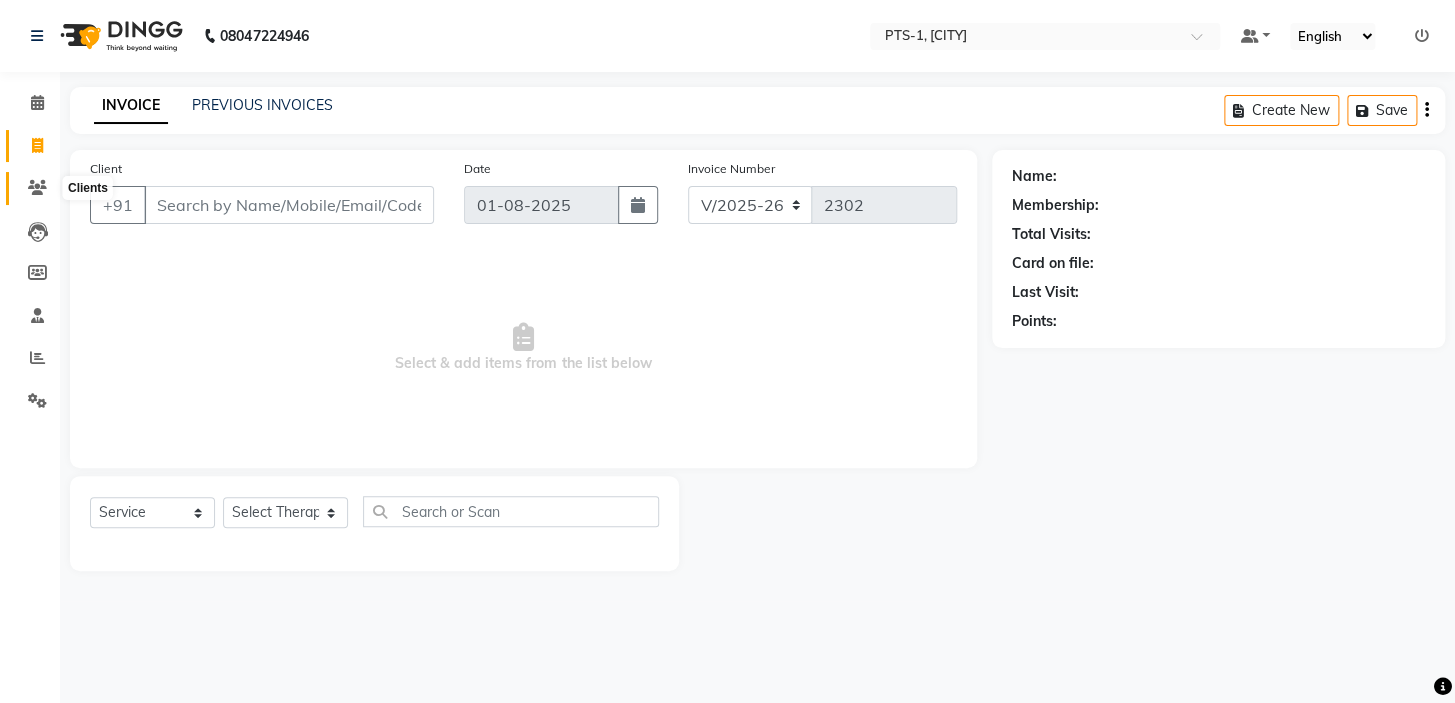 click 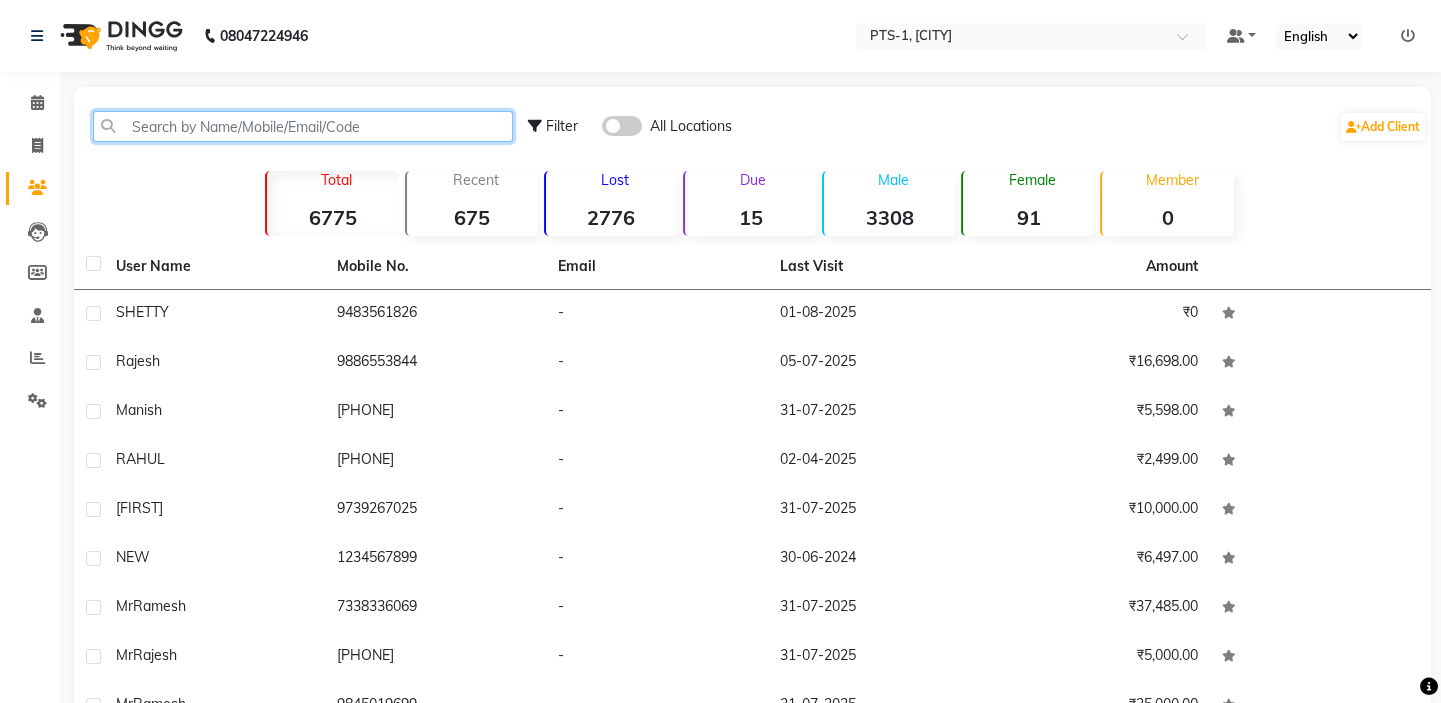click 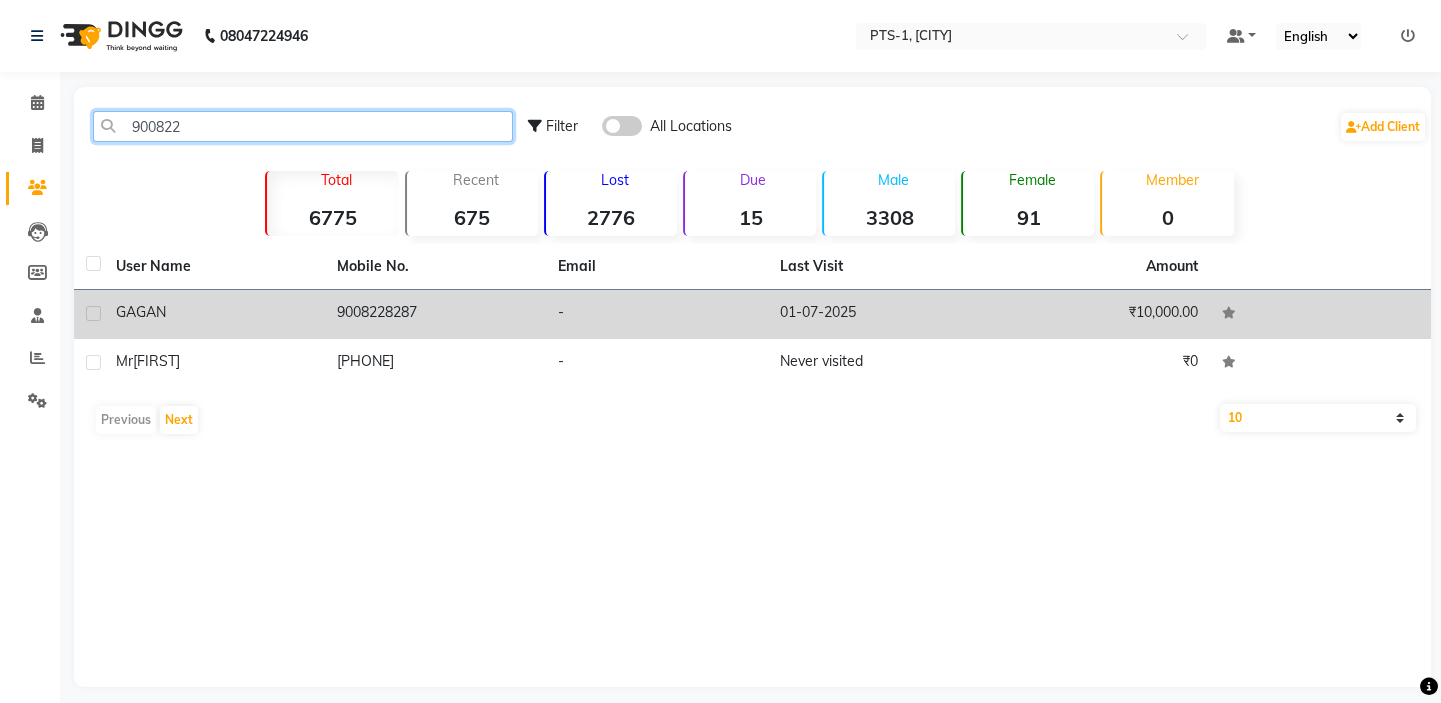 type on "900822" 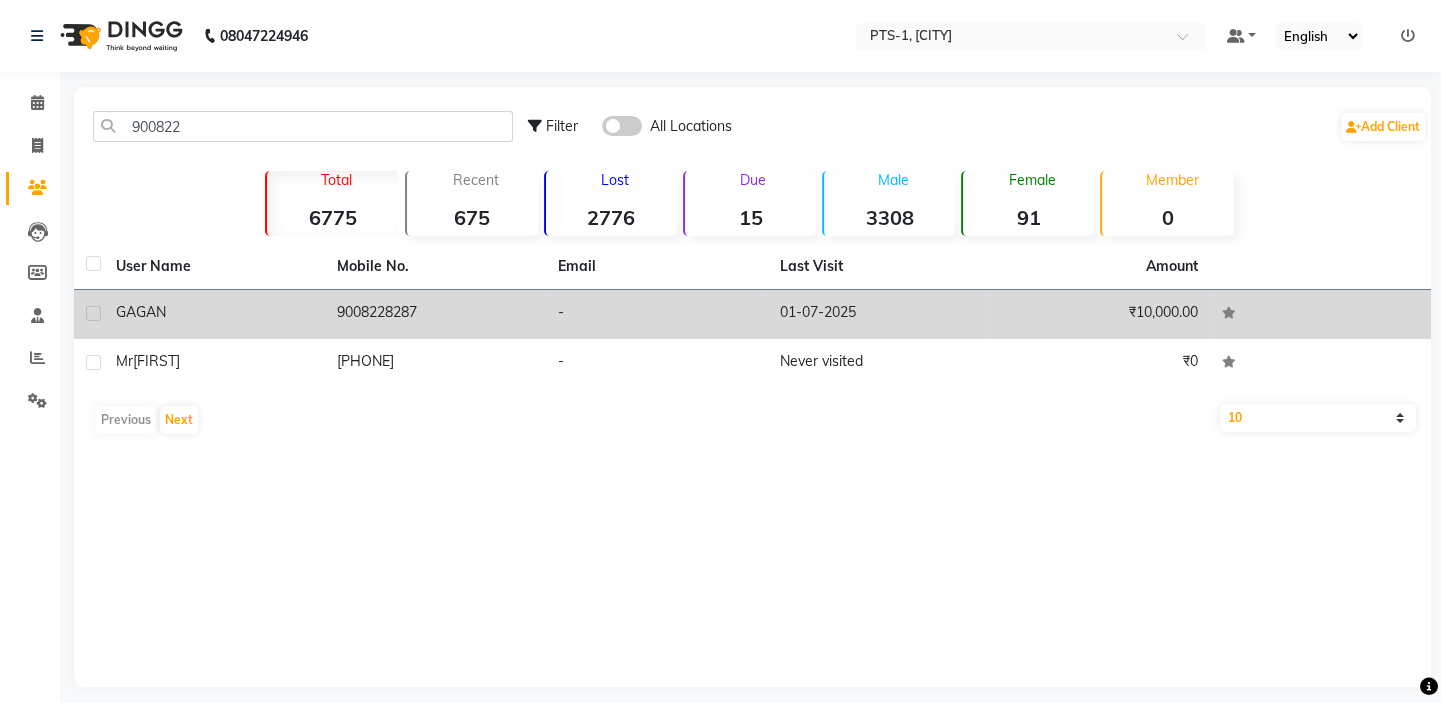 click on "9008228287" 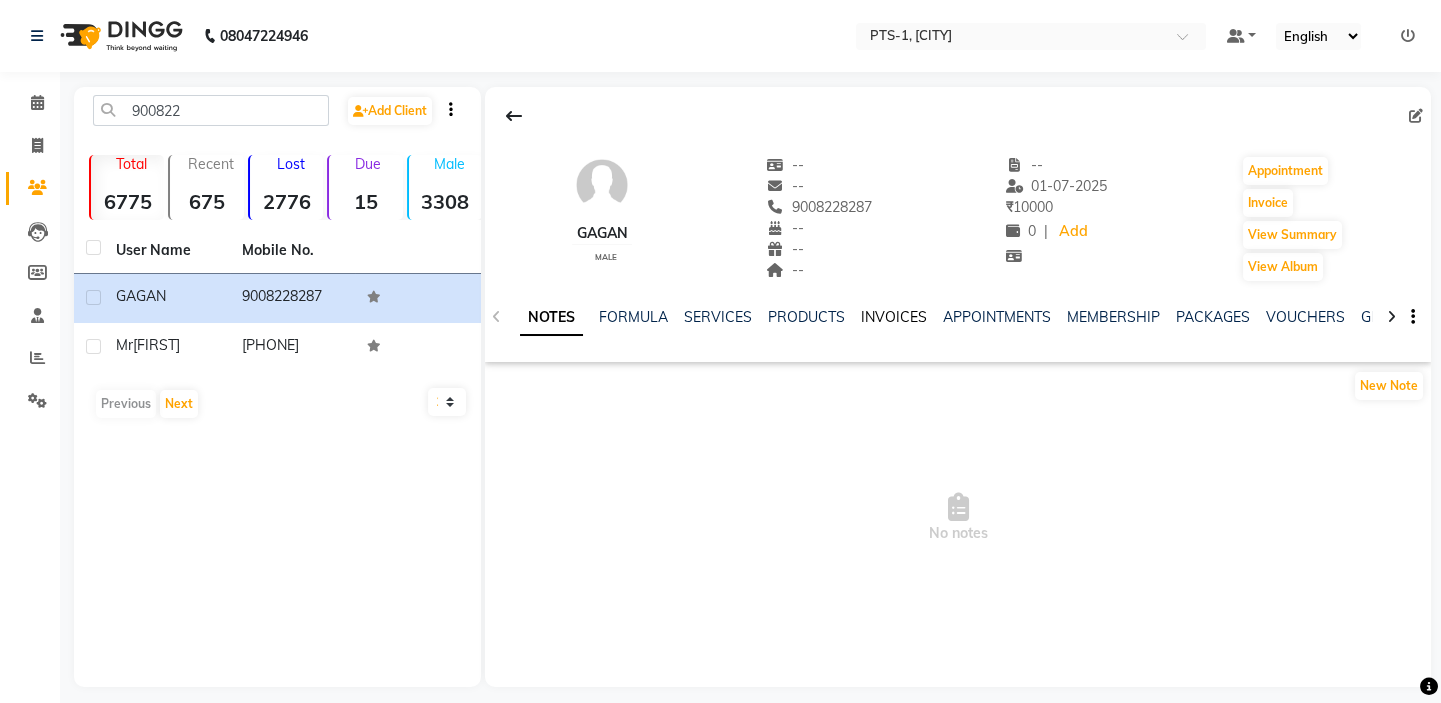 click on "INVOICES" 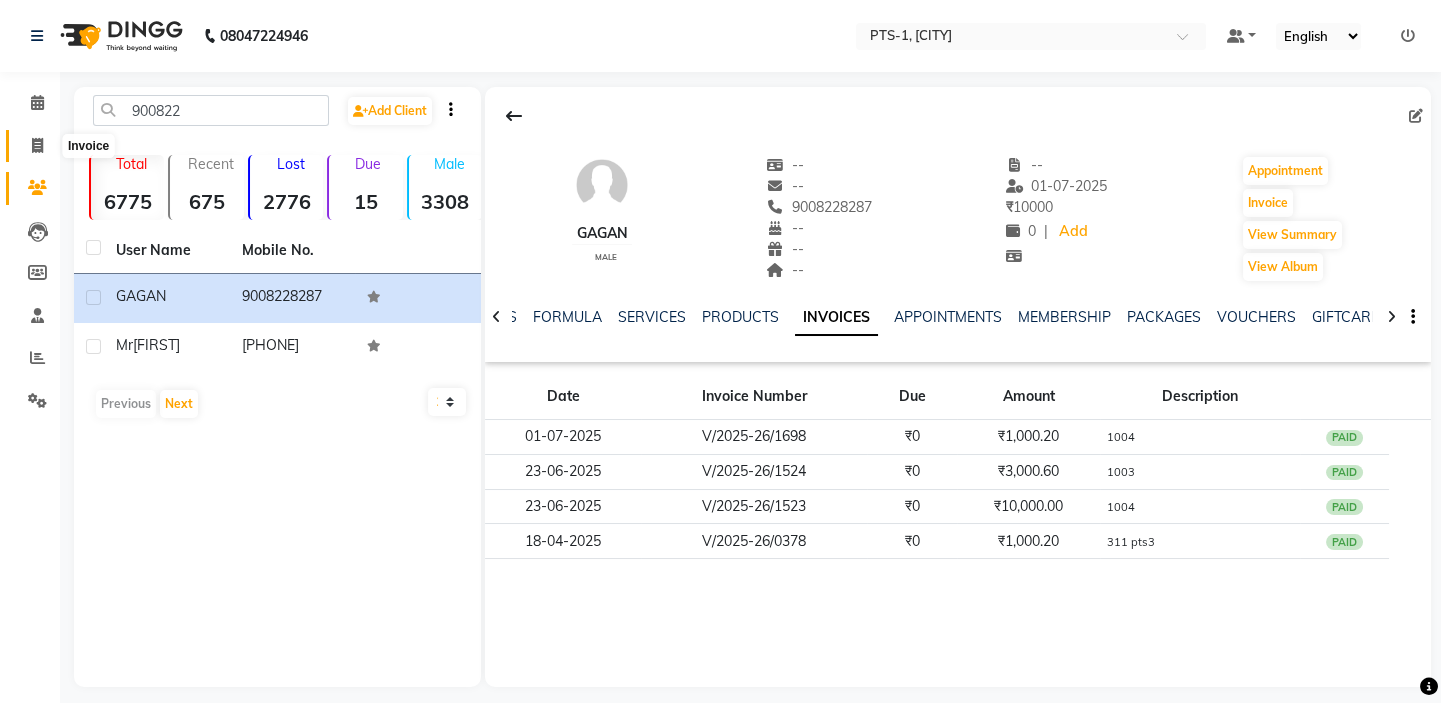 click 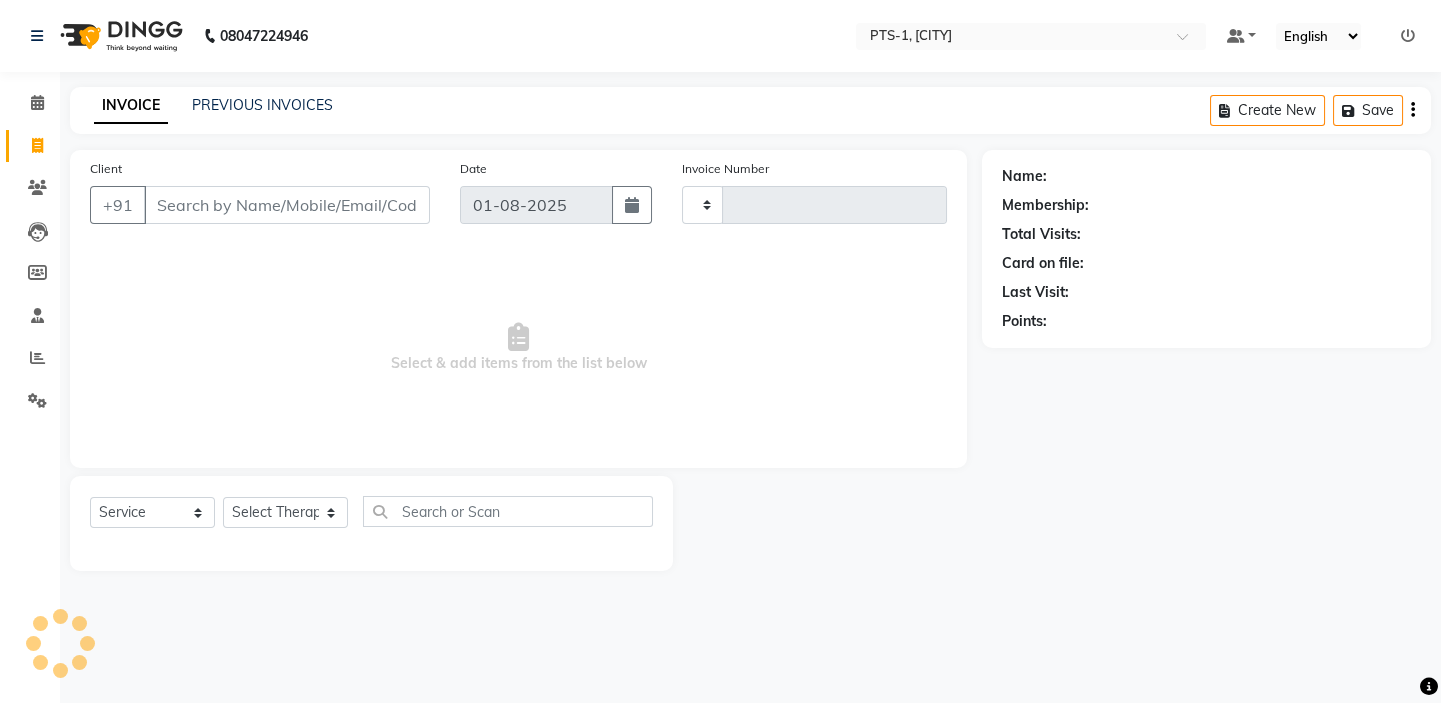 type on "2302" 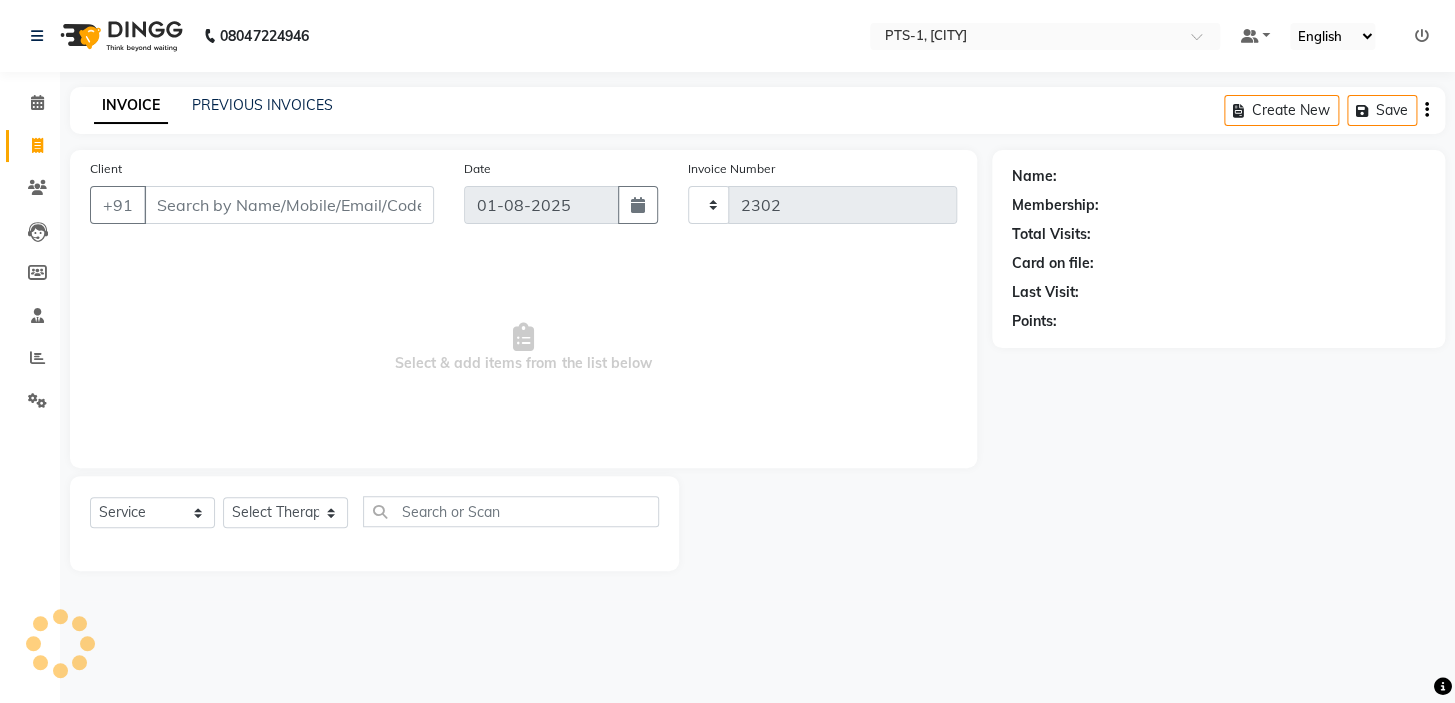 select on "5296" 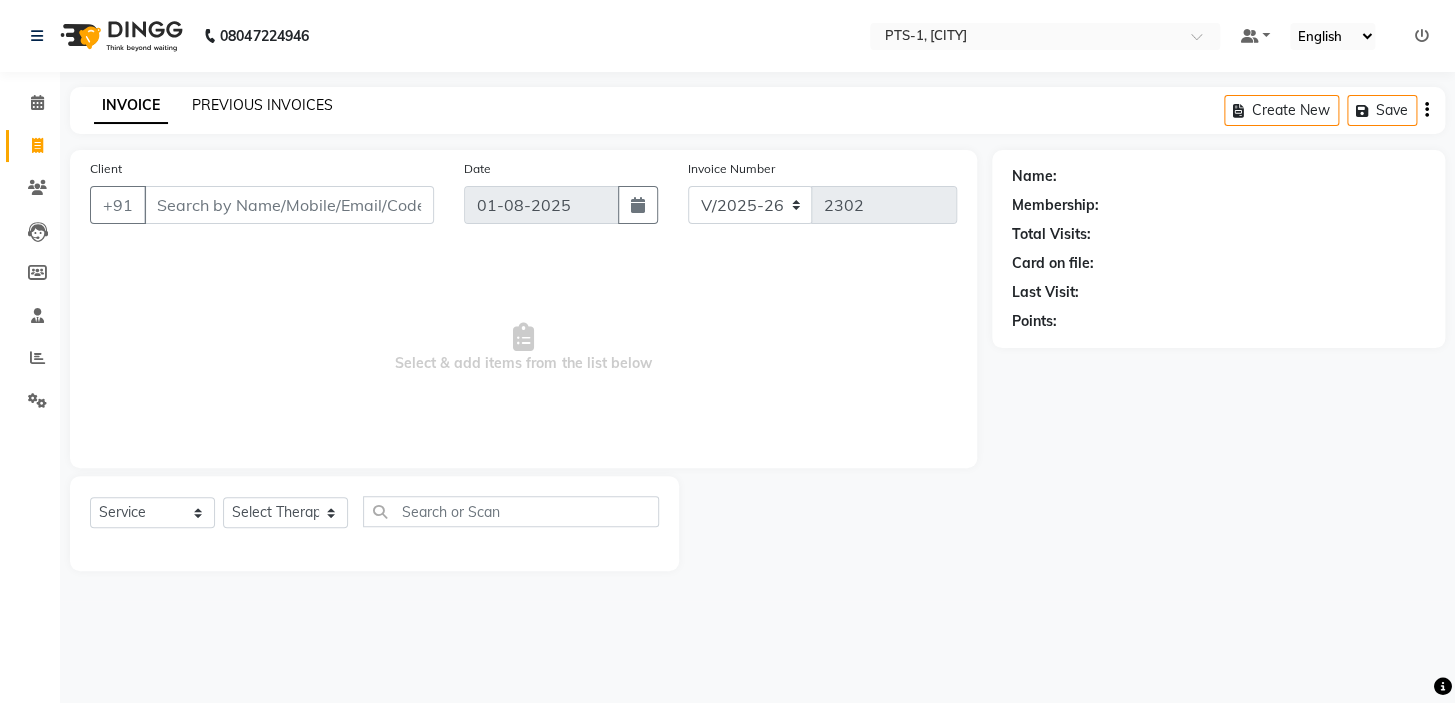 click on "PREVIOUS INVOICES" 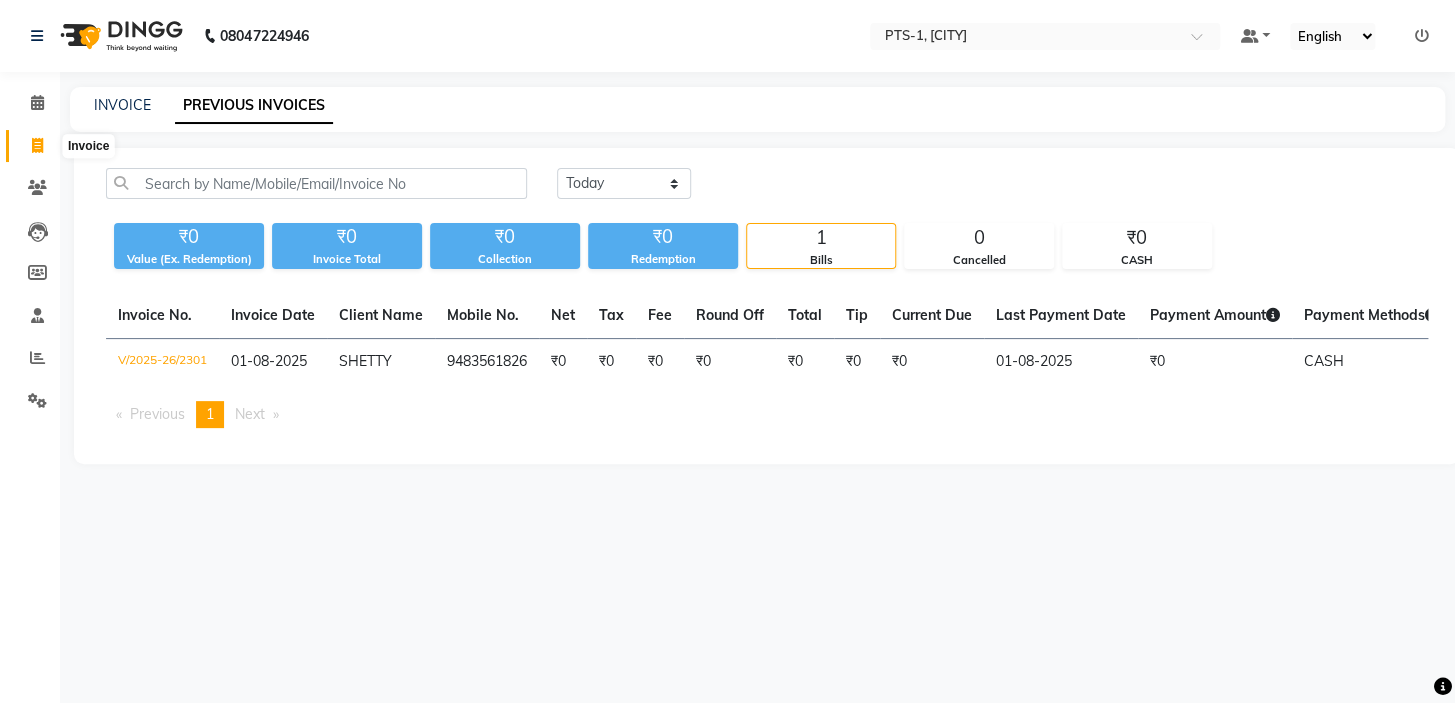 click 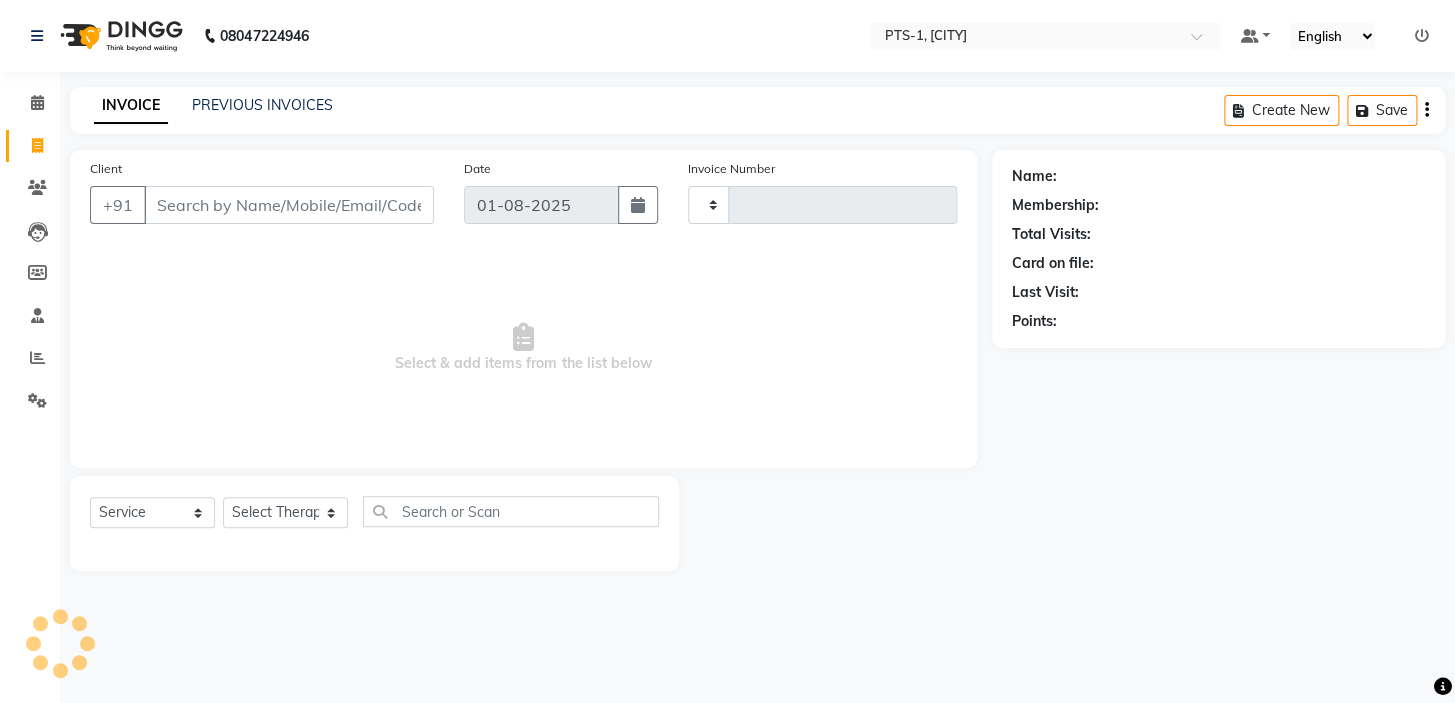 type on "2302" 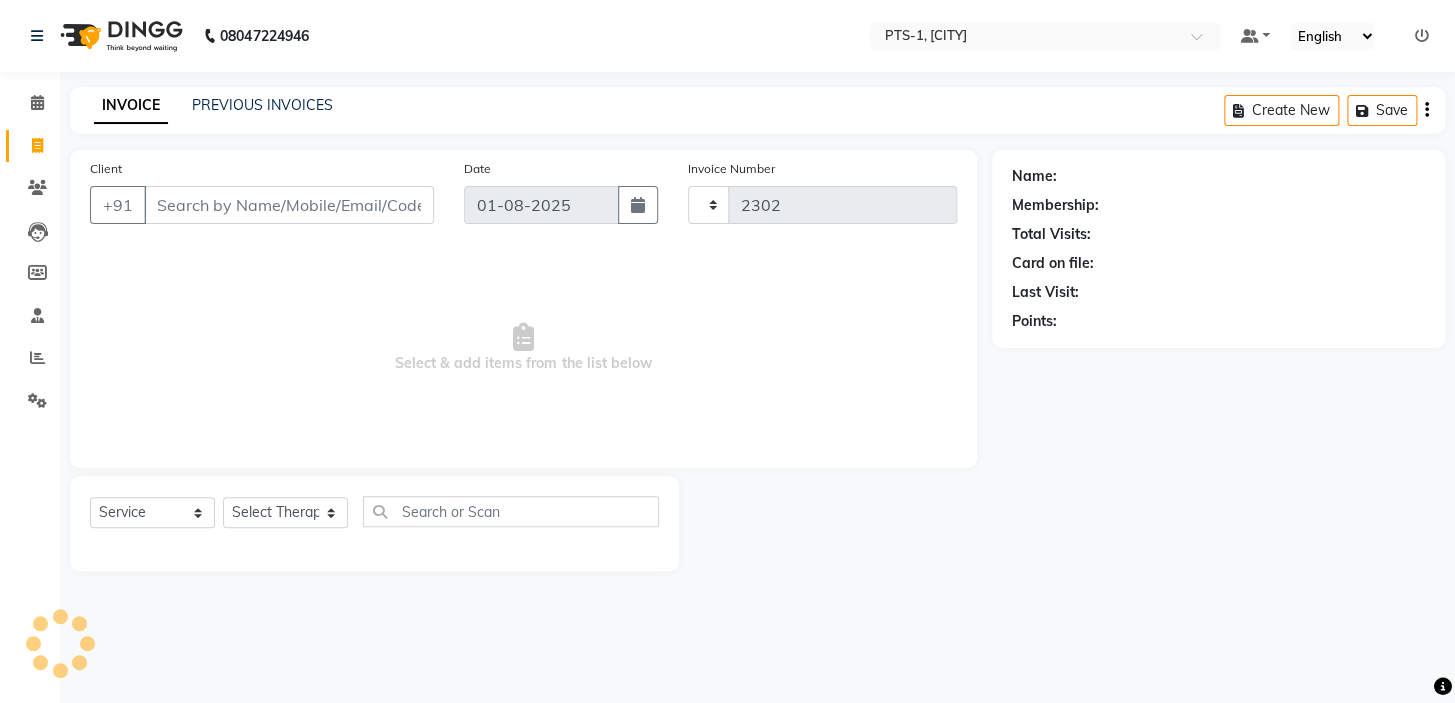 select on "5296" 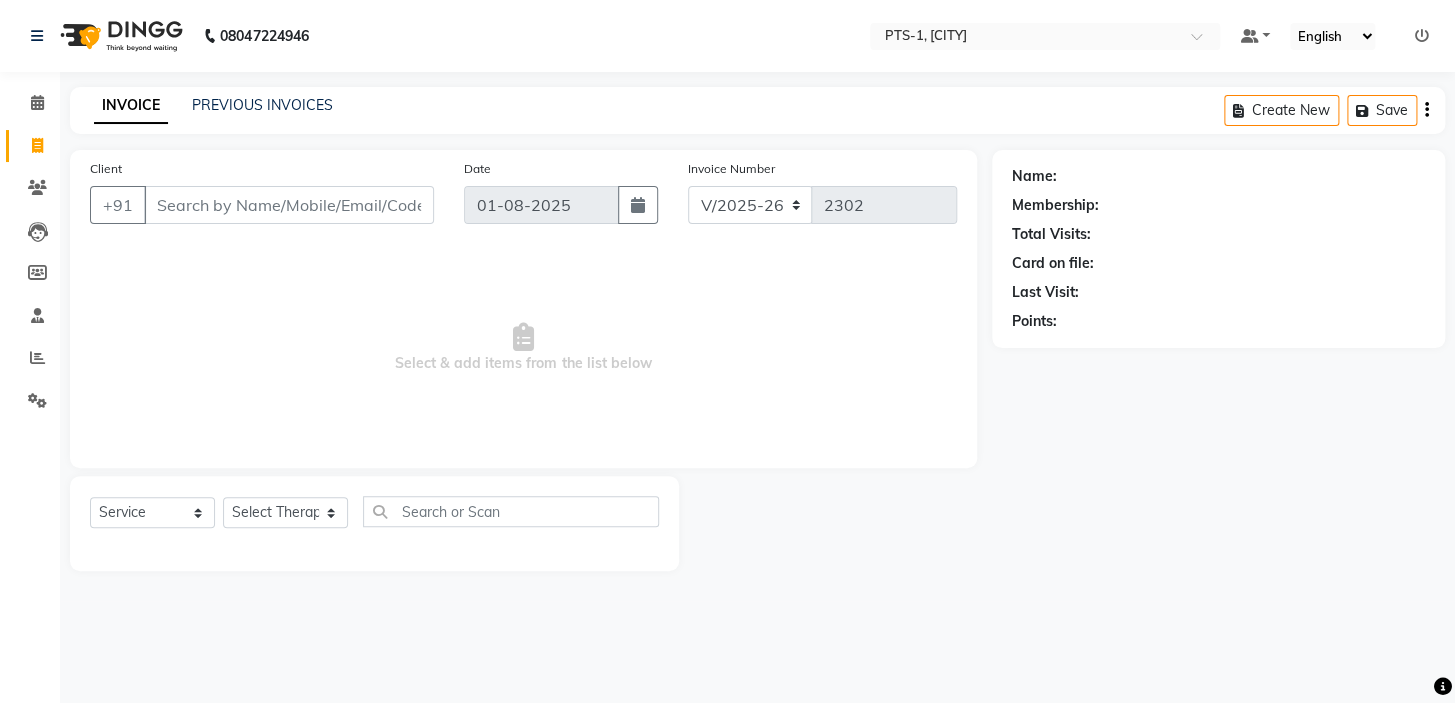 click on "INVOICE PREVIOUS INVOICES Create New Save Client +91 Date 01-08-2025 Invoice Number V/2025 V/2025-26 2302 Select & add items from the list below Select Service Product Membership Package Voucher Prepaid Gift Card Select Therapist Anand Annie anyone Babu Bela Gia Jeje Jenny Jincy JOE Lilly Nanny Rita Shodika Sun Tashi [NAME] Name: Membership: Total Visits: Card on file: Last Visit: Points:" 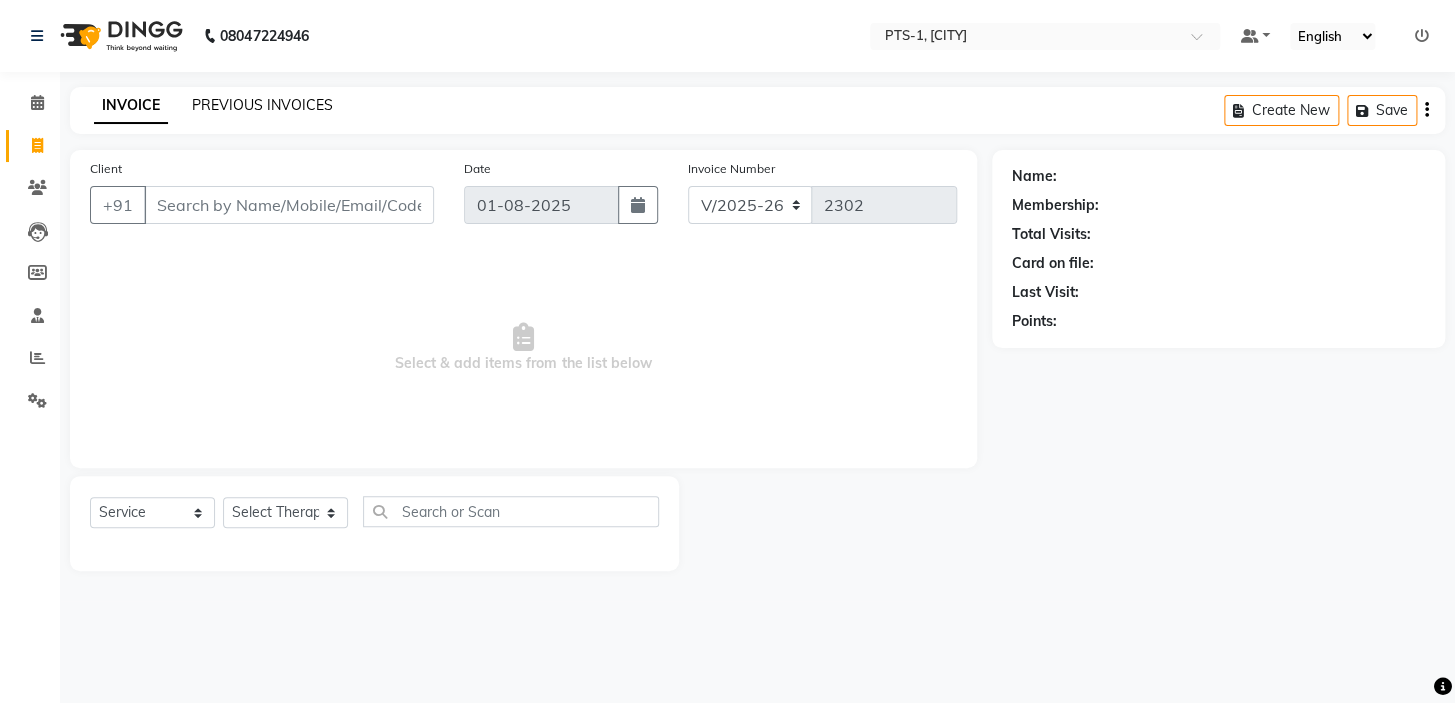 click on "PREVIOUS INVOICES" 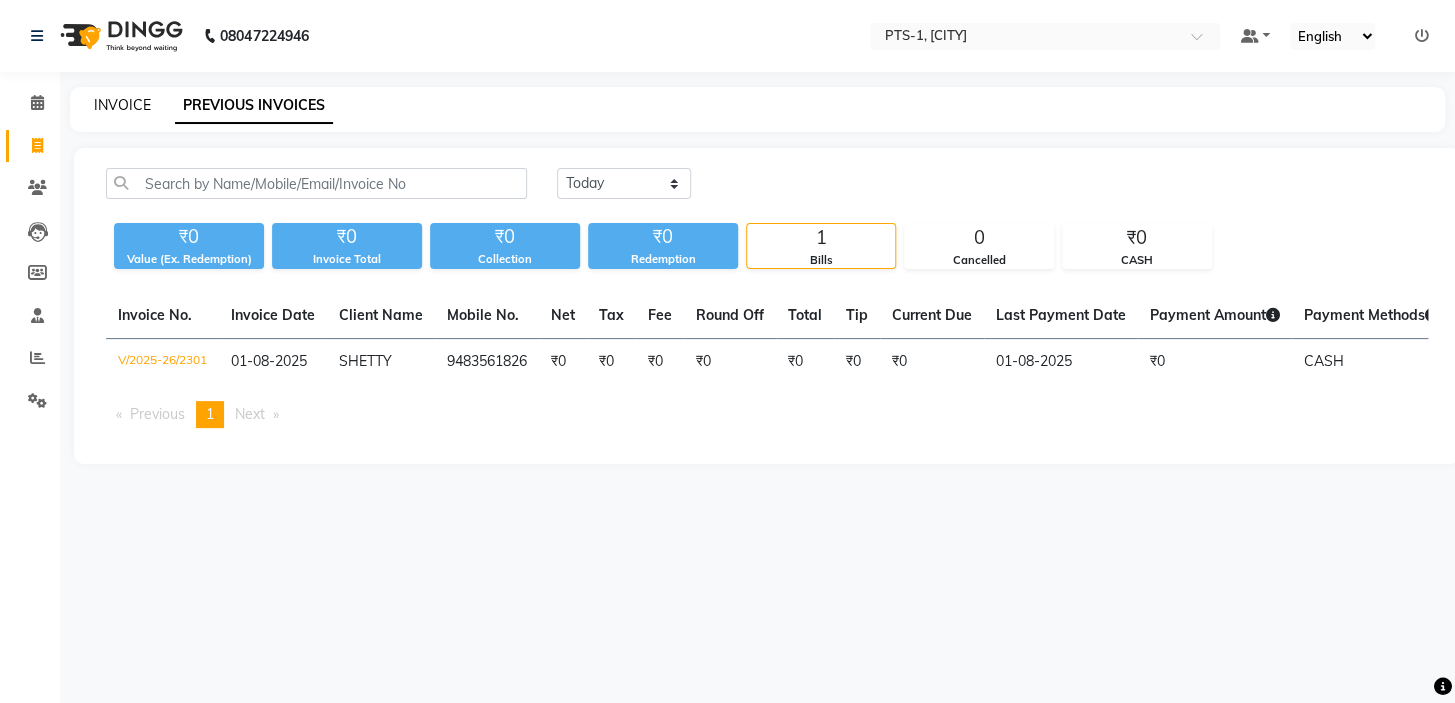click on "INVOICE" 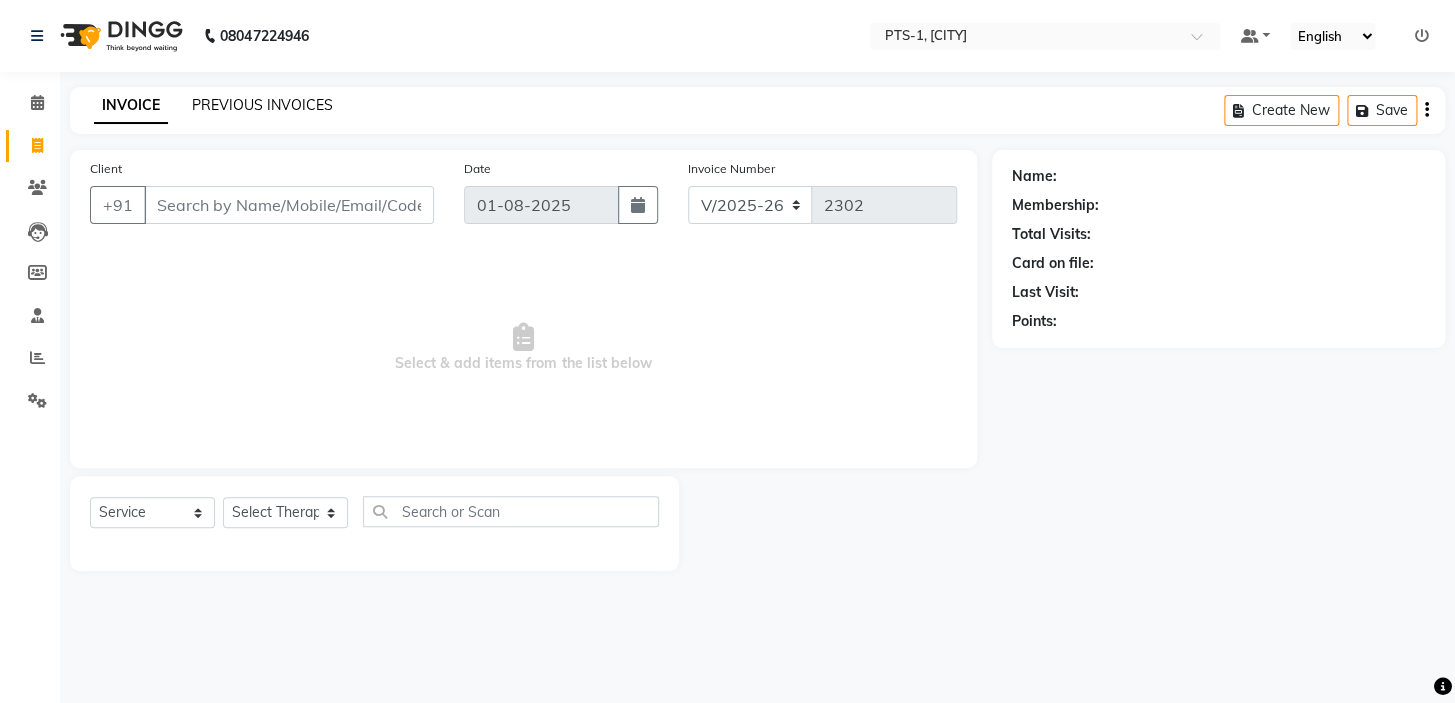 click on "PREVIOUS INVOICES" 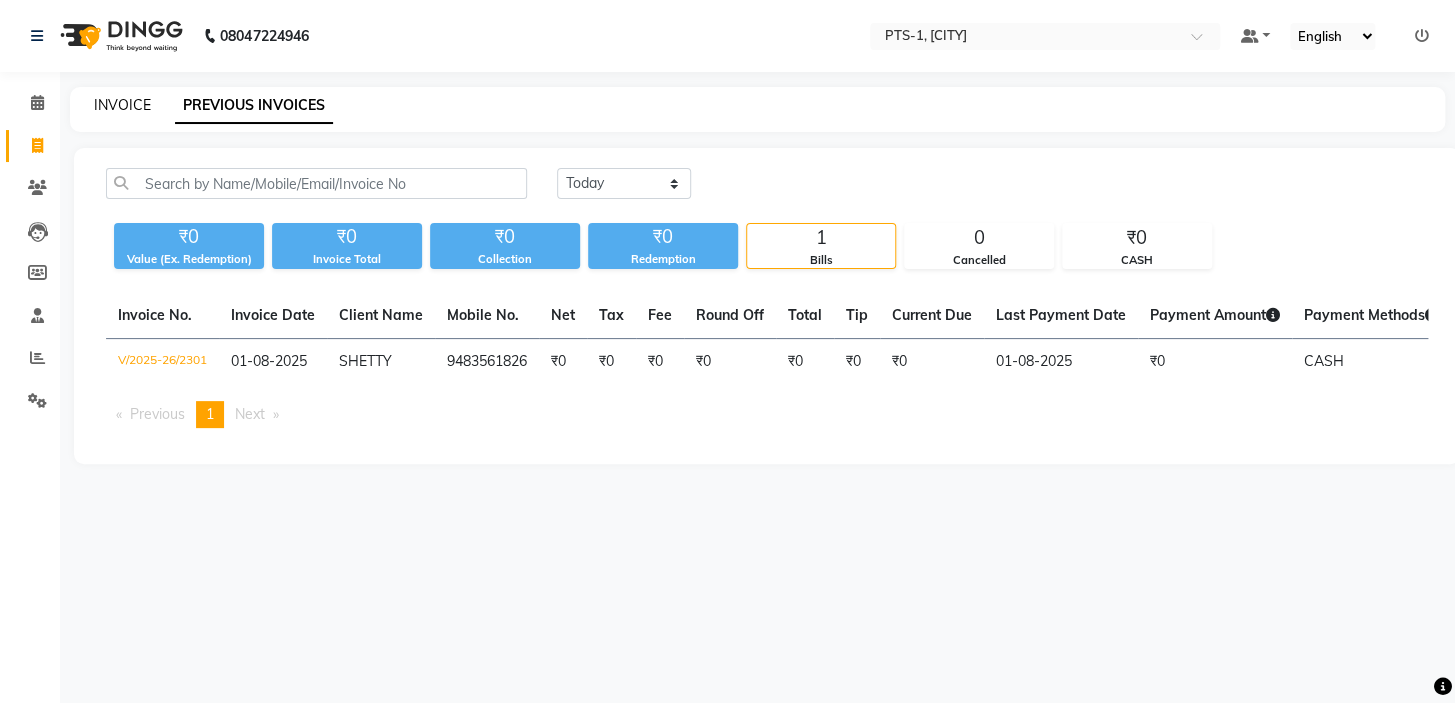 click on "INVOICE" 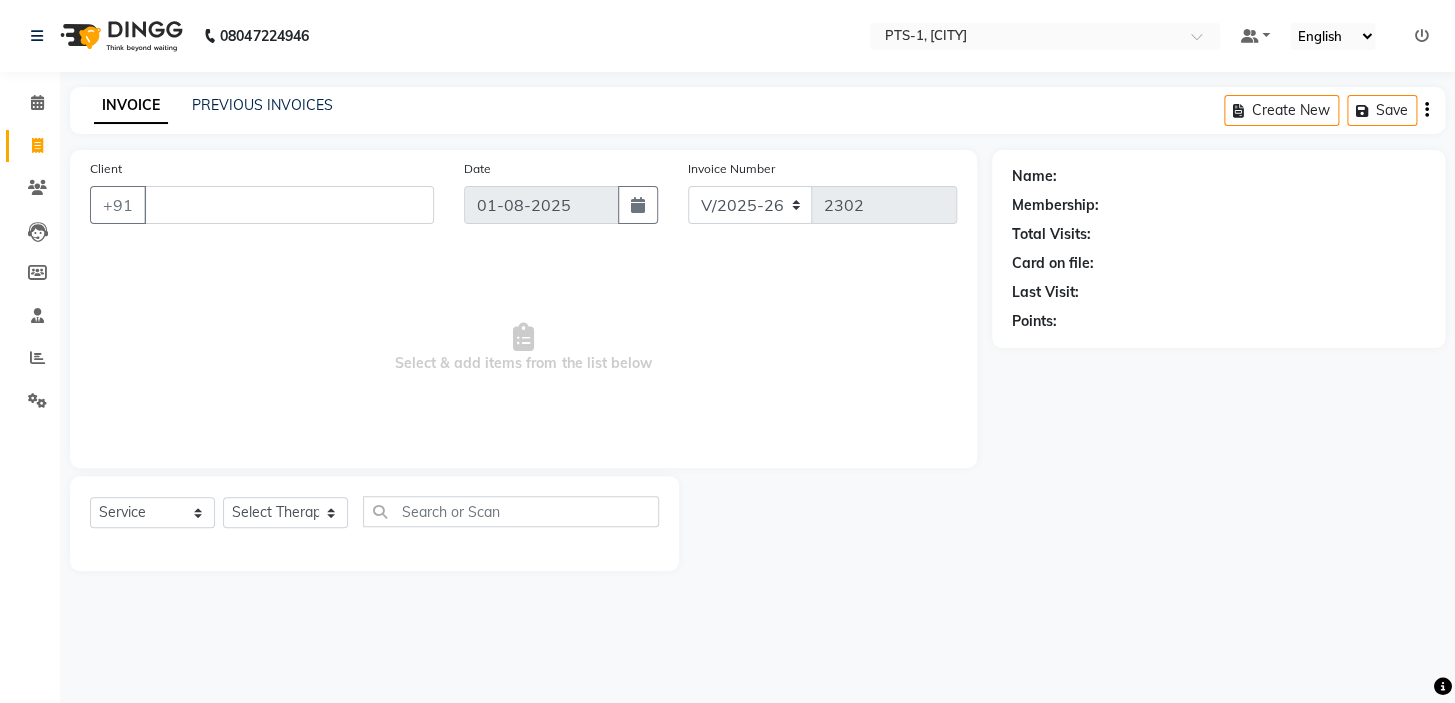 click on "Client" at bounding box center [289, 205] 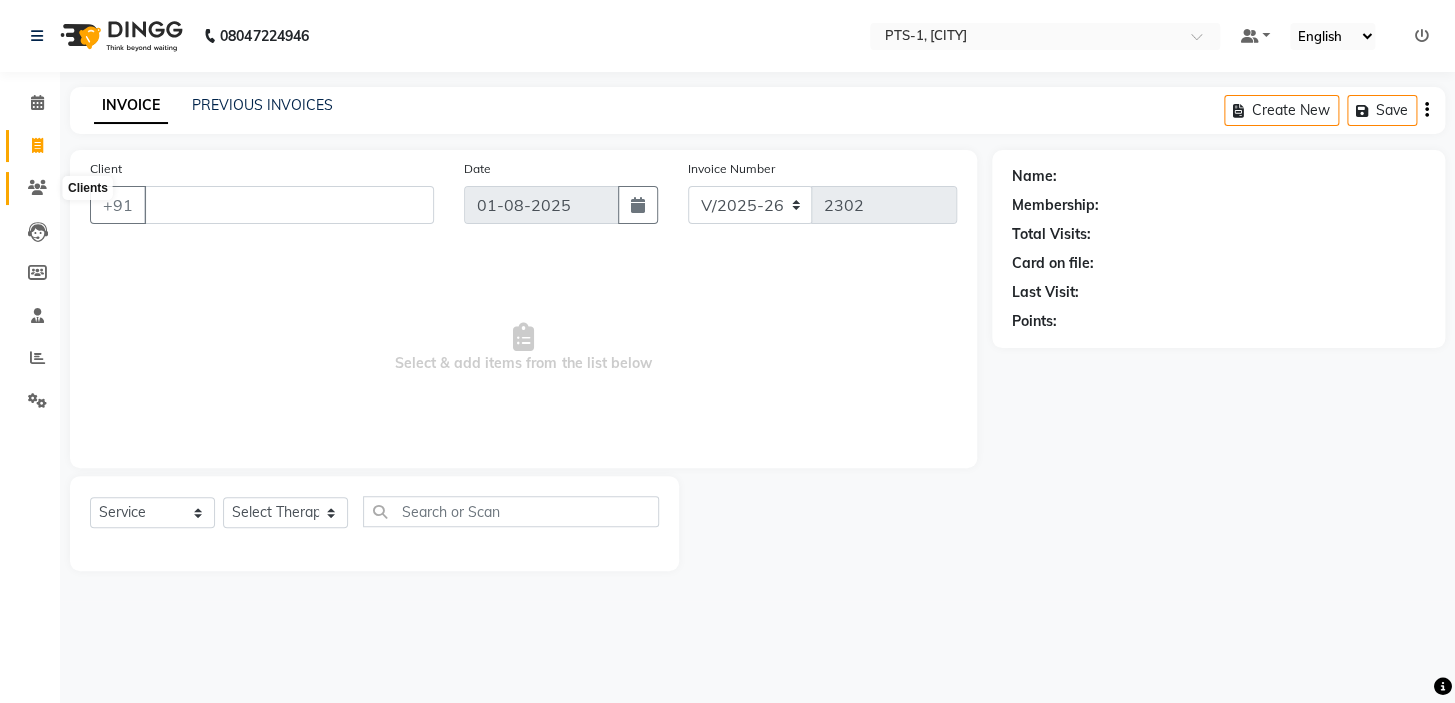 type 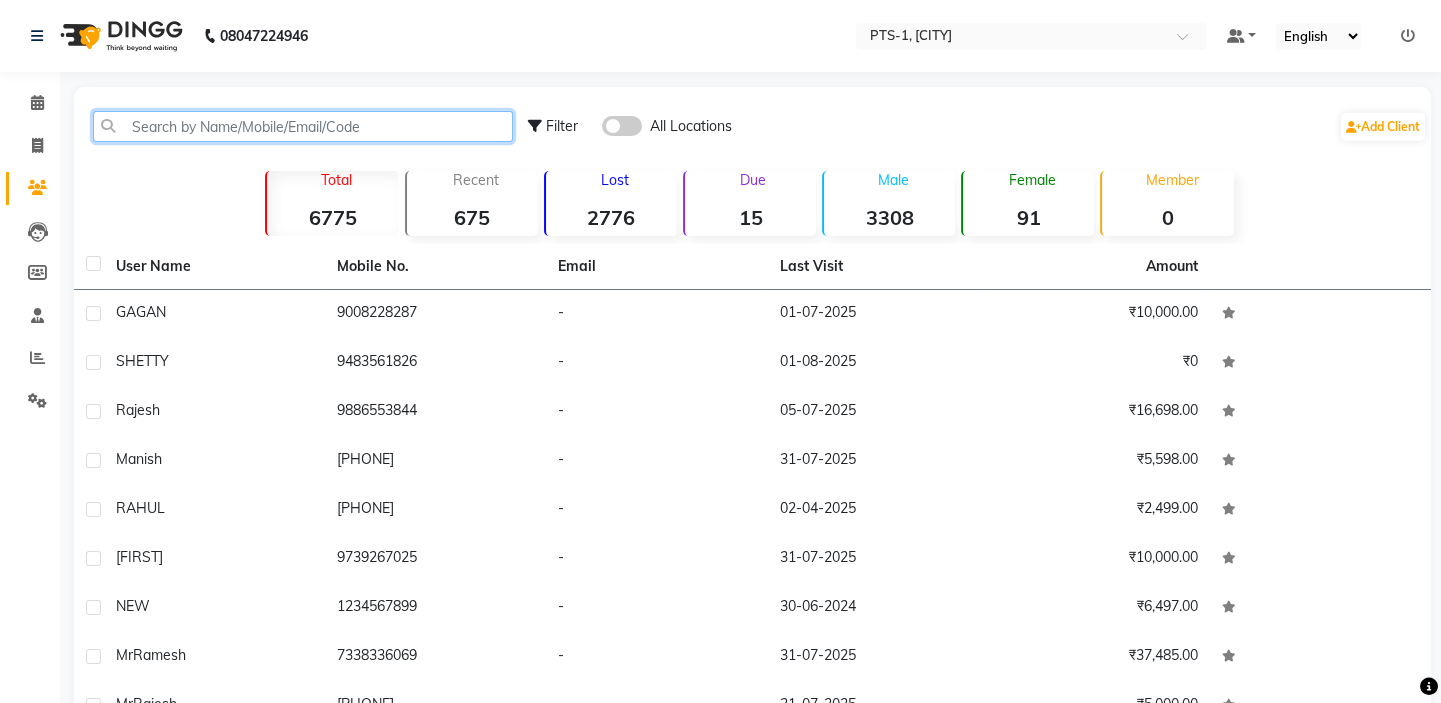 click 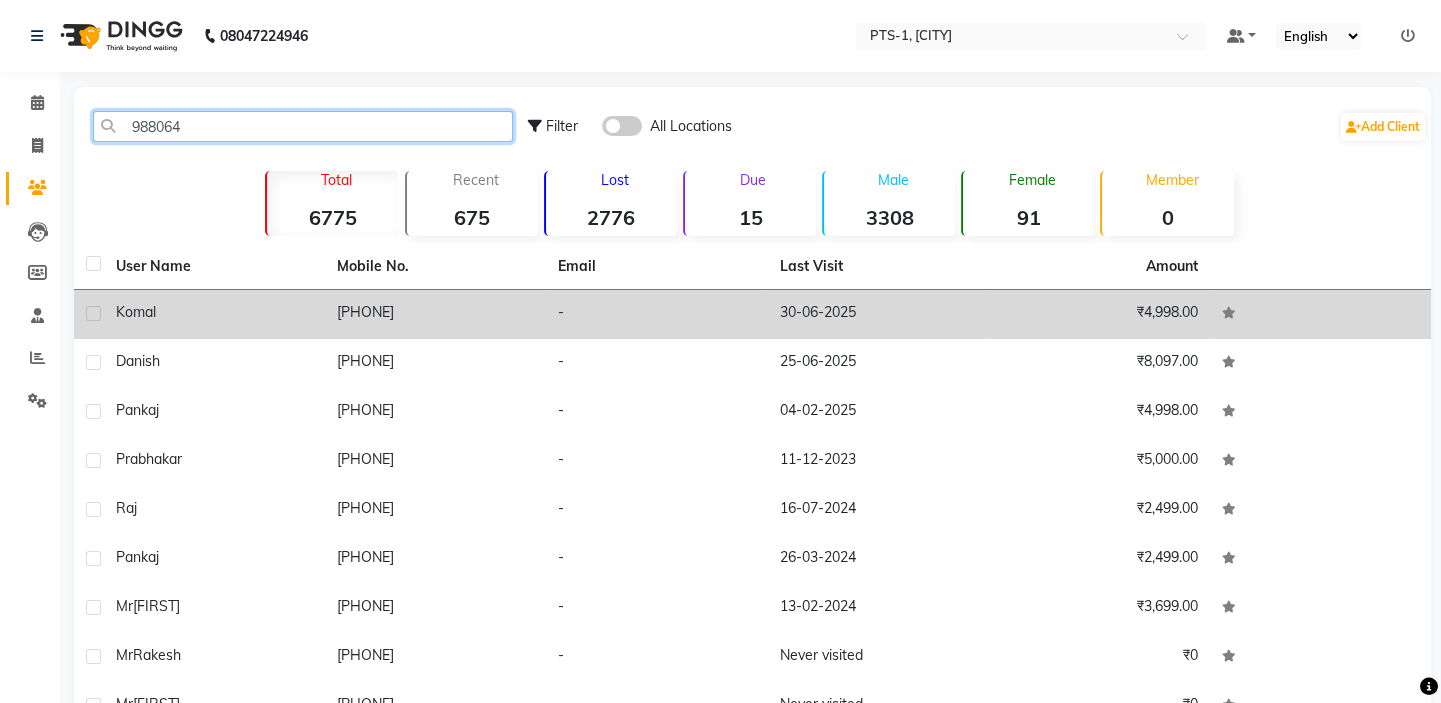 type on "988064" 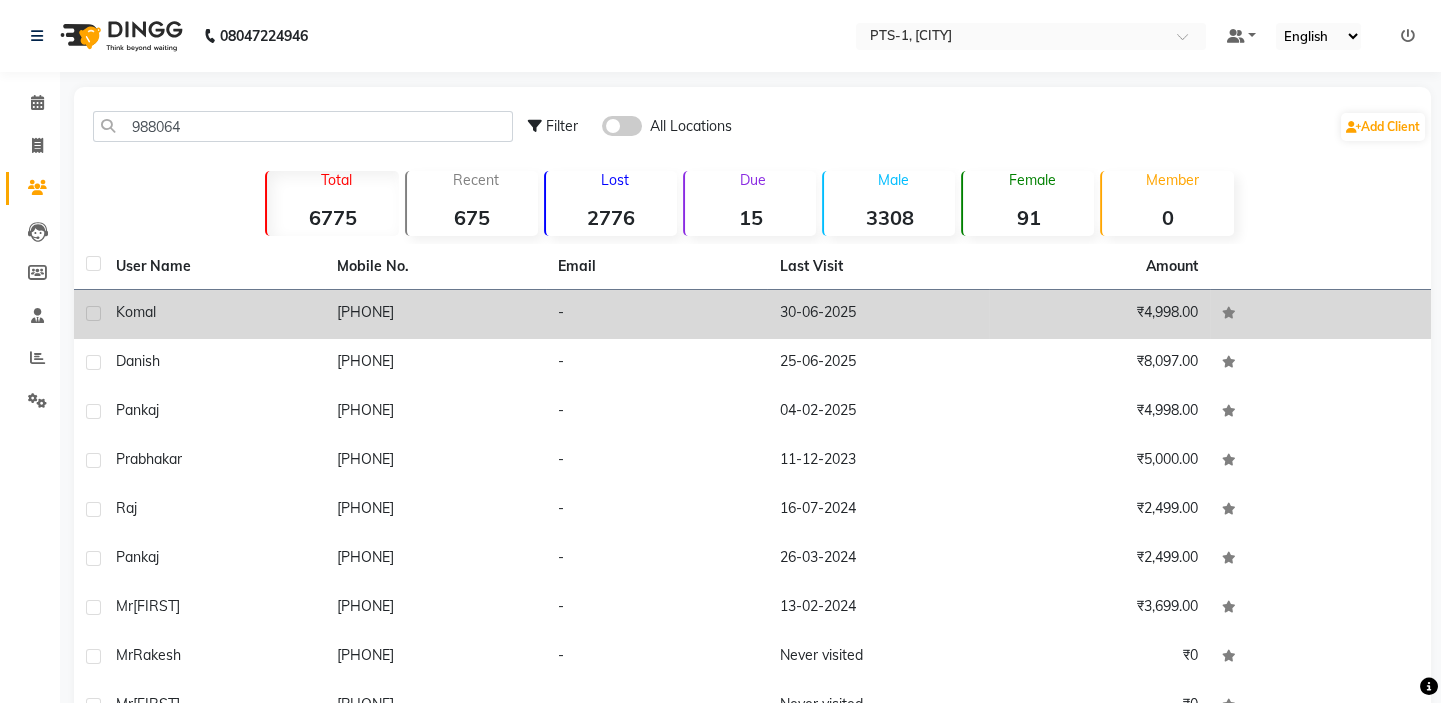 click on "-" 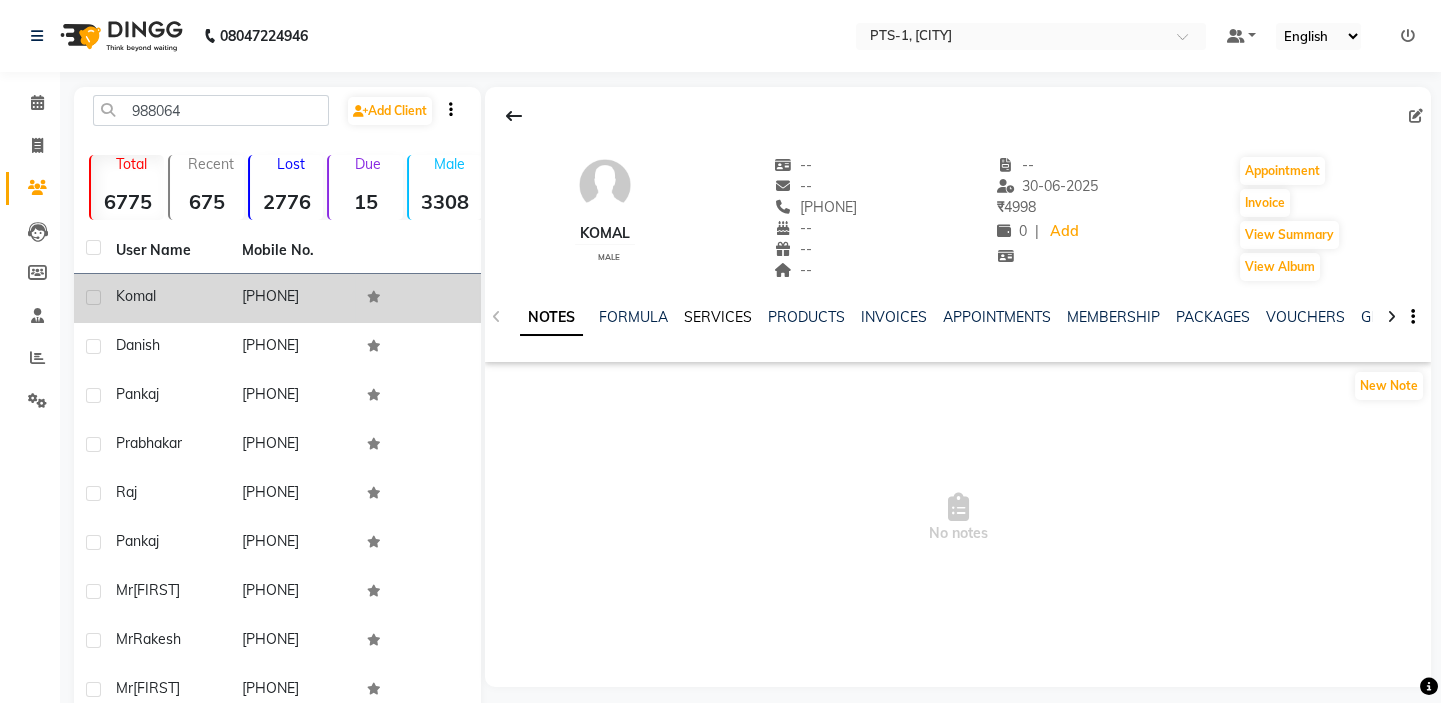 click on "SERVICES" 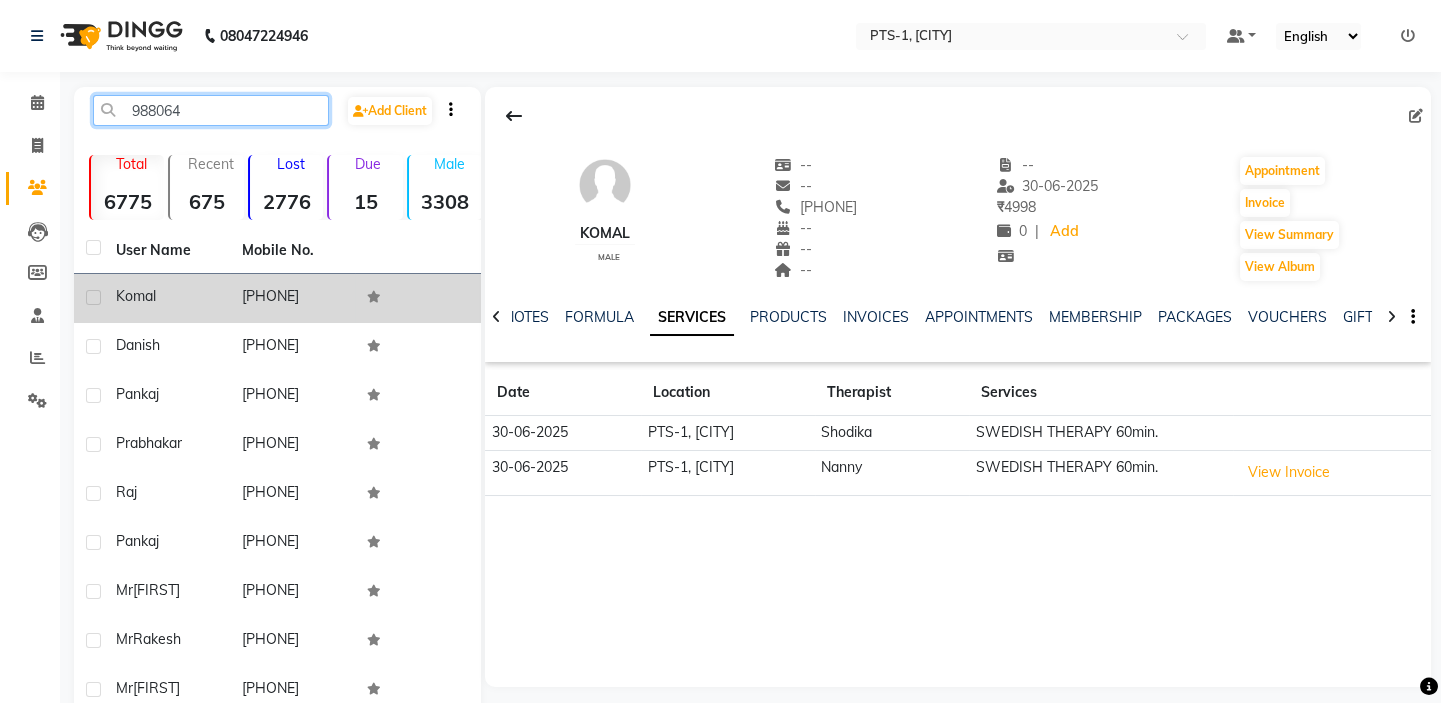 drag, startPoint x: 202, startPoint y: 111, endPoint x: 90, endPoint y: 111, distance: 112 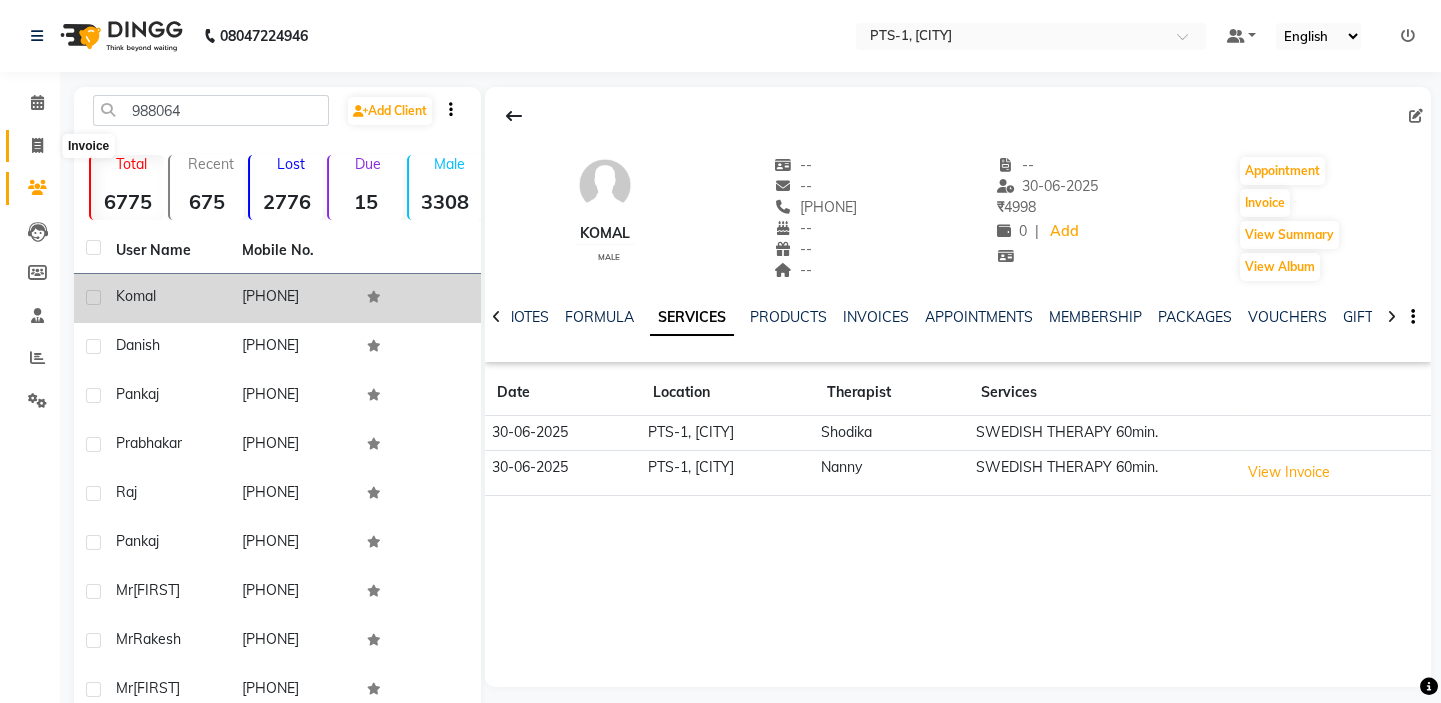 click 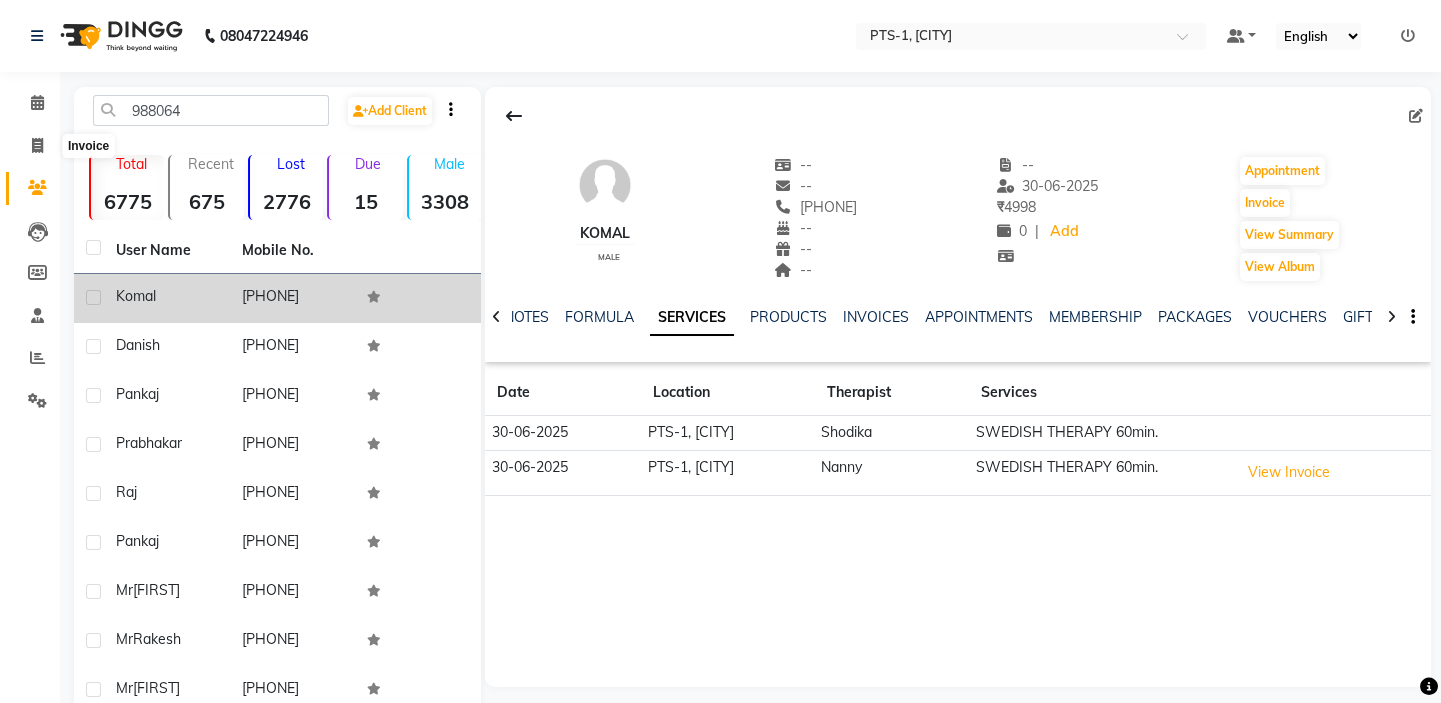 select on "5296" 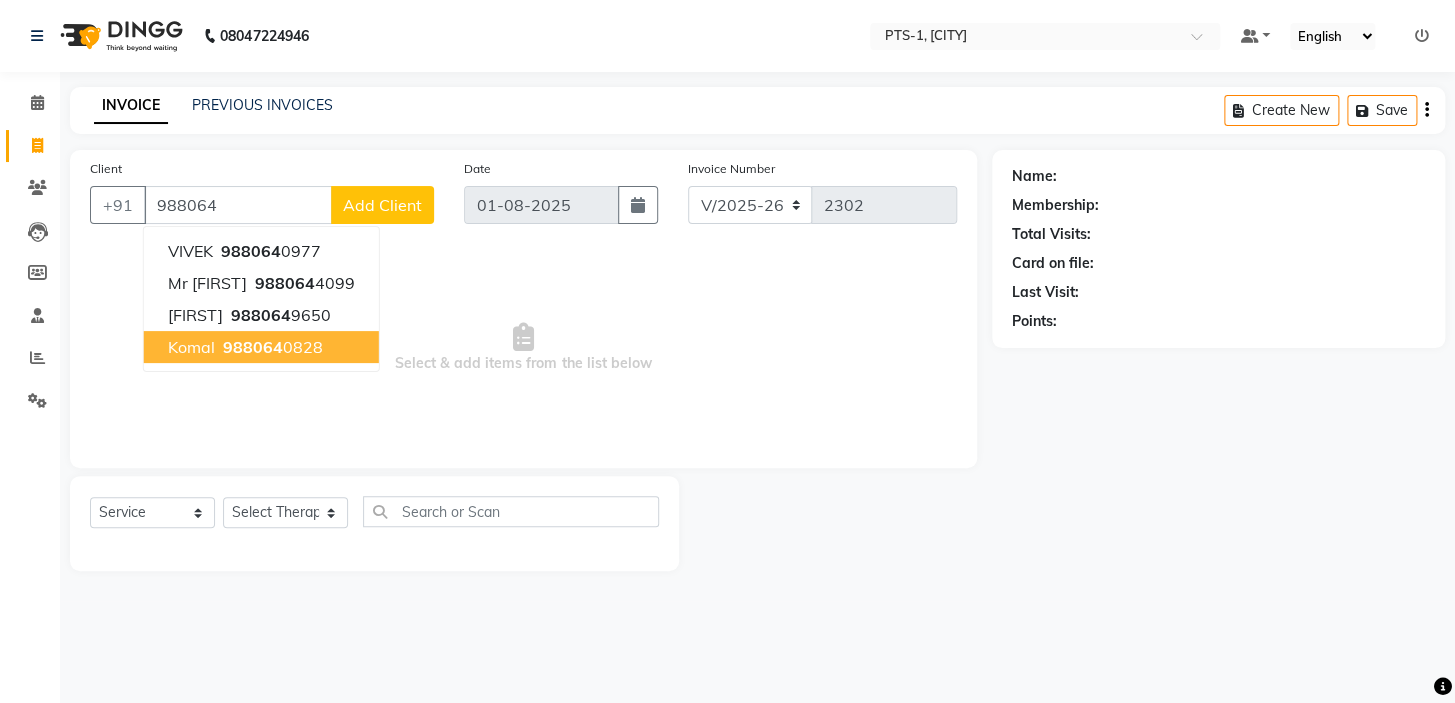 click on "[PHONE]" at bounding box center (271, 347) 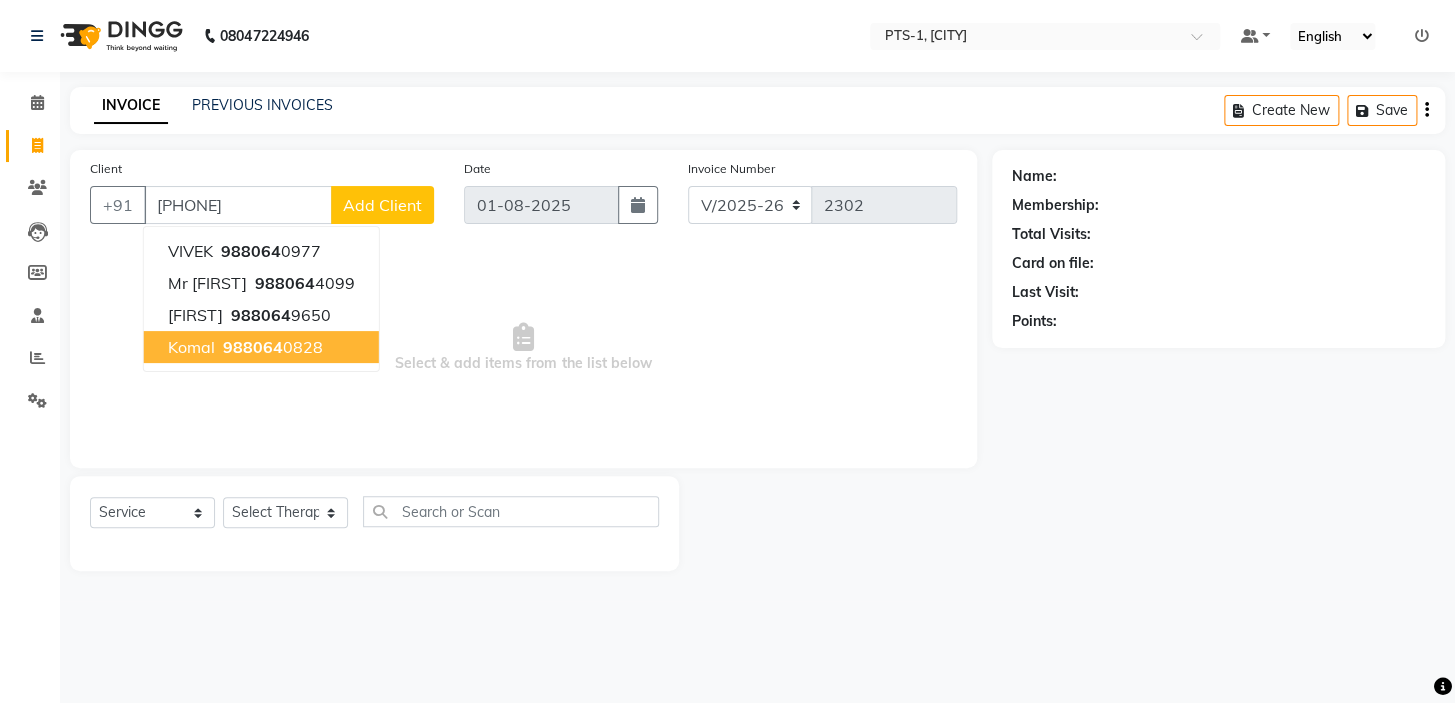 type on "[PHONE]" 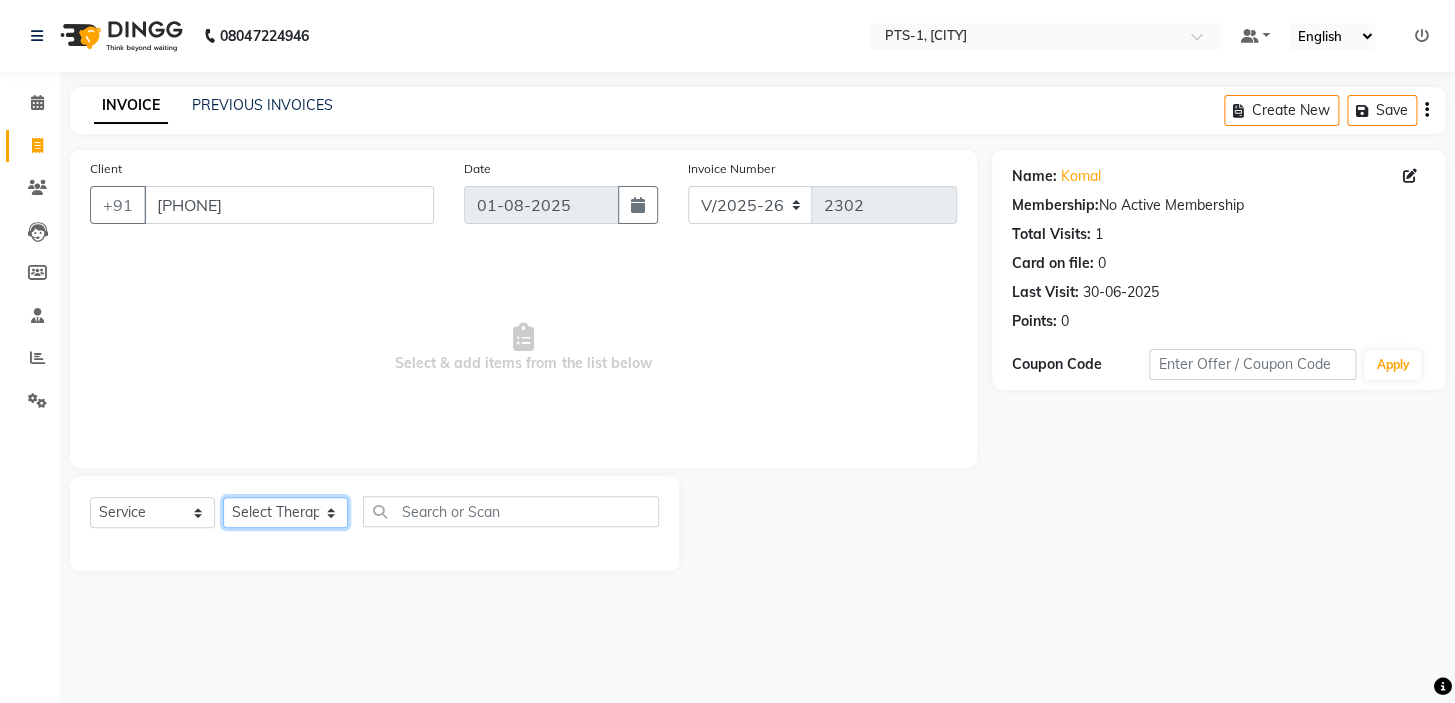 click on "Select Therapist Anand Annie anyone Babu Bela Gia Jeje Jenny Jincy JOE Lilly Nanny Rita Shodika Sun Tashi VINOD KUMAR" 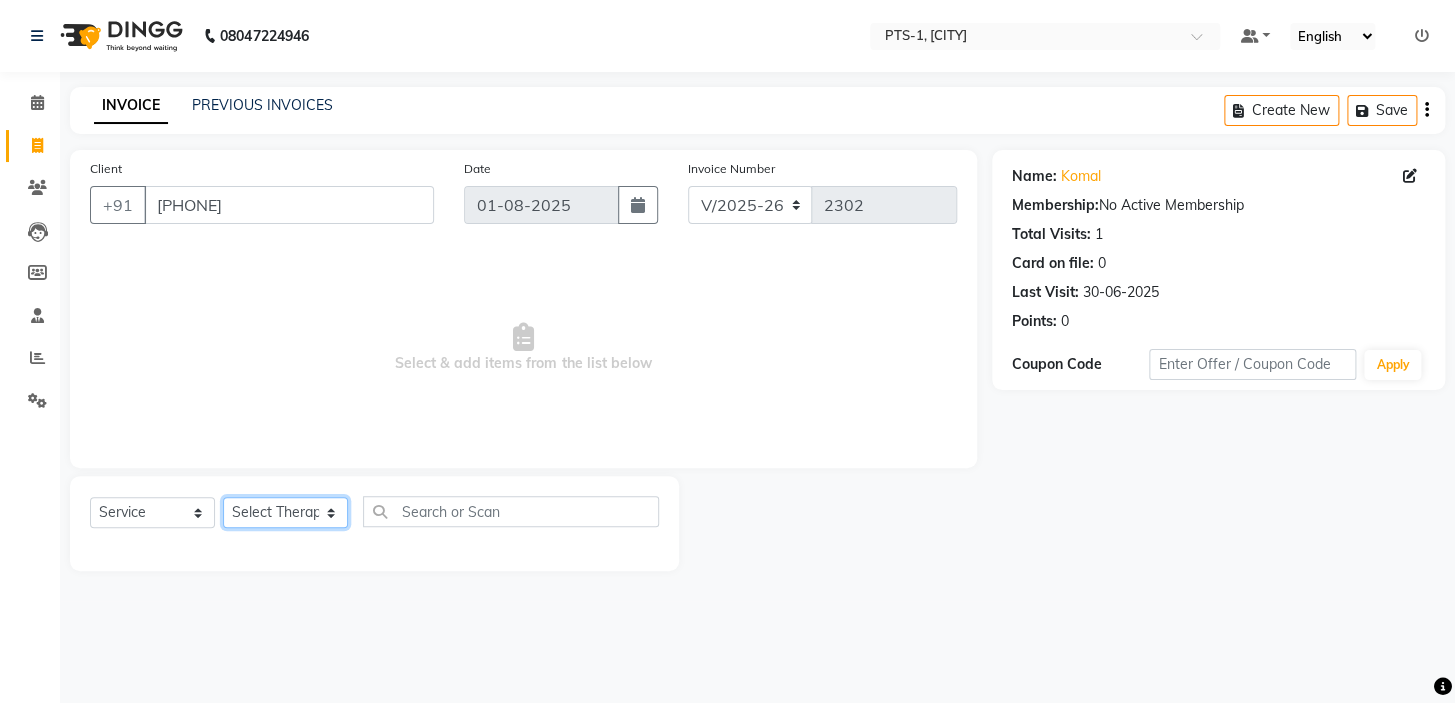 select on "34866" 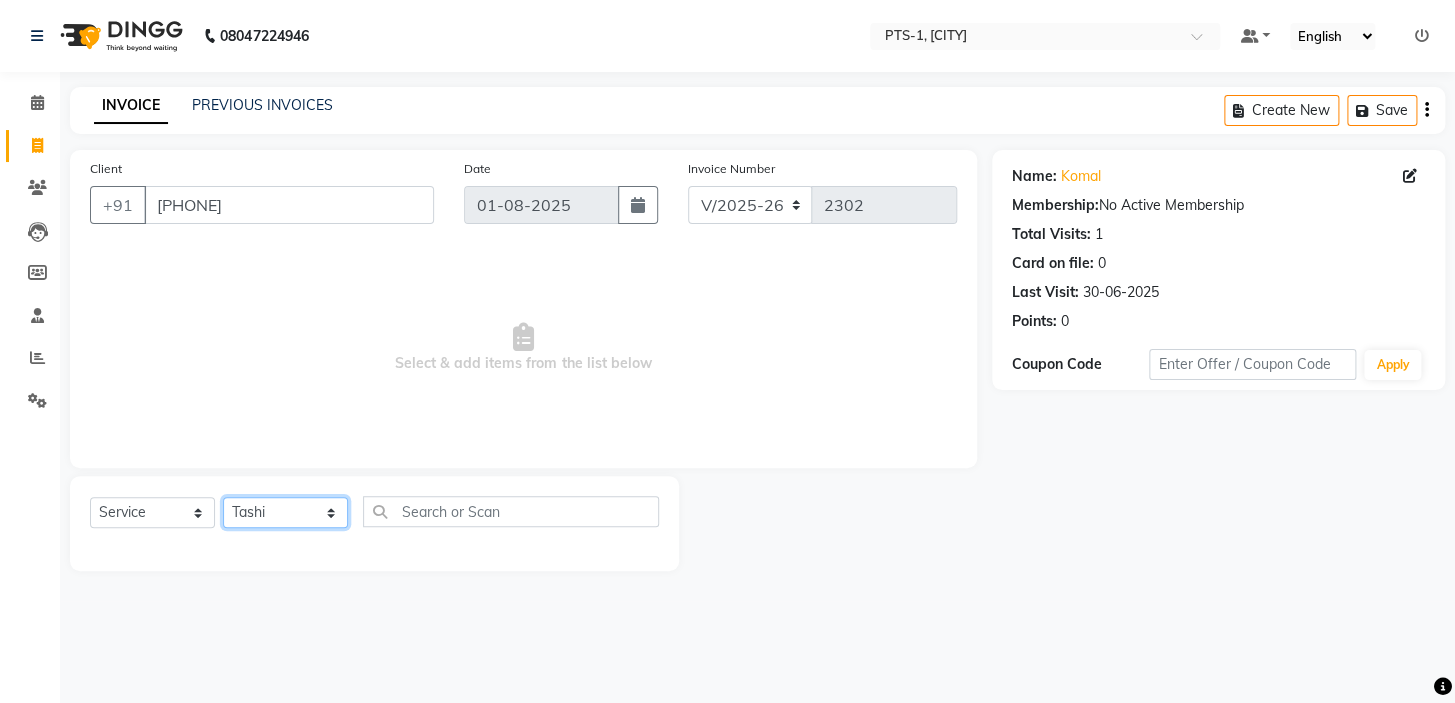 click on "Select Therapist Anand Annie anyone Babu Bela Gia Jeje Jenny Jincy JOE Lilly Nanny Rita Shodika Sun Tashi VINOD KUMAR" 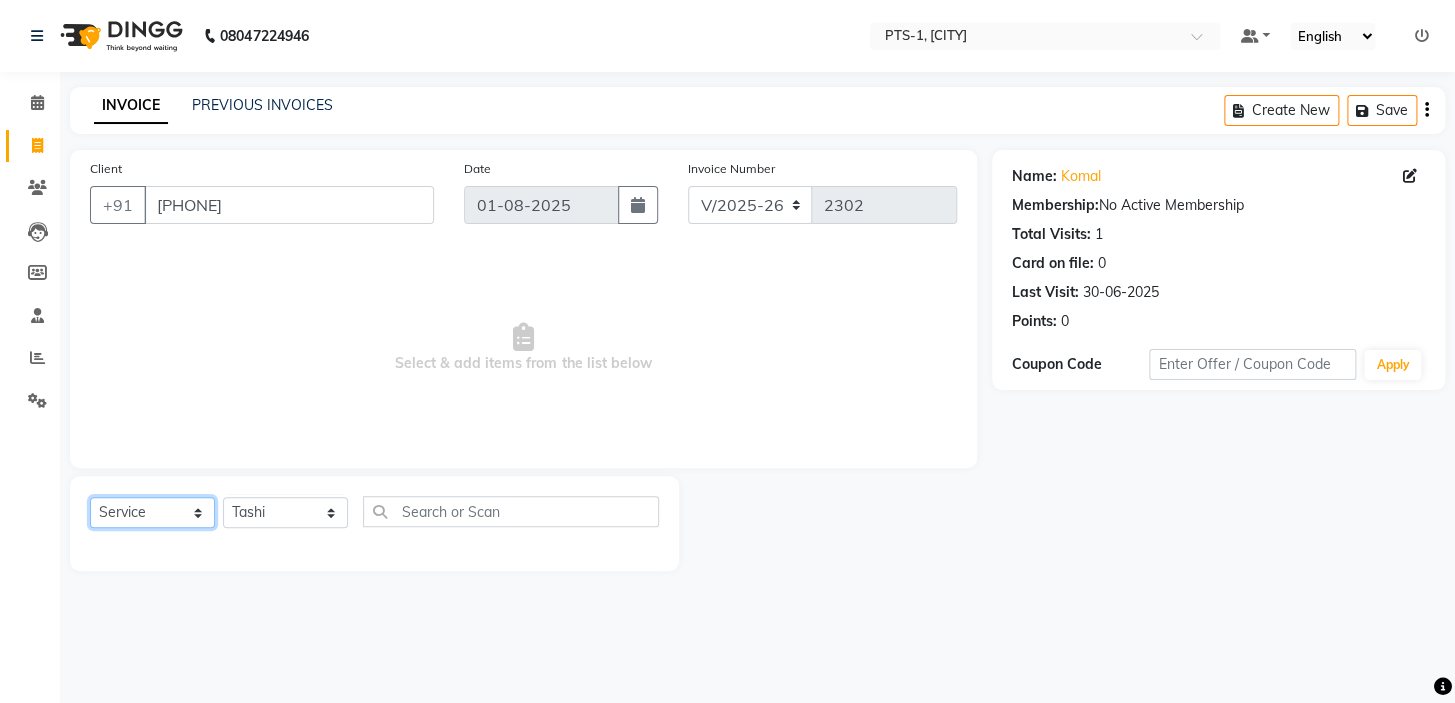 click on "Select  Service  Product  Membership  Package Voucher Prepaid Gift Card" 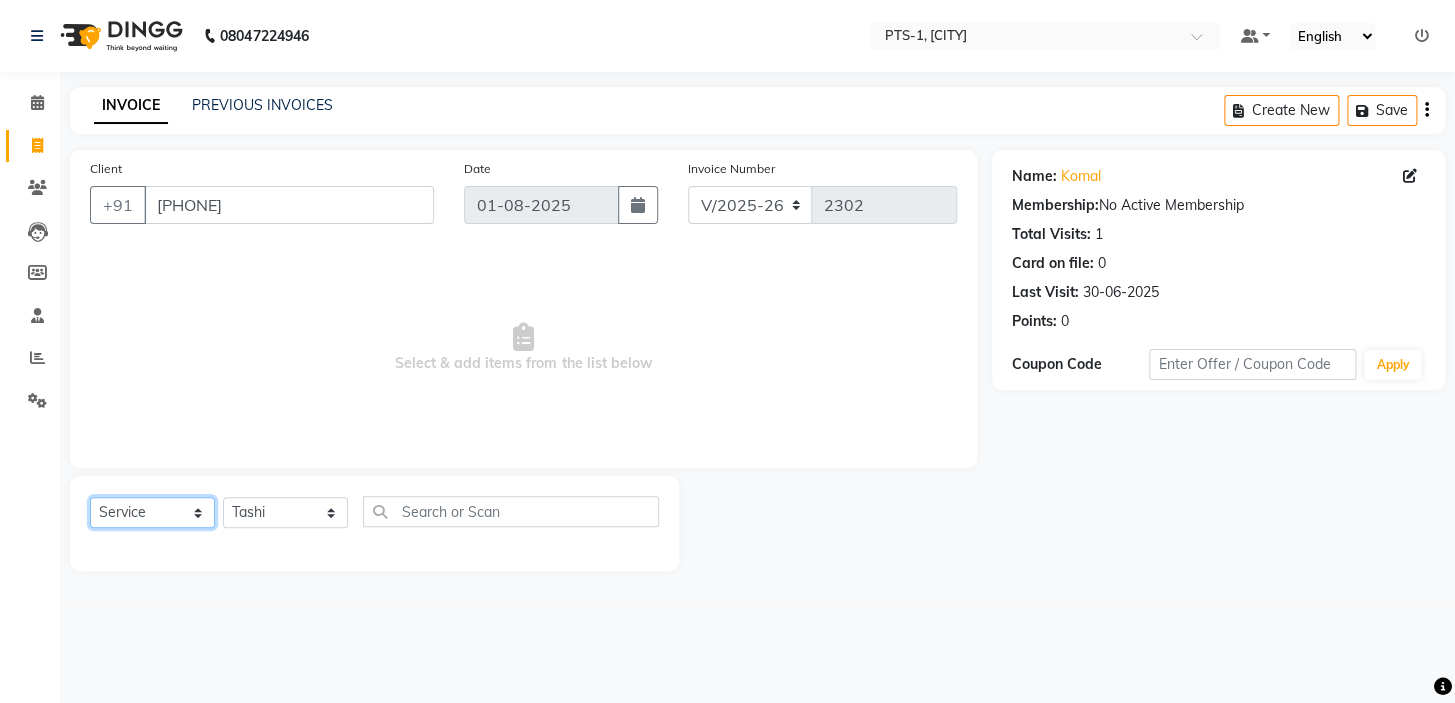 select on "package" 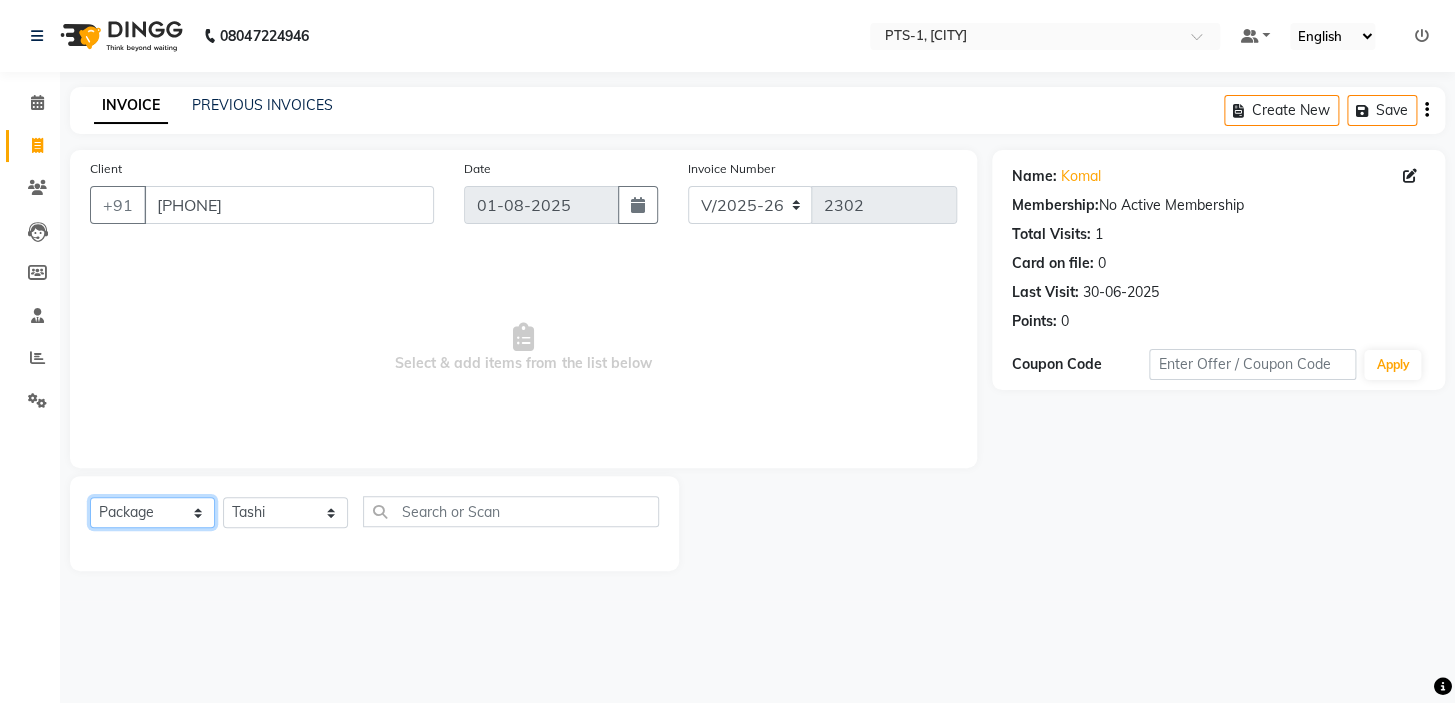 click on "Select  Service  Product  Membership  Package Voucher Prepaid Gift Card" 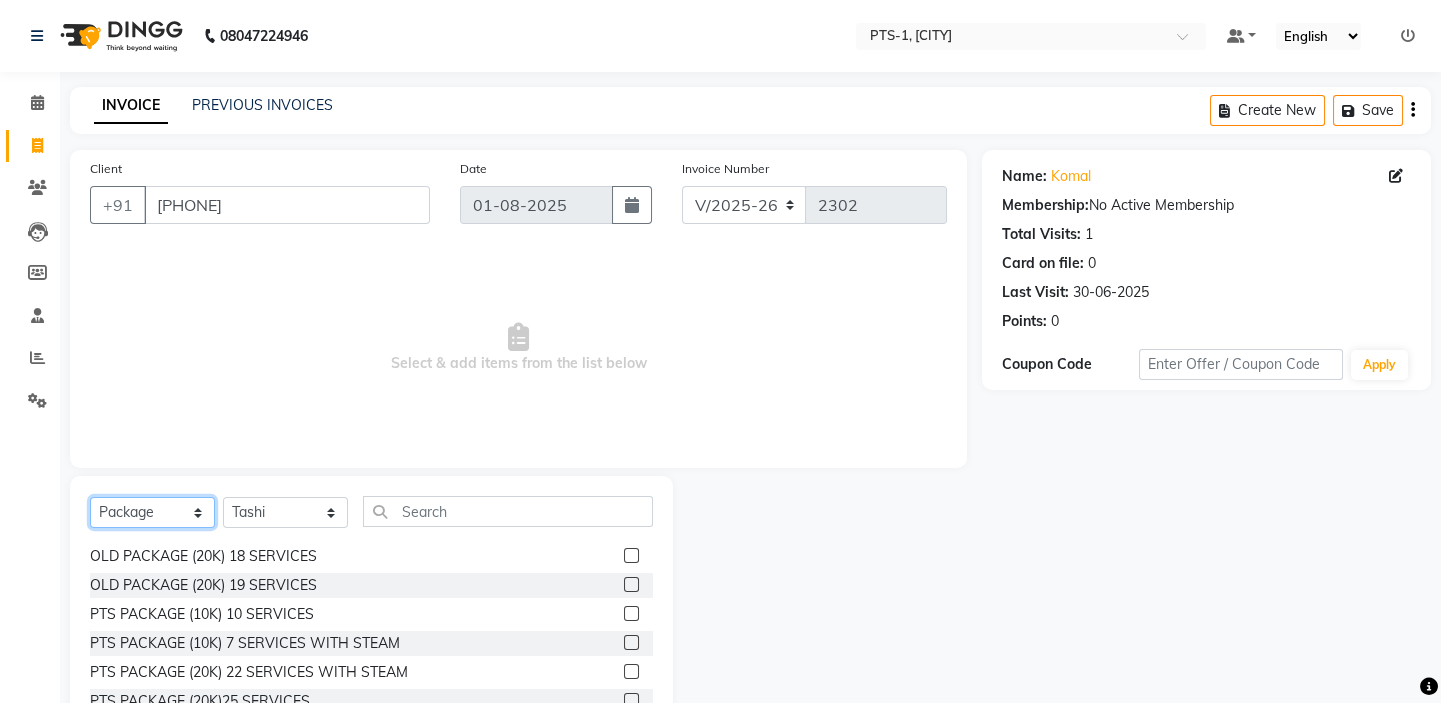 scroll, scrollTop: 234, scrollLeft: 0, axis: vertical 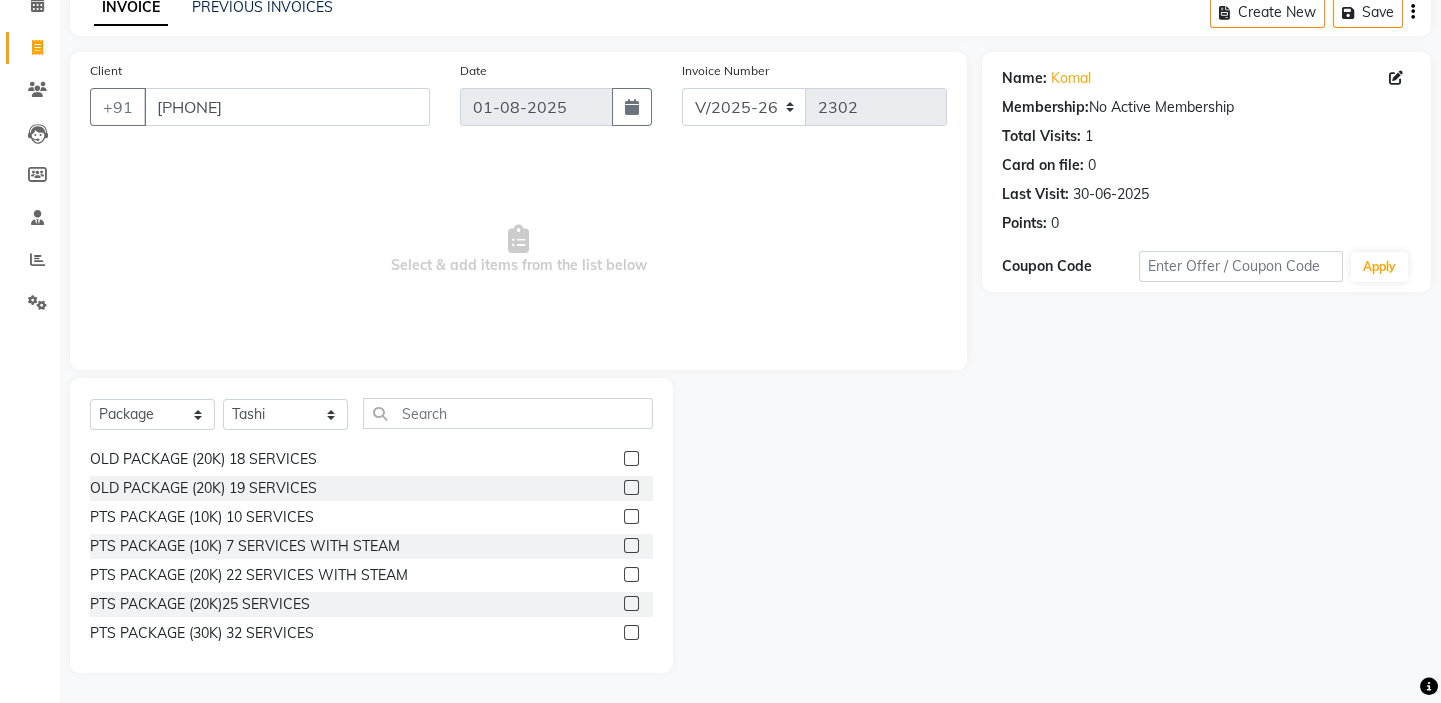 click 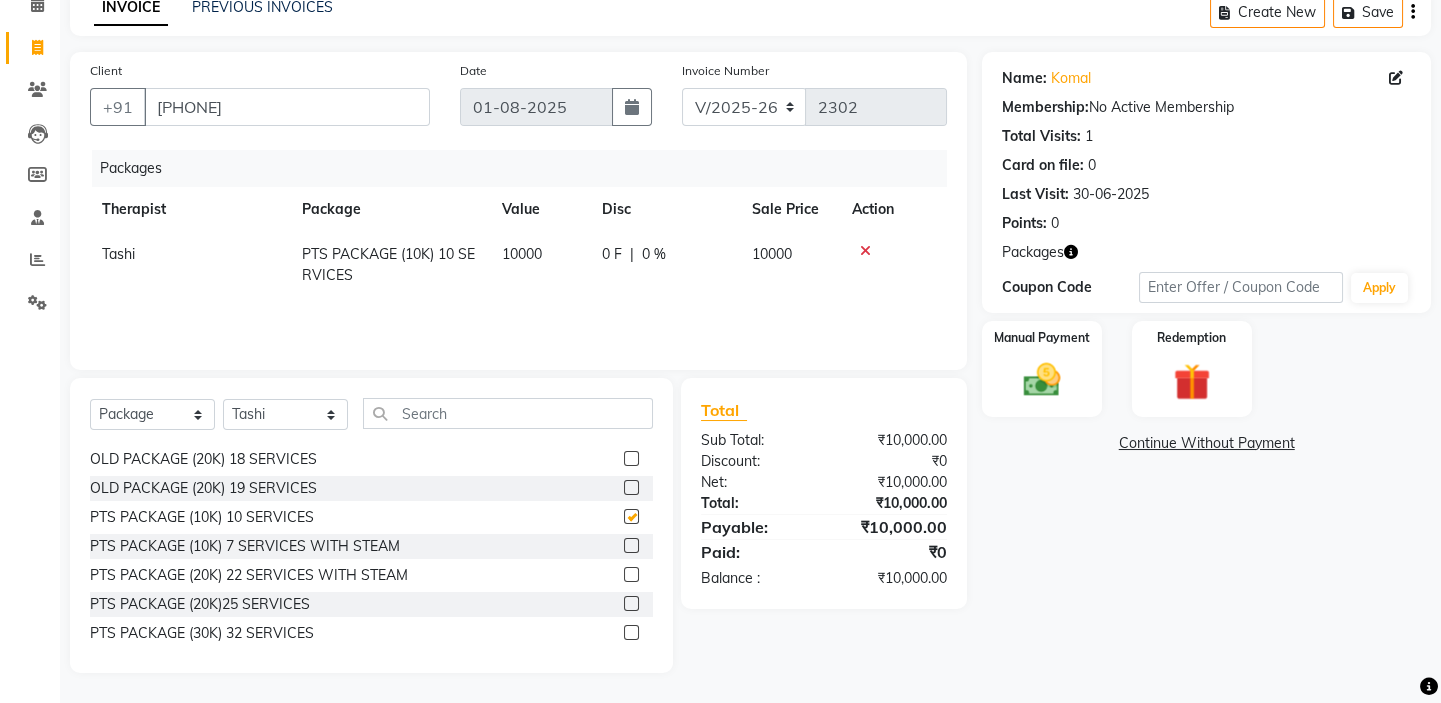 checkbox on "false" 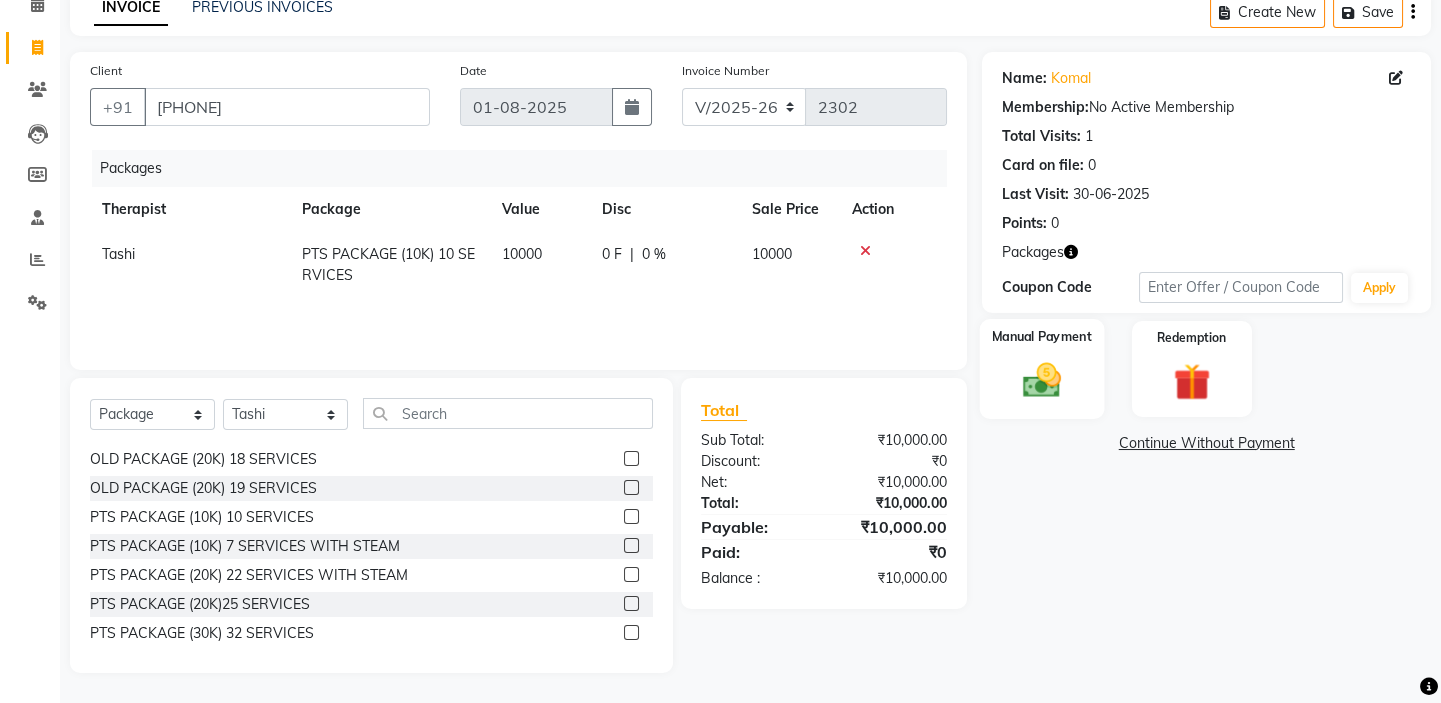 click 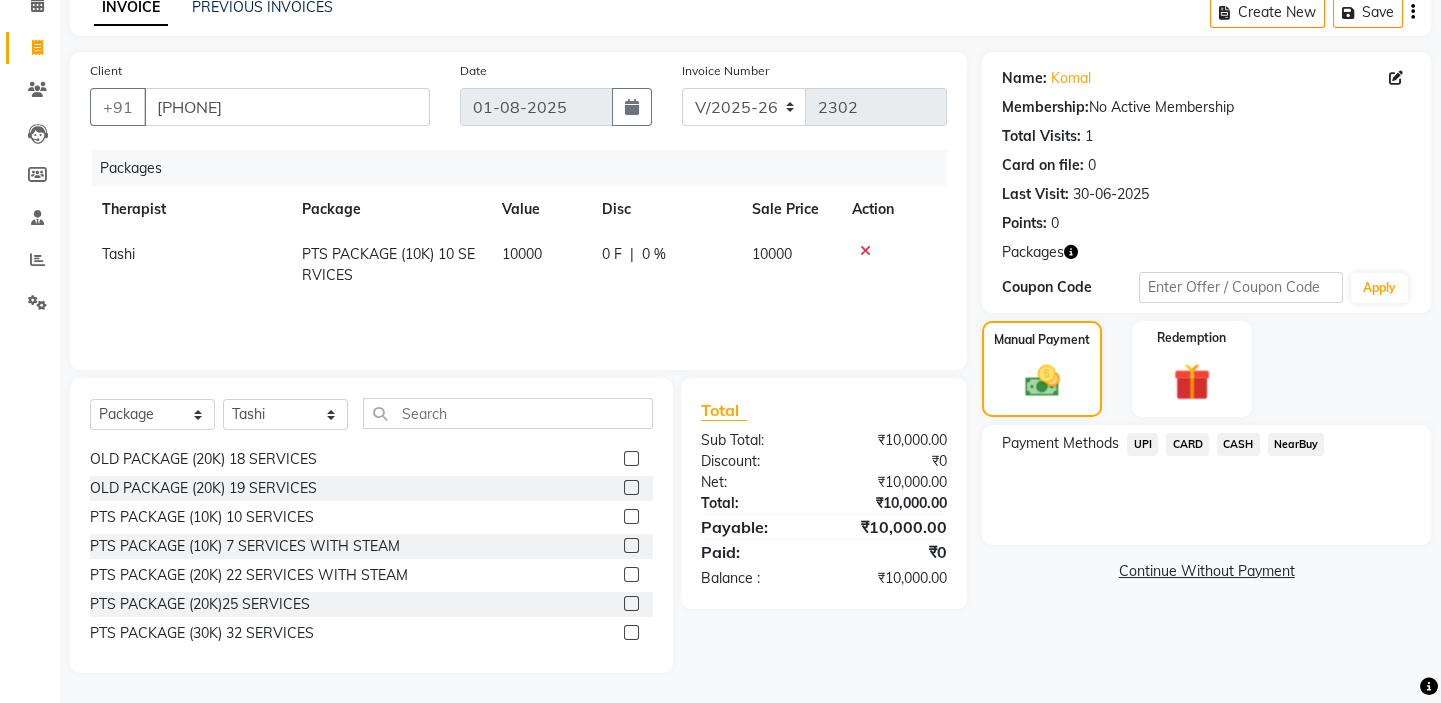 click on "CASH" 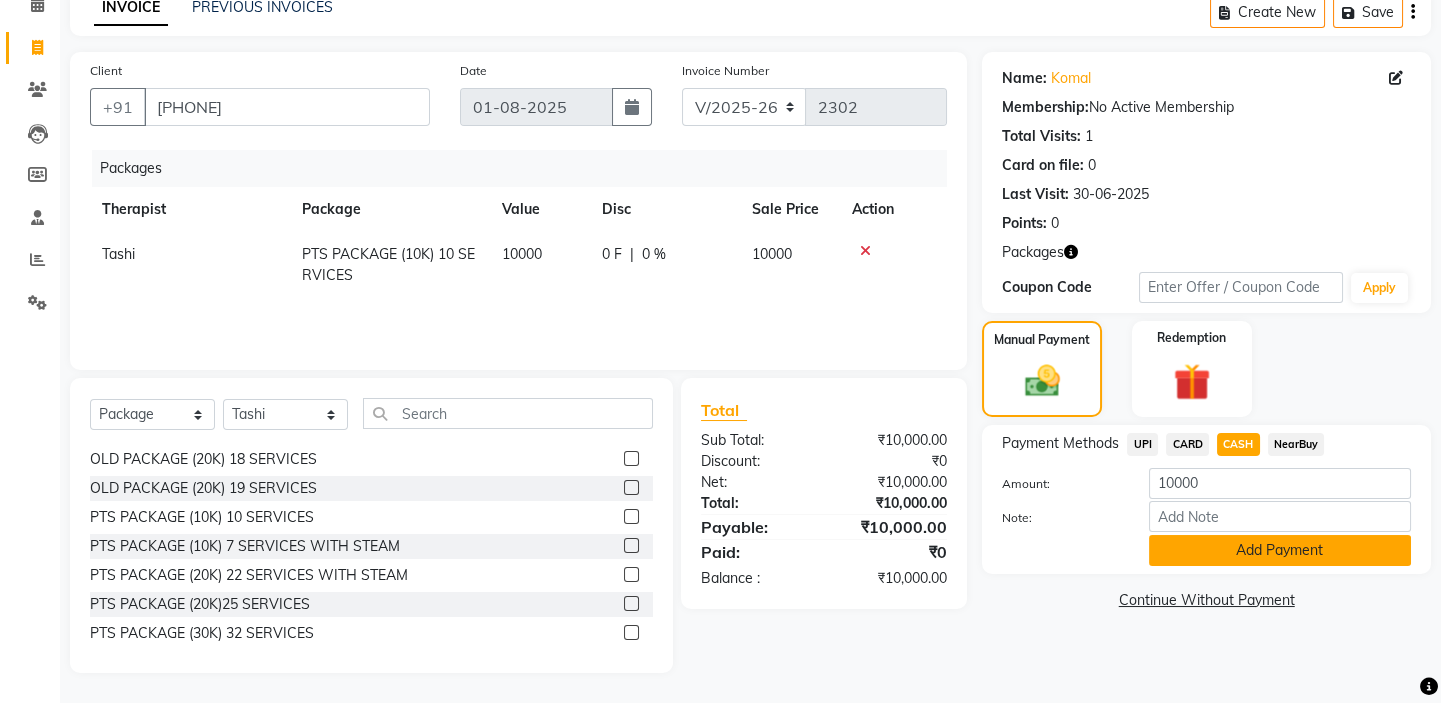 click on "Add Payment" 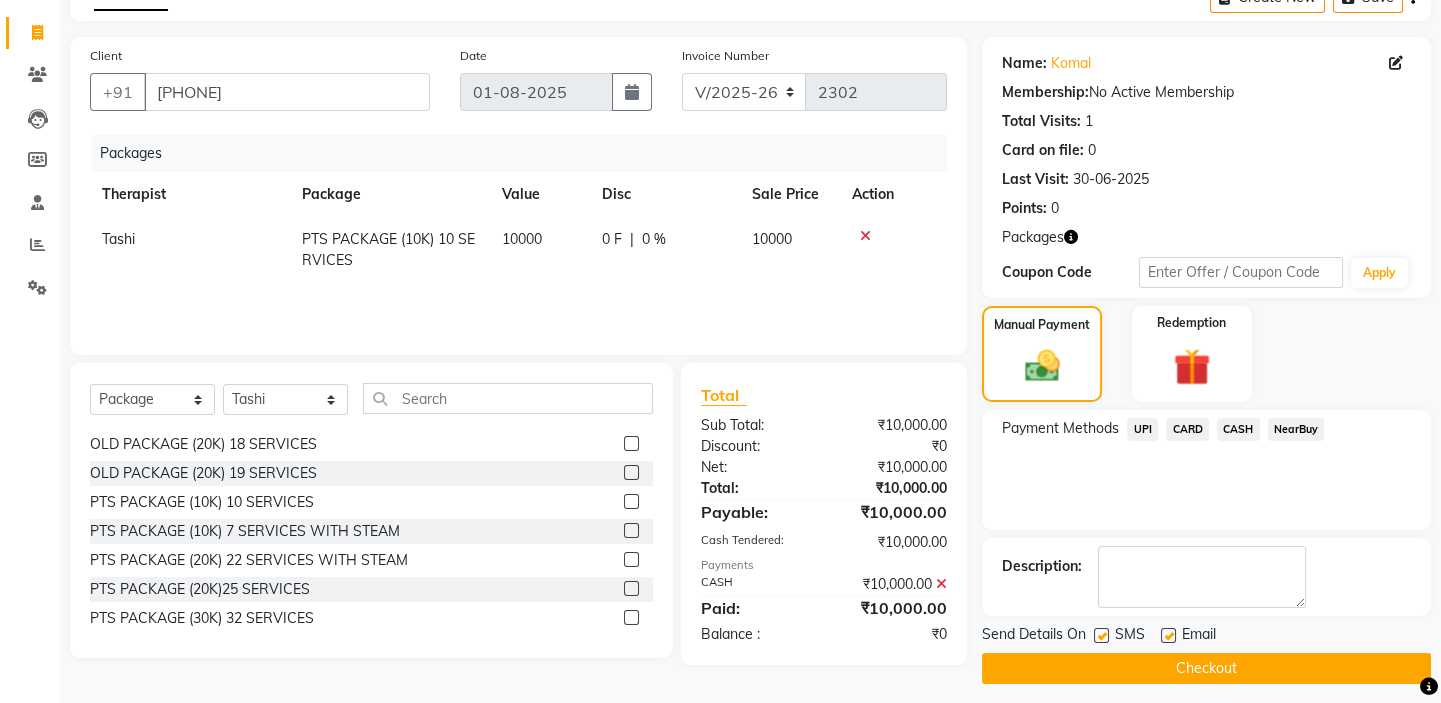 scroll, scrollTop: 123, scrollLeft: 0, axis: vertical 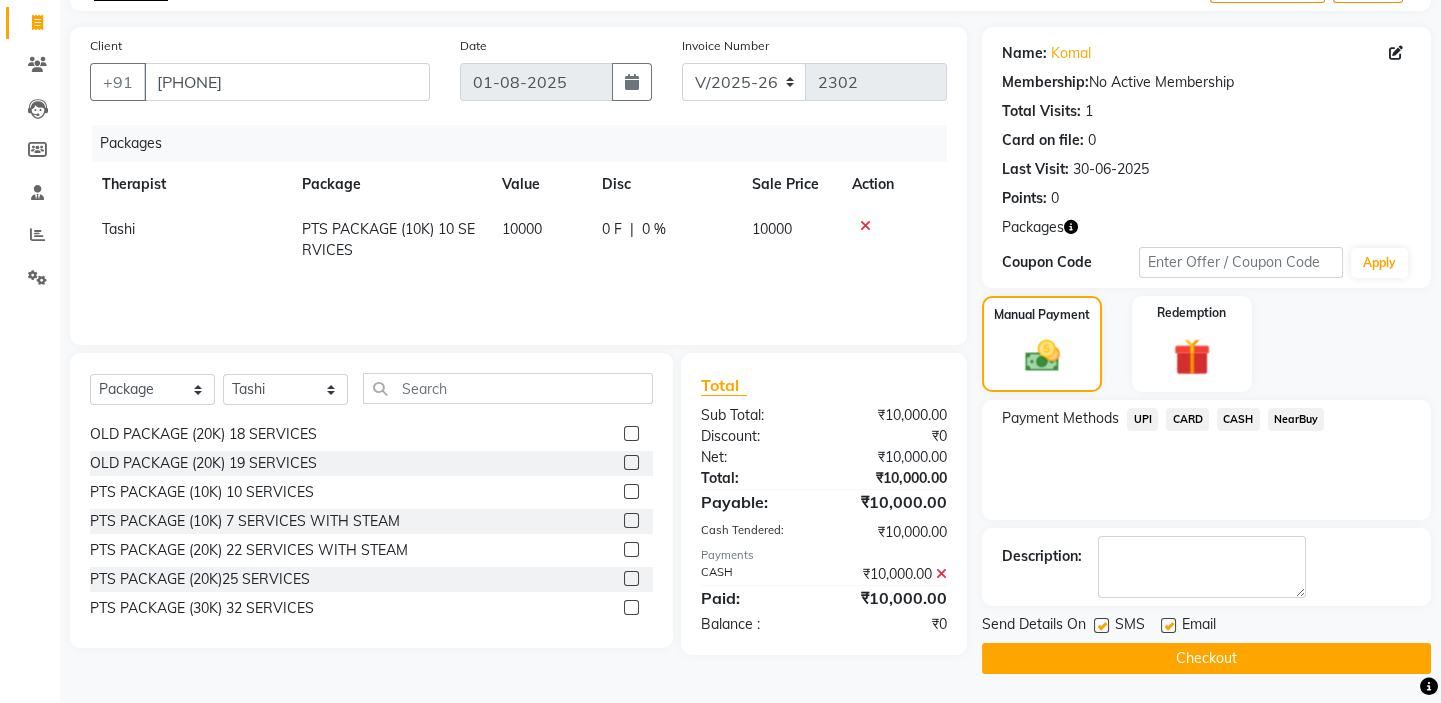 click on "Send Details On SMS Email" 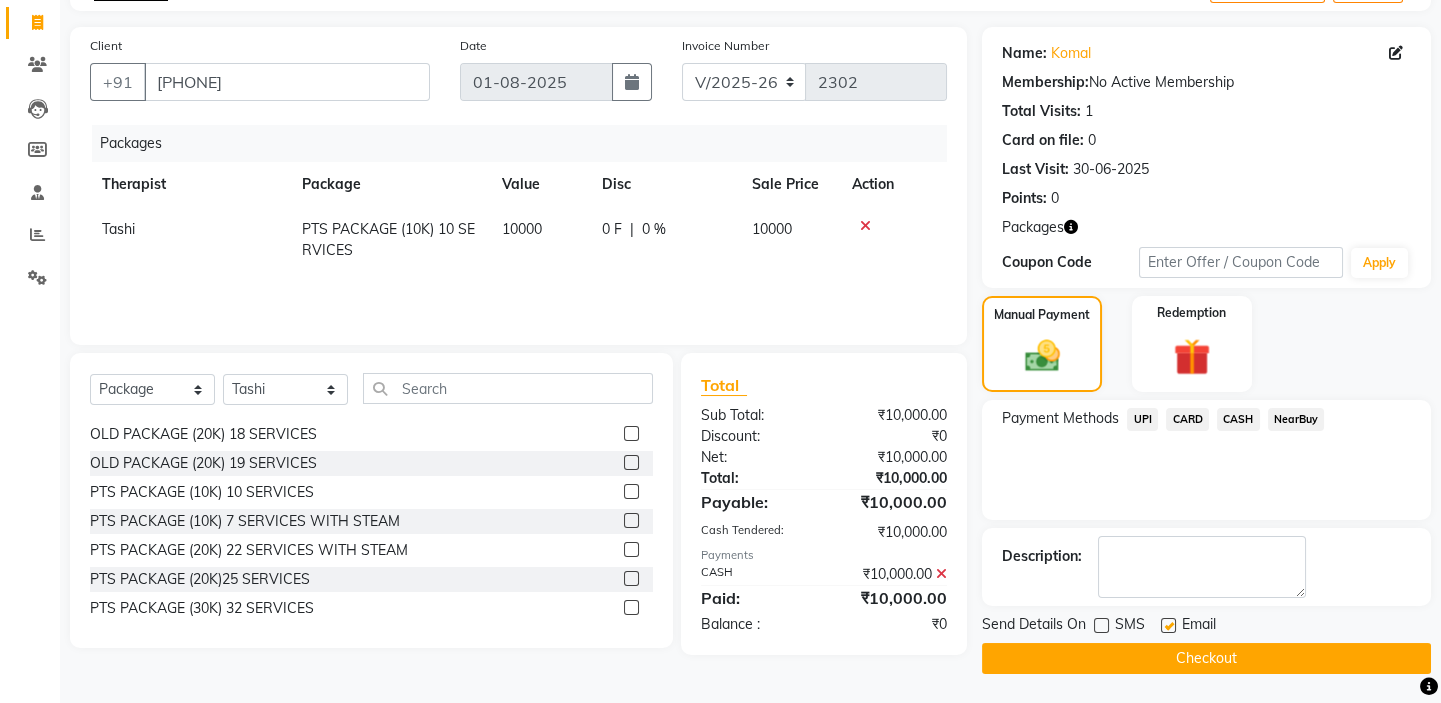 click 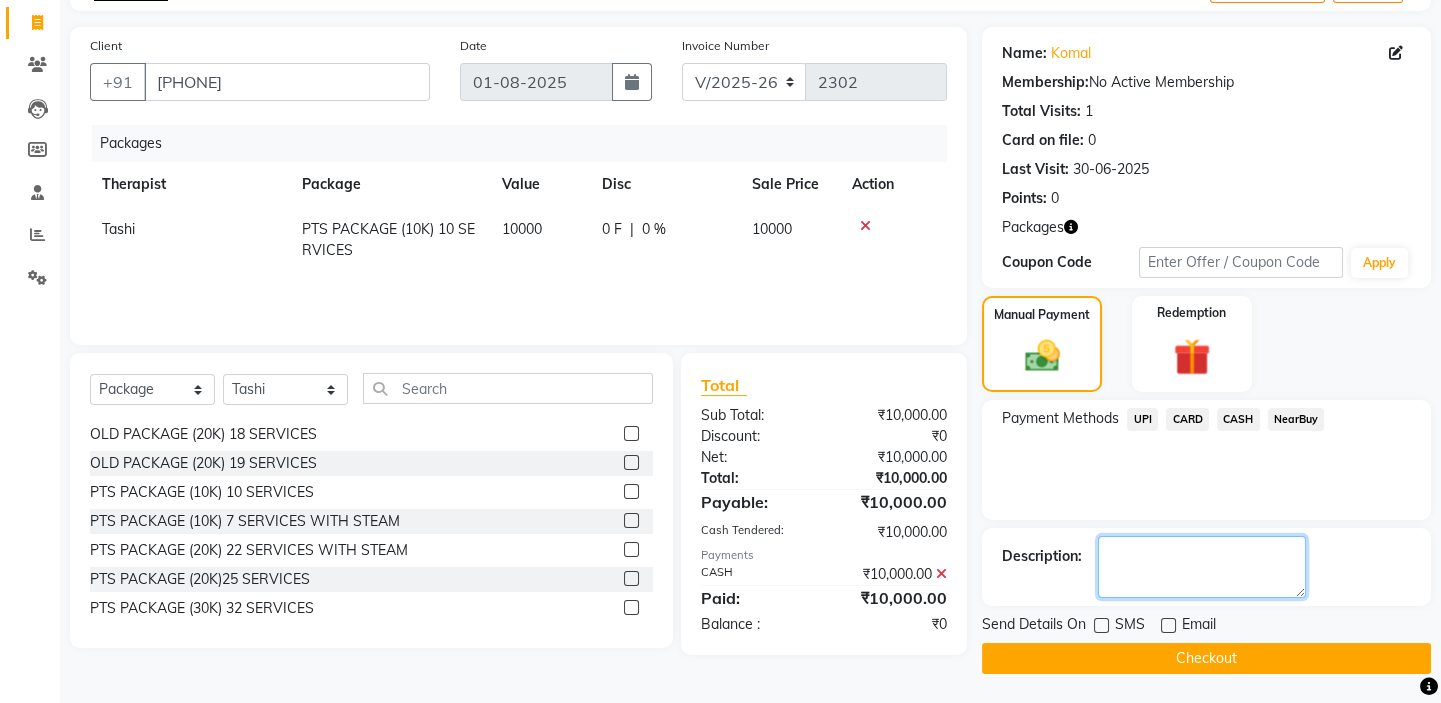 click 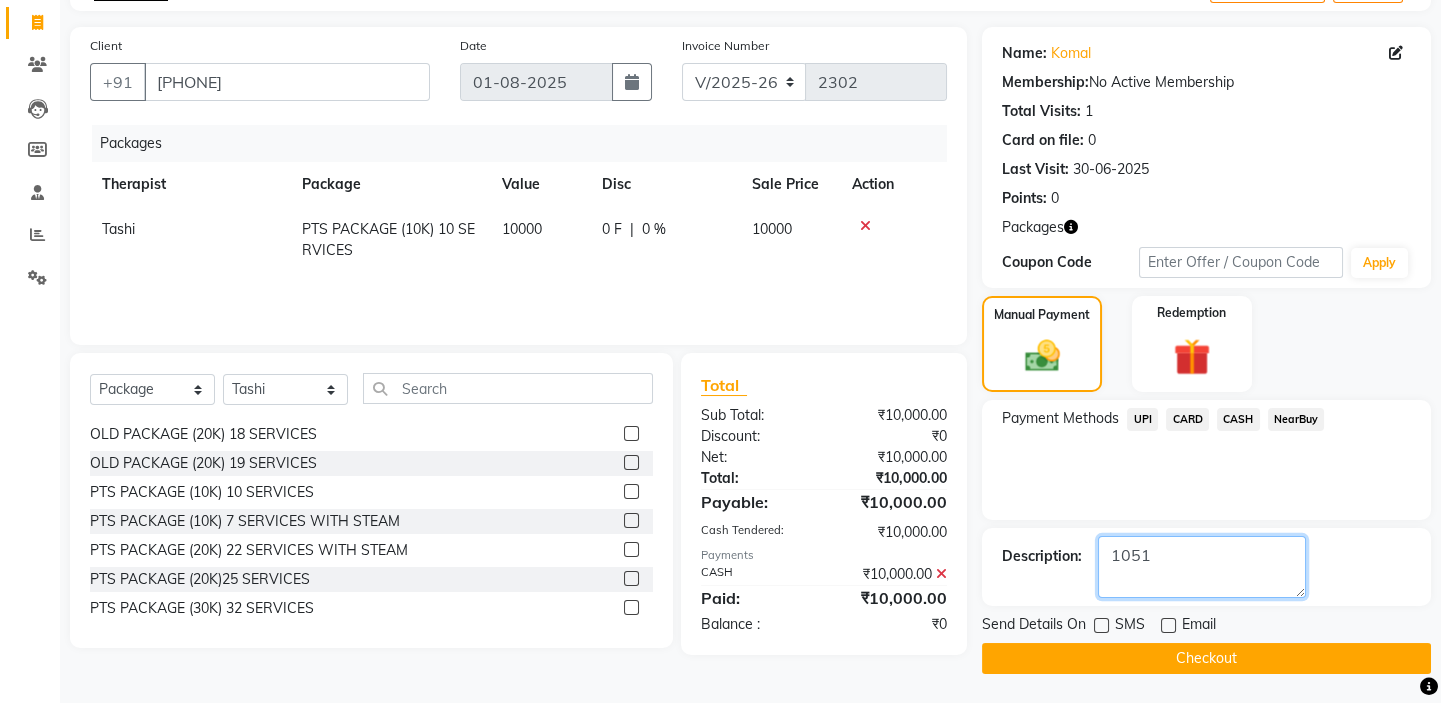 type on "1051" 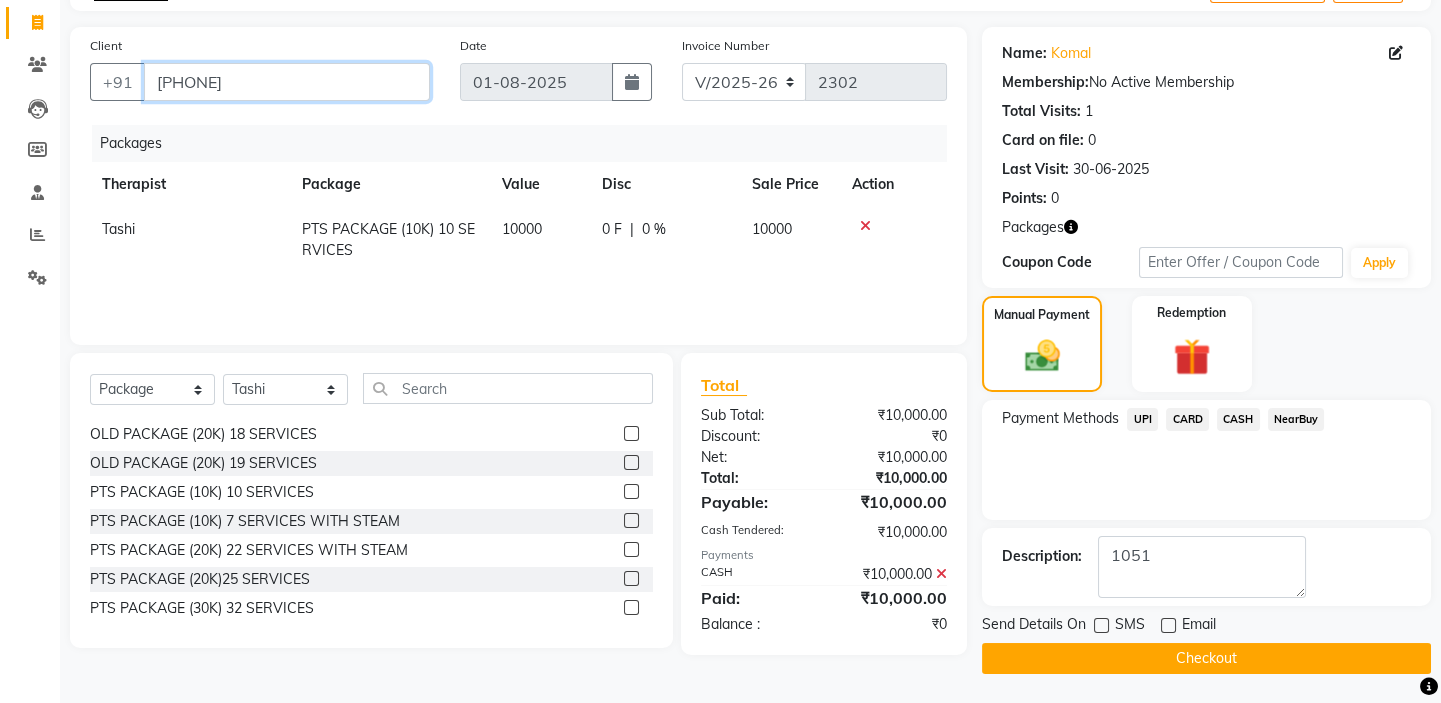 drag, startPoint x: 254, startPoint y: 85, endPoint x: 59, endPoint y: 69, distance: 195.6553 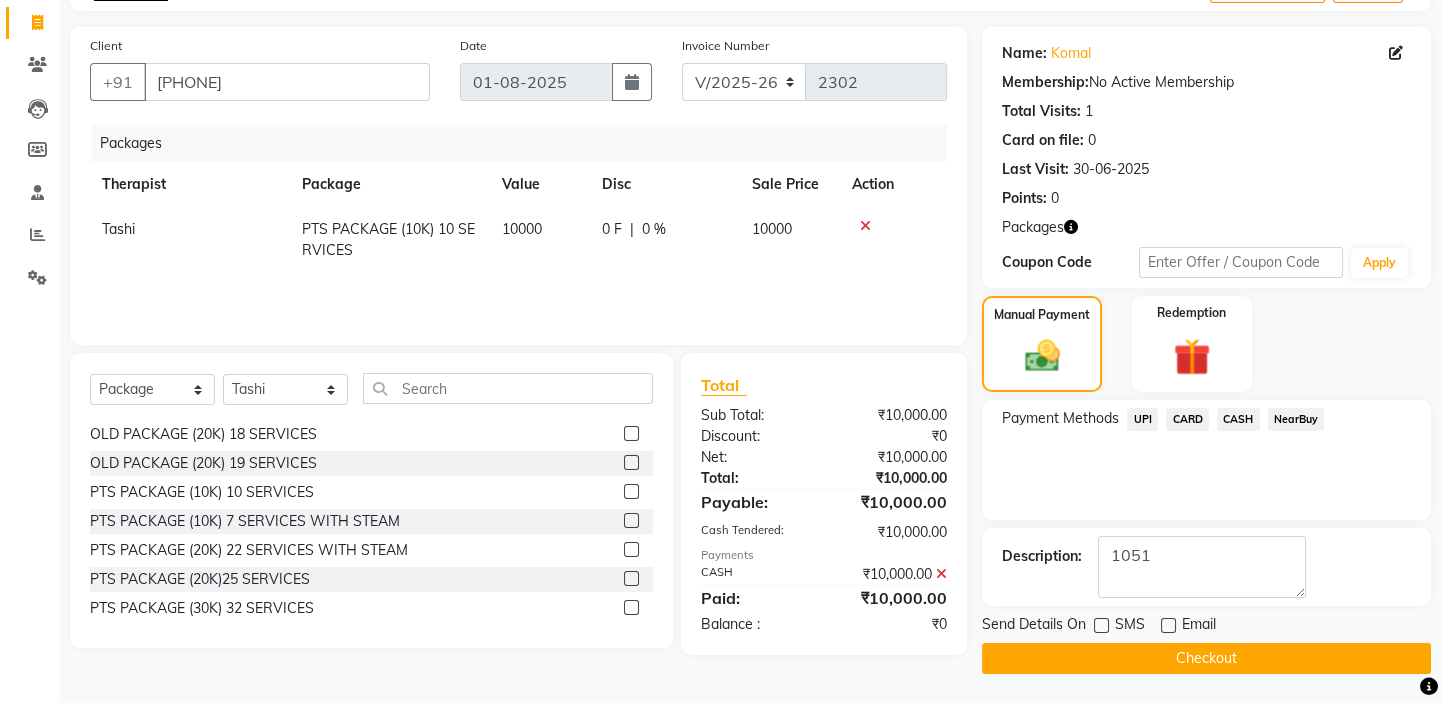 drag, startPoint x: 1069, startPoint y: 665, endPoint x: 1062, endPoint y: 646, distance: 20.248457 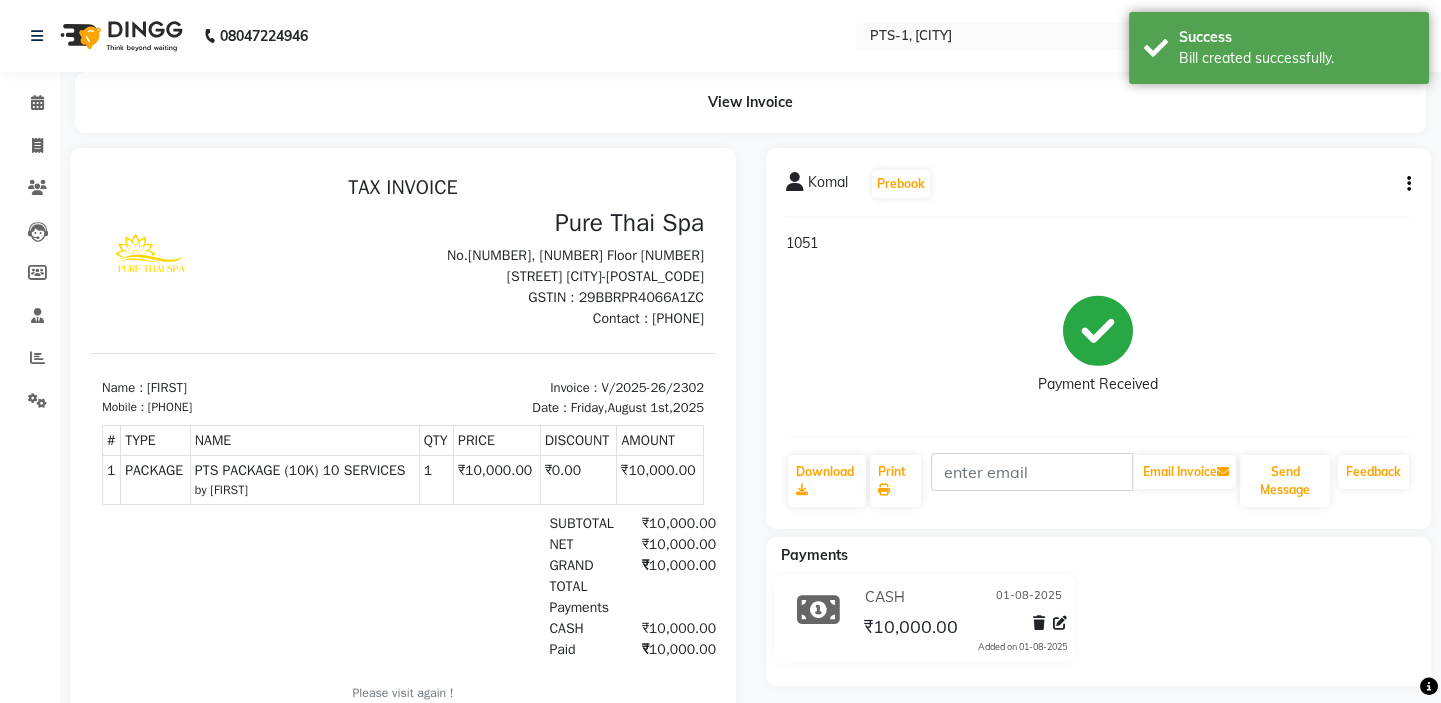 scroll, scrollTop: 0, scrollLeft: 0, axis: both 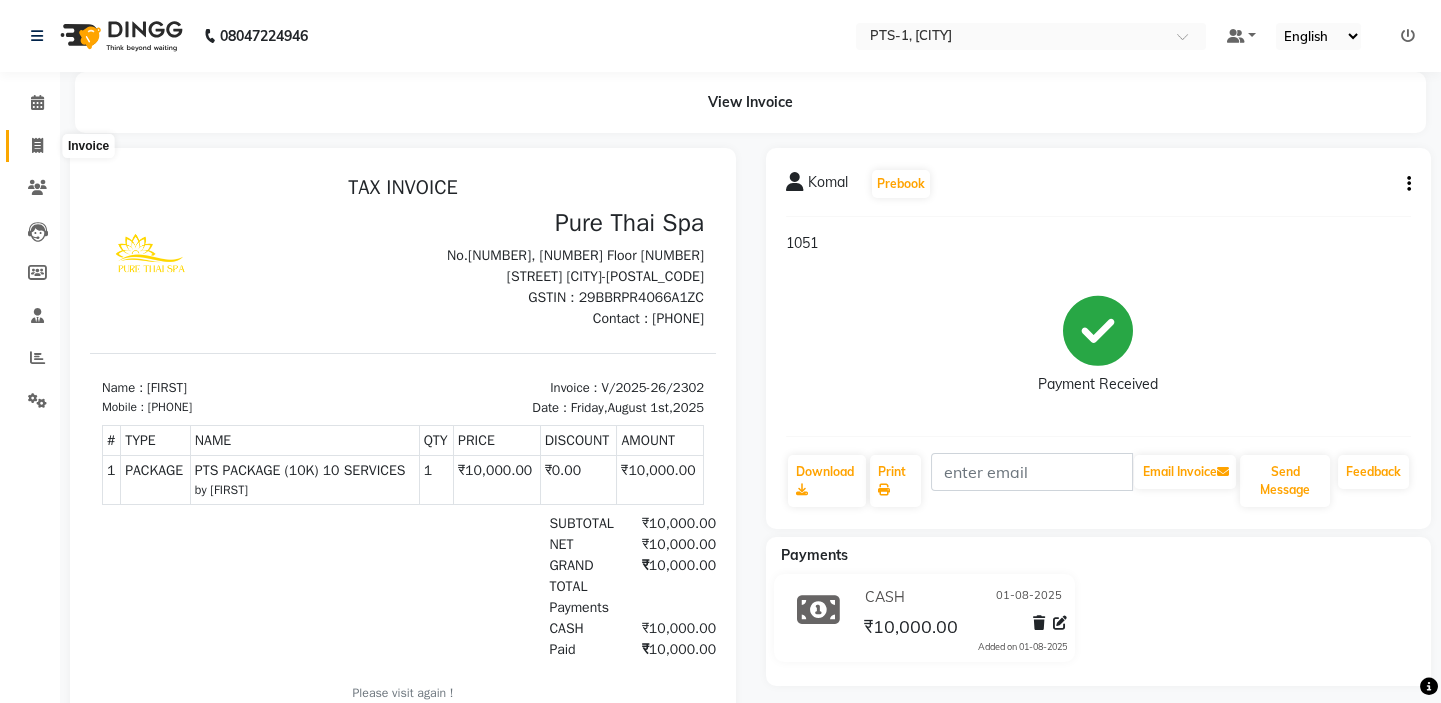 click 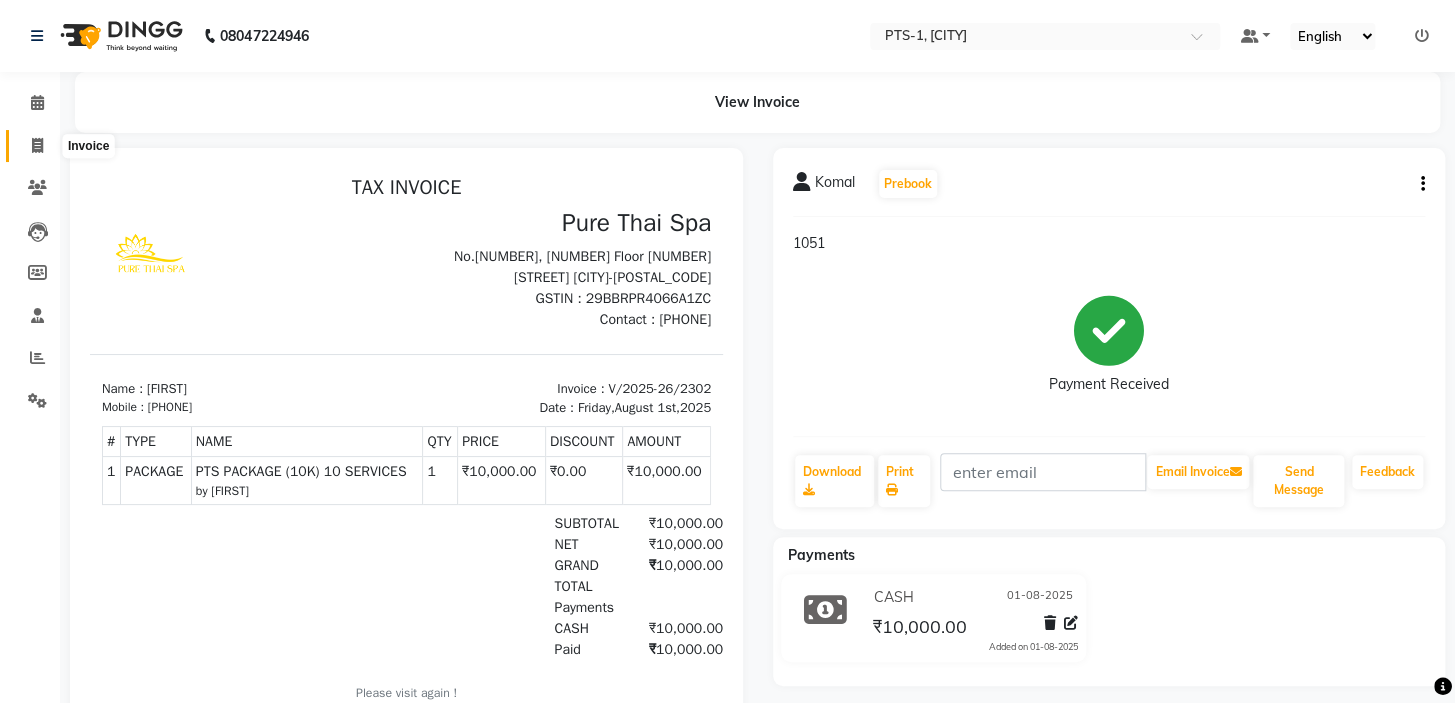 select on "5296" 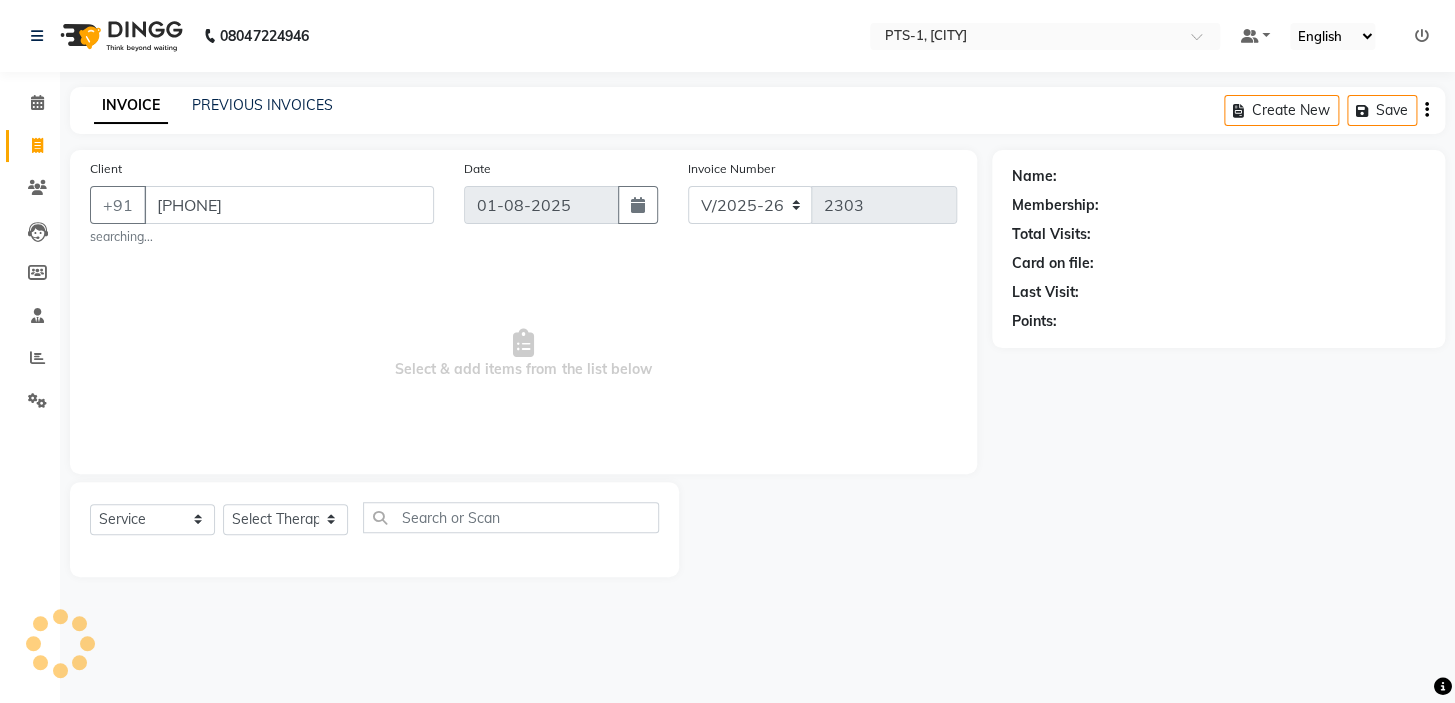 type on "[PHONE]" 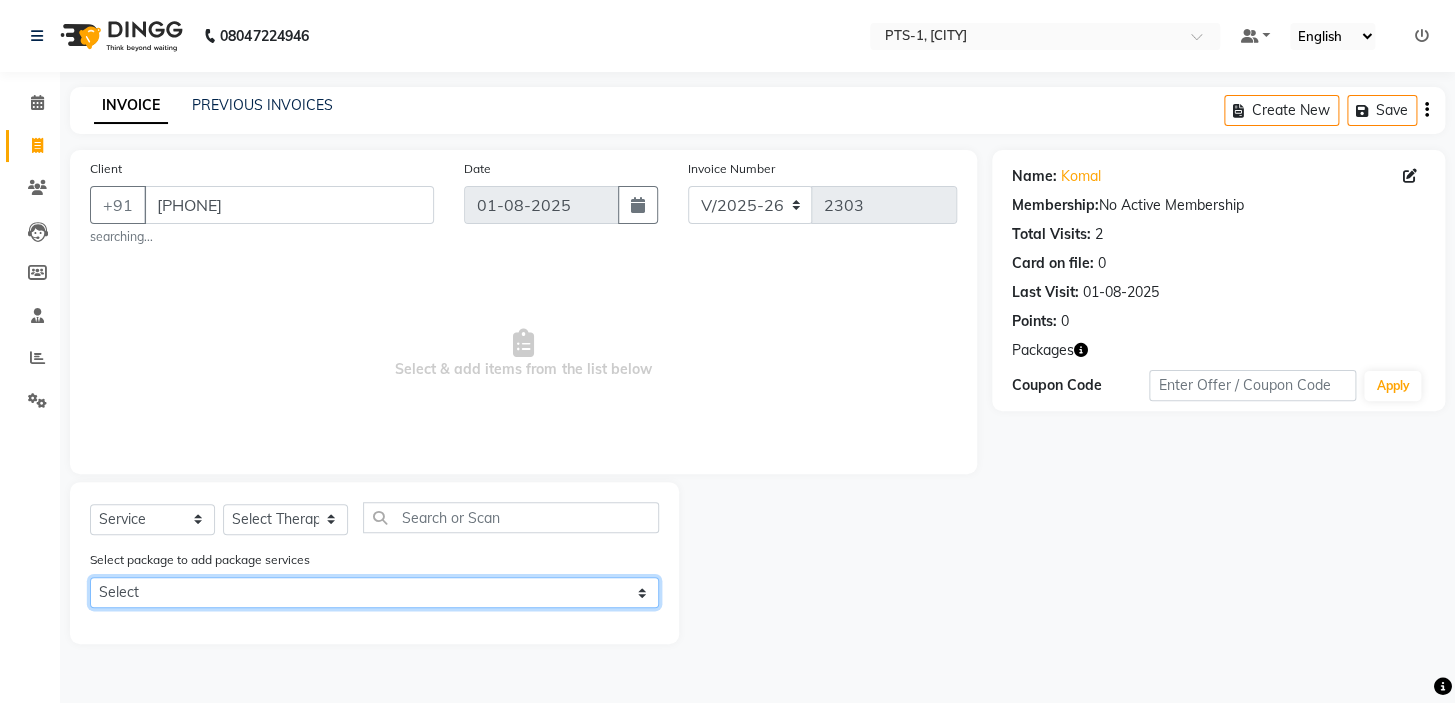 click on "Select PTS PACKAGE (10K) 10 SERVICES" 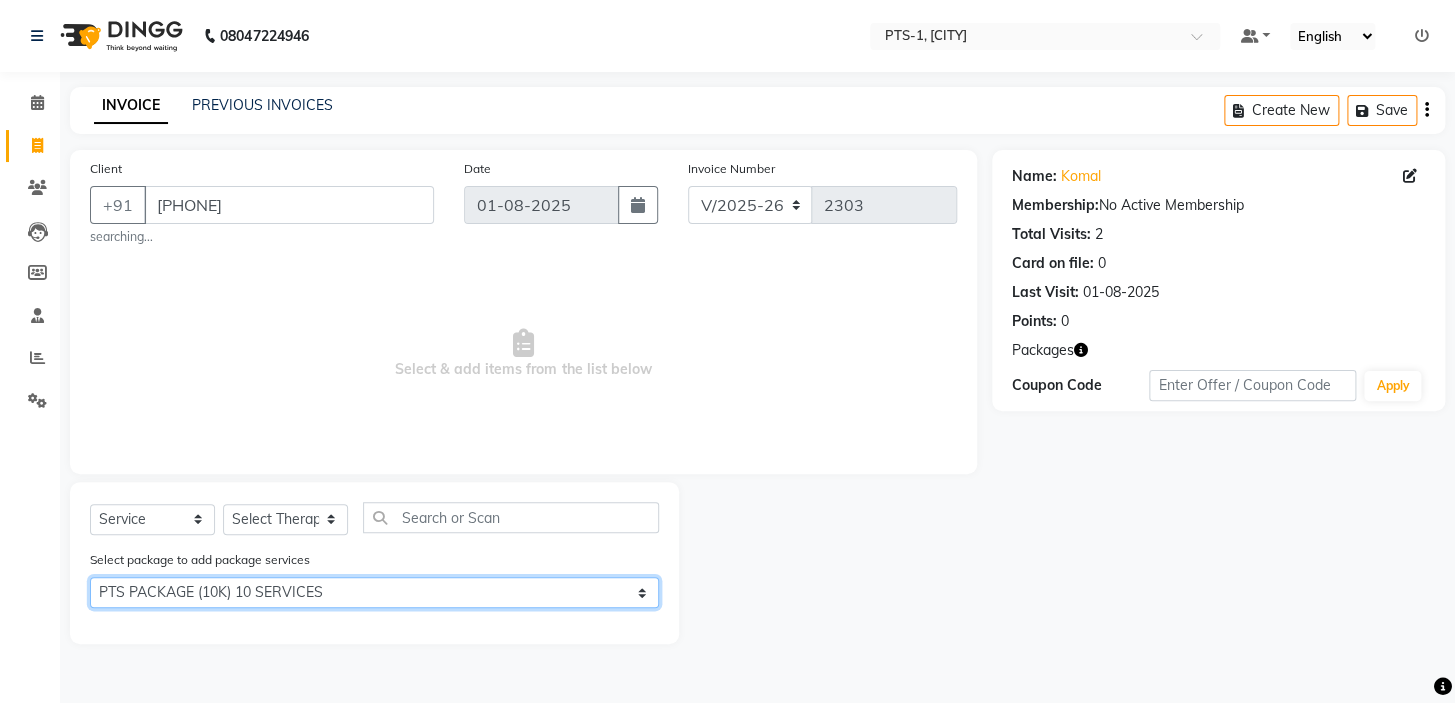 click on "Select PTS PACKAGE (10K) 10 SERVICES" 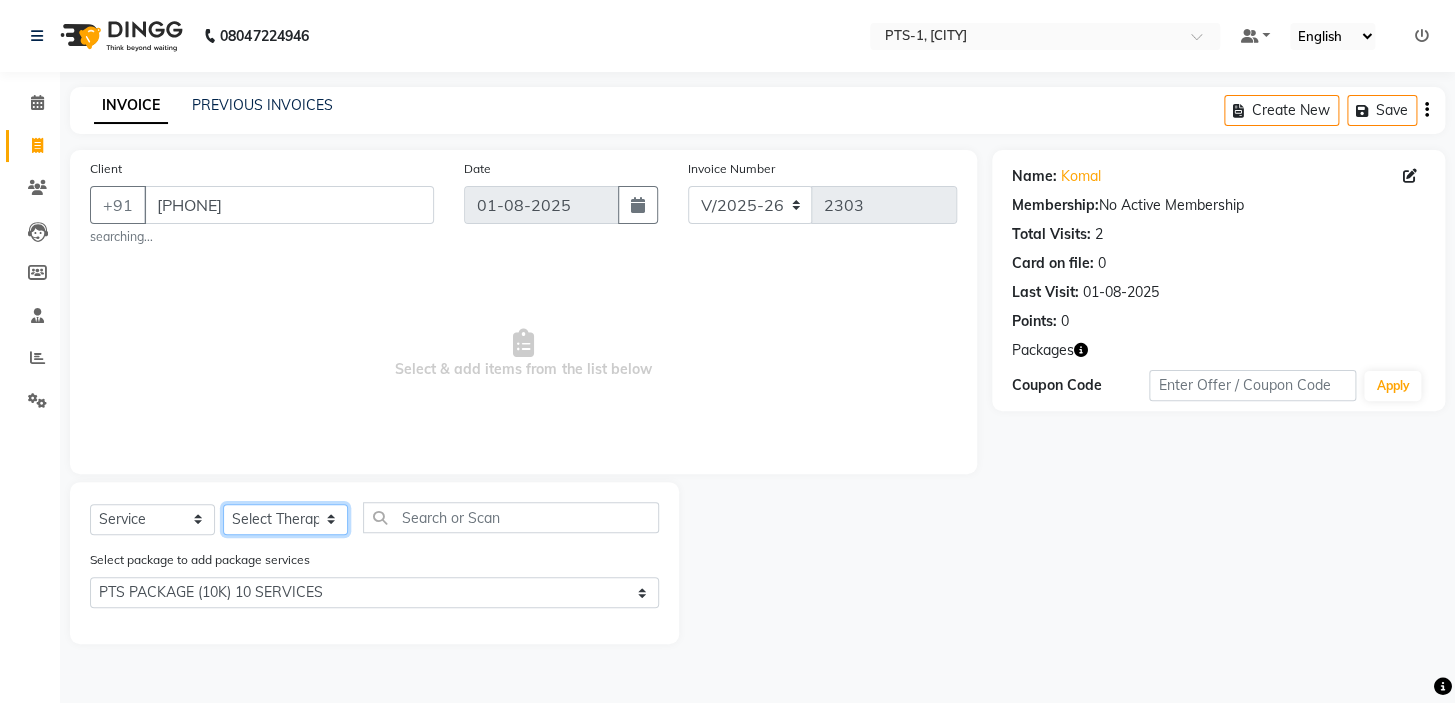 click on "Select Therapist Anand Annie anyone Babu Bela Gia Jeje Jenny Jincy JOE Lilly Nanny Rita Shodika Sun Tashi VINOD KUMAR" 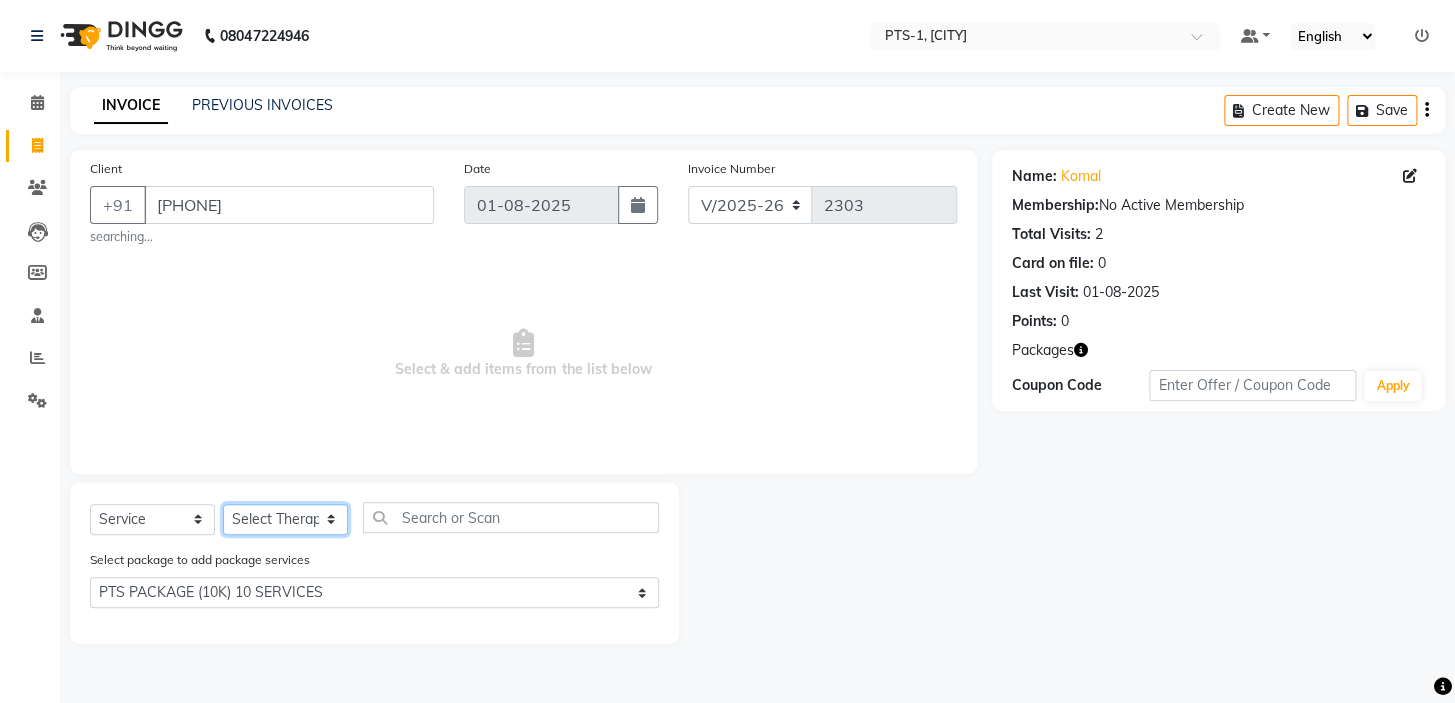 select on "80363" 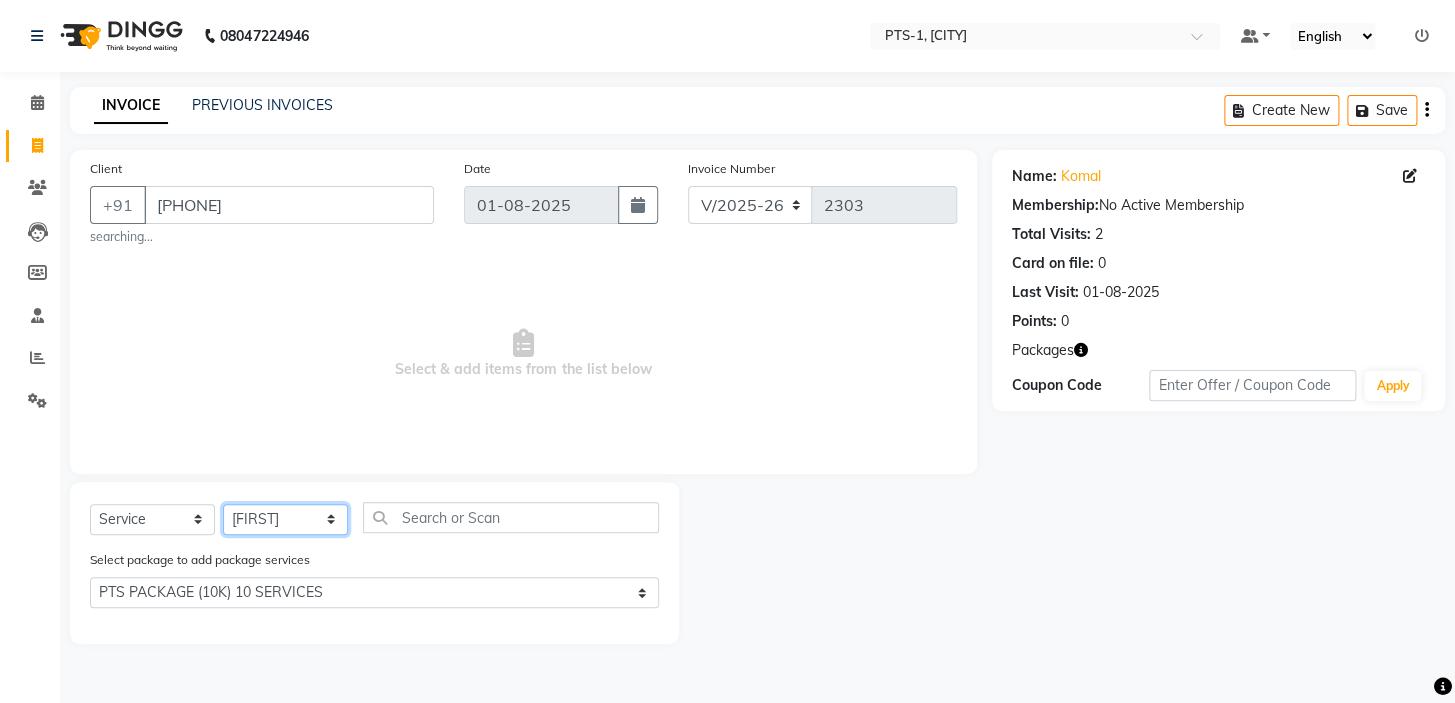 click on "Select Therapist Anand Annie anyone Babu Bela Gia Jeje Jenny Jincy JOE Lilly Nanny Rita Shodika Sun Tashi VINOD KUMAR" 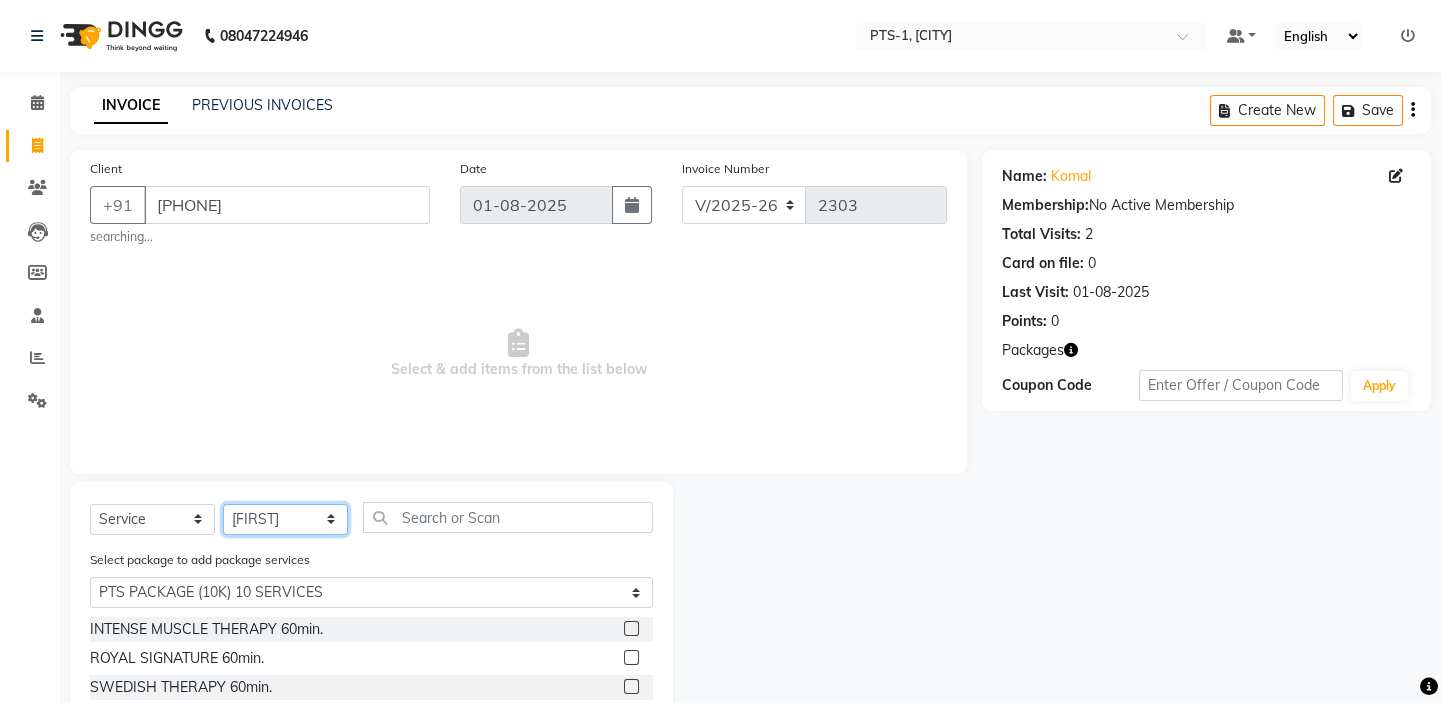 scroll, scrollTop: 90, scrollLeft: 0, axis: vertical 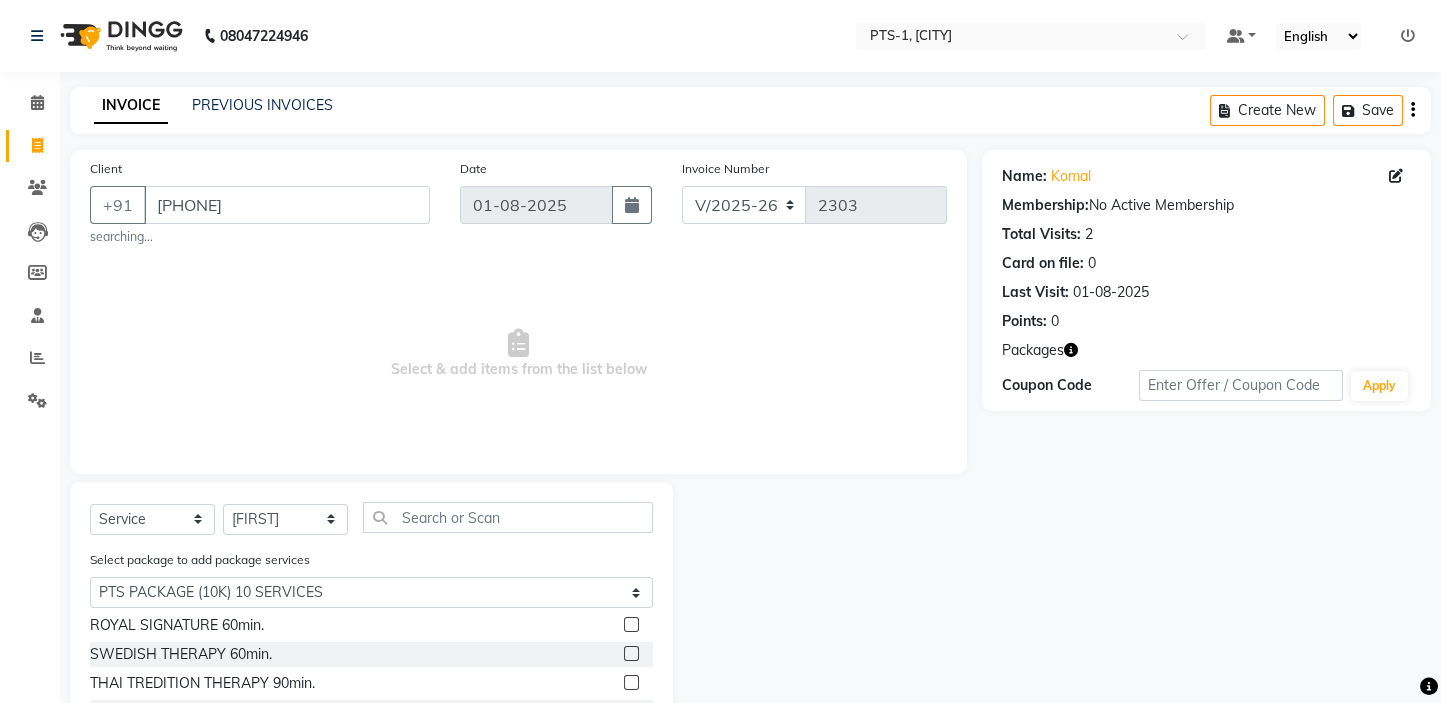 click 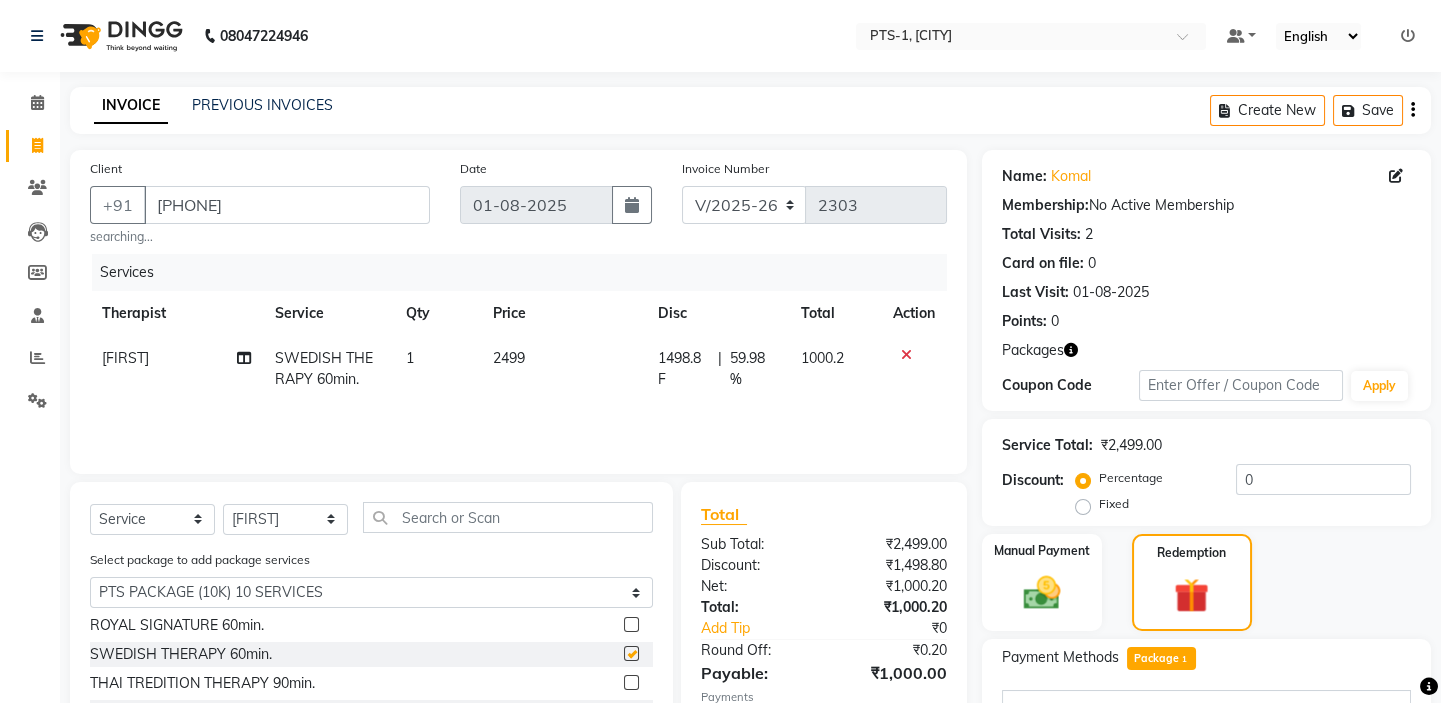 checkbox on "false" 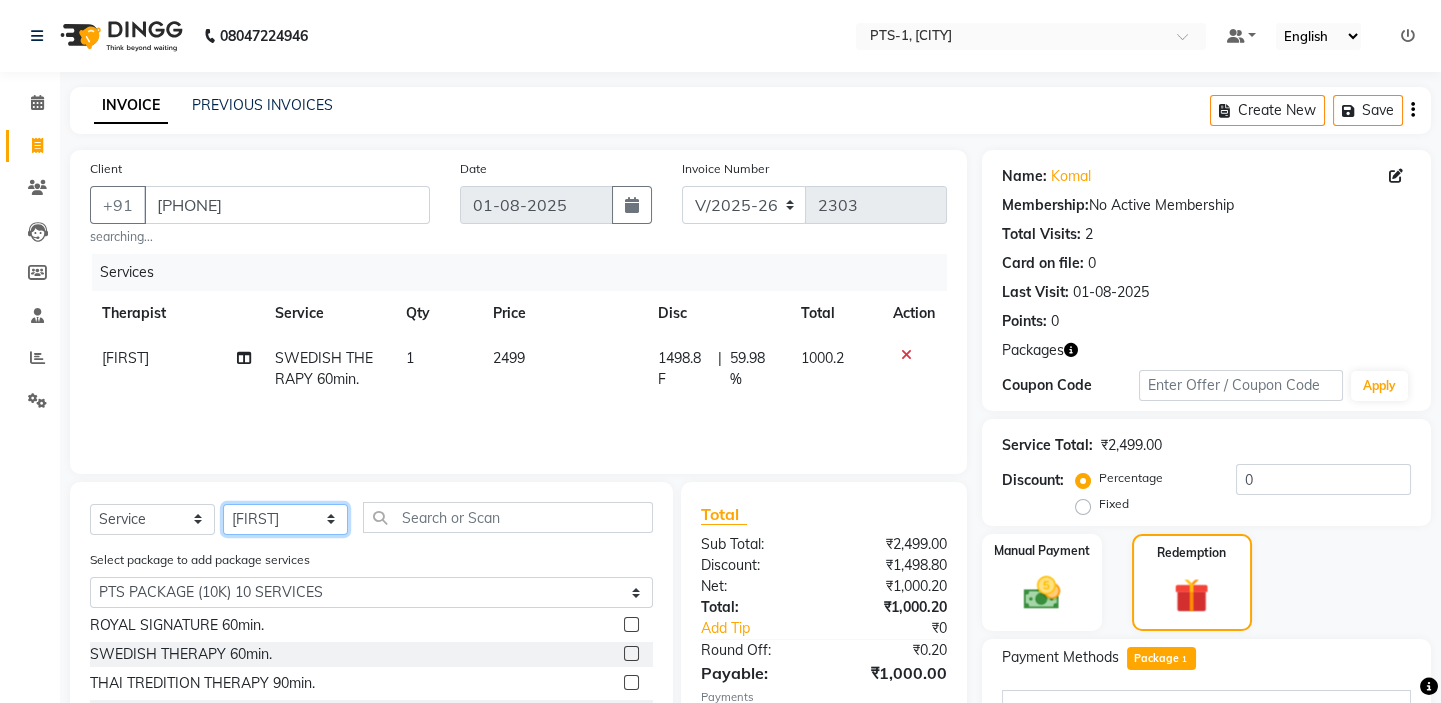 click on "Select Therapist Anand Annie anyone Babu Bela Gia Jeje Jenny Jincy JOE Lilly Nanny Rita Shodika Sun Tashi VINOD KUMAR" 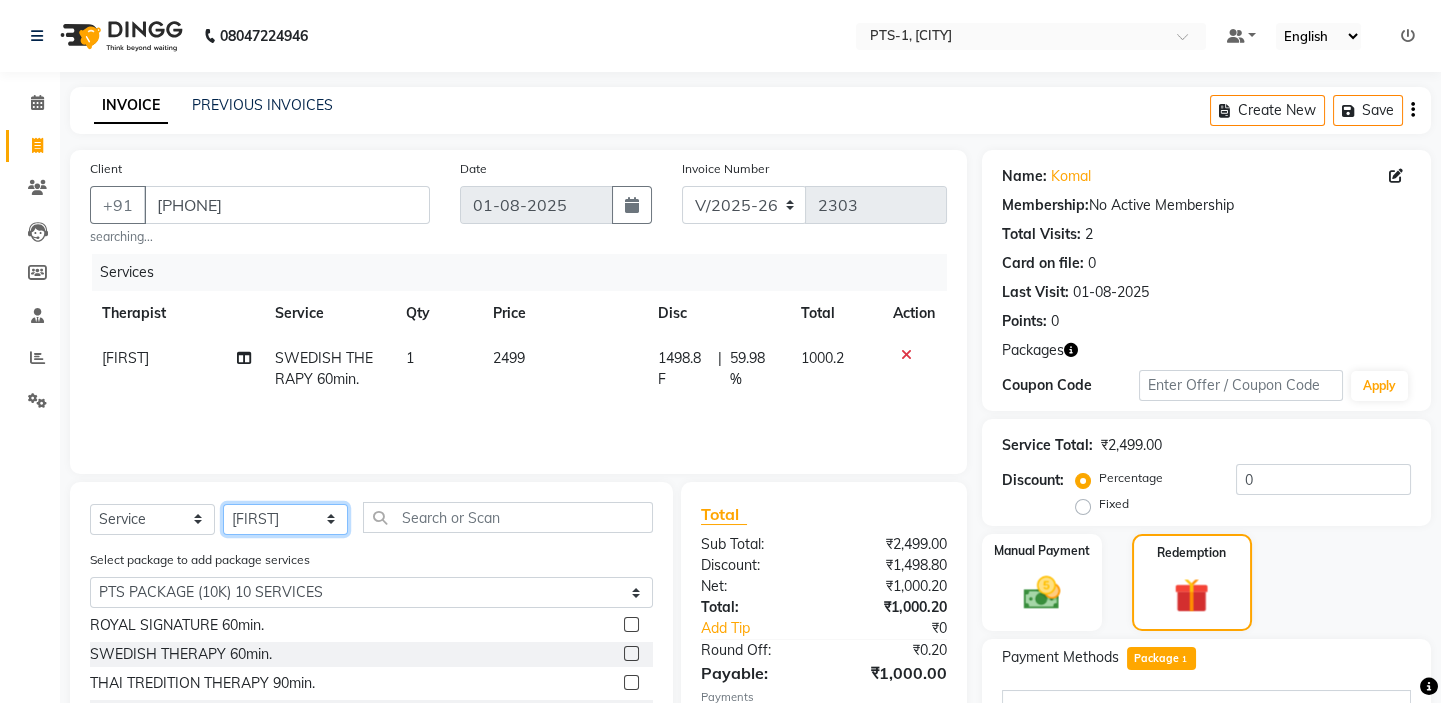 select on "51729" 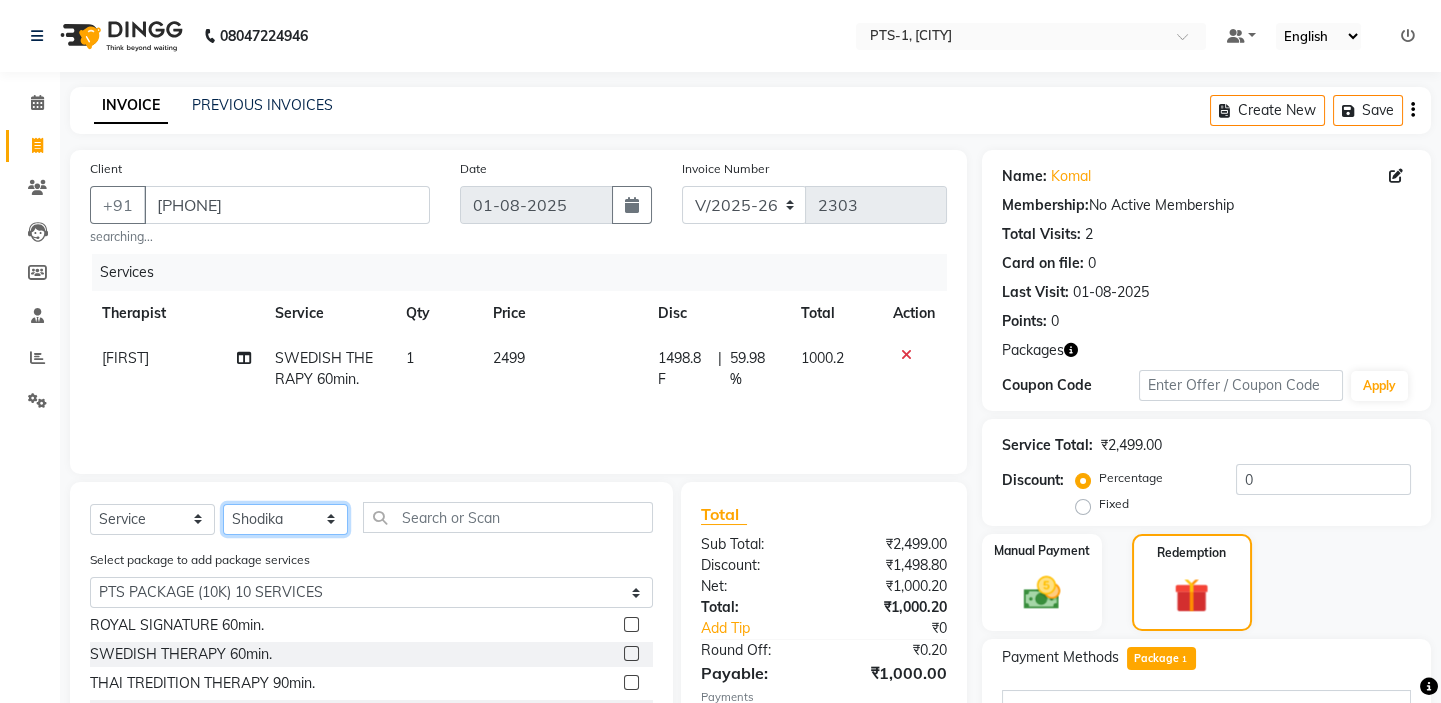 click on "Select Therapist Anand Annie anyone Babu Bela Gia Jeje Jenny Jincy JOE Lilly Nanny Rita Shodika Sun Tashi VINOD KUMAR" 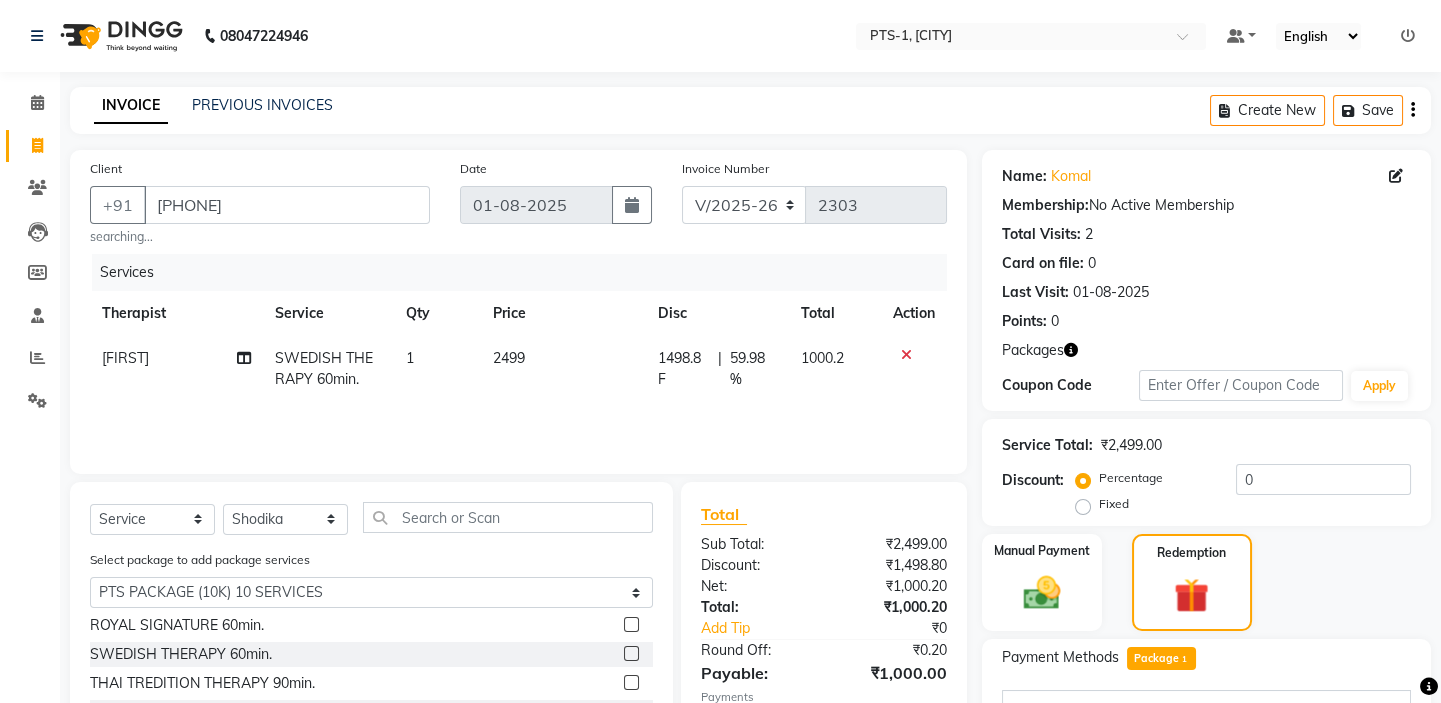 click 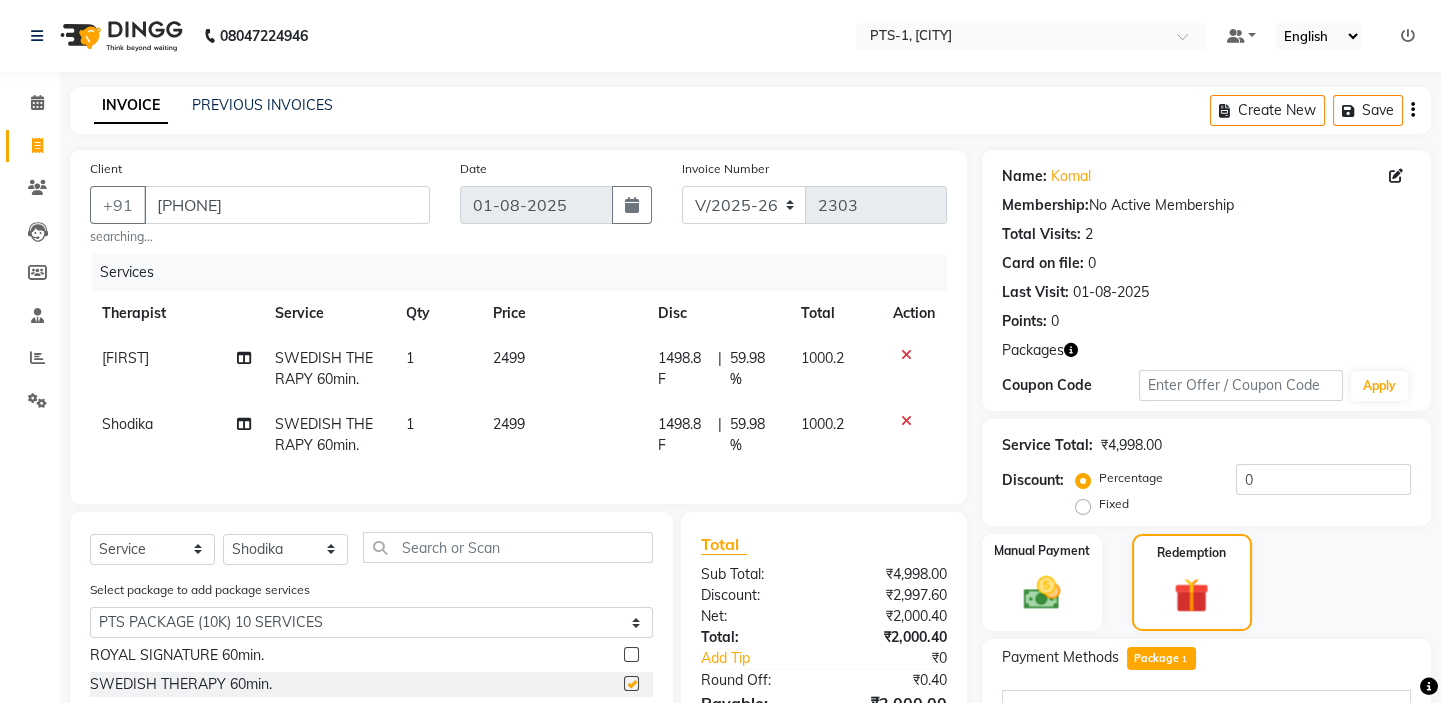 checkbox on "false" 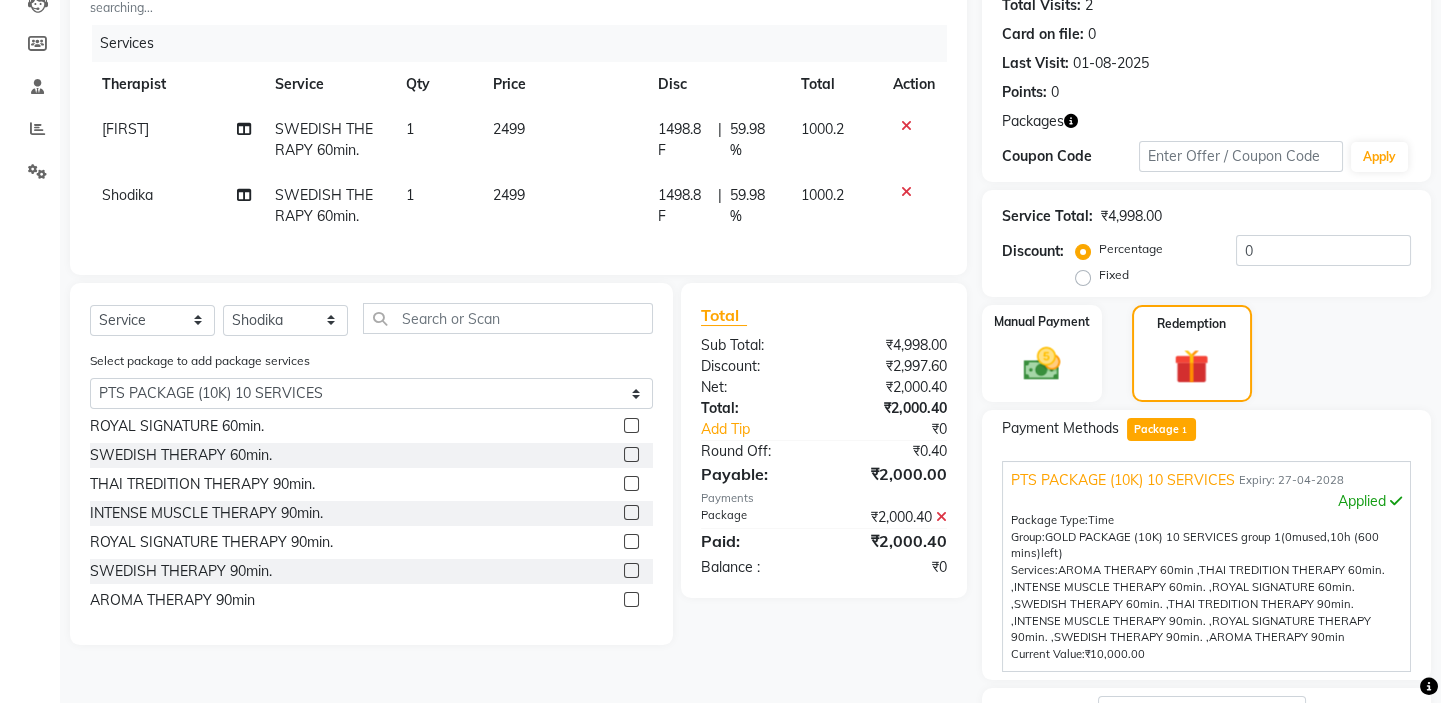 scroll, scrollTop: 389, scrollLeft: 0, axis: vertical 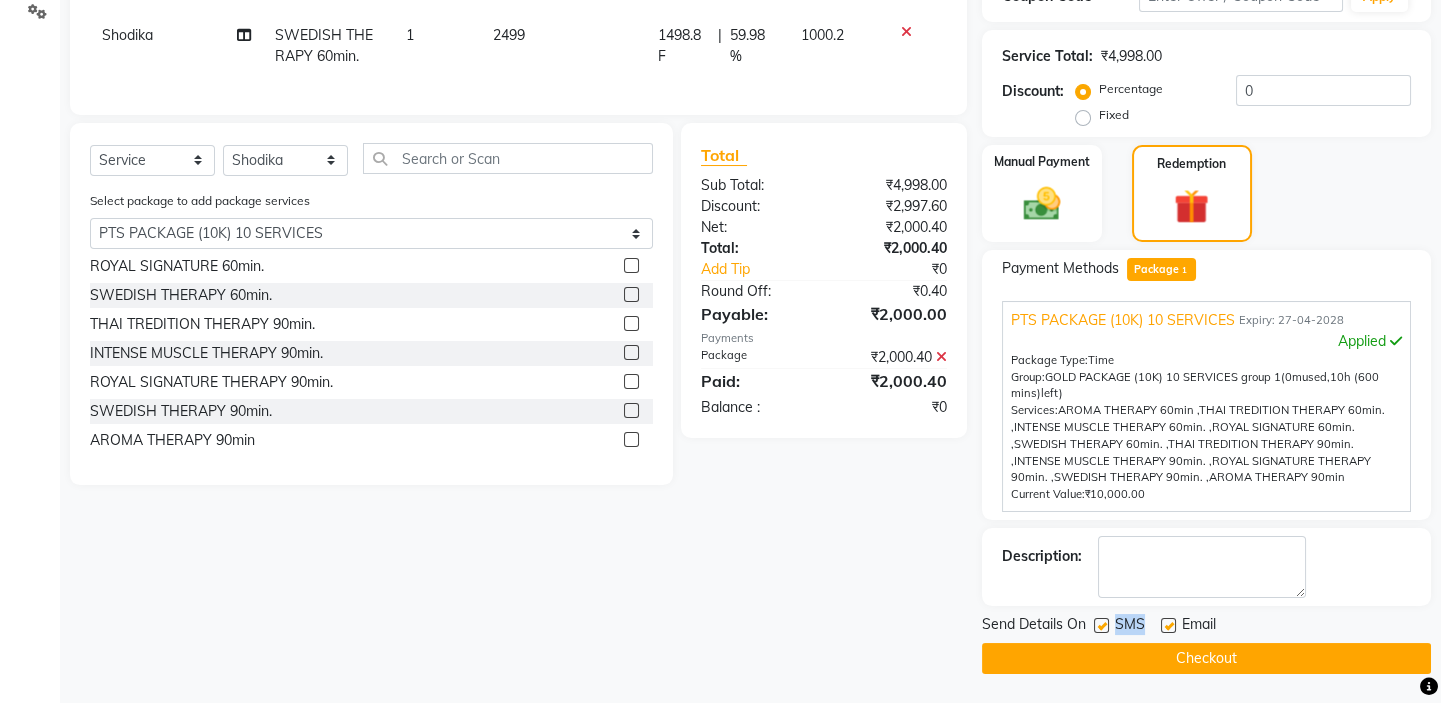 drag, startPoint x: 1105, startPoint y: 622, endPoint x: 1152, endPoint y: 622, distance: 47 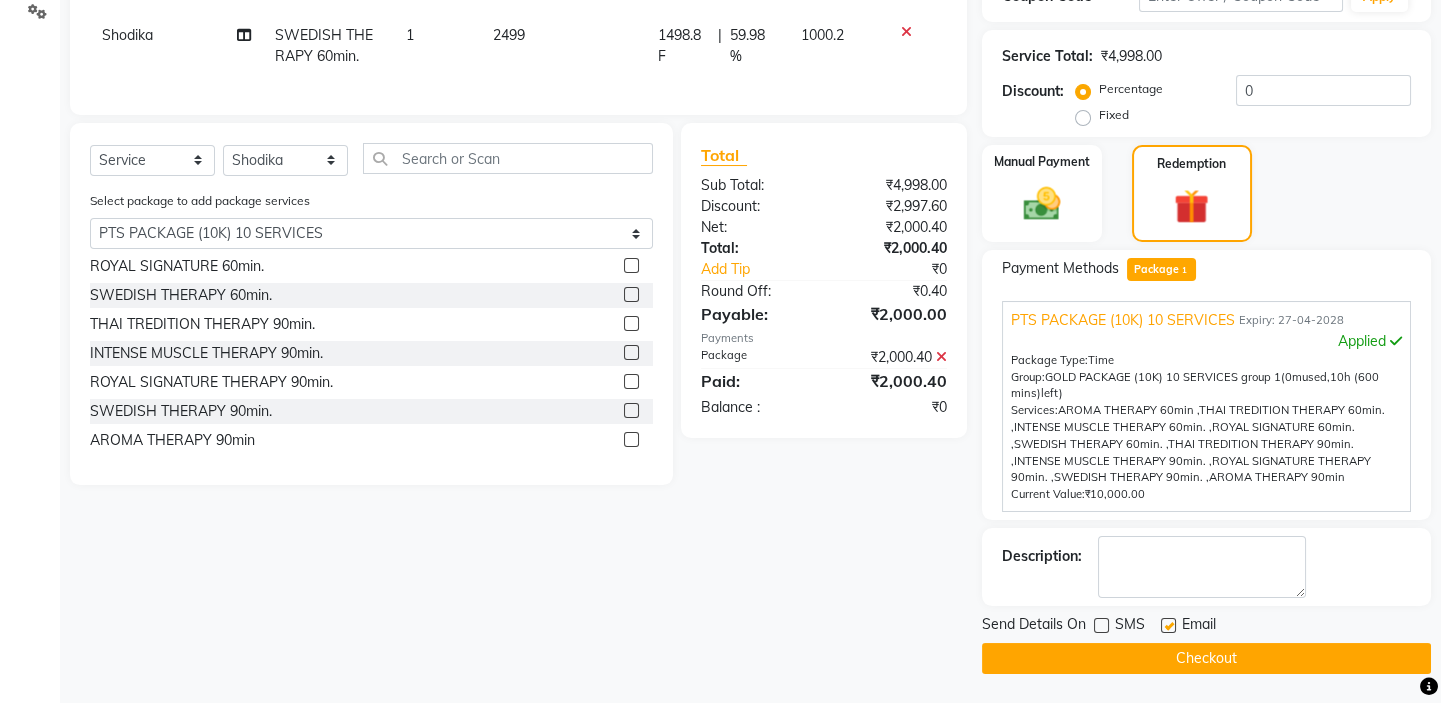 click 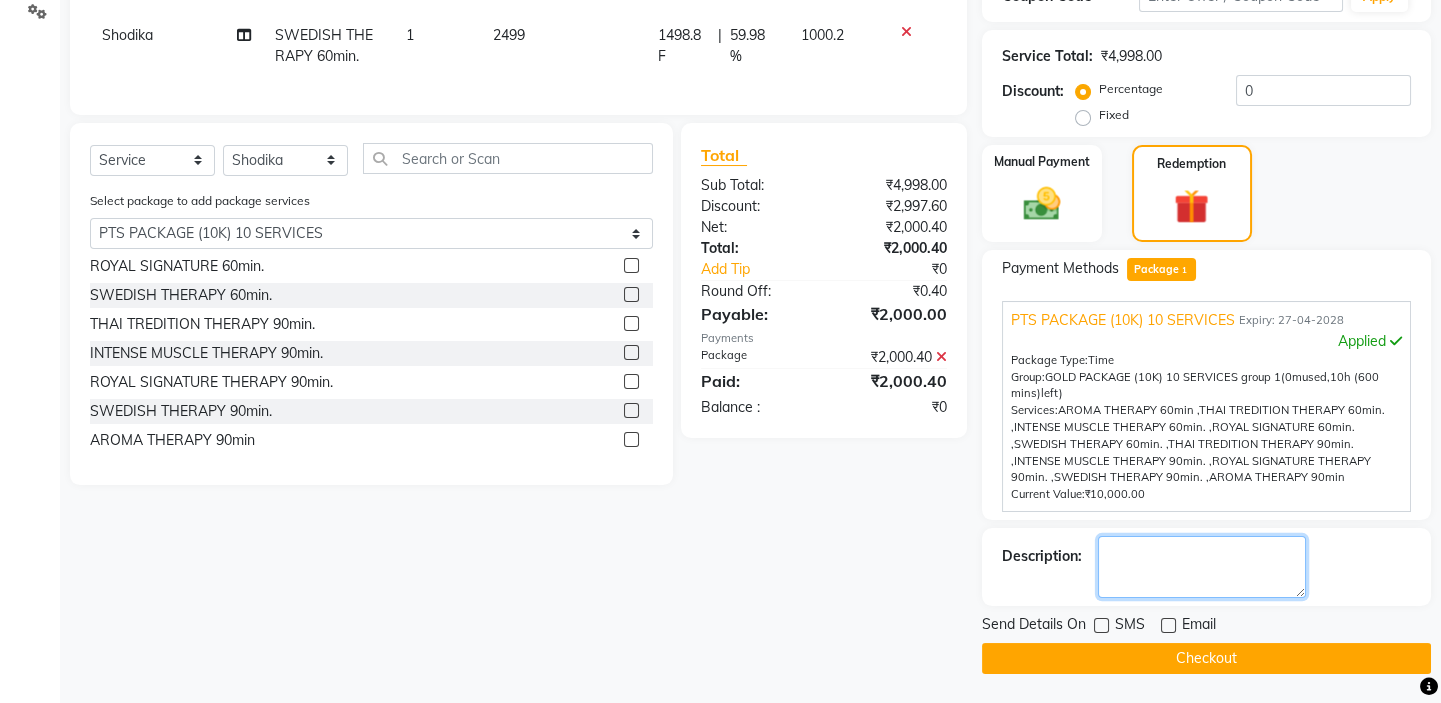 click 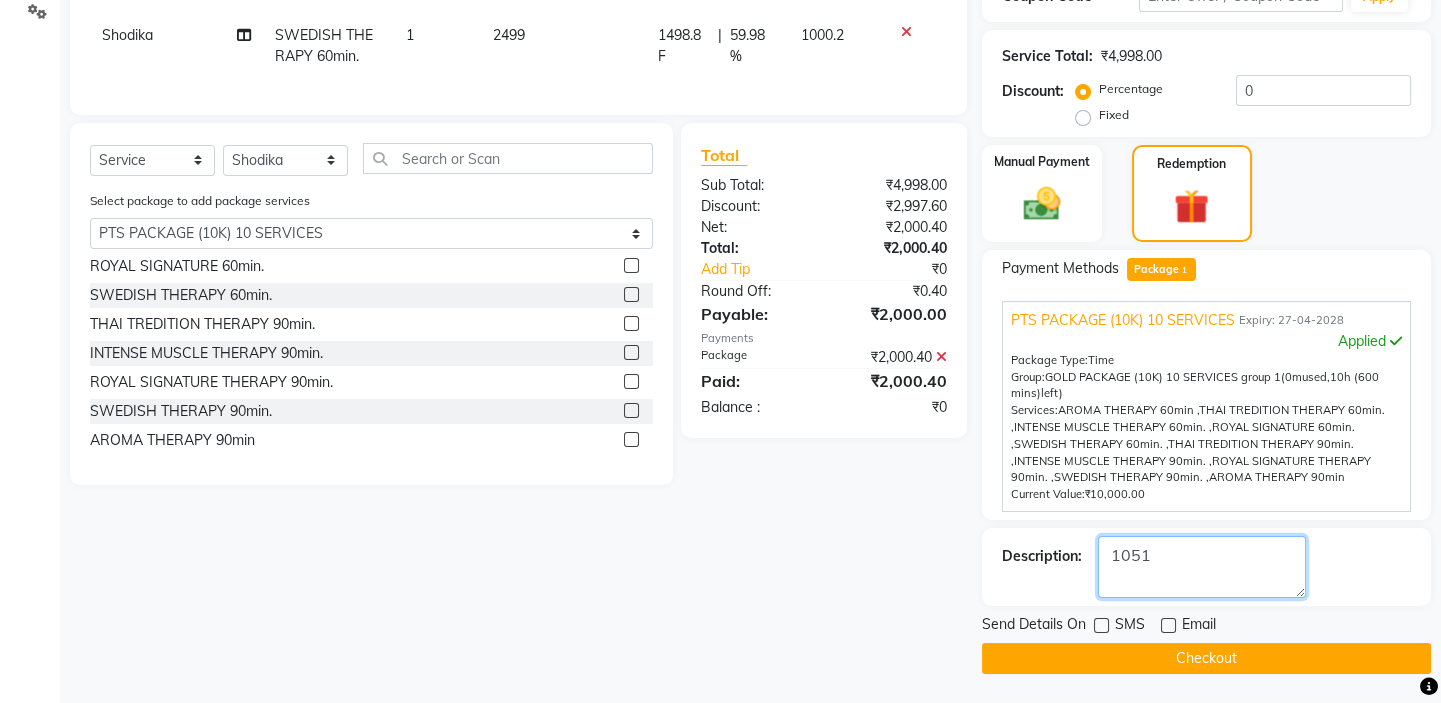 type on "1051" 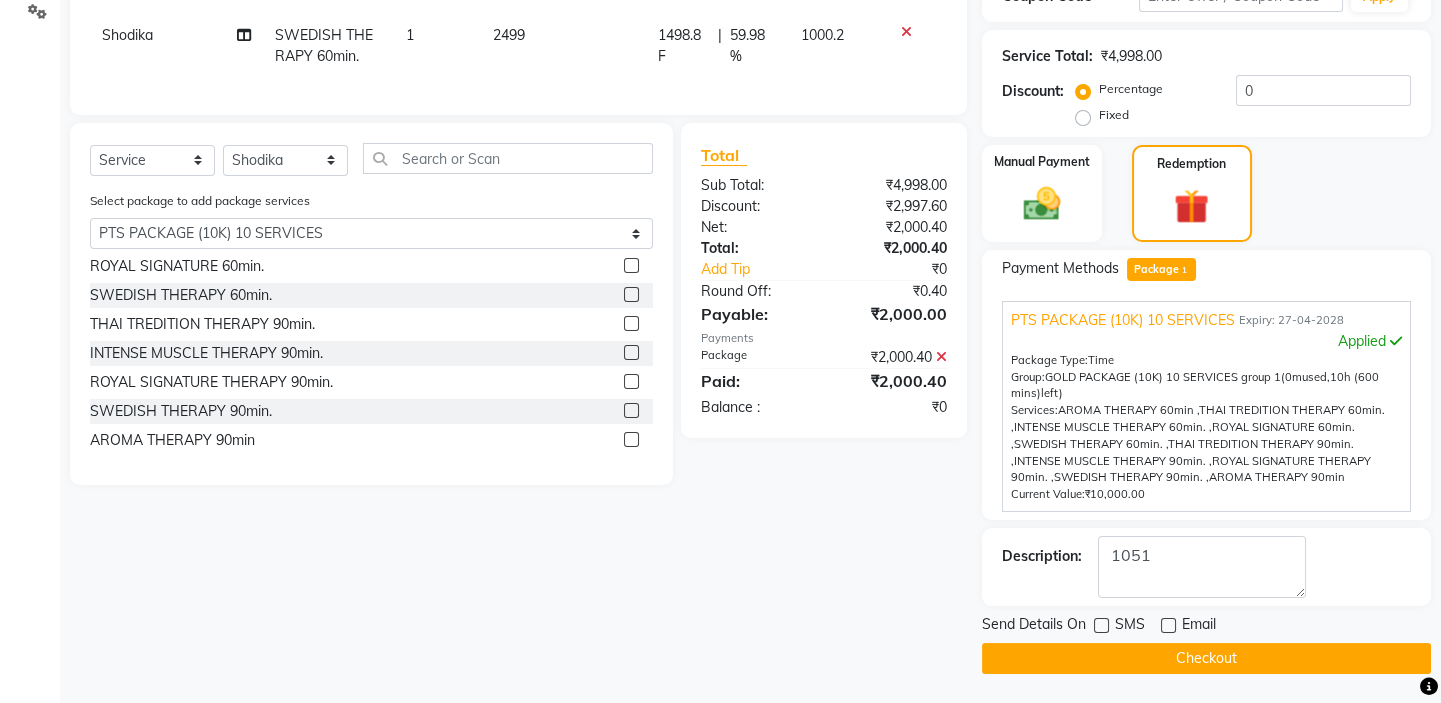 click on "Checkout" 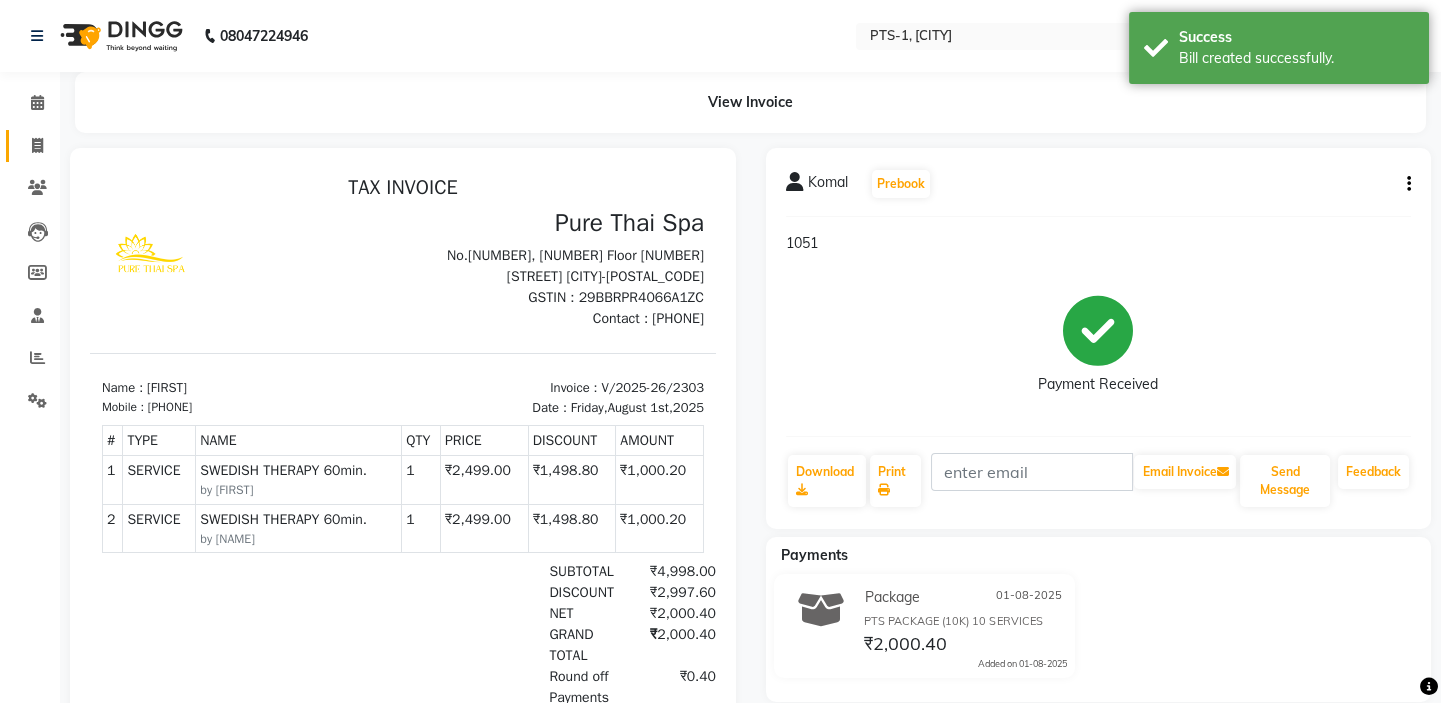scroll, scrollTop: 0, scrollLeft: 0, axis: both 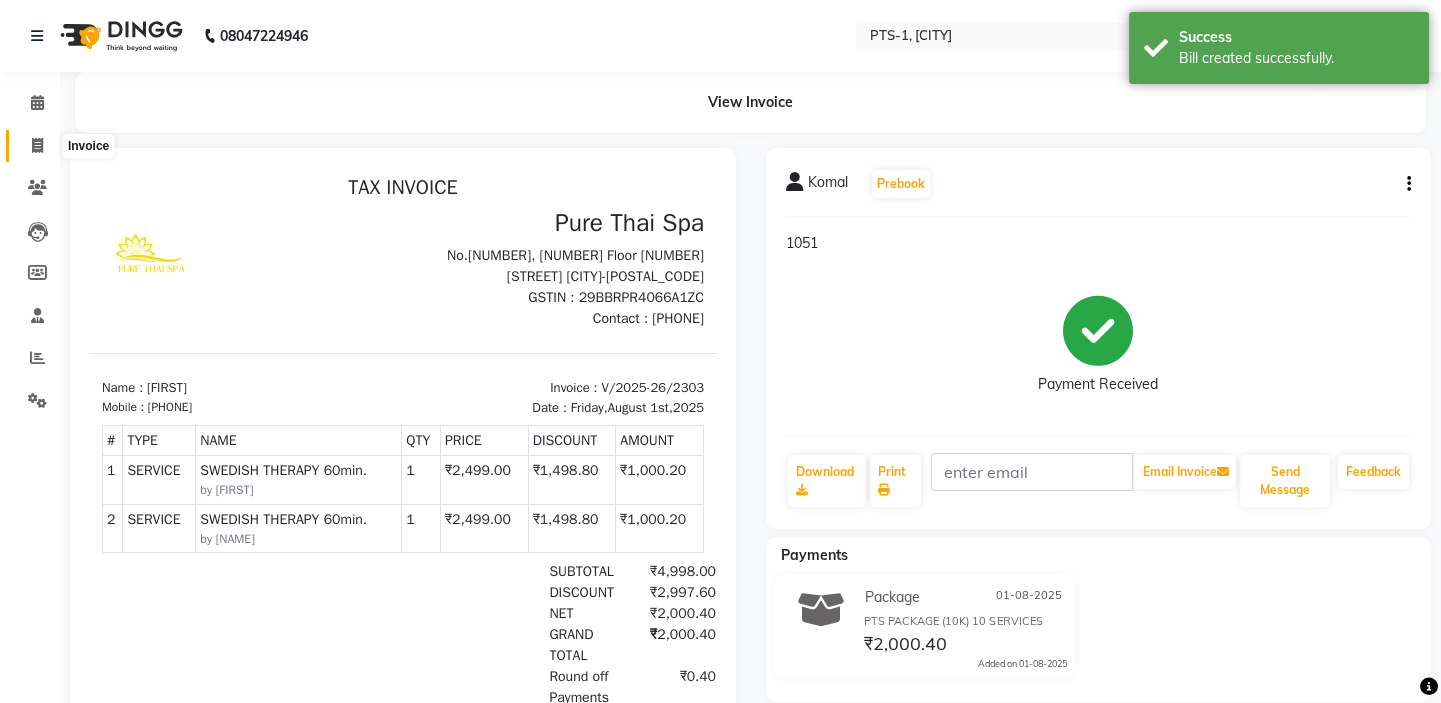 click 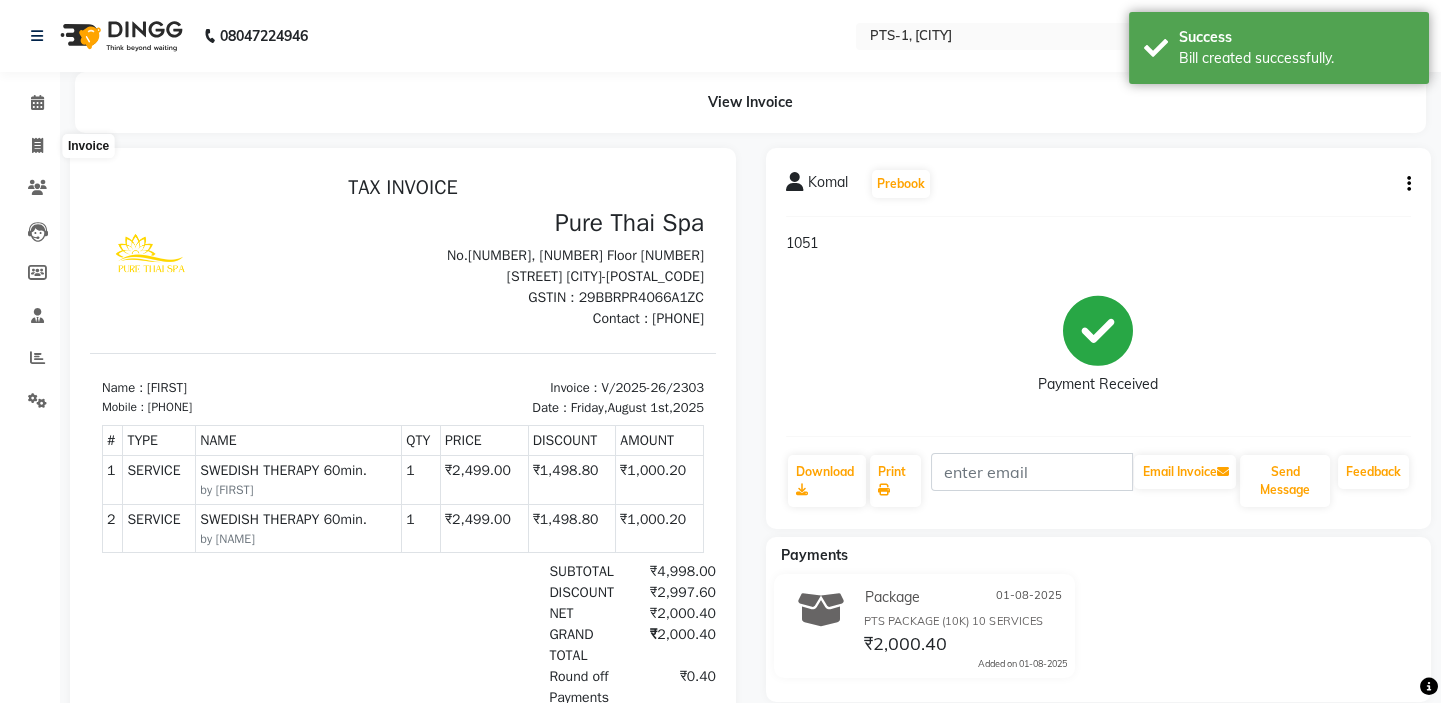 select on "5296" 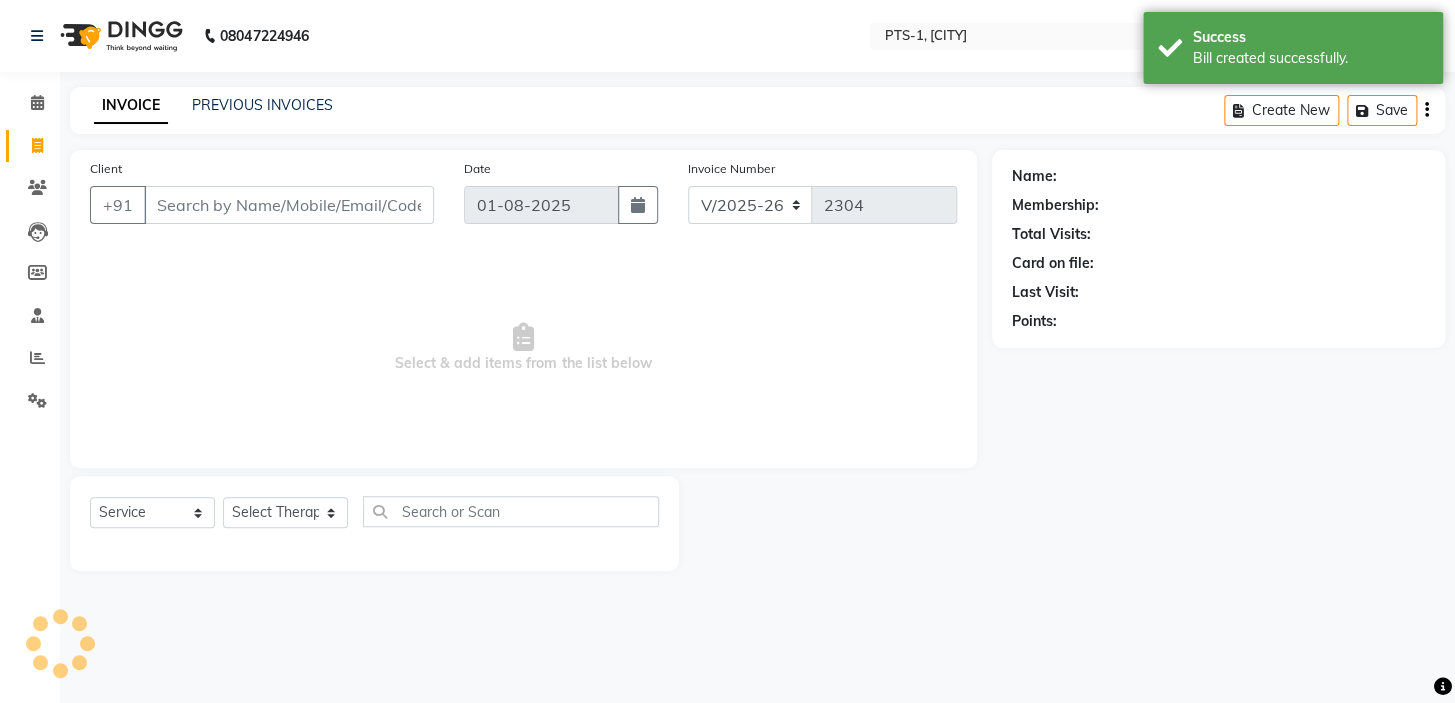 click on "PREVIOUS INVOICES" 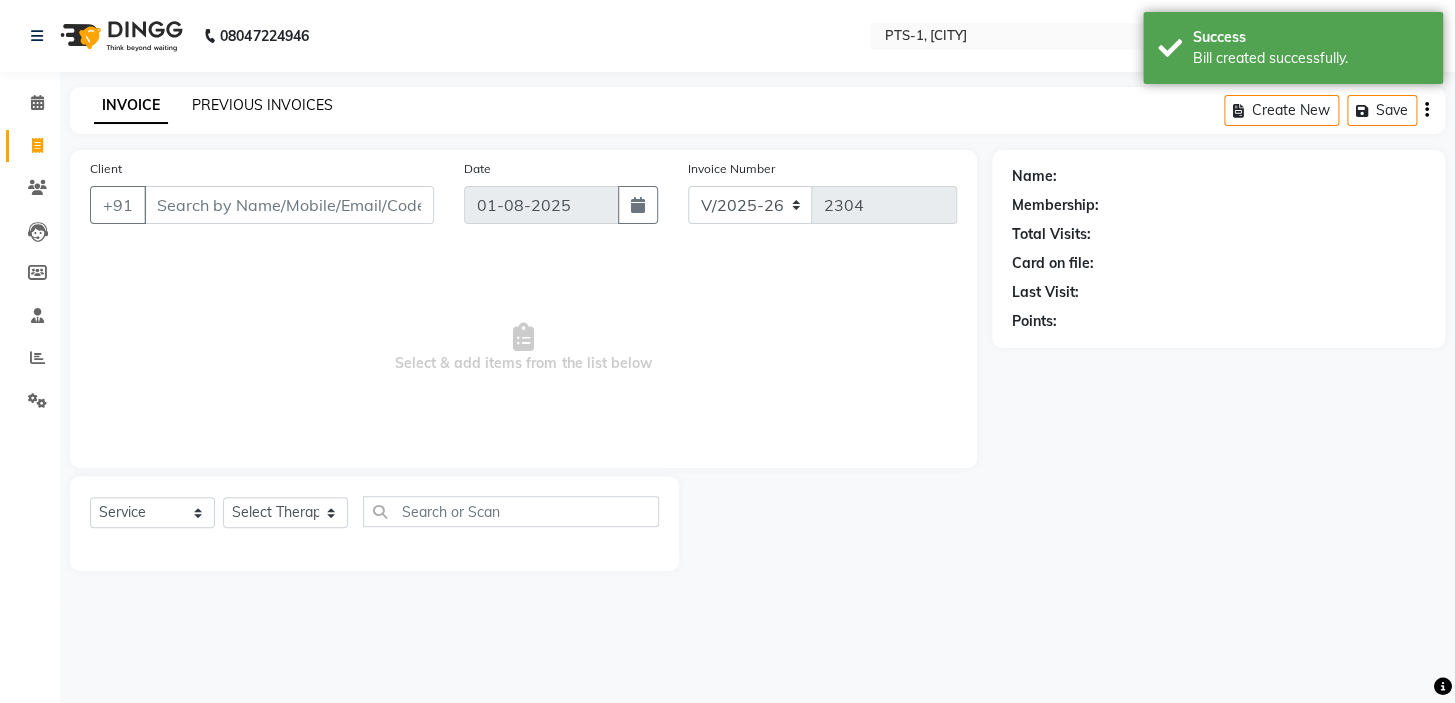click on "PREVIOUS INVOICES" 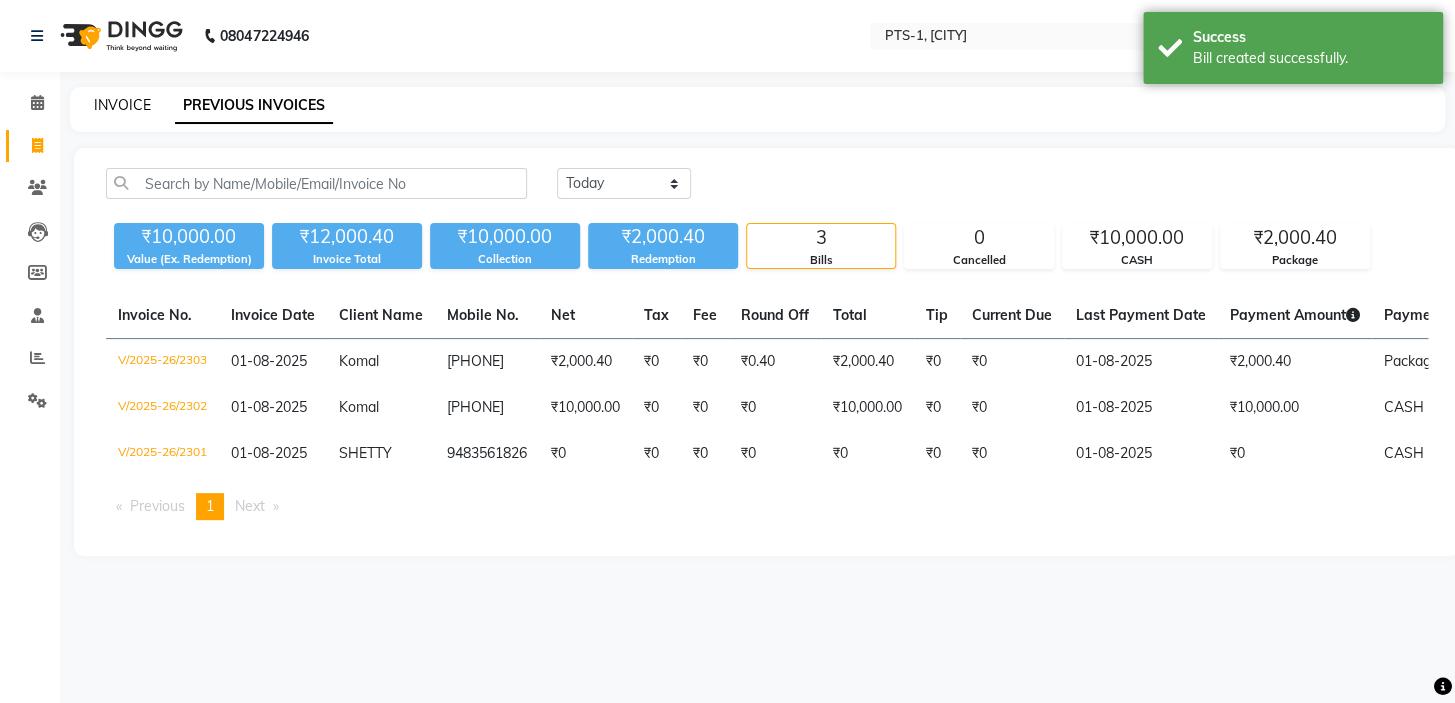 click on "INVOICE" 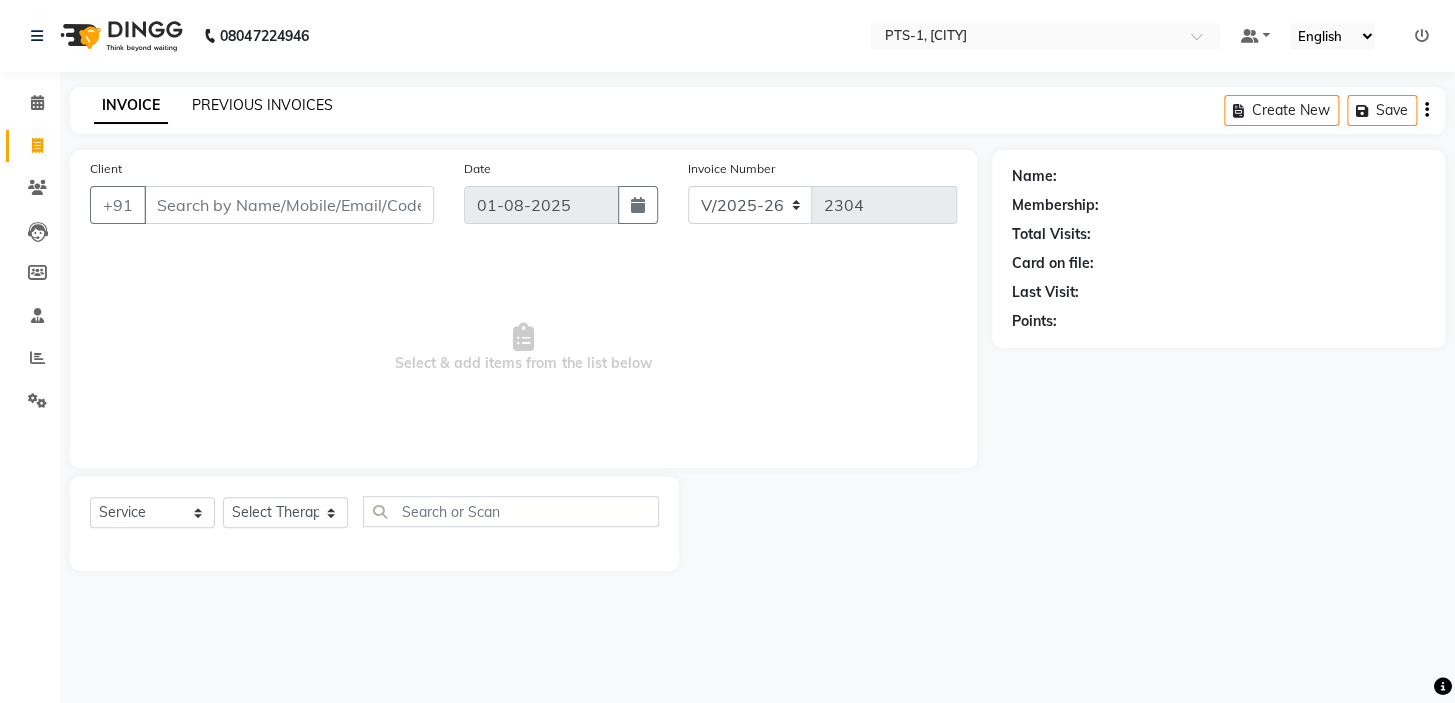 click on "PREVIOUS INVOICES" 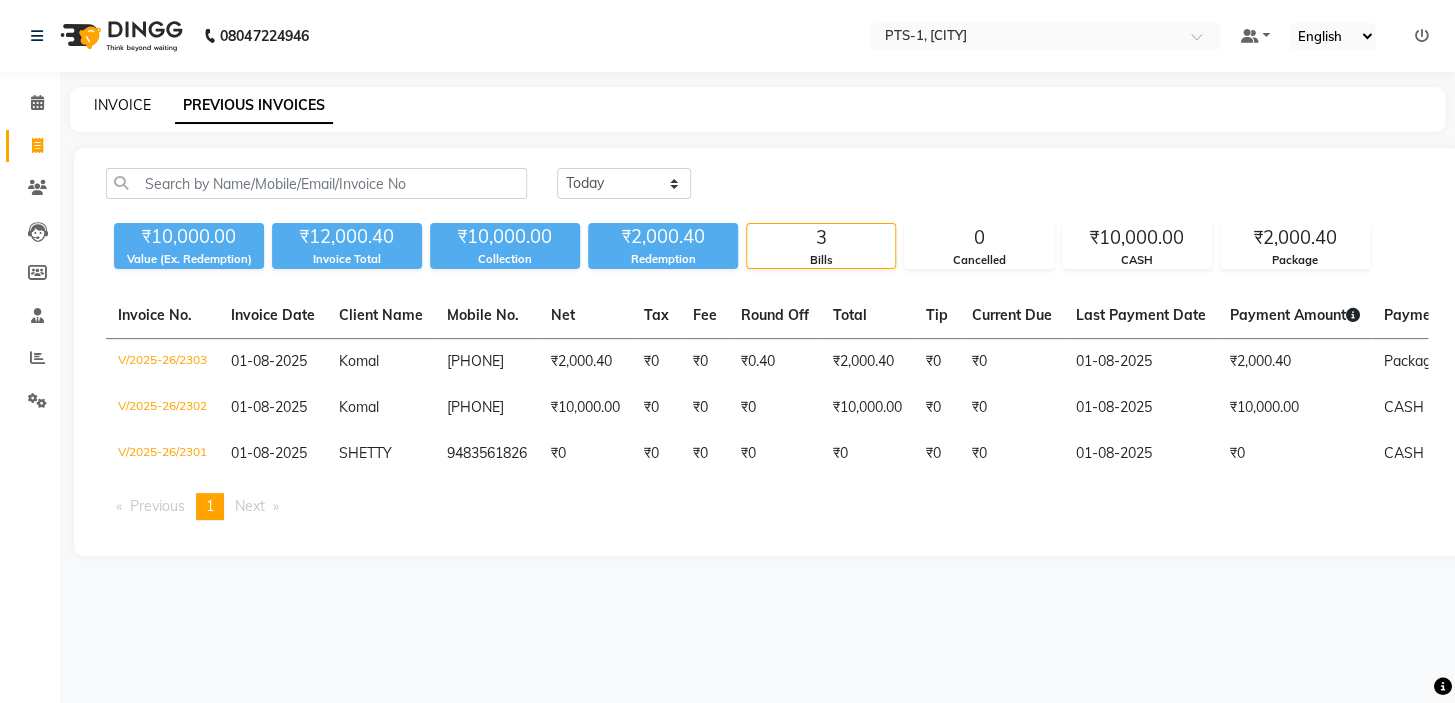 click on "INVOICE" 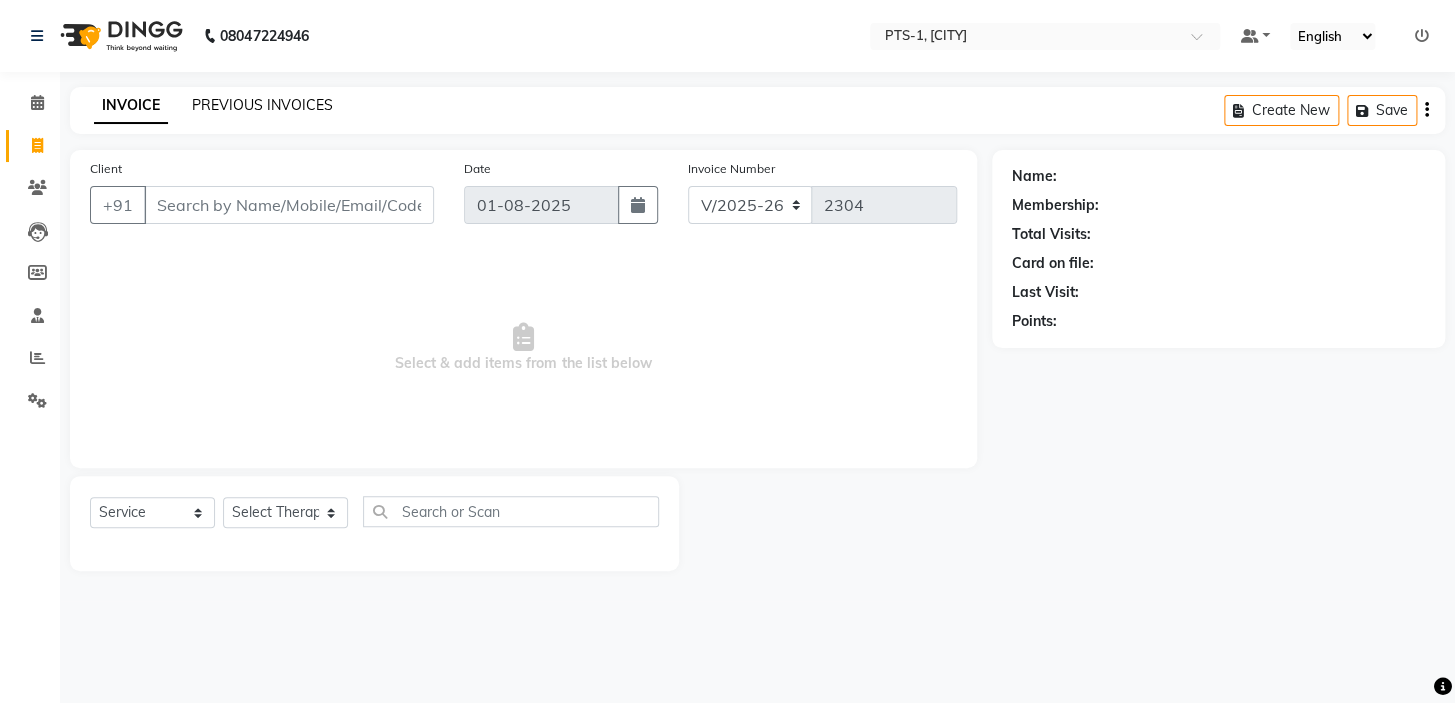 click on "PREVIOUS INVOICES" 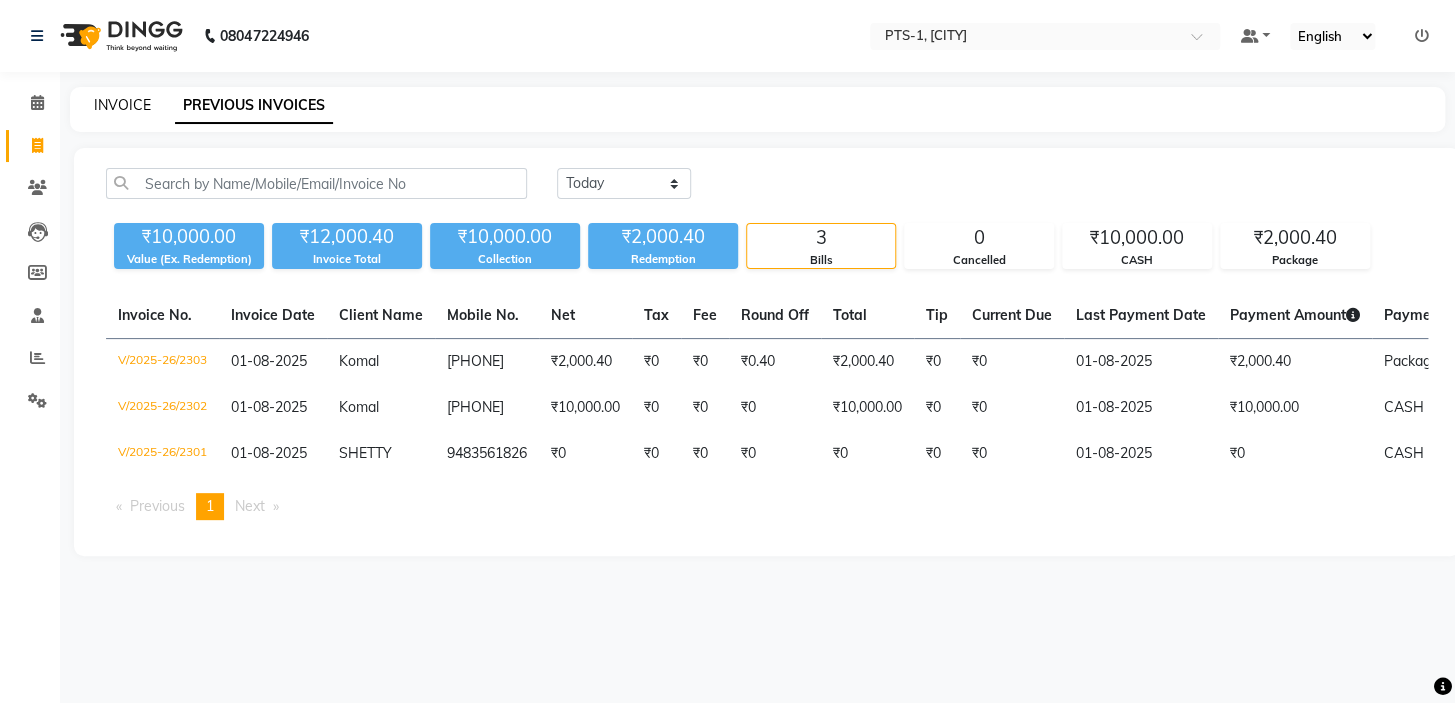 click on "INVOICE" 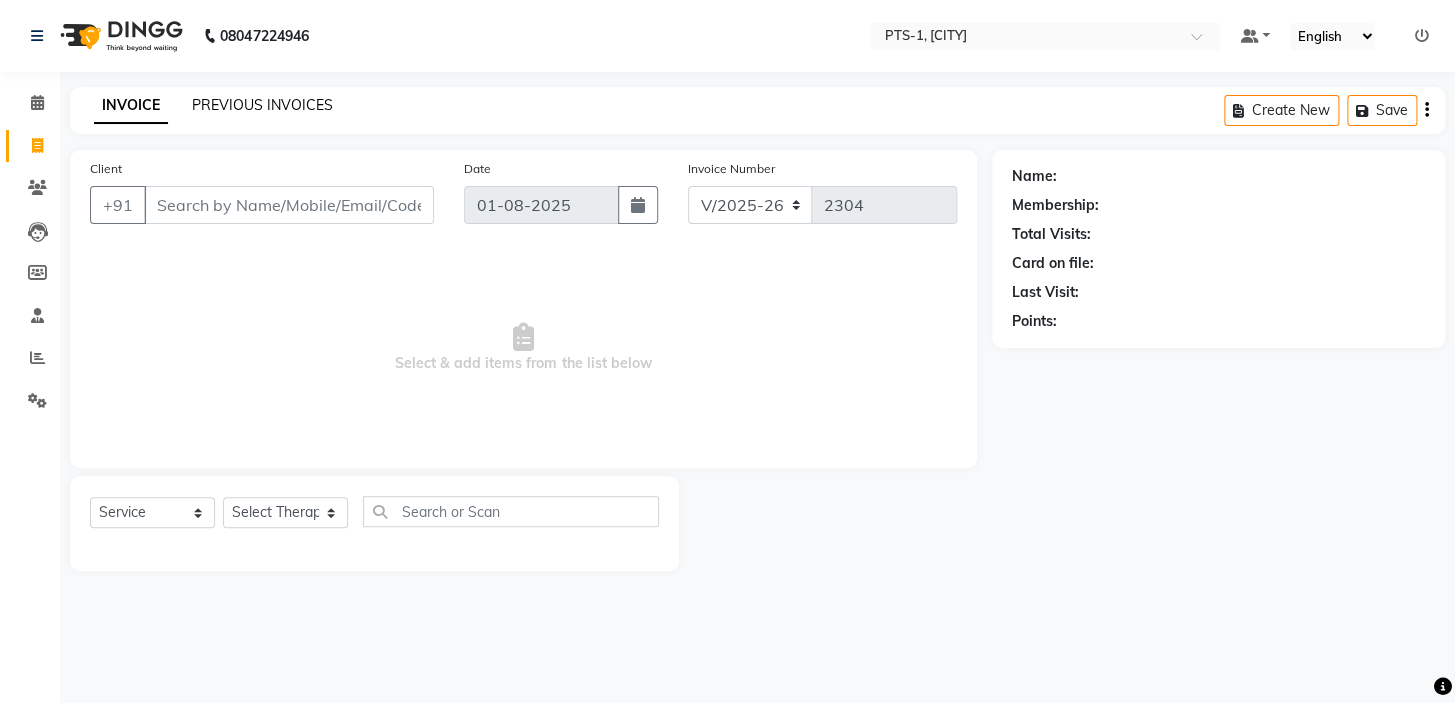 click on "PREVIOUS INVOICES" 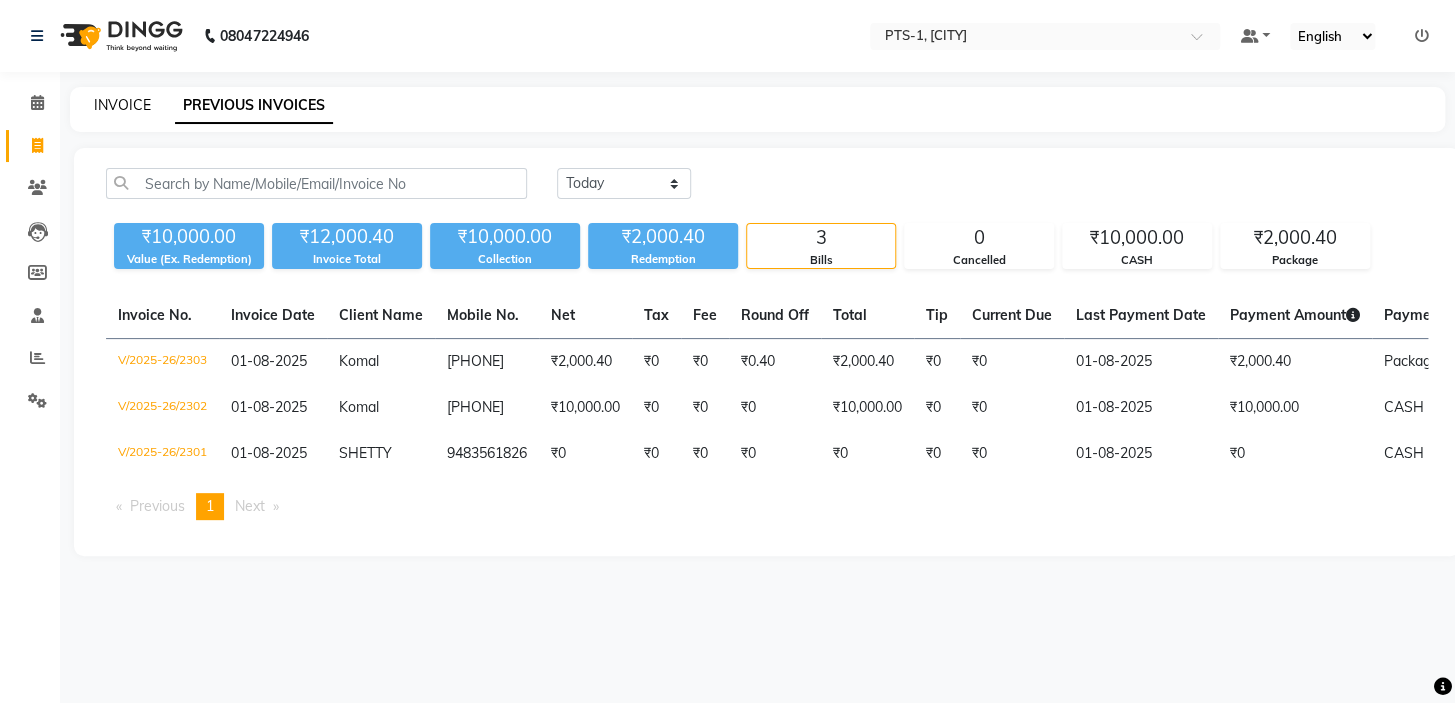 click on "INVOICE" 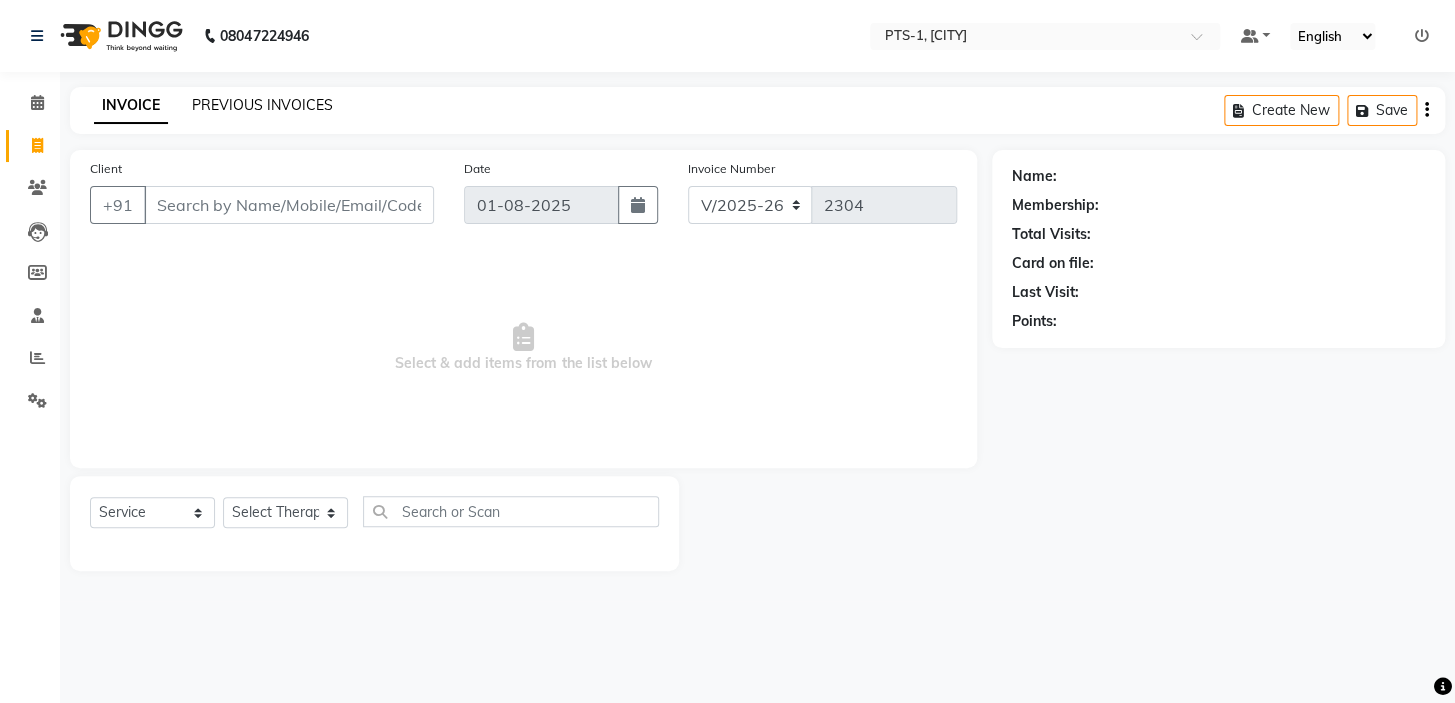 click on "PREVIOUS INVOICES" 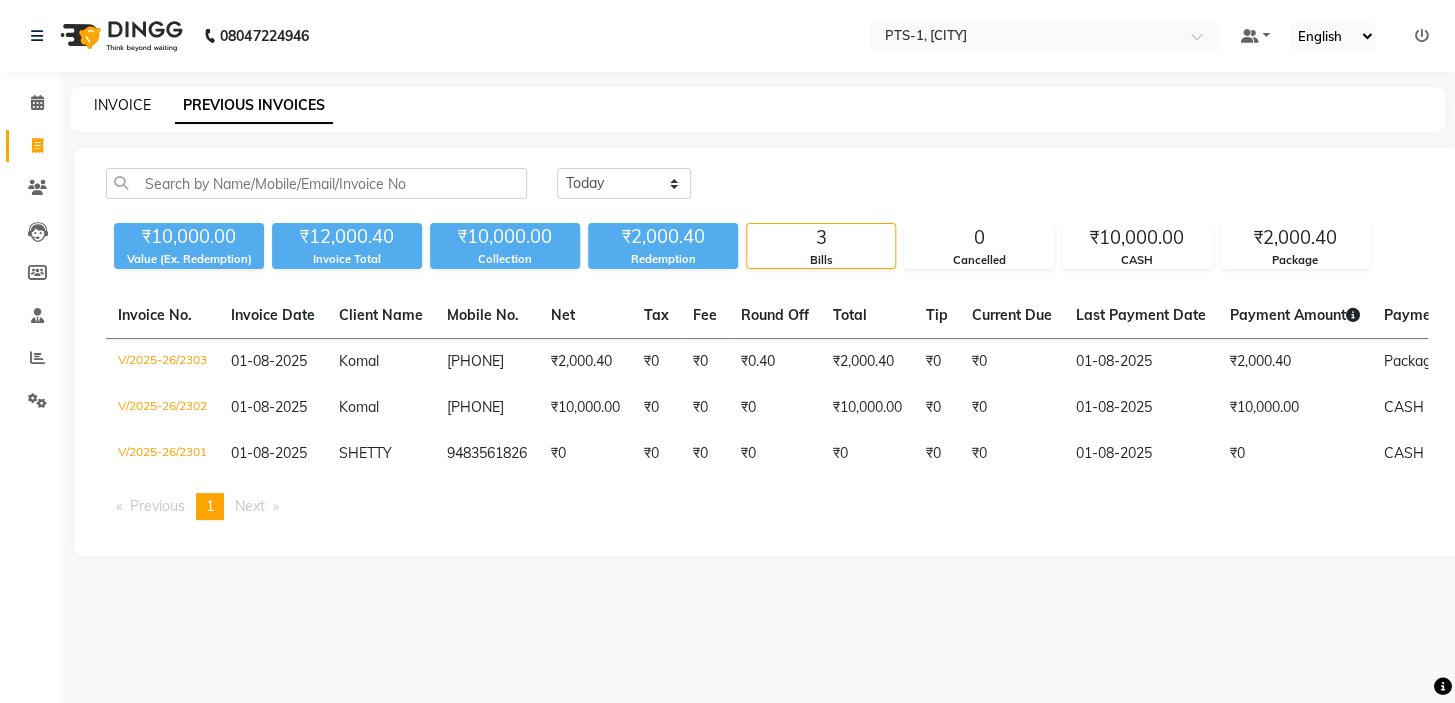 click on "INVOICE" 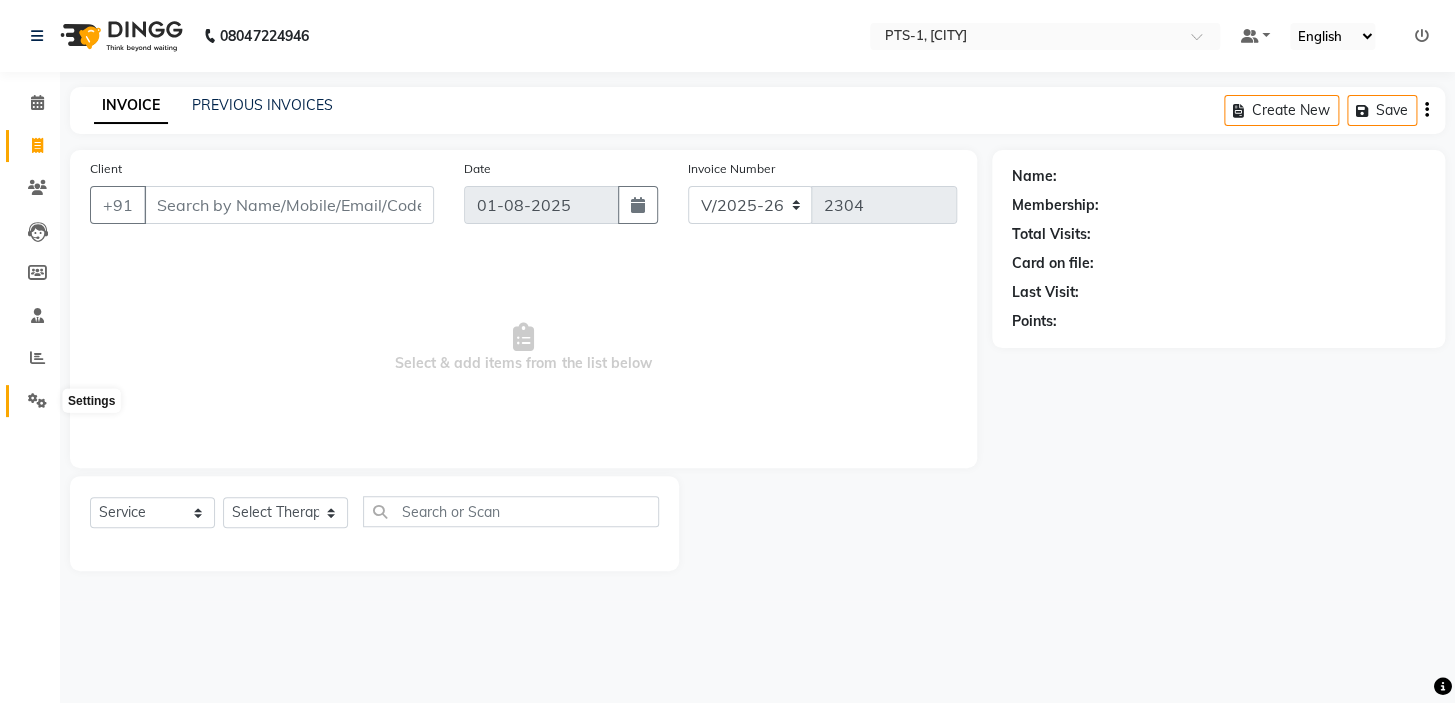 click 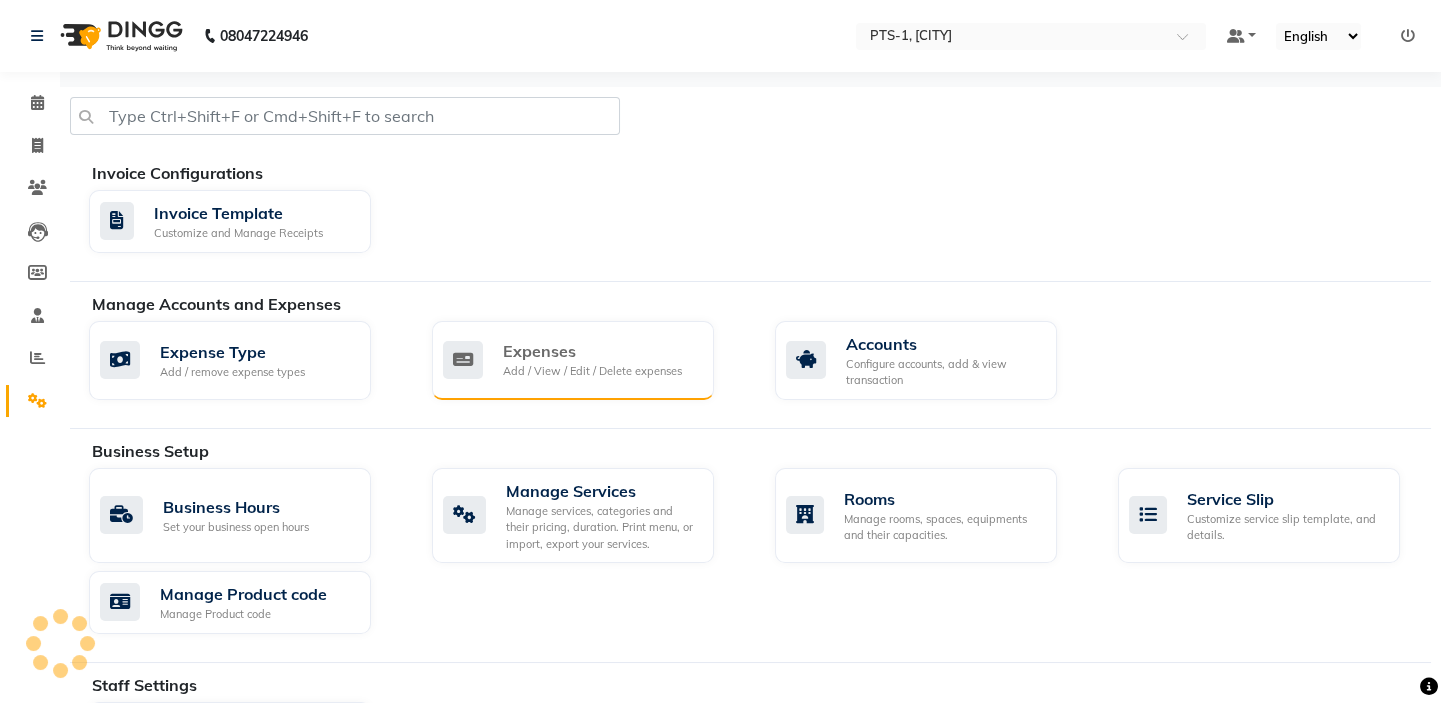 click on "Expenses" 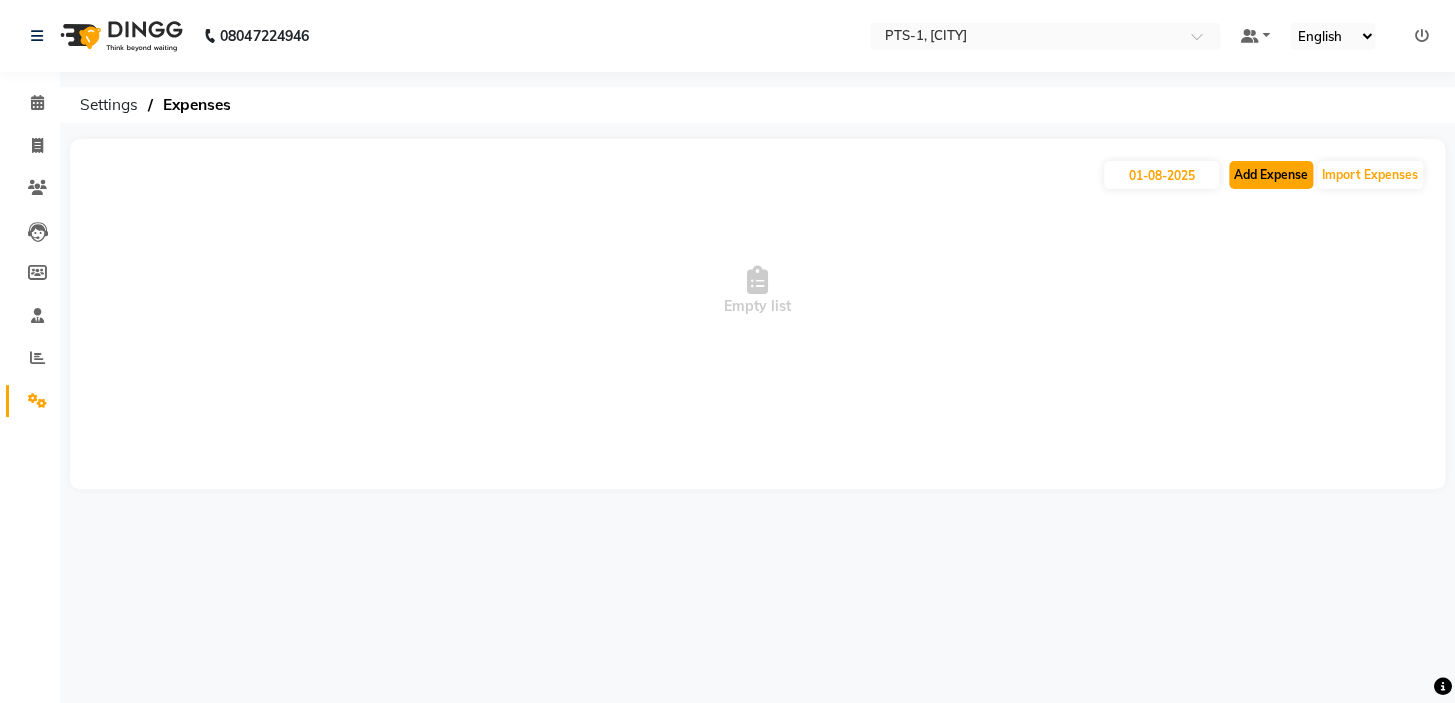 click on "Add Expense" 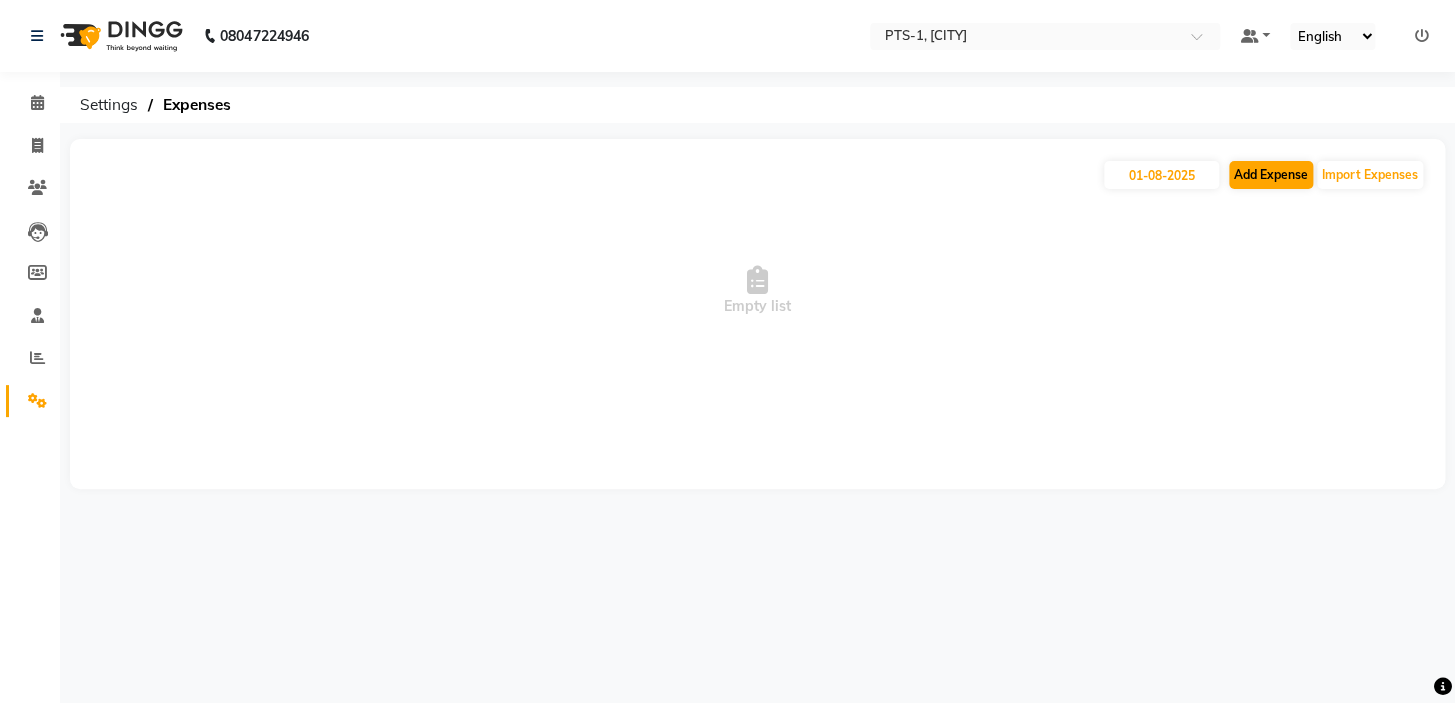 select on "1" 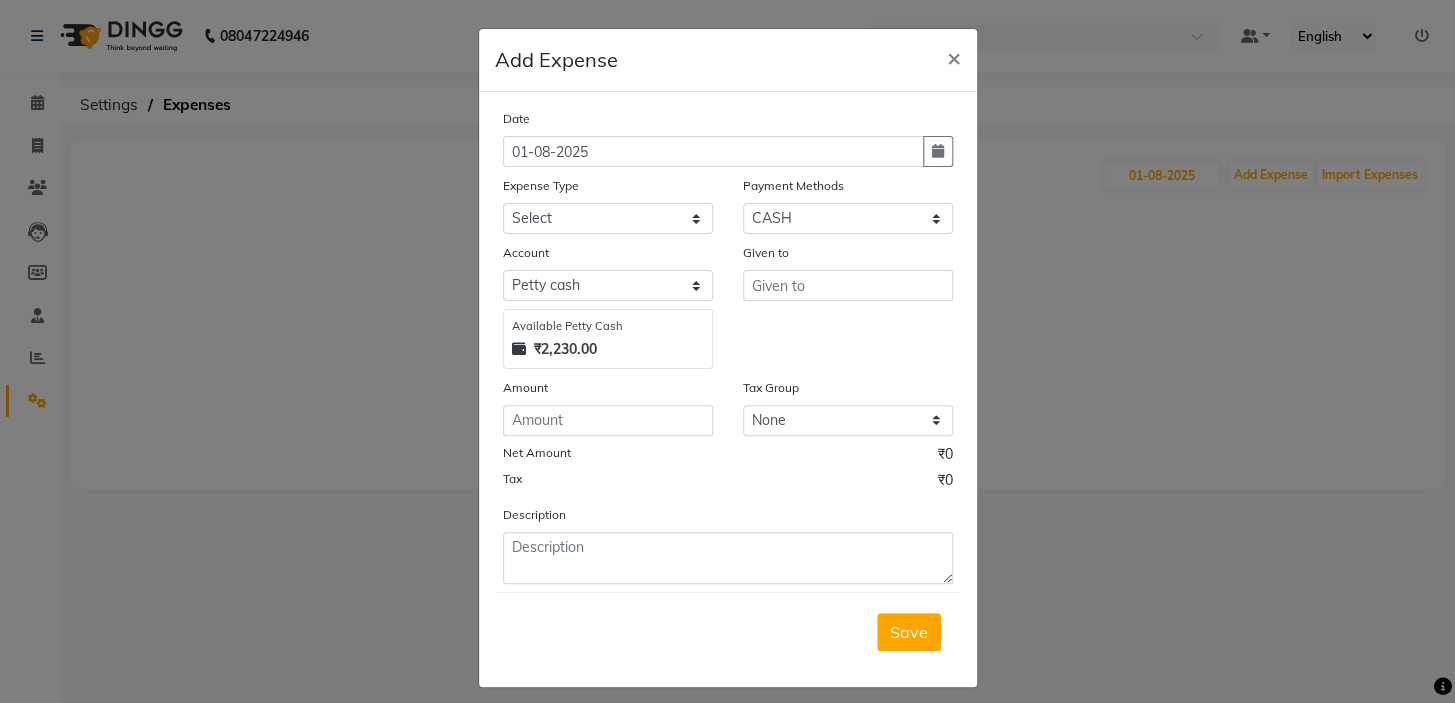 drag, startPoint x: 1387, startPoint y: 243, endPoint x: 1249, endPoint y: 210, distance: 141.89081 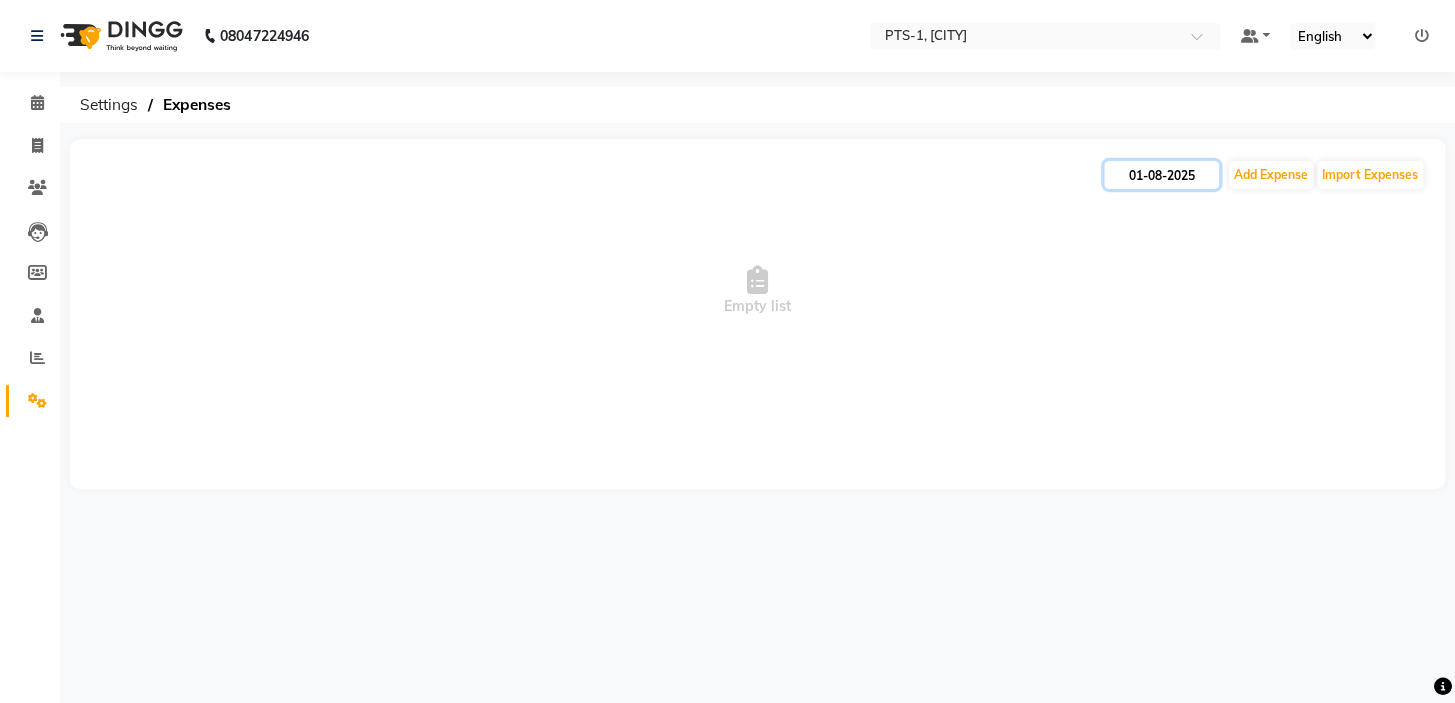 click on "01-08-2025" 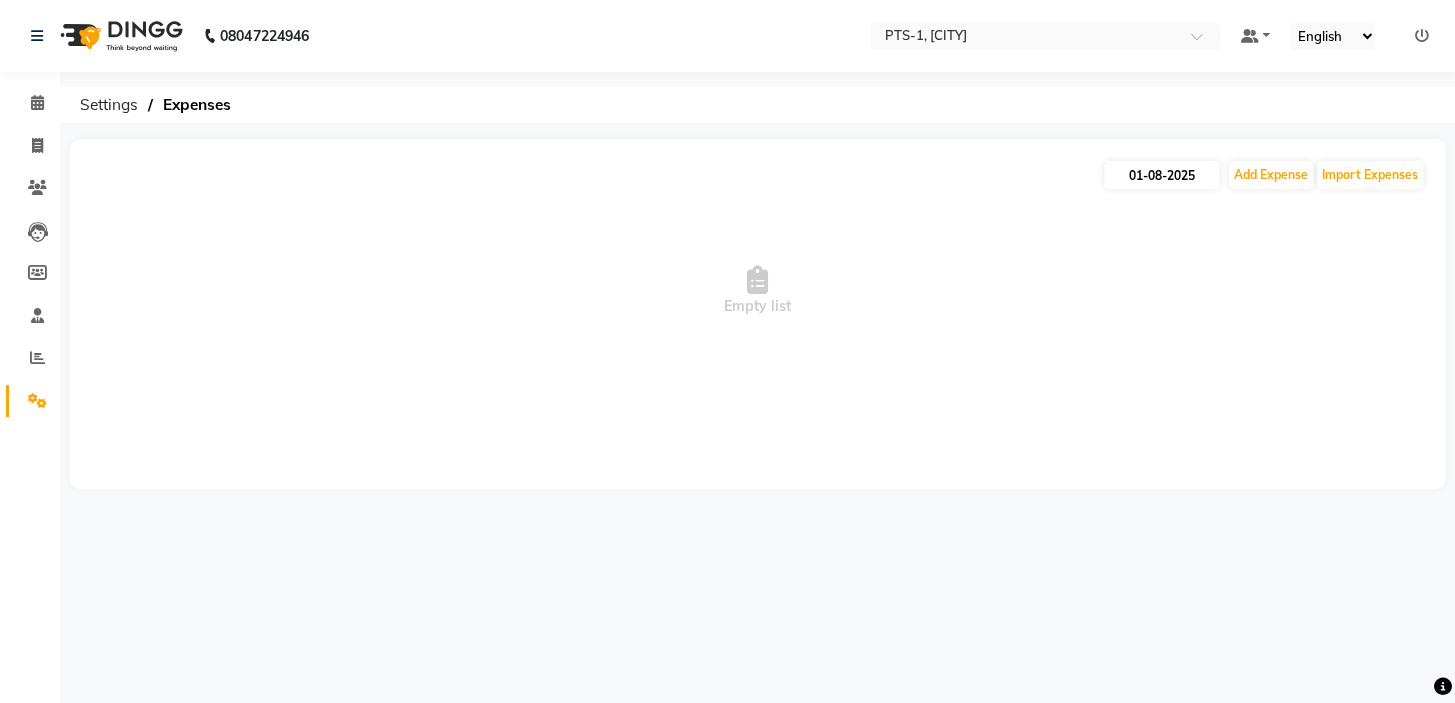 select on "8" 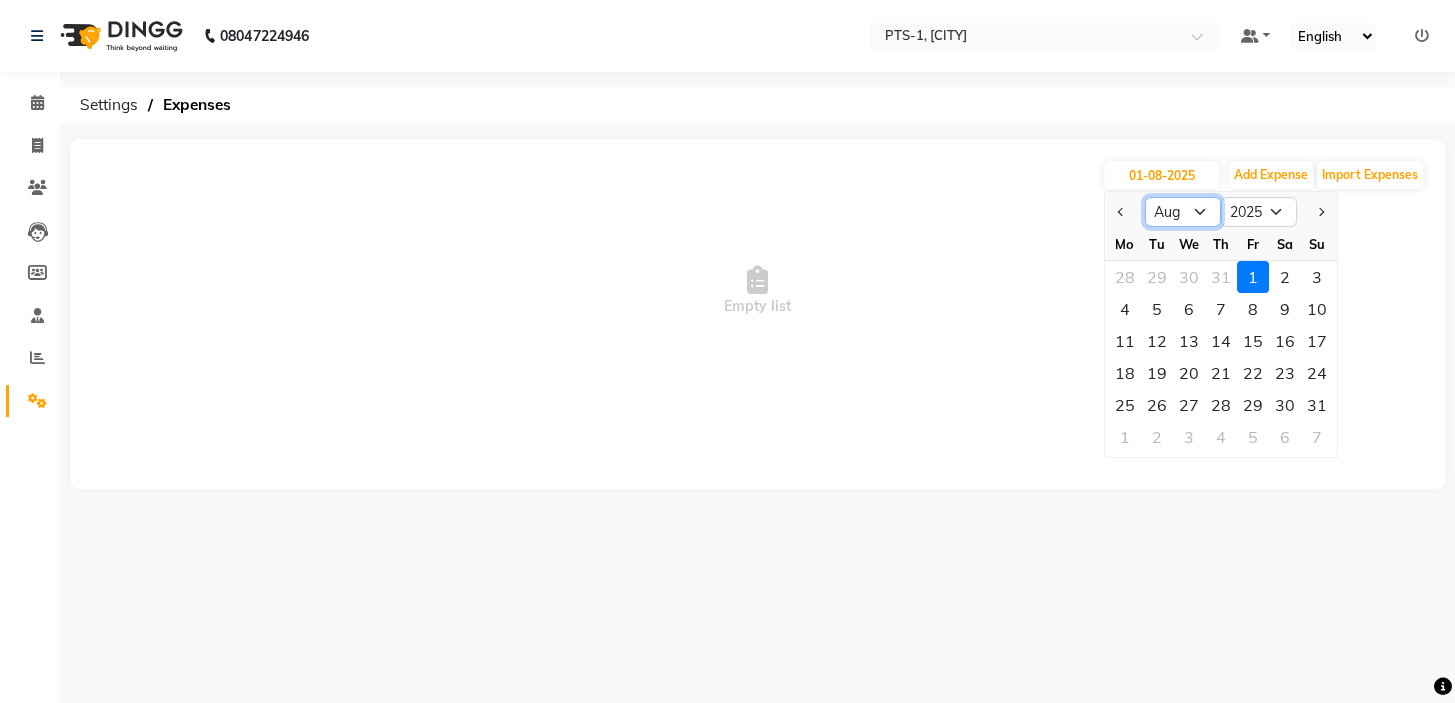 click on "Jan Feb Mar Apr May Jun Jul Aug Sep Oct Nov Dec" 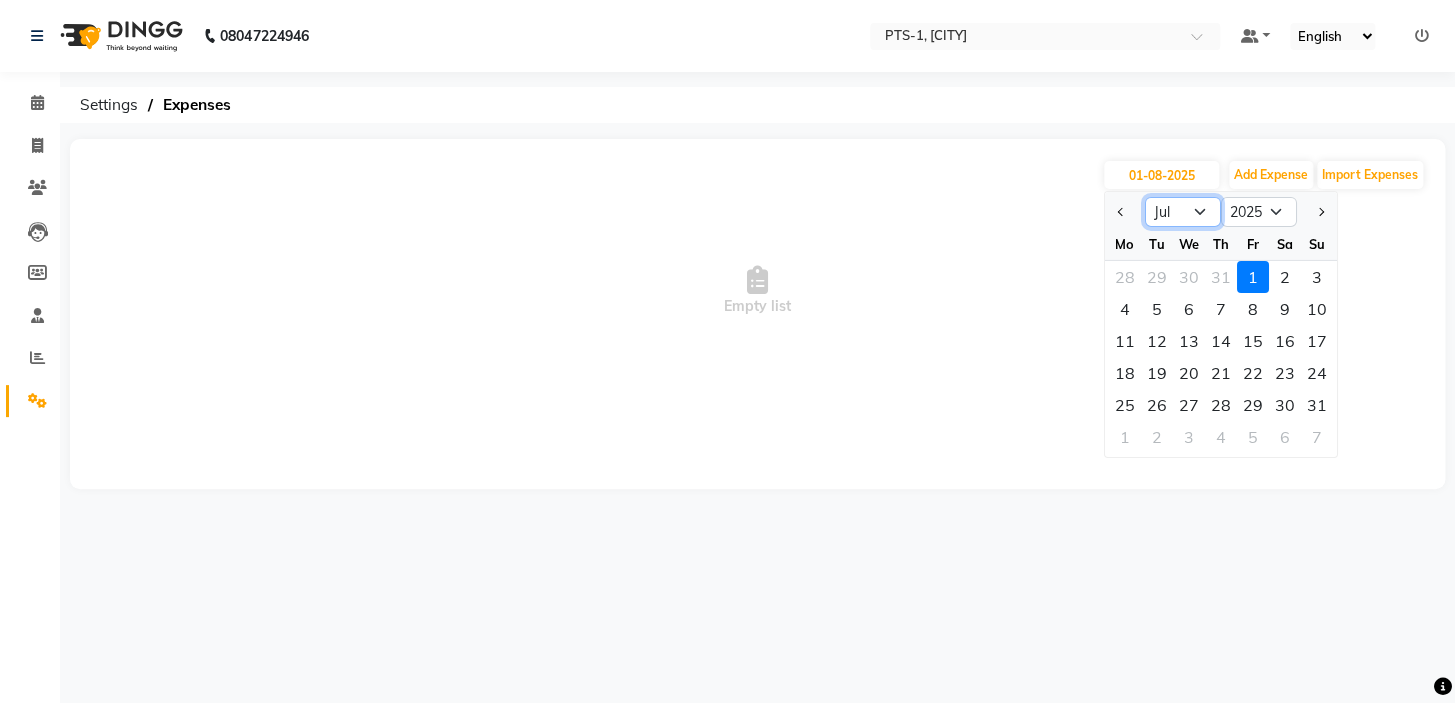 click on "Jan Feb Mar Apr May Jun Jul Aug Sep Oct Nov Dec" 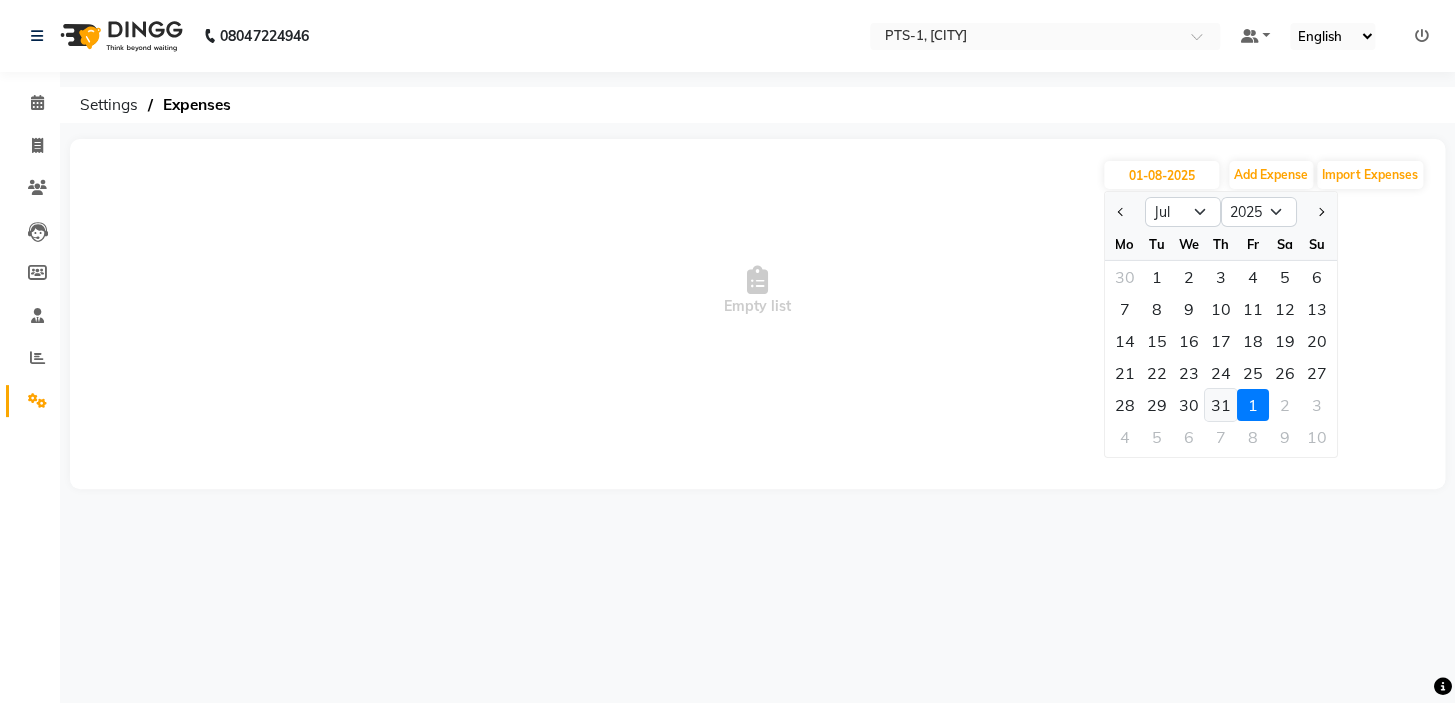 click on "31" 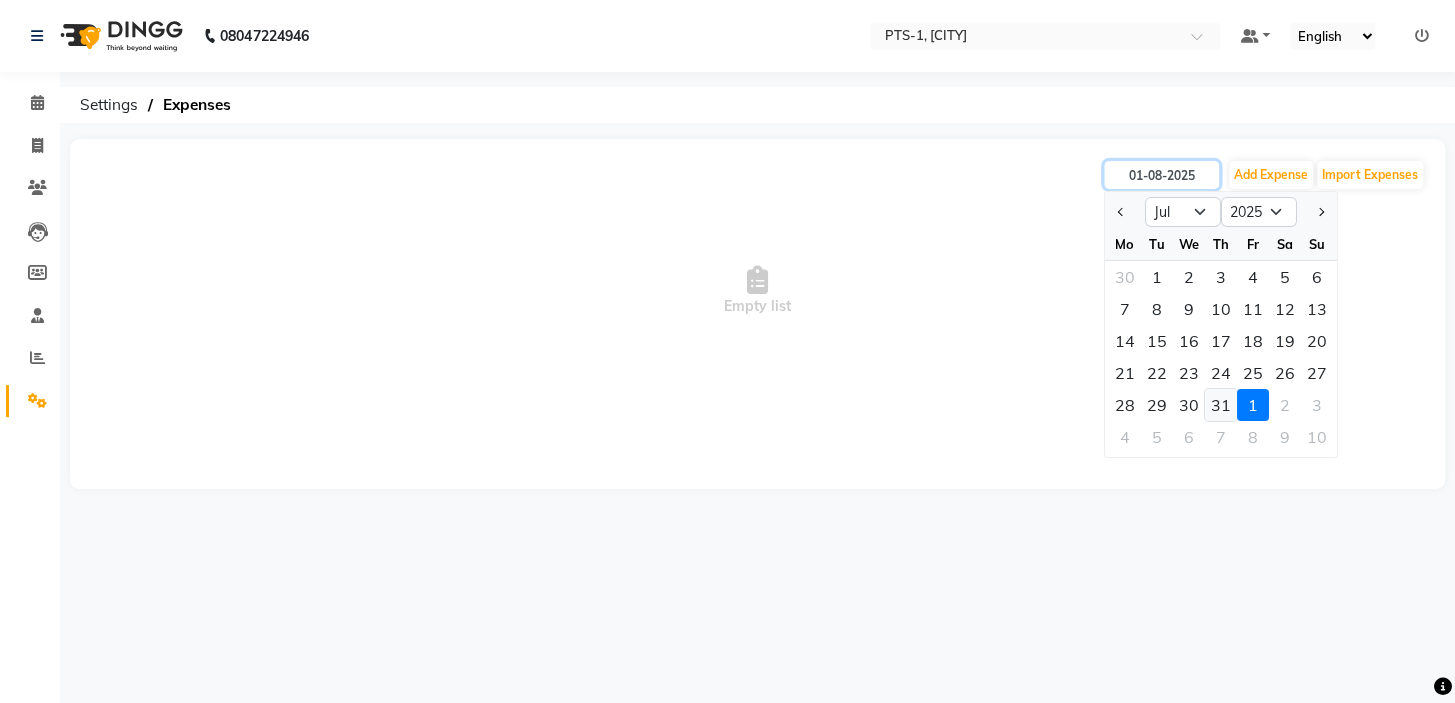 type on "31-07-2025" 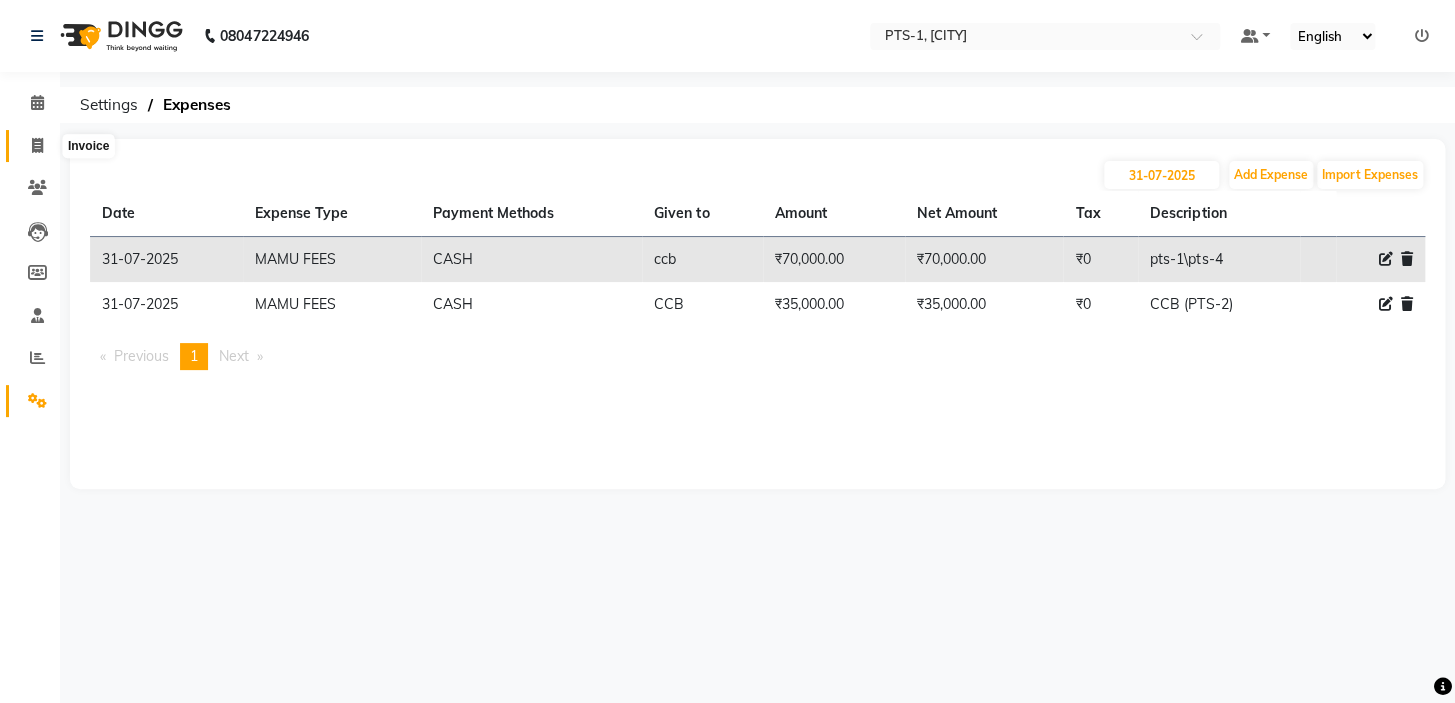 click 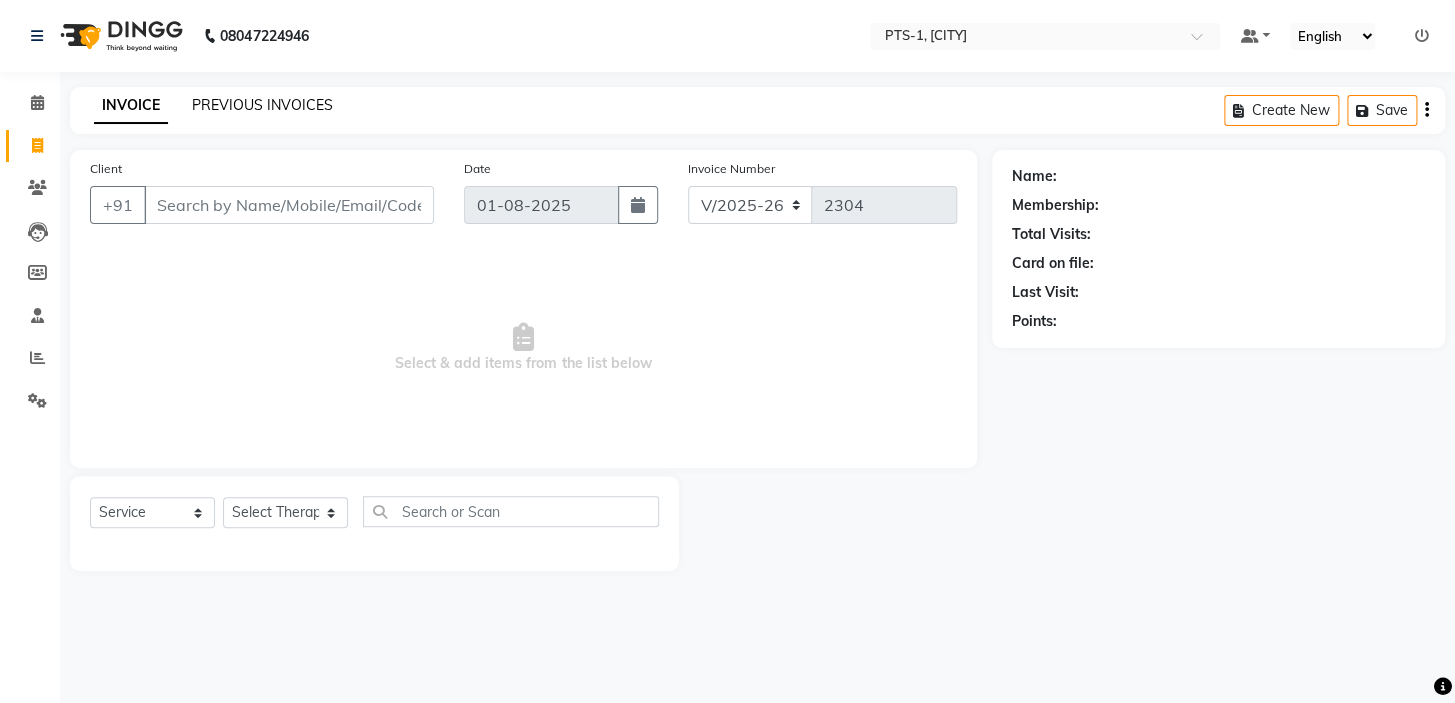 click on "PREVIOUS INVOICES" 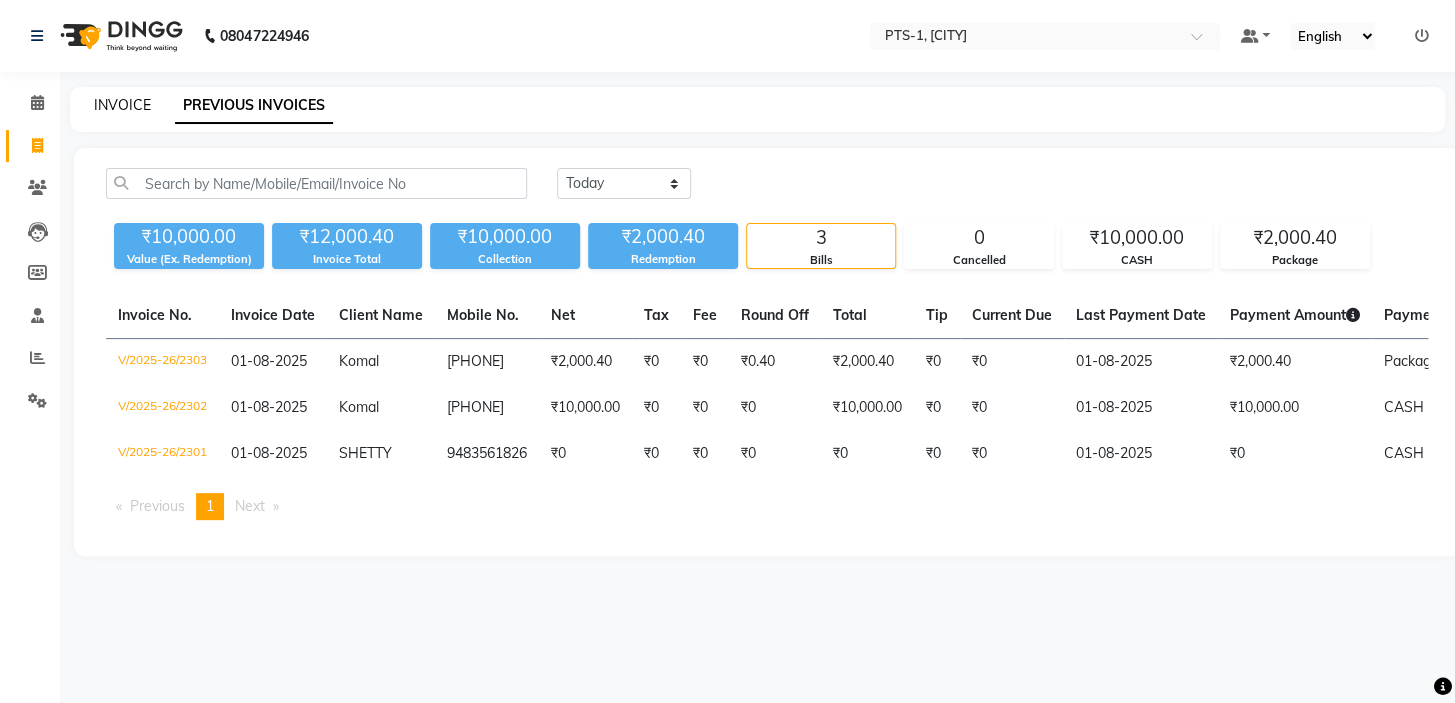 click on "INVOICE" 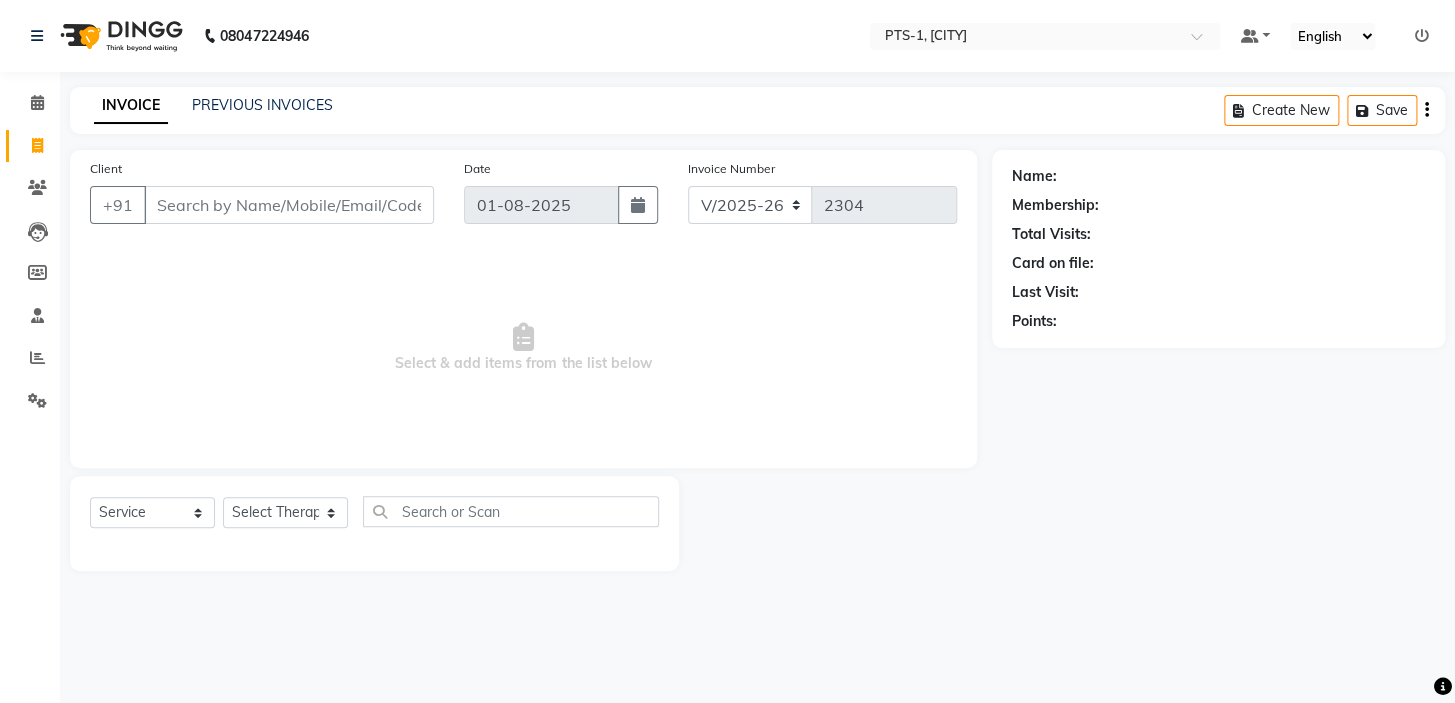 click on "Client" at bounding box center [289, 205] 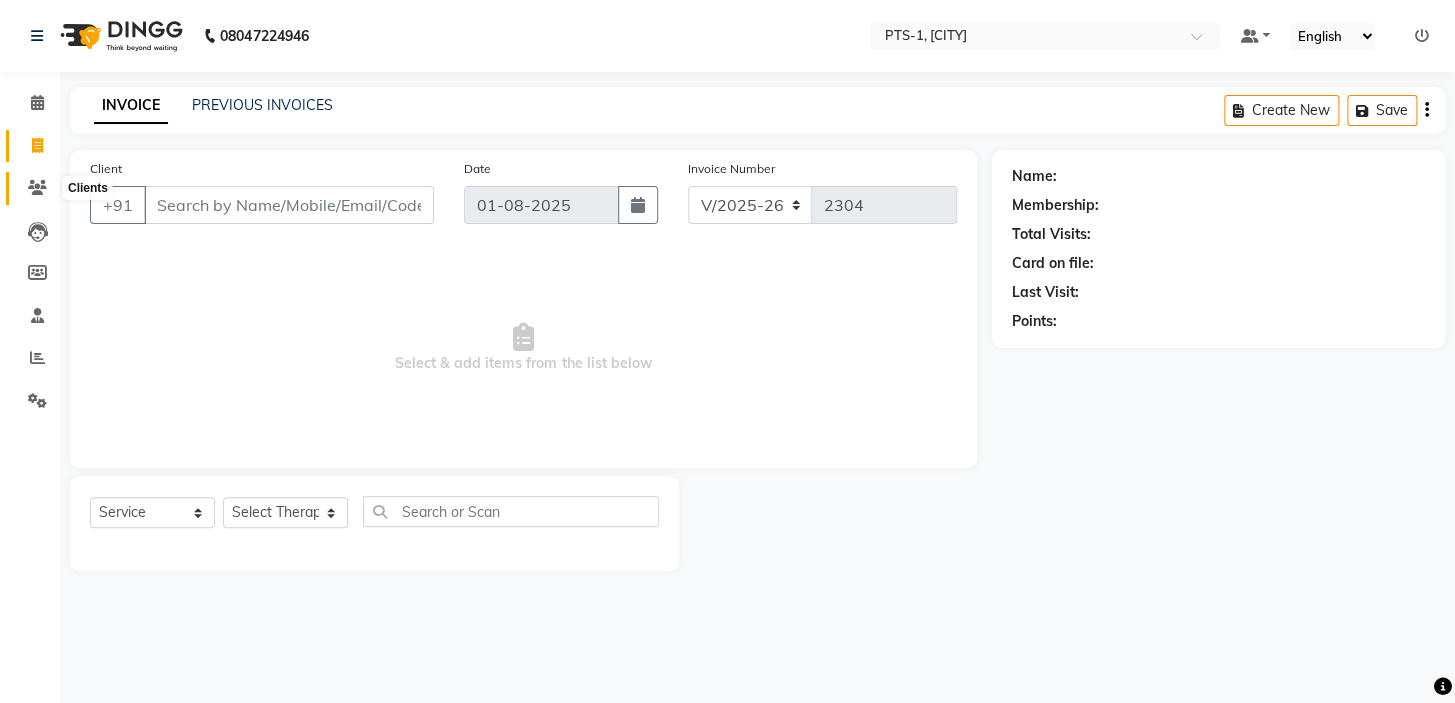 drag, startPoint x: 32, startPoint y: 185, endPoint x: 90, endPoint y: 171, distance: 59.665737 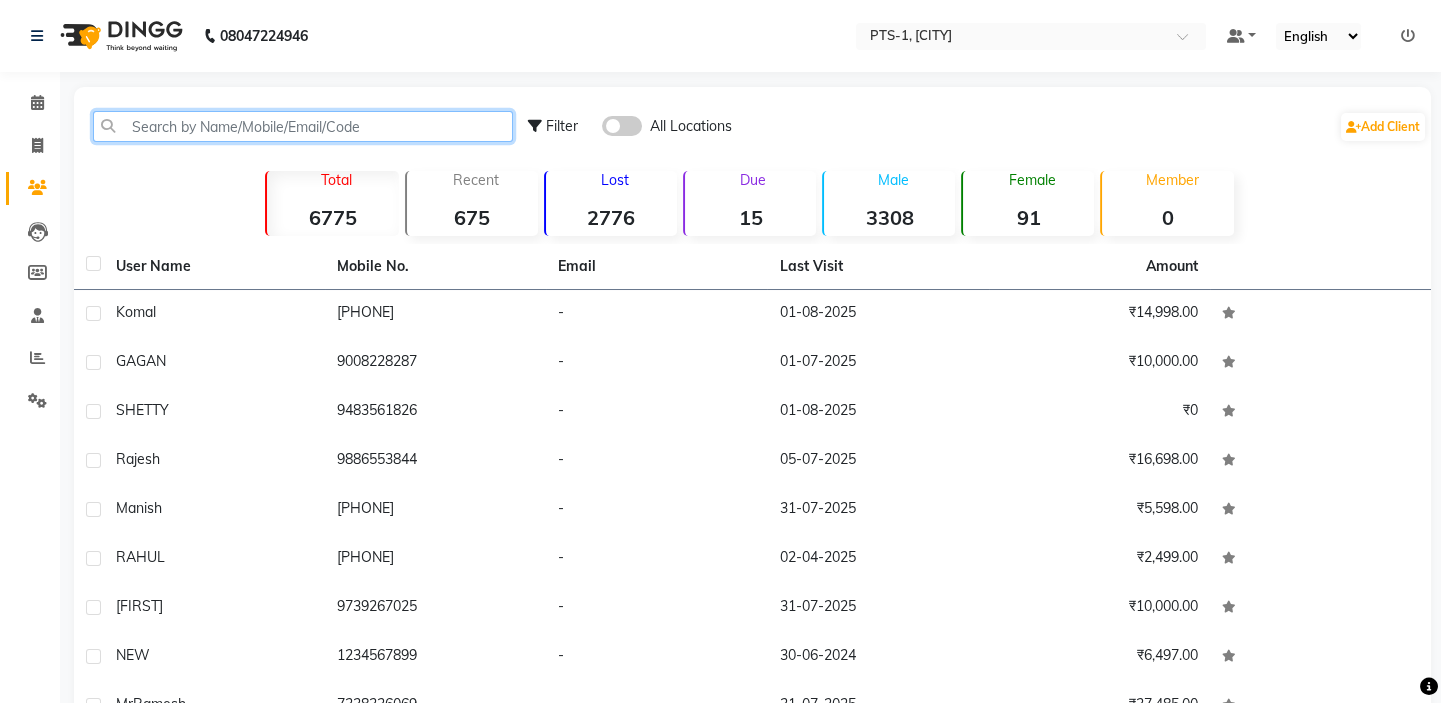 click 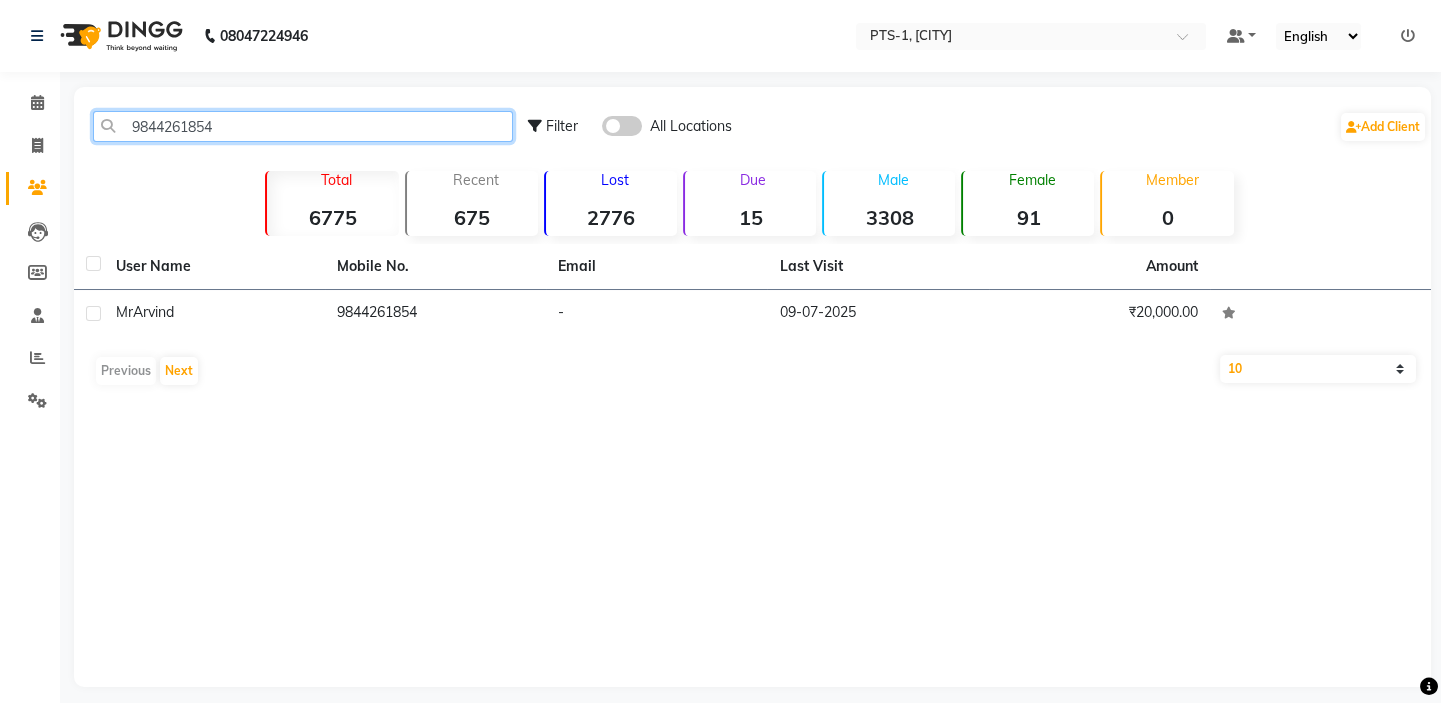 type on "9844261854" 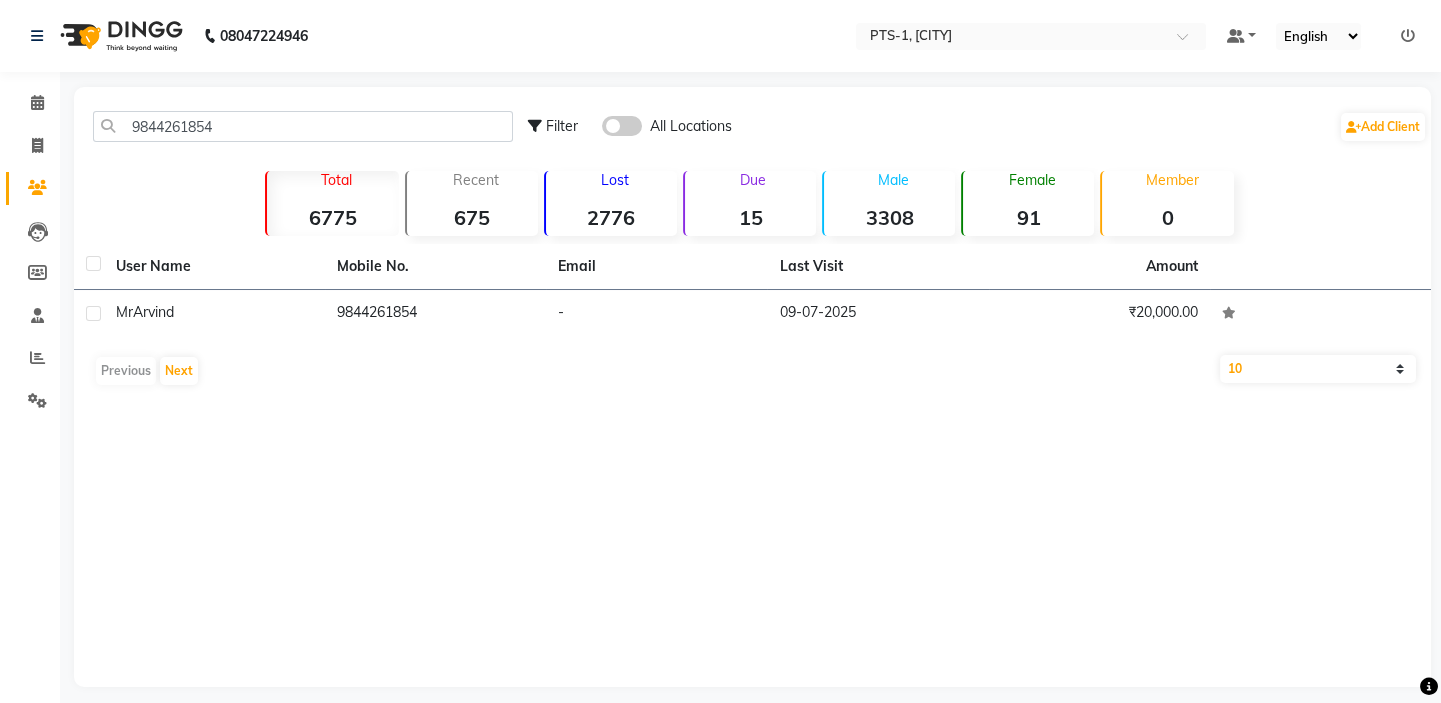 click on "User Name Mobile No. Email Last Visit Amount Mr Arvind [PHONE] - 09-07-2025 ₹20,000.00 Previous Next 10 50 100" 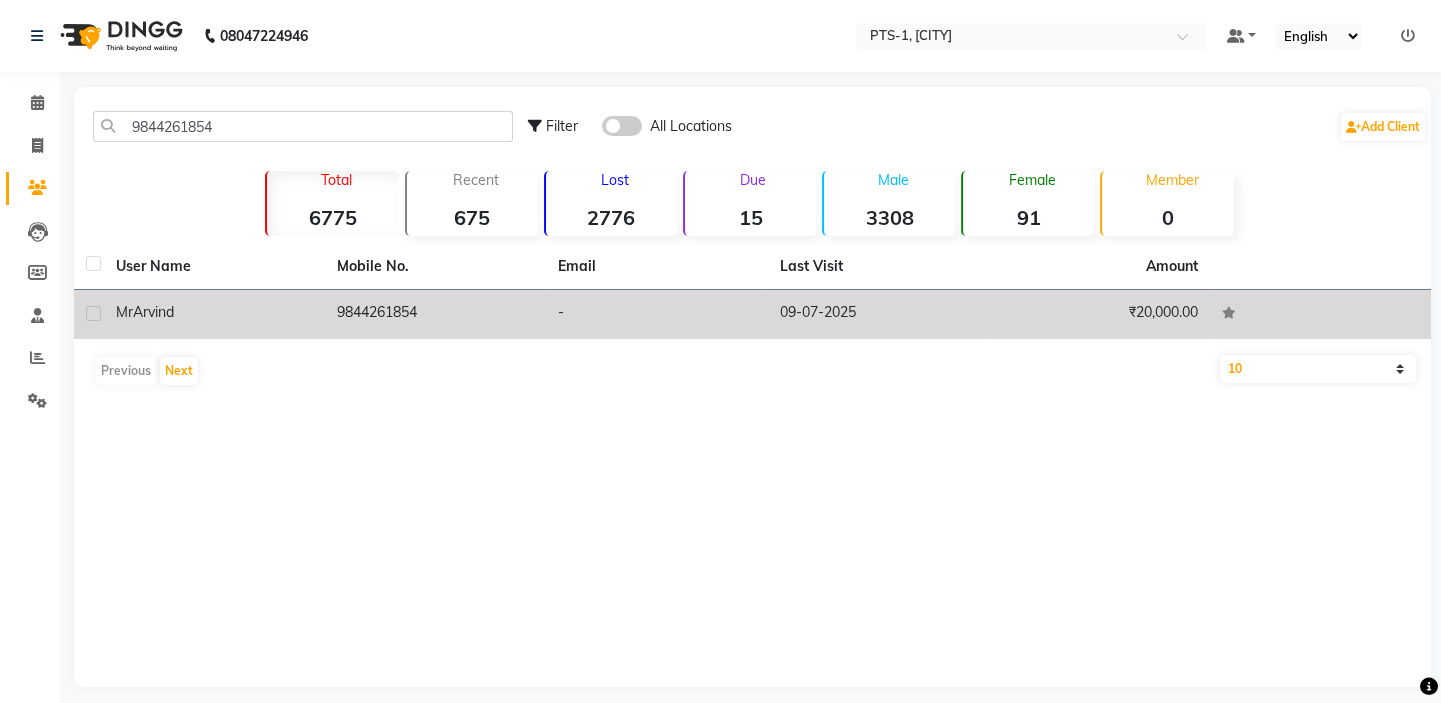 click on "Mr Arvind" 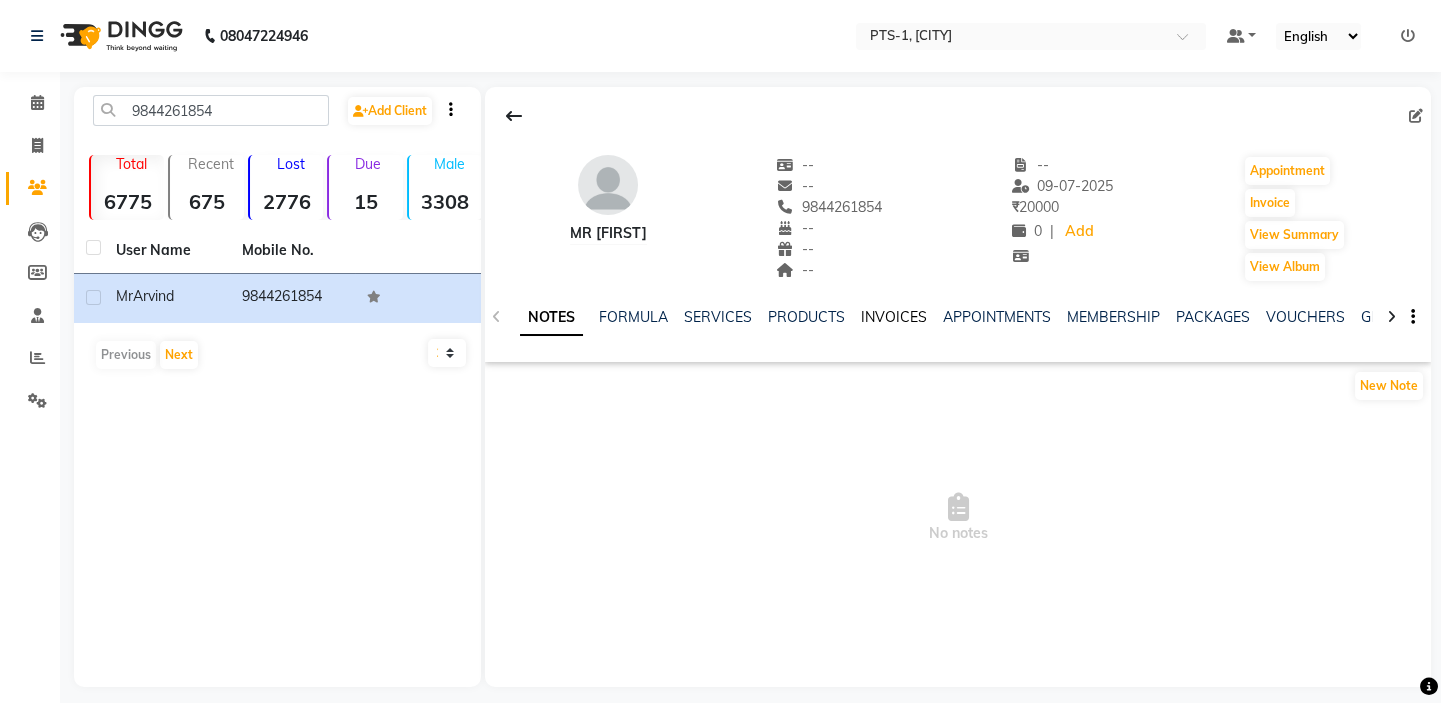 click on "INVOICES" 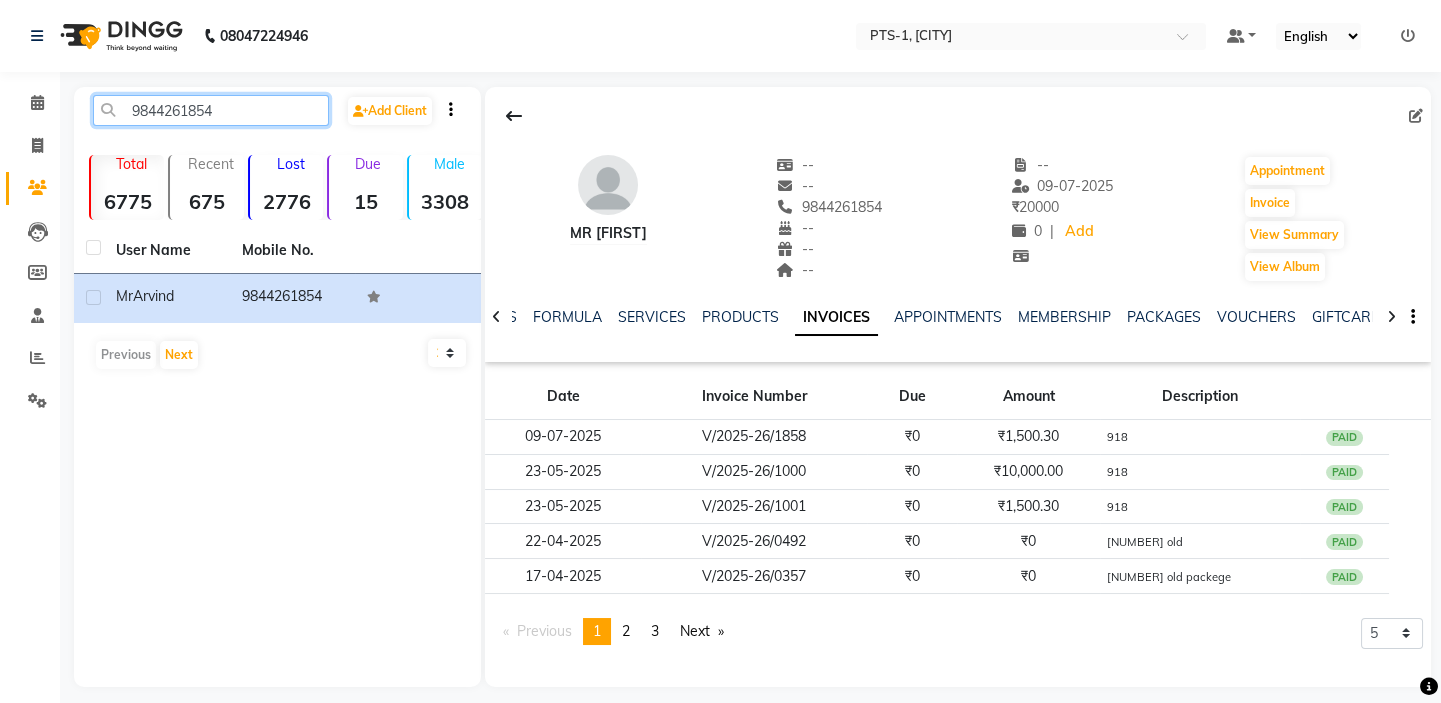 drag, startPoint x: 249, startPoint y: 113, endPoint x: 23, endPoint y: 127, distance: 226.43321 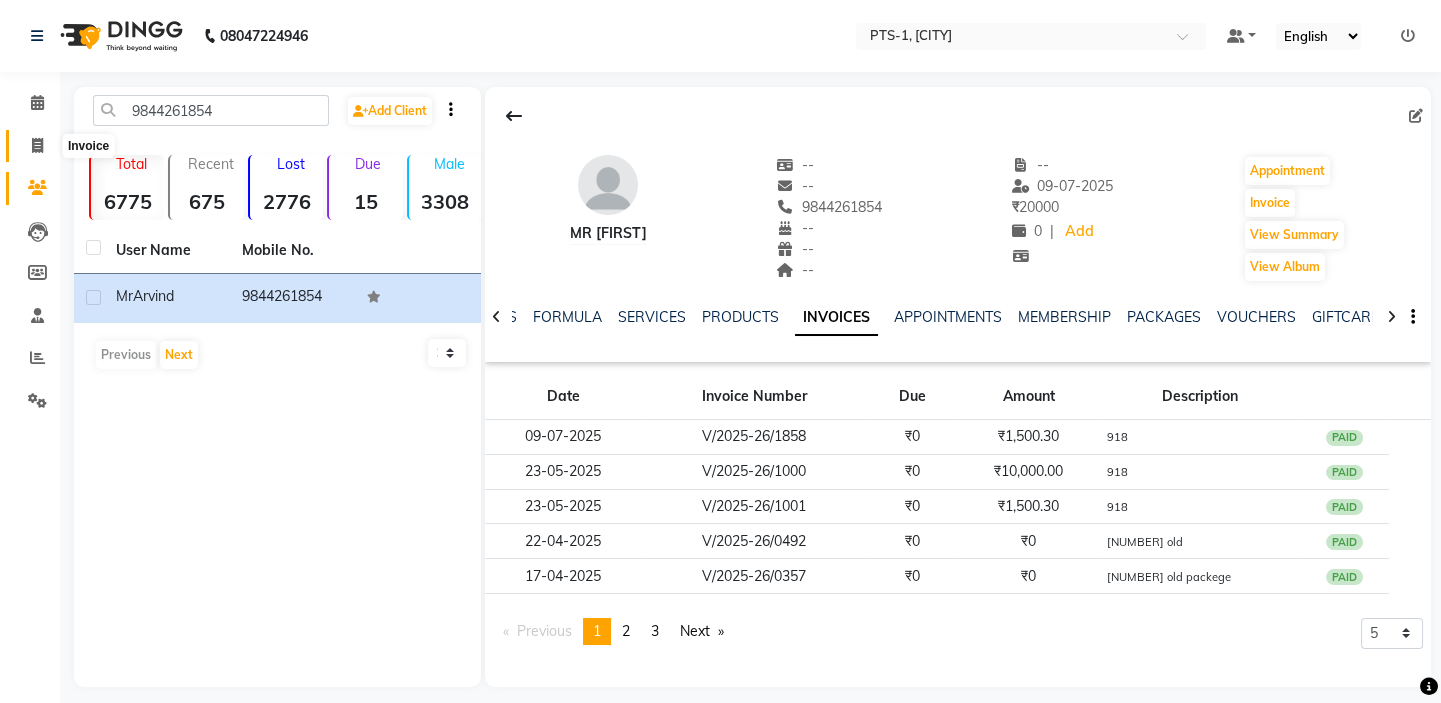 click 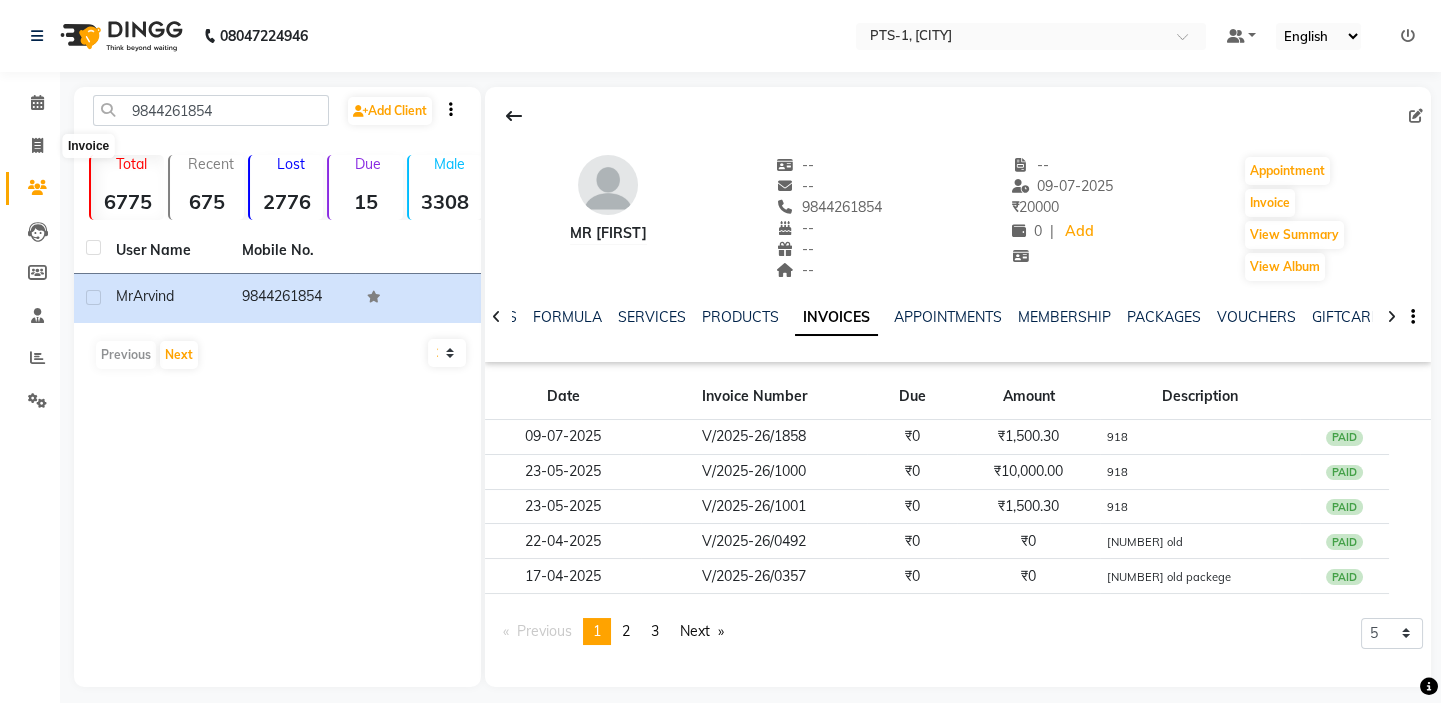 select on "service" 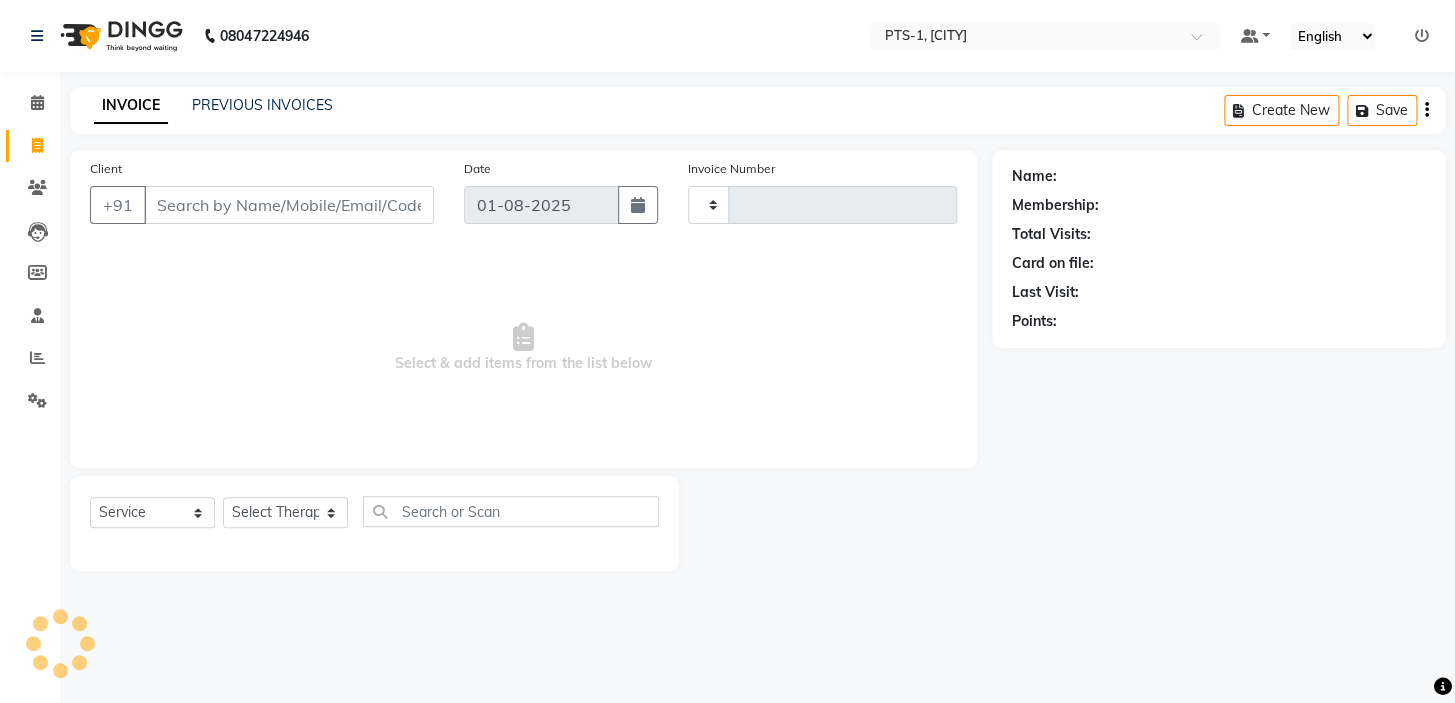 type on "2304" 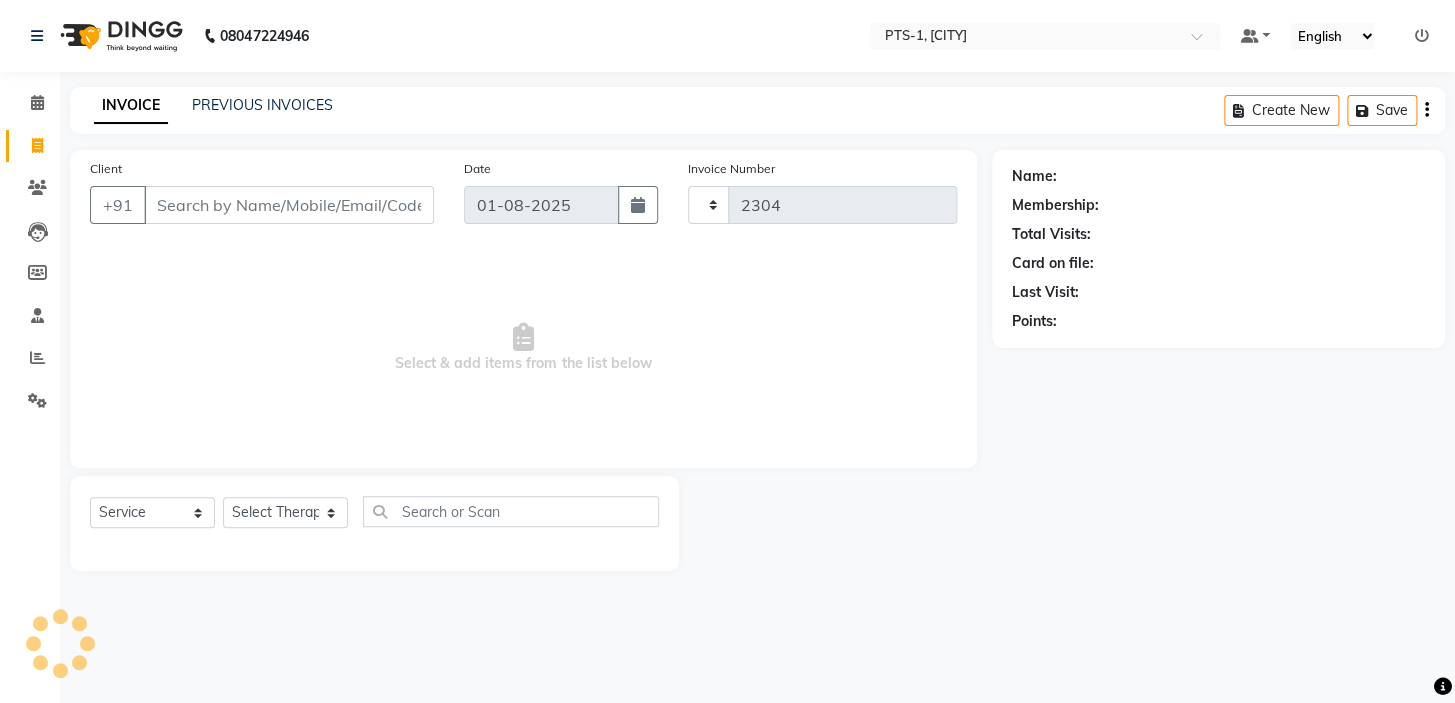 select on "5296" 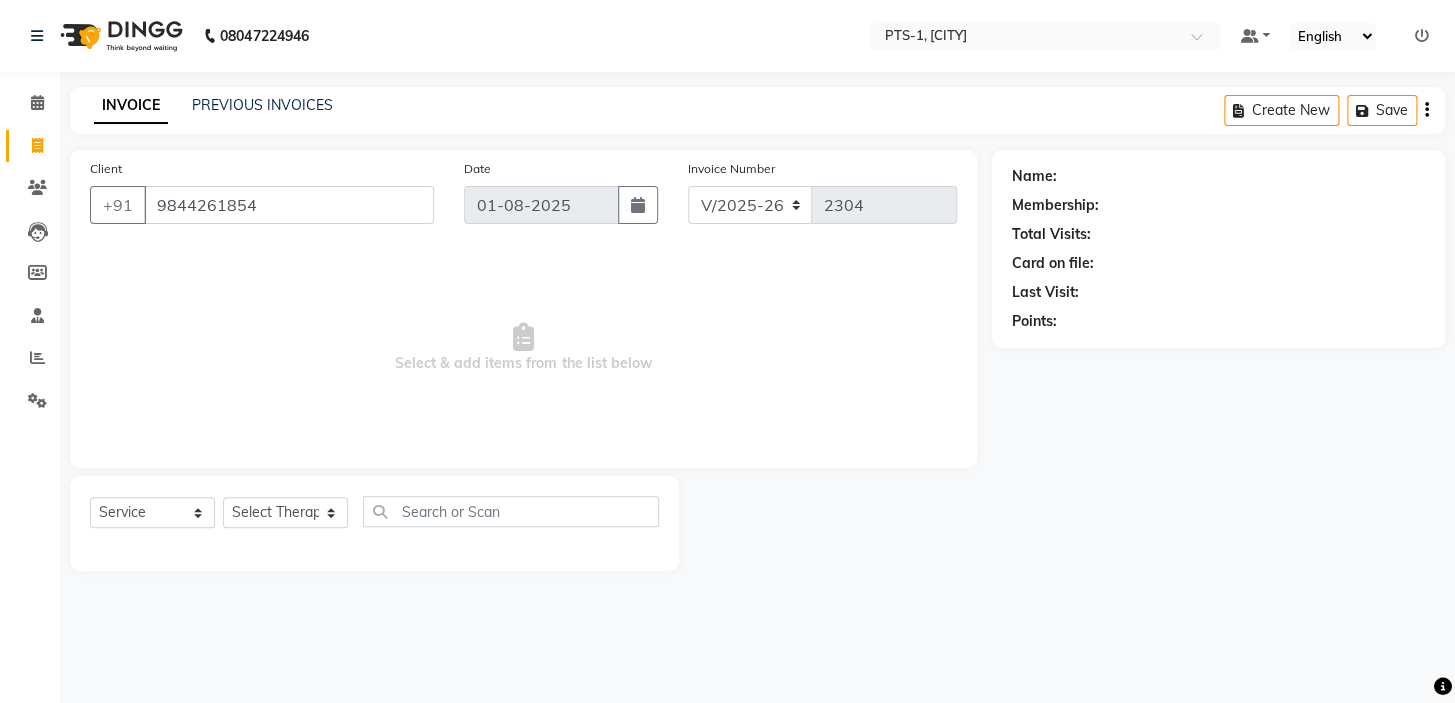 type on "9844261854" 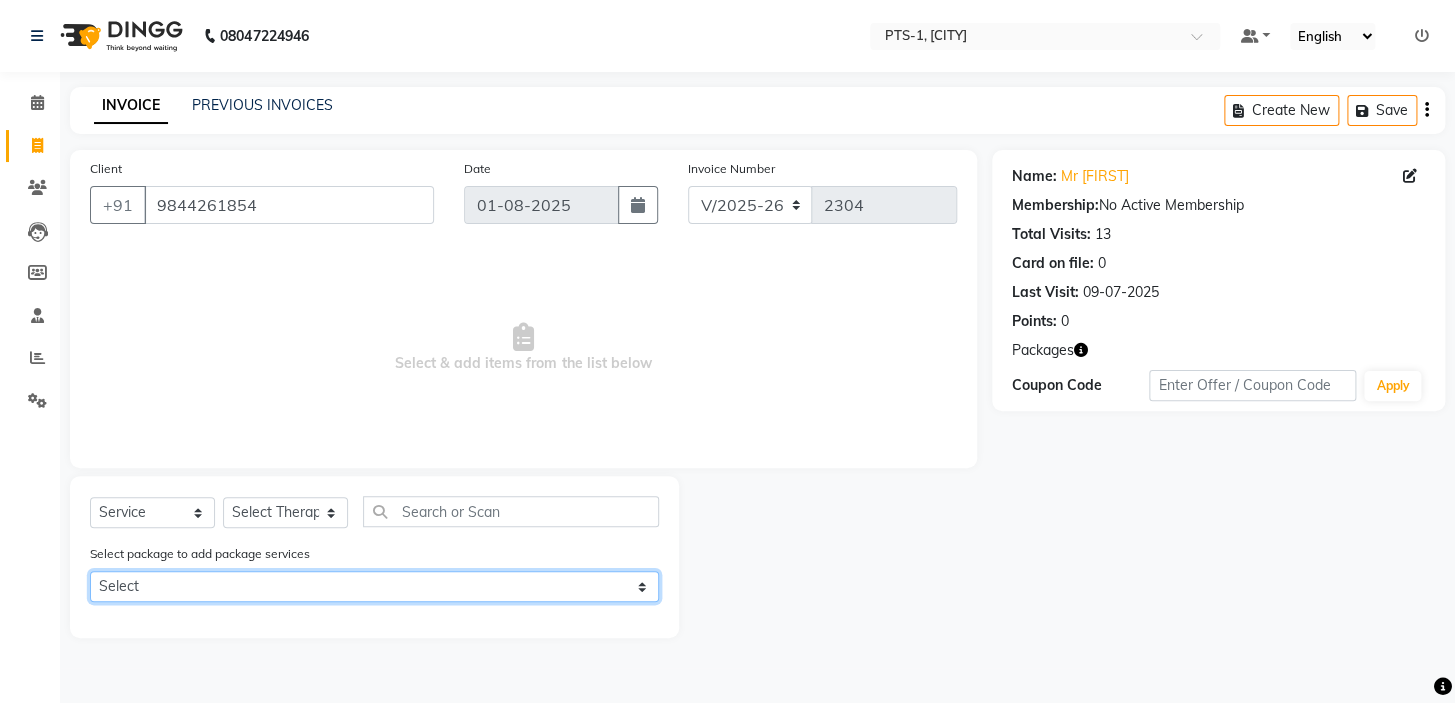 click on "Select PTS PACKAGE (10K) 10 SERVICES" 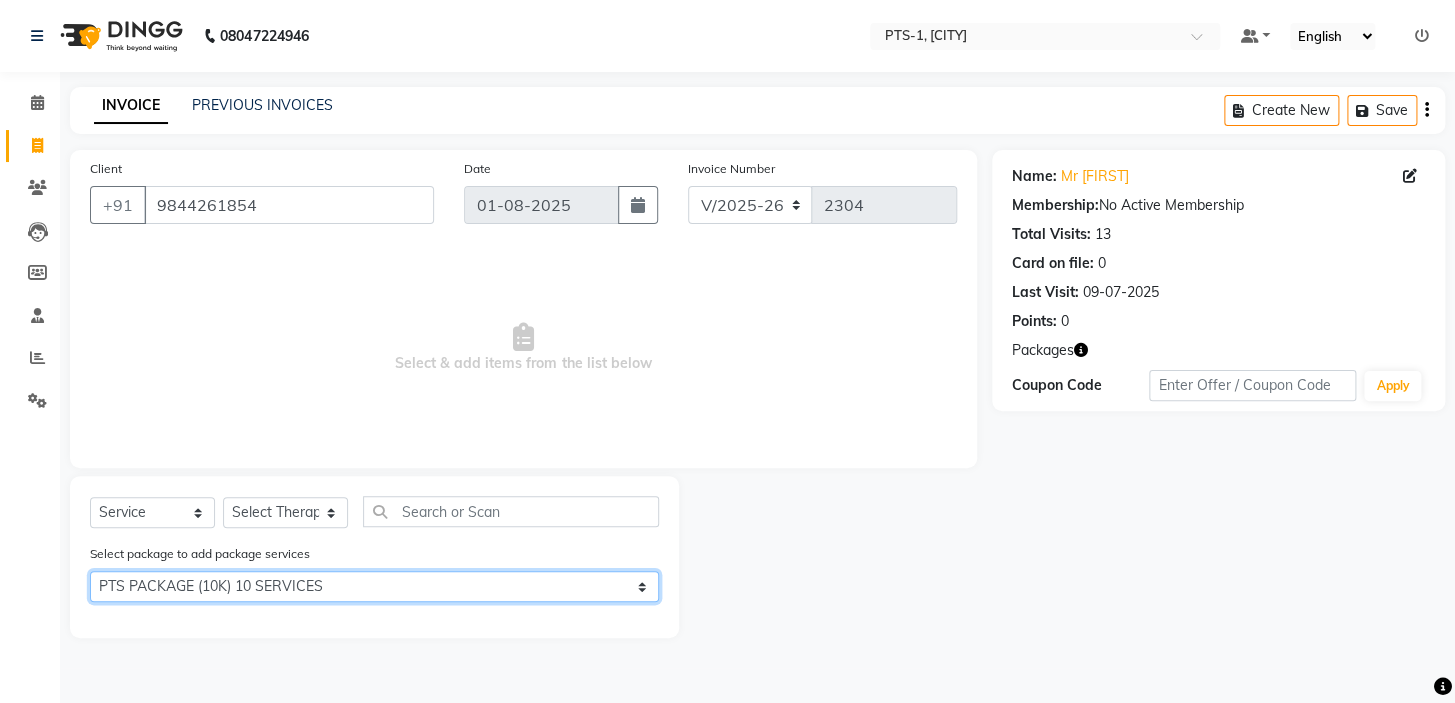 click on "Select PTS PACKAGE (10K) 10 SERVICES" 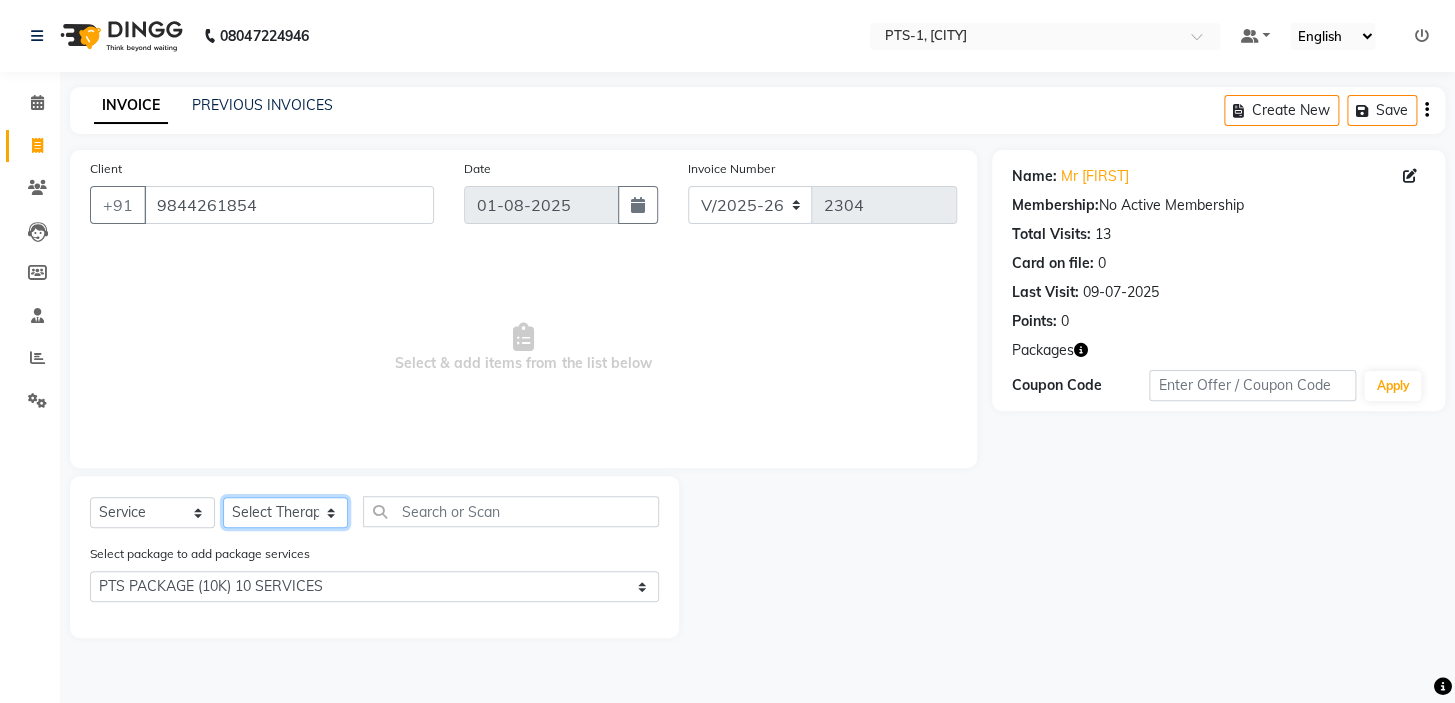 click on "Select Therapist Anand Annie anyone Babu Bela Gia Jeje Jenny Jincy JOE Lilly Nanny Rita Shodika Sun Tashi VINOD KUMAR" 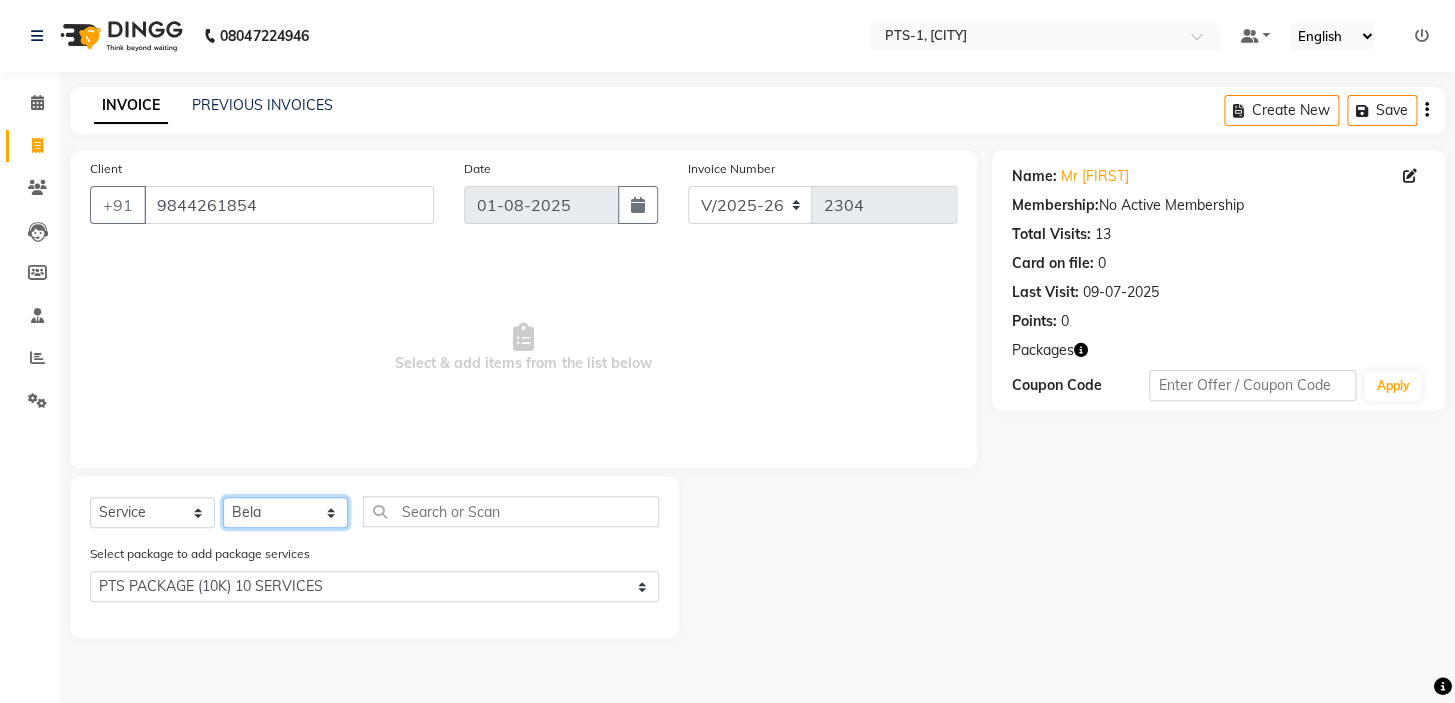 click on "Select Therapist Anand Annie anyone Babu Bela Gia Jeje Jenny Jincy JOE Lilly Nanny Rita Shodika Sun Tashi VINOD KUMAR" 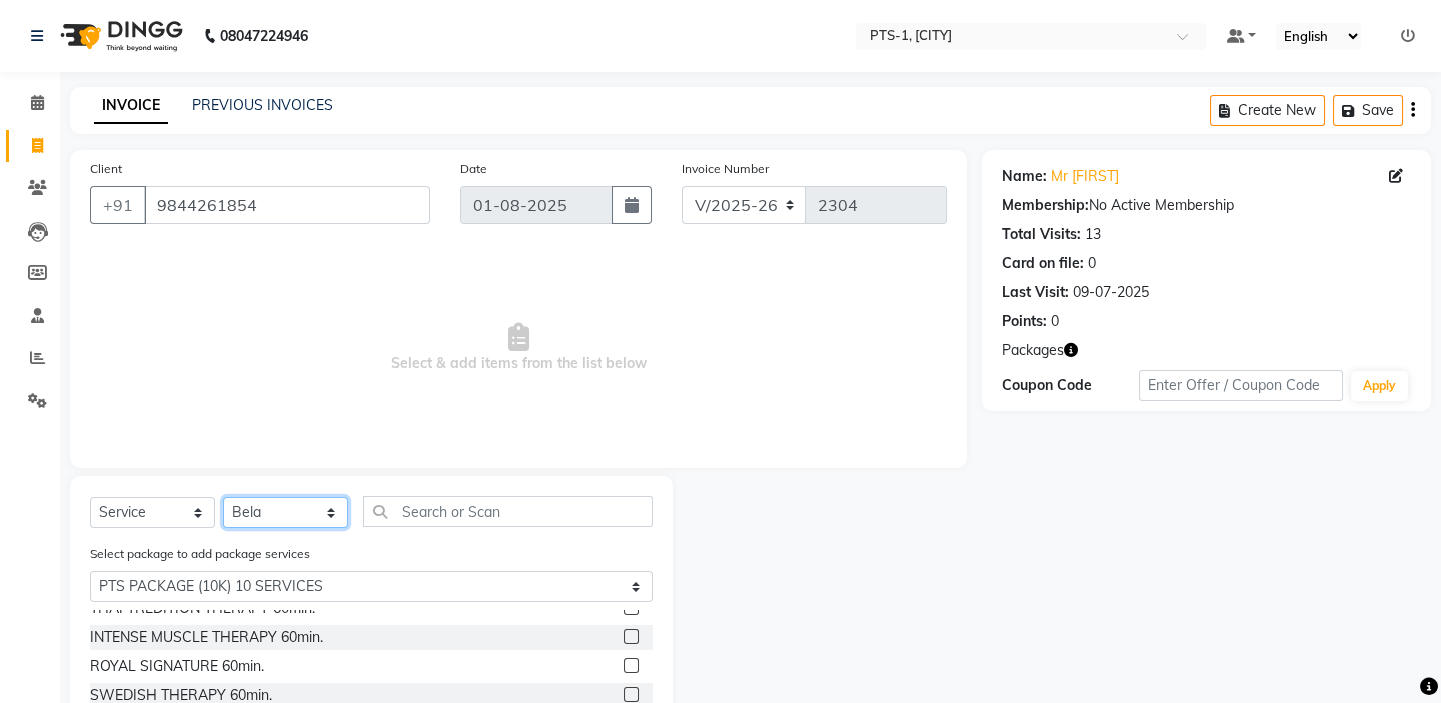 scroll, scrollTop: 90, scrollLeft: 0, axis: vertical 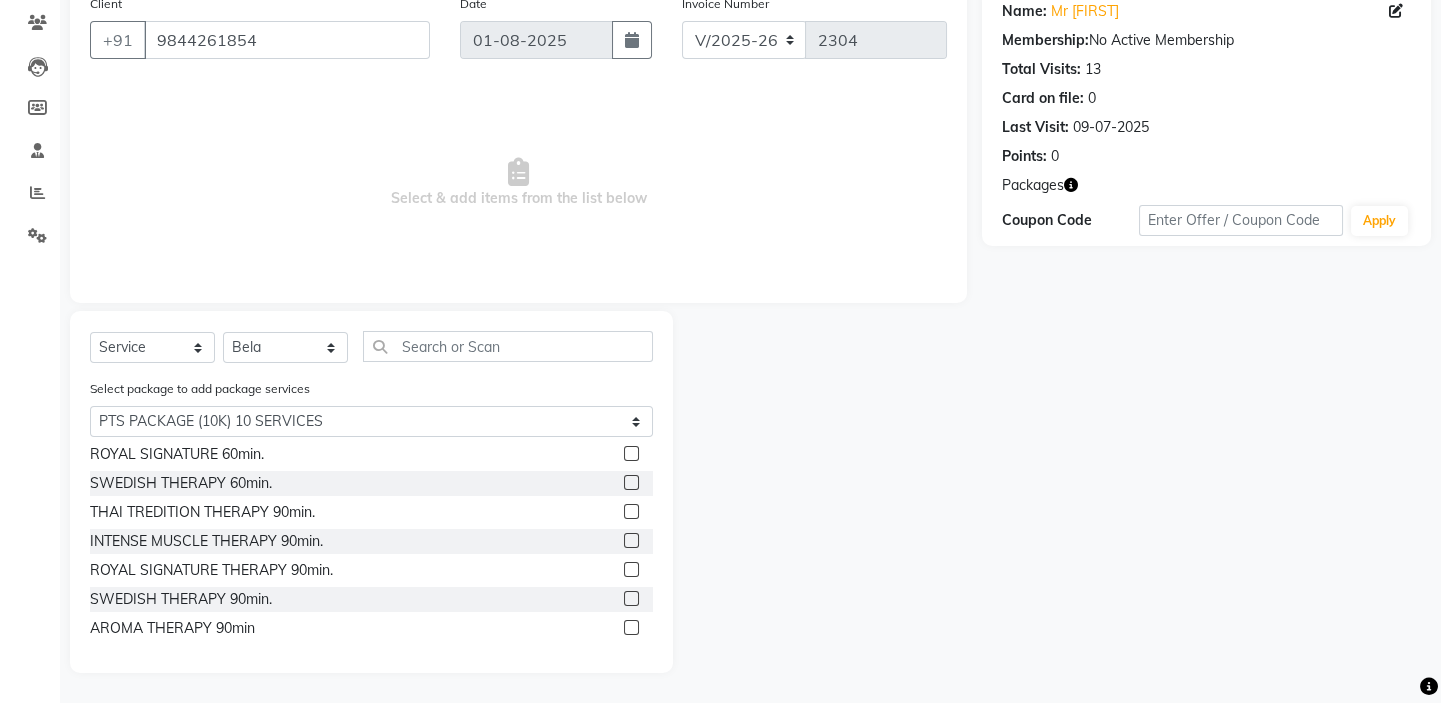 click 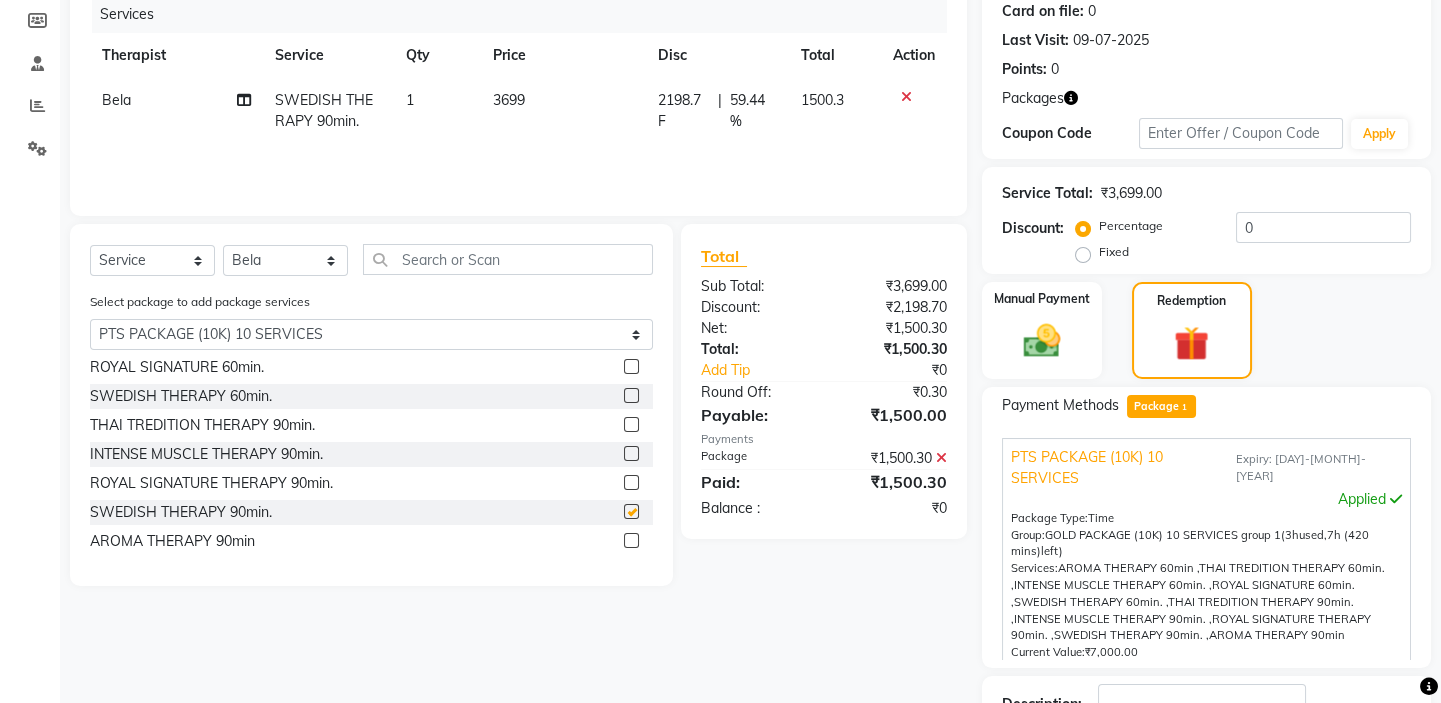 checkbox on "false" 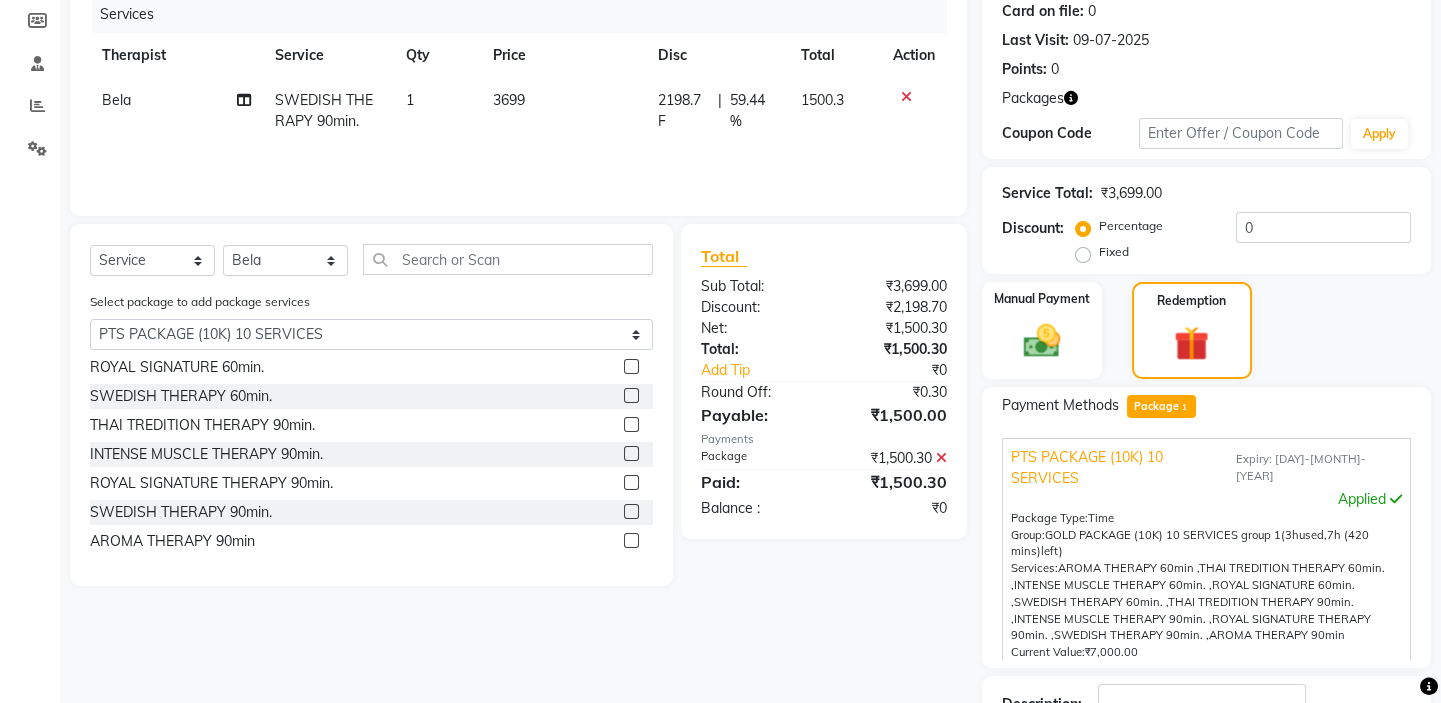 scroll, scrollTop: 389, scrollLeft: 0, axis: vertical 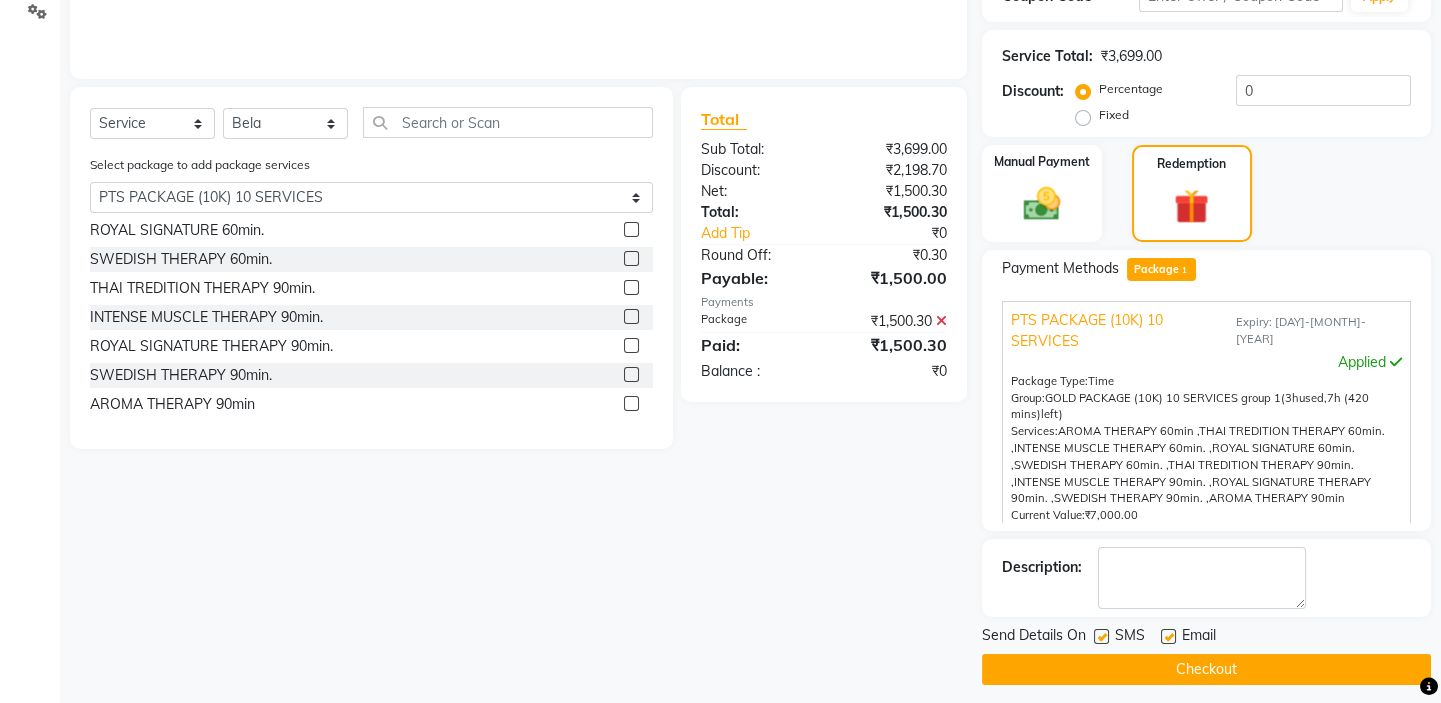 click 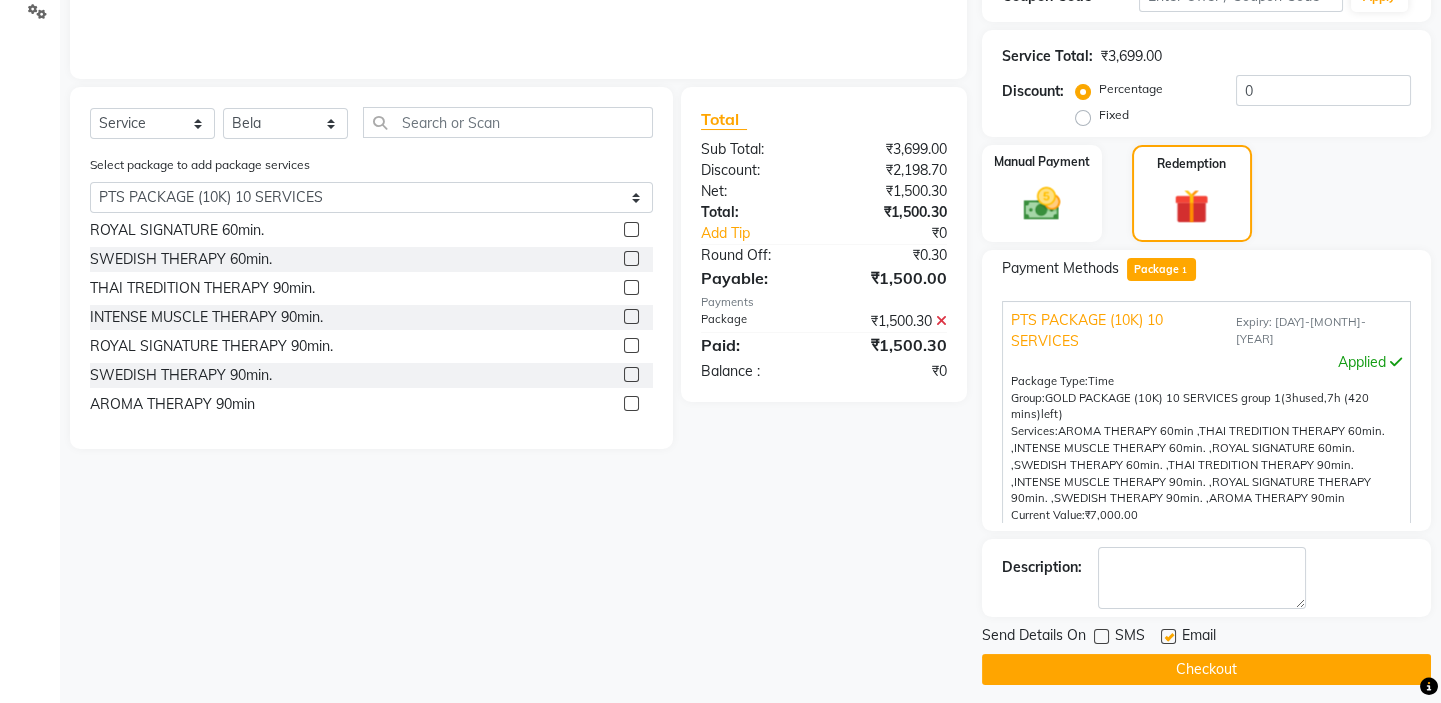 click 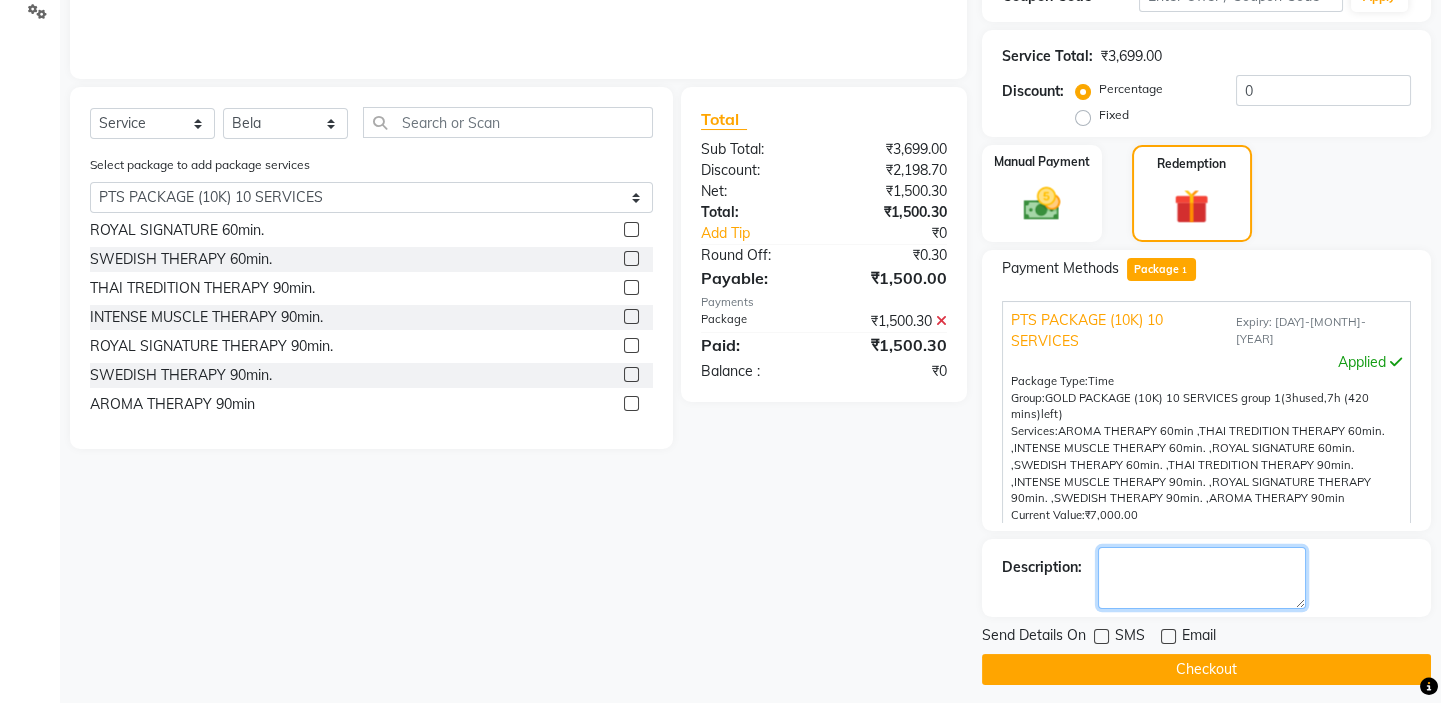 click 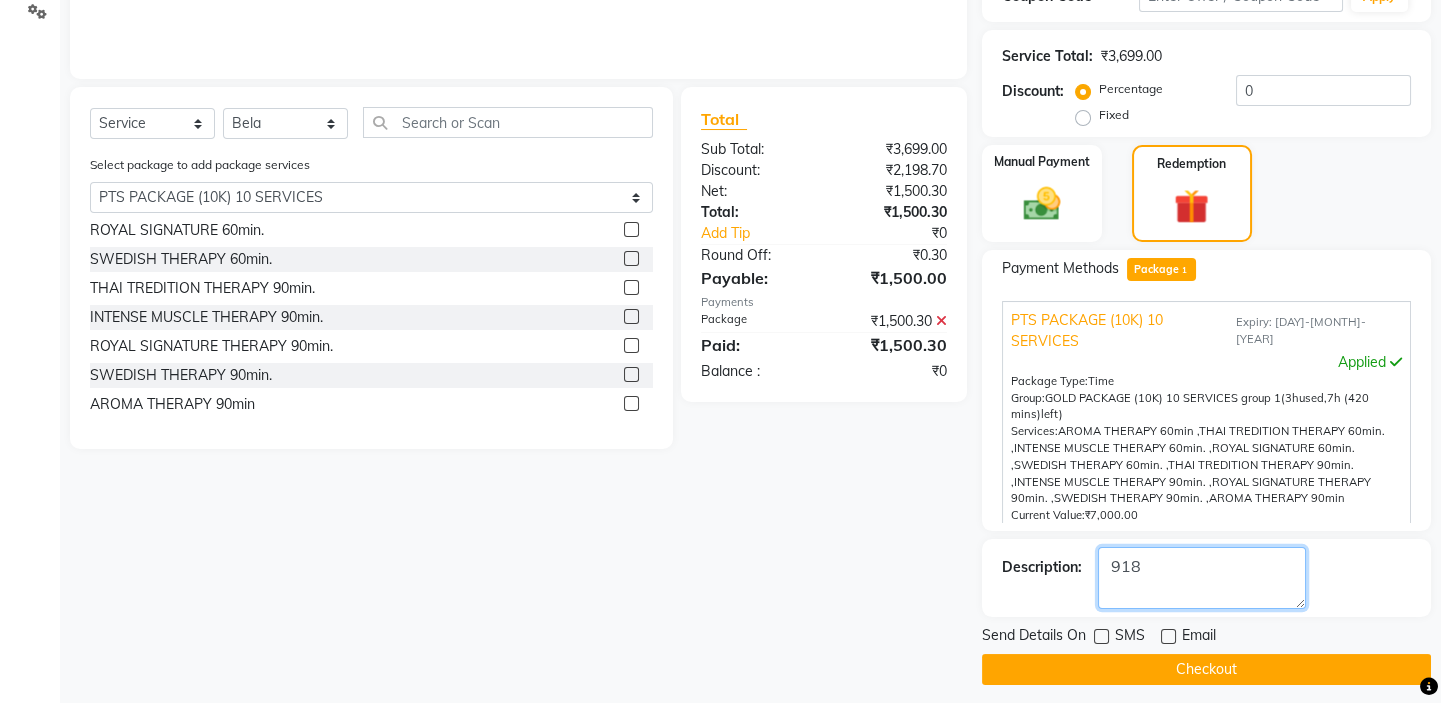 type on "918" 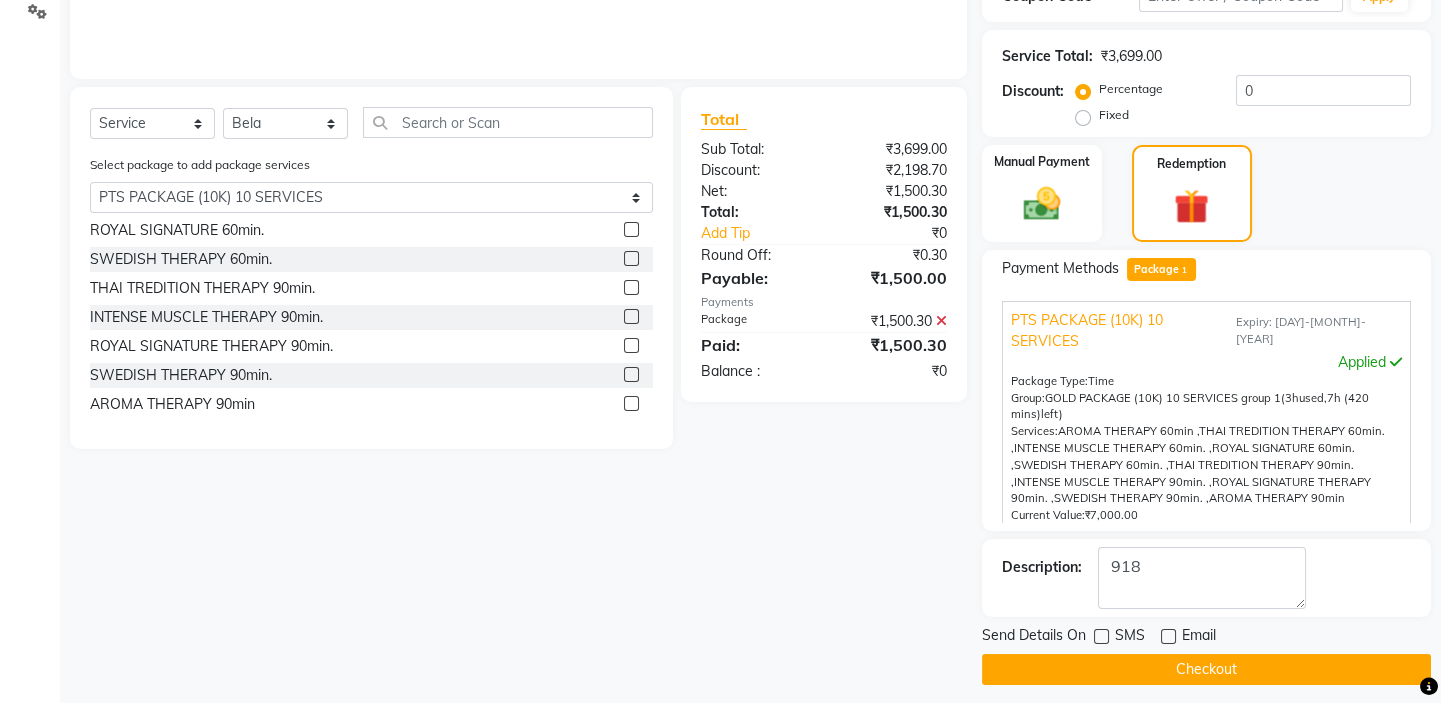click on "Checkout" 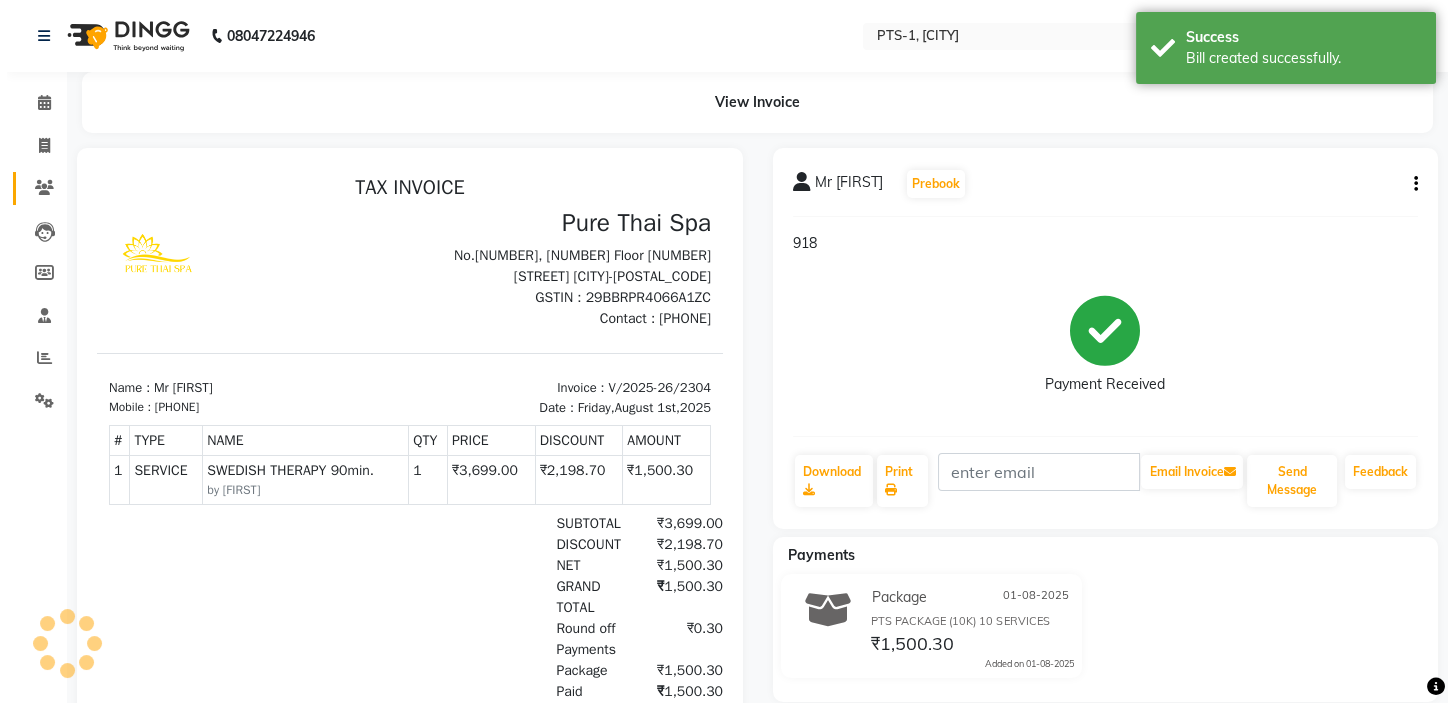 scroll, scrollTop: 0, scrollLeft: 0, axis: both 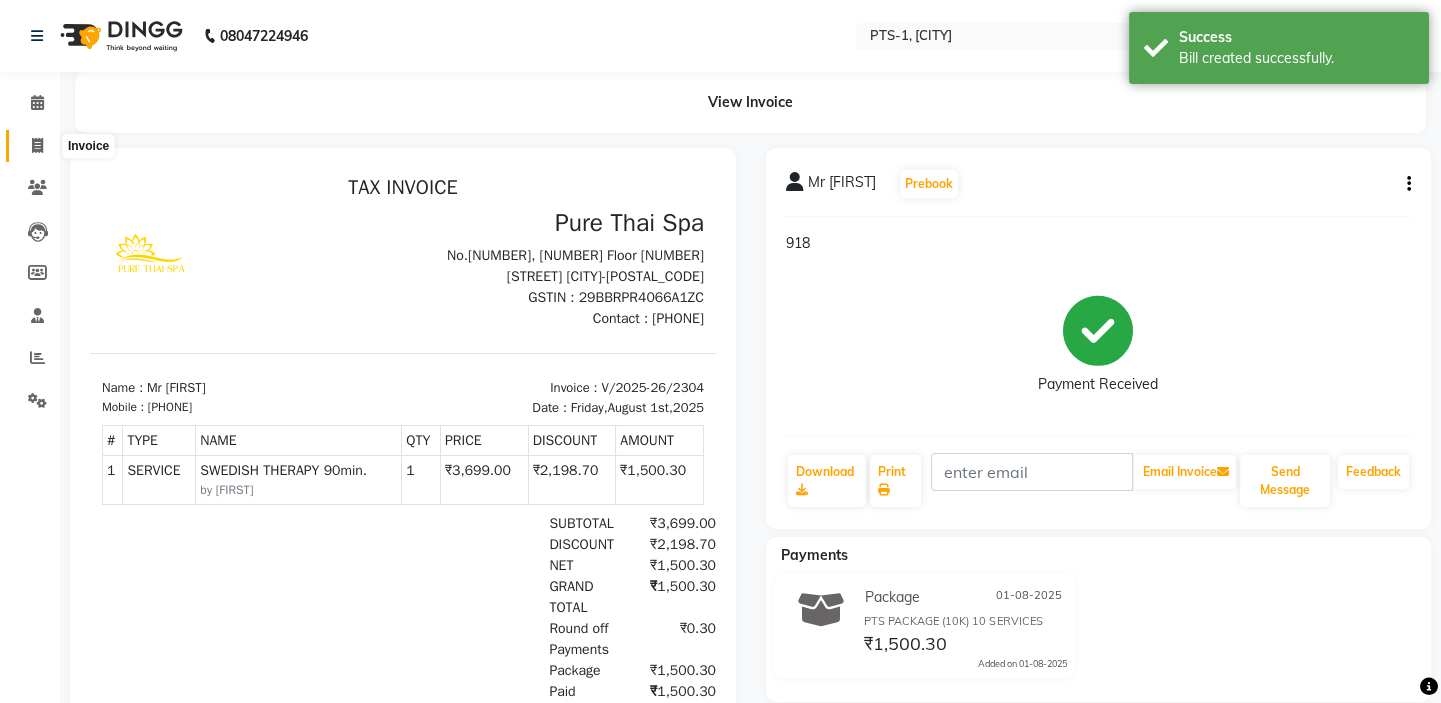 drag, startPoint x: 38, startPoint y: 138, endPoint x: 53, endPoint y: 141, distance: 15.297058 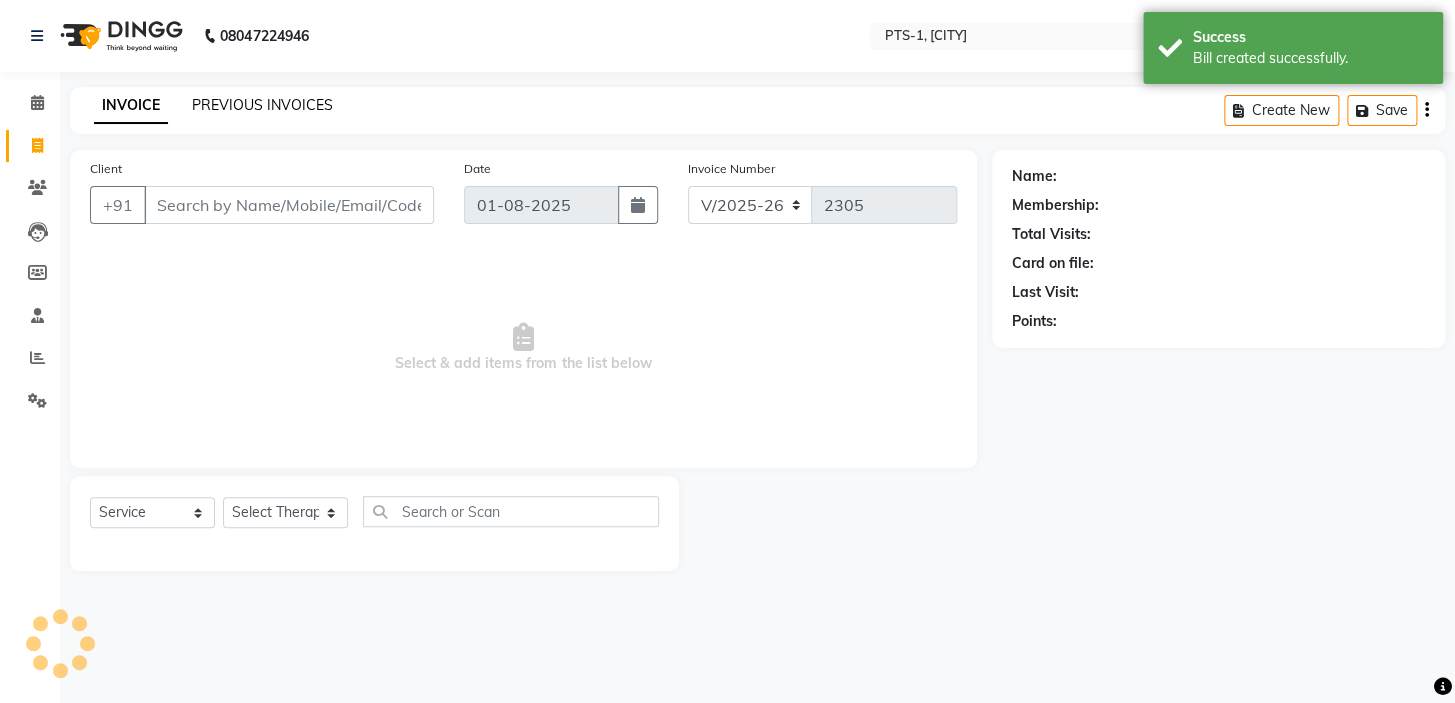 click on "PREVIOUS INVOICES" 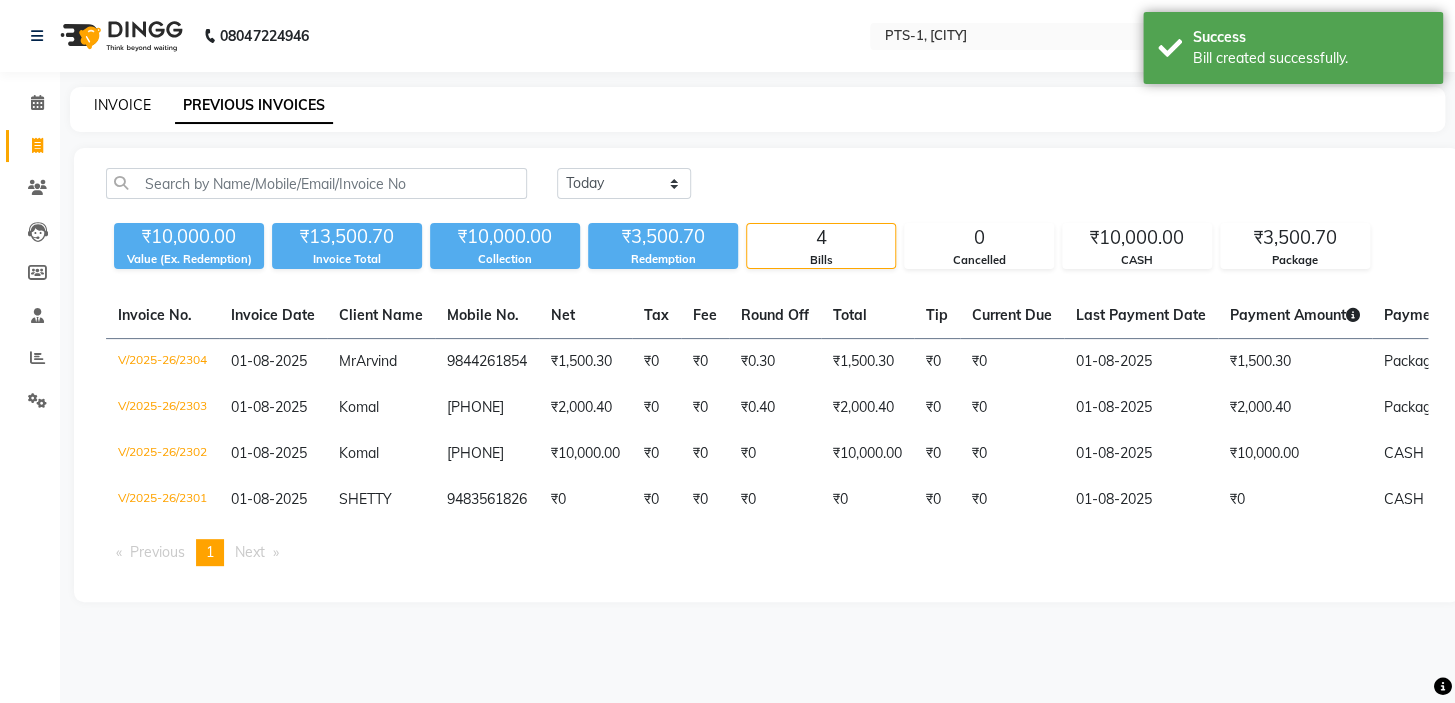 click on "INVOICE" 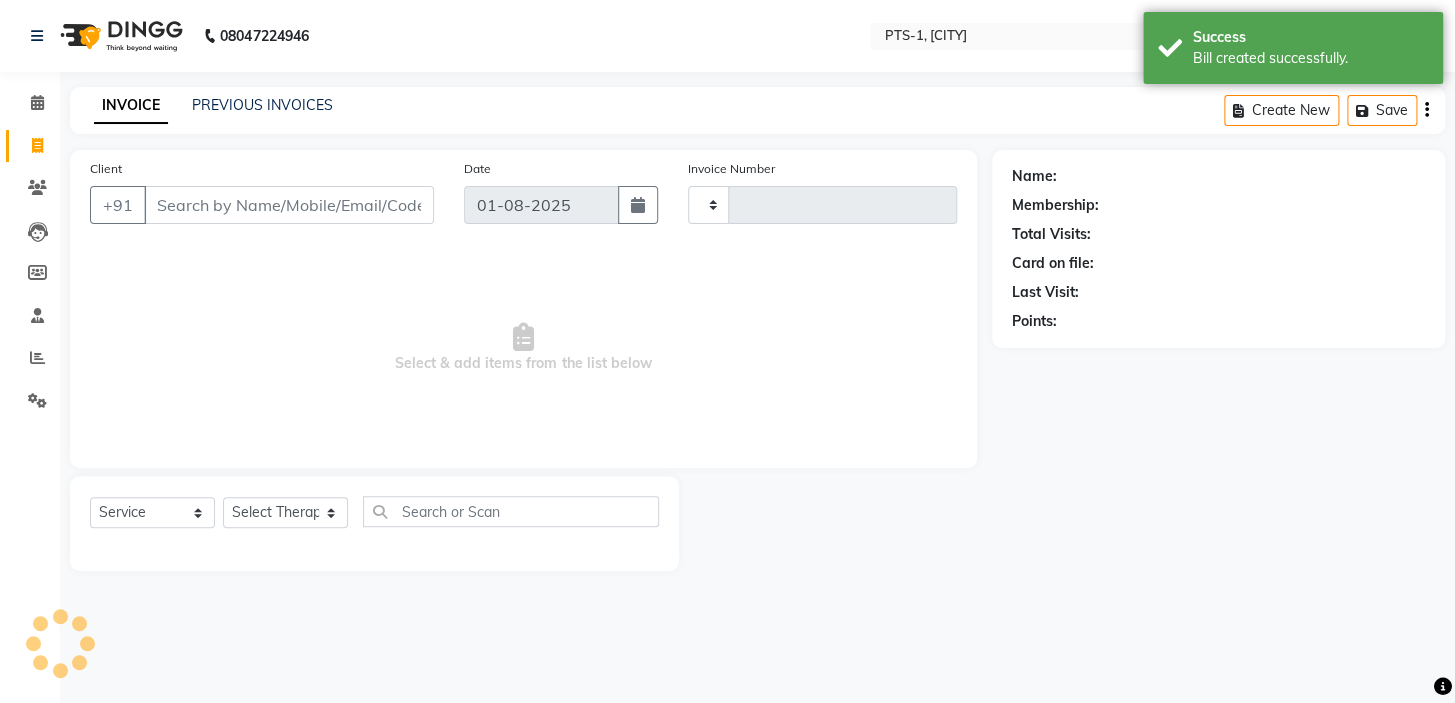 type on "2305" 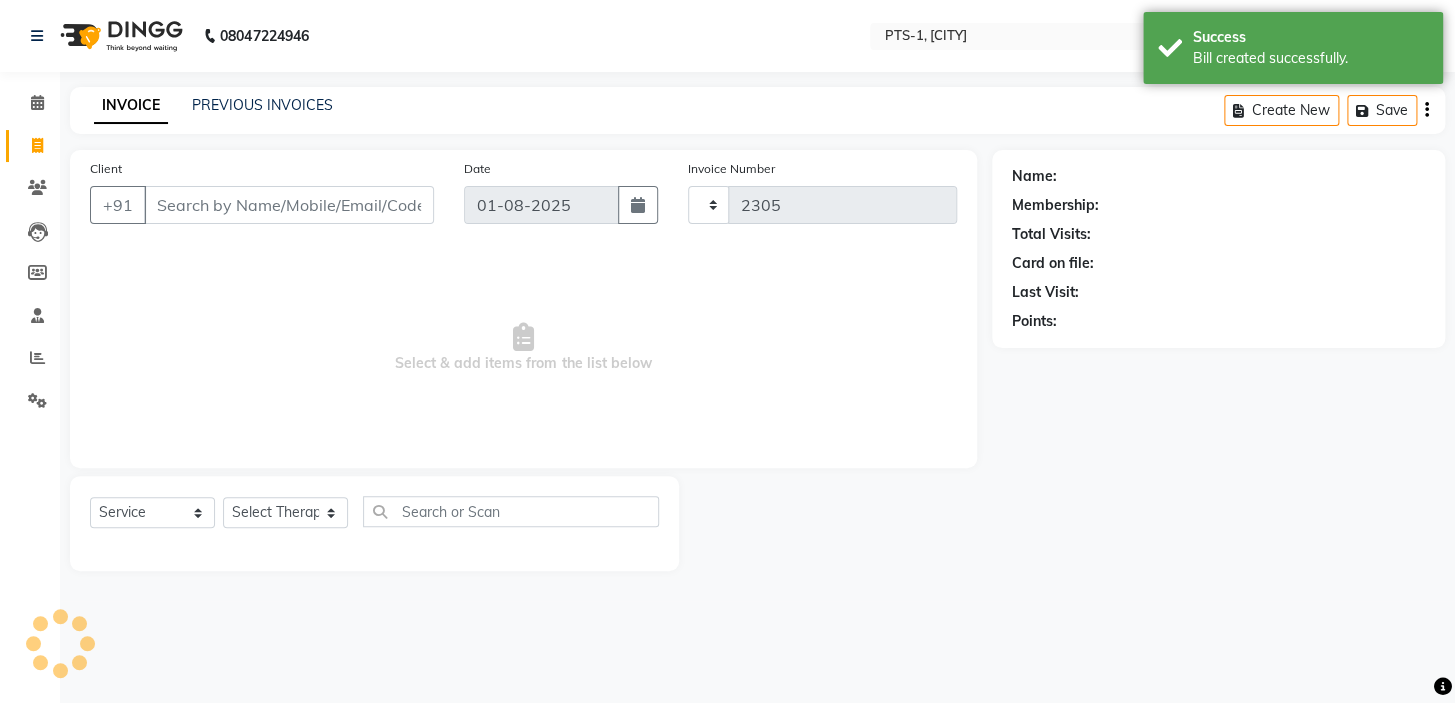 select on "5296" 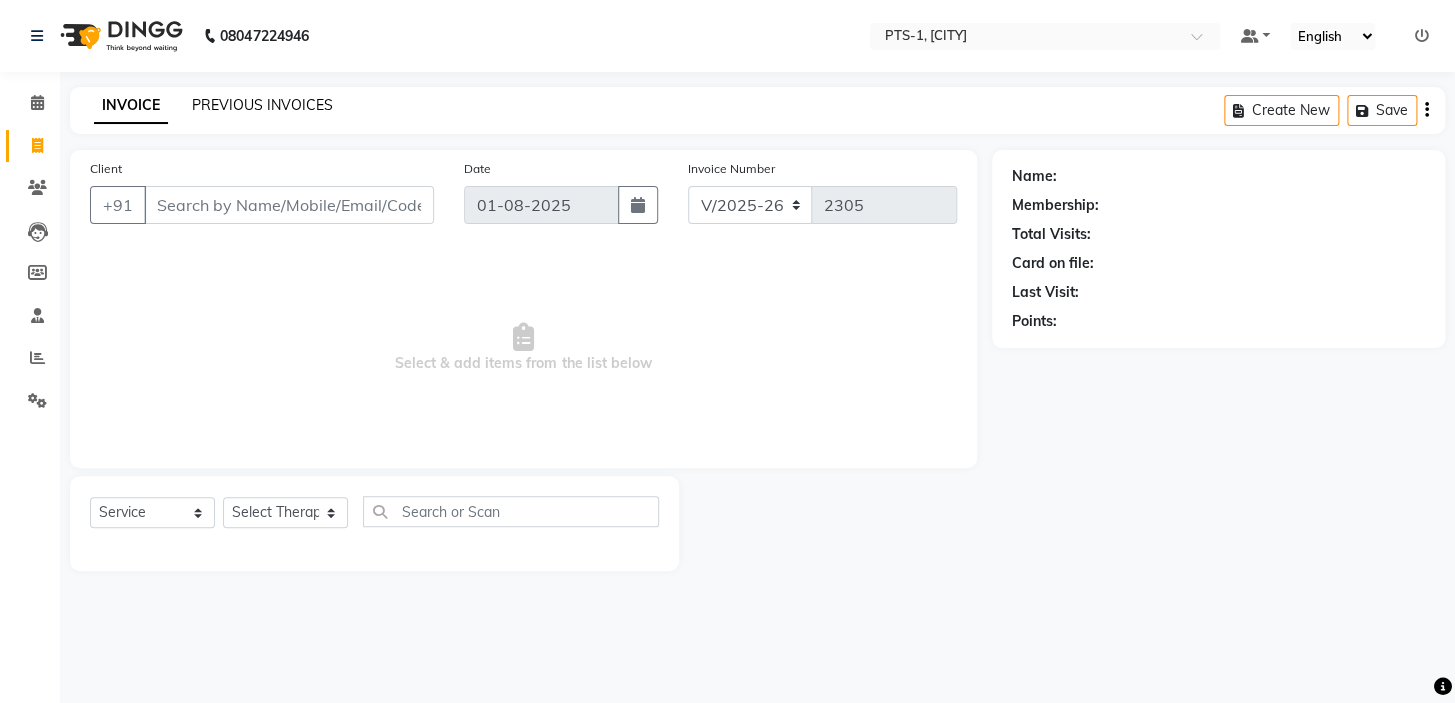 click on "PREVIOUS INVOICES" 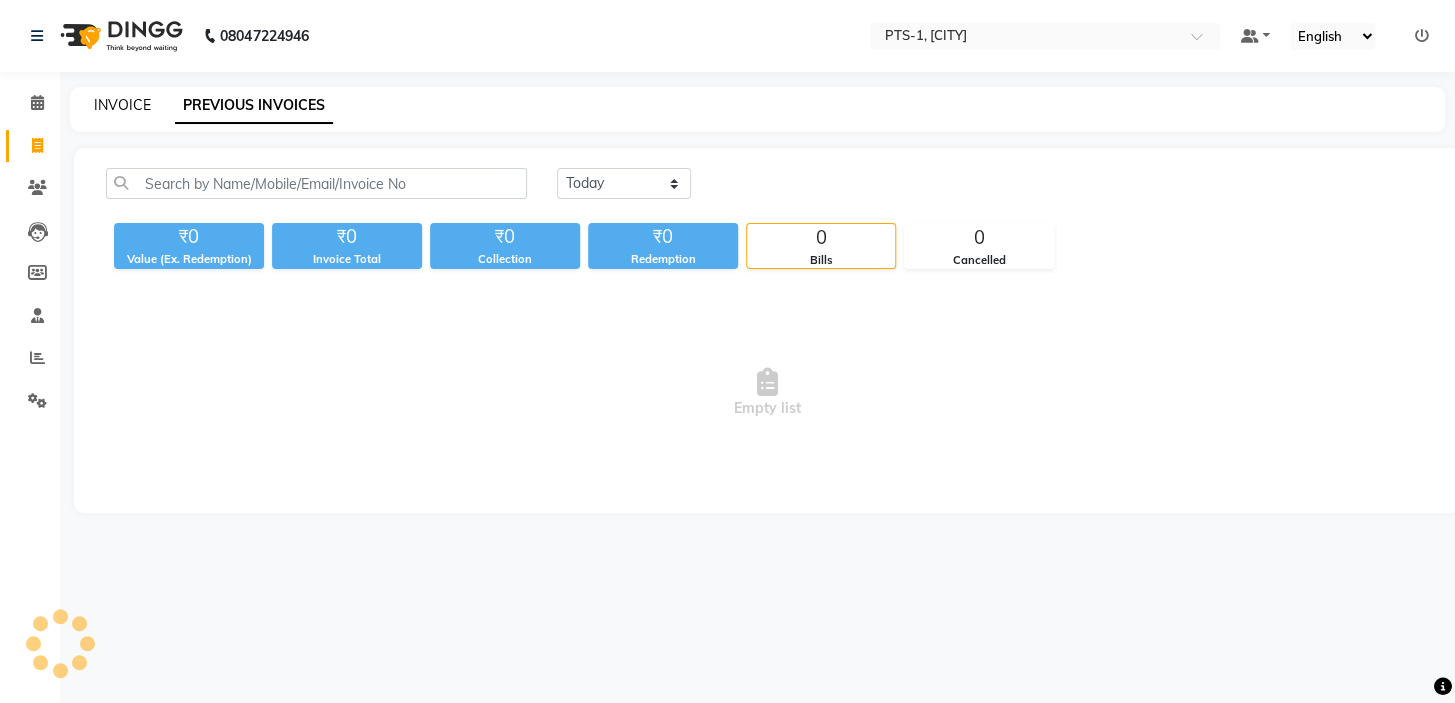 click on "INVOICE" 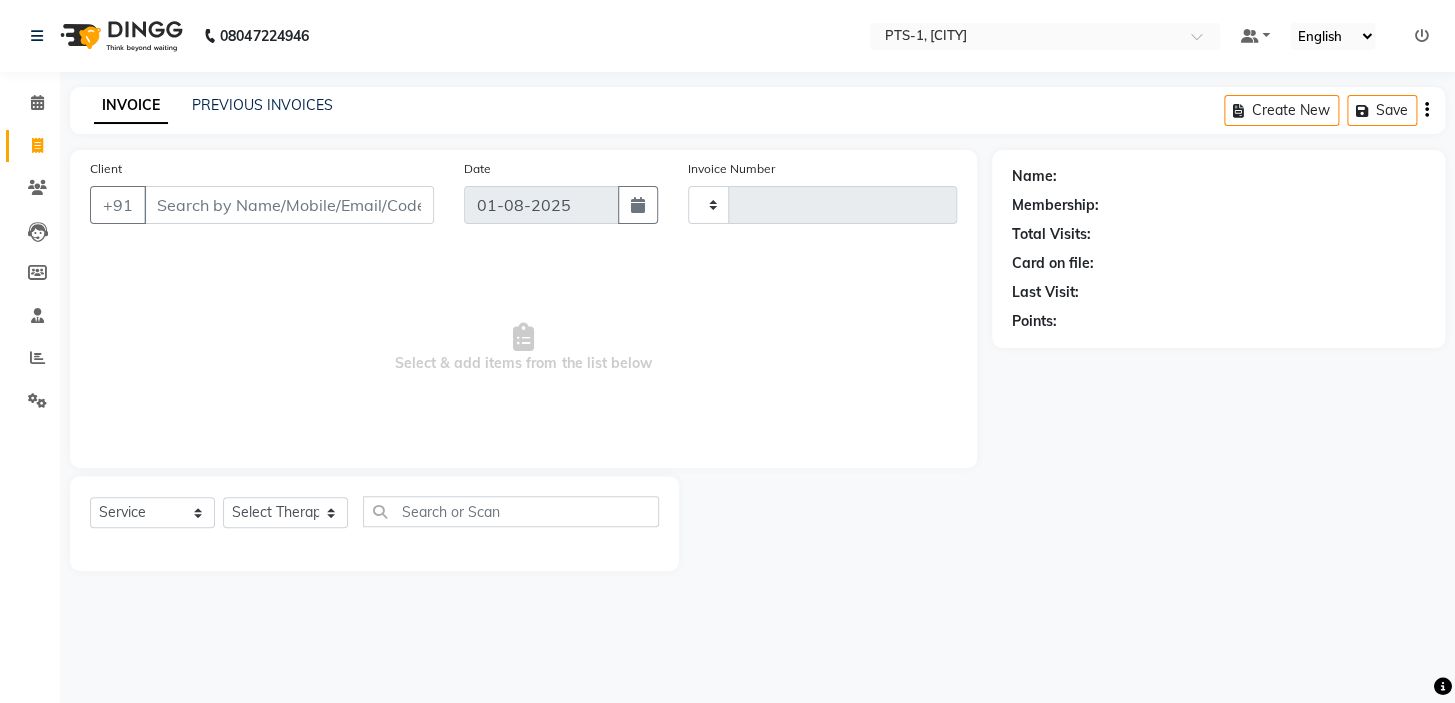 type on "2305" 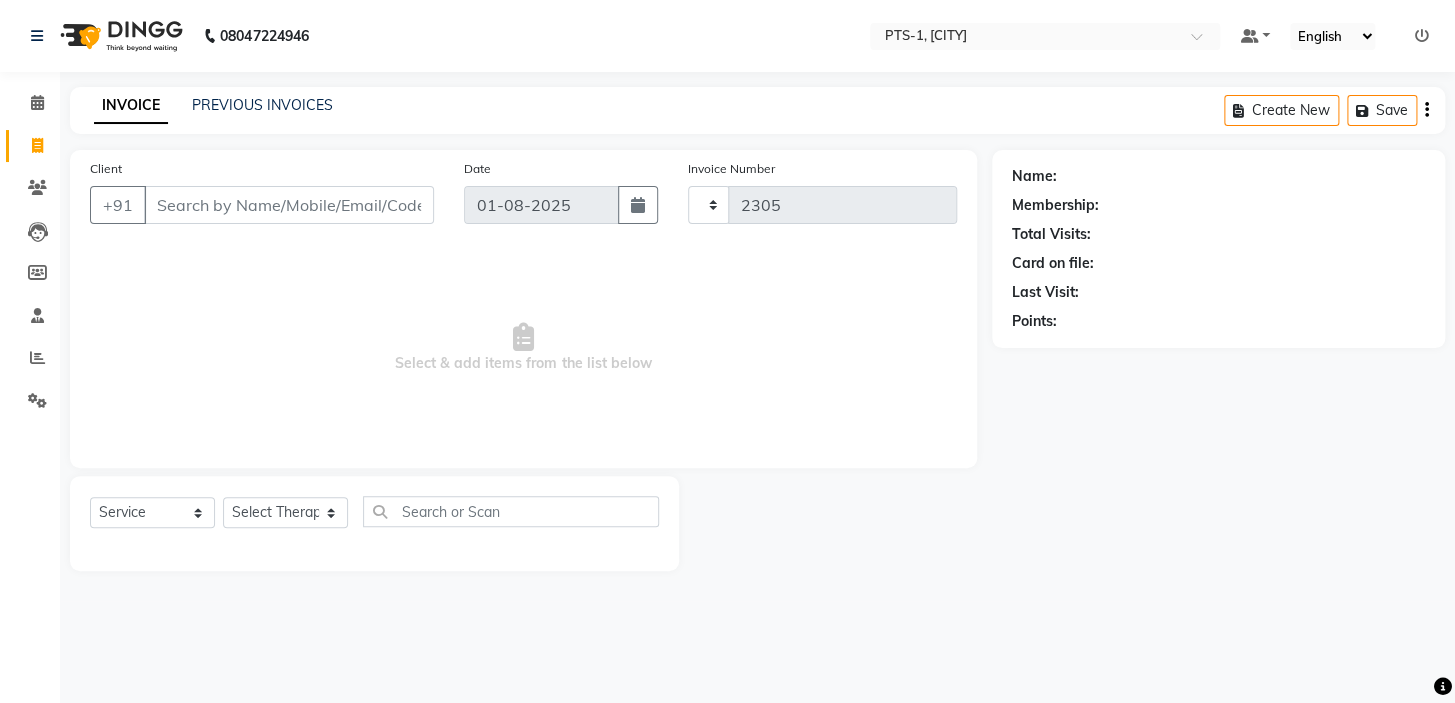 select on "5296" 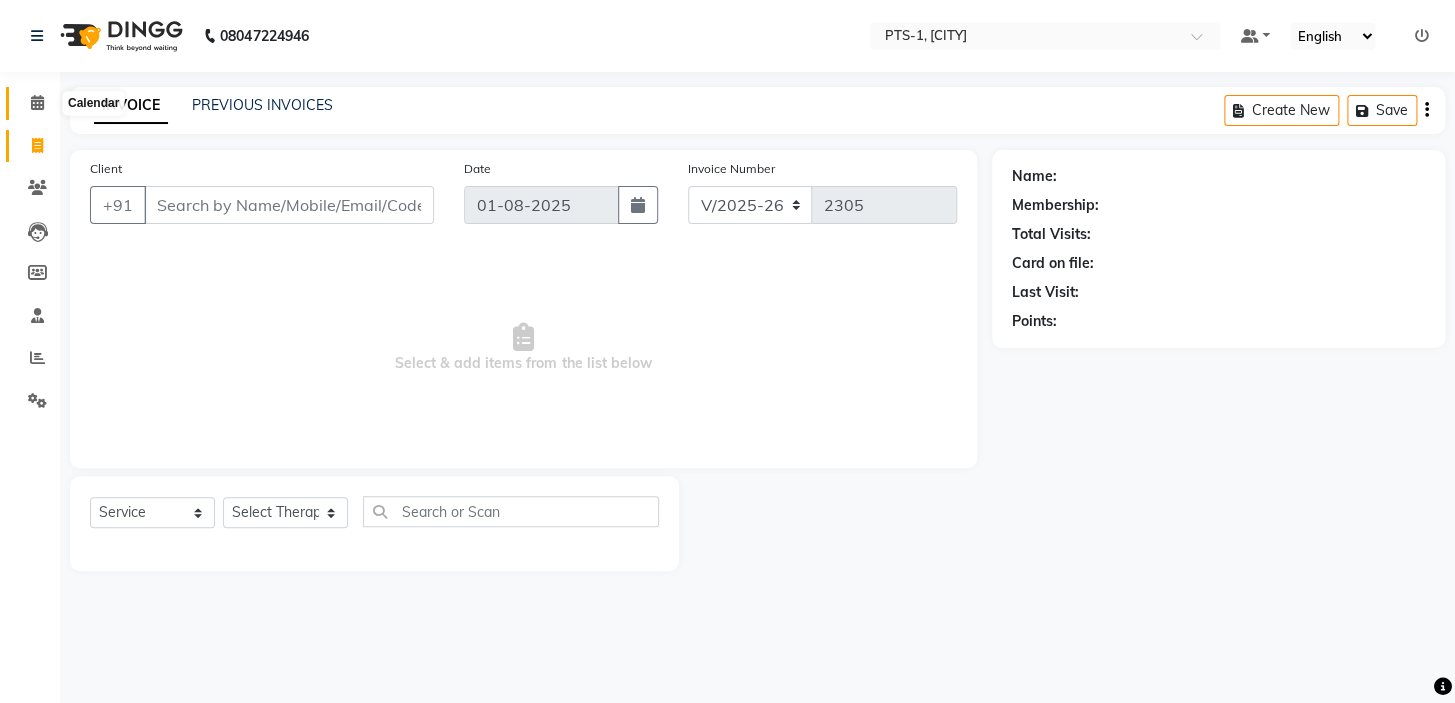 click 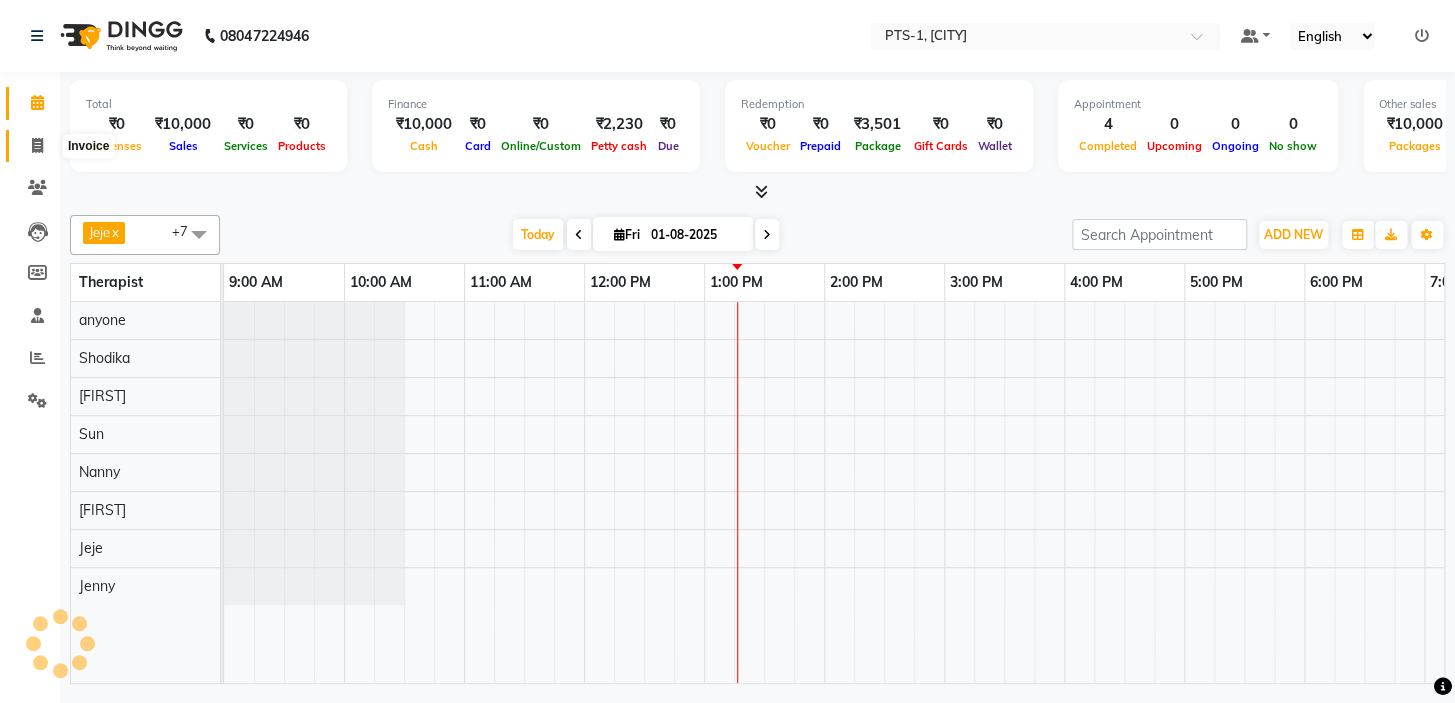 scroll, scrollTop: 0, scrollLeft: 0, axis: both 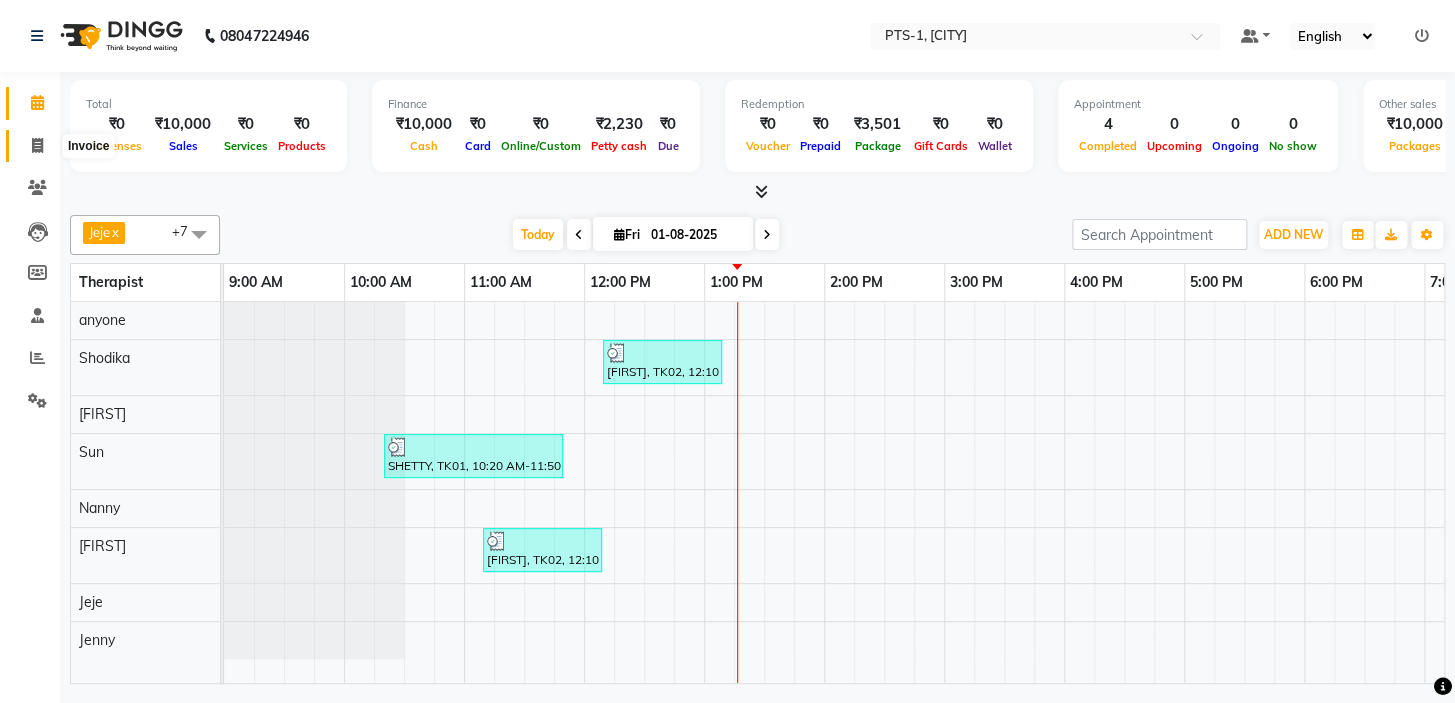 click 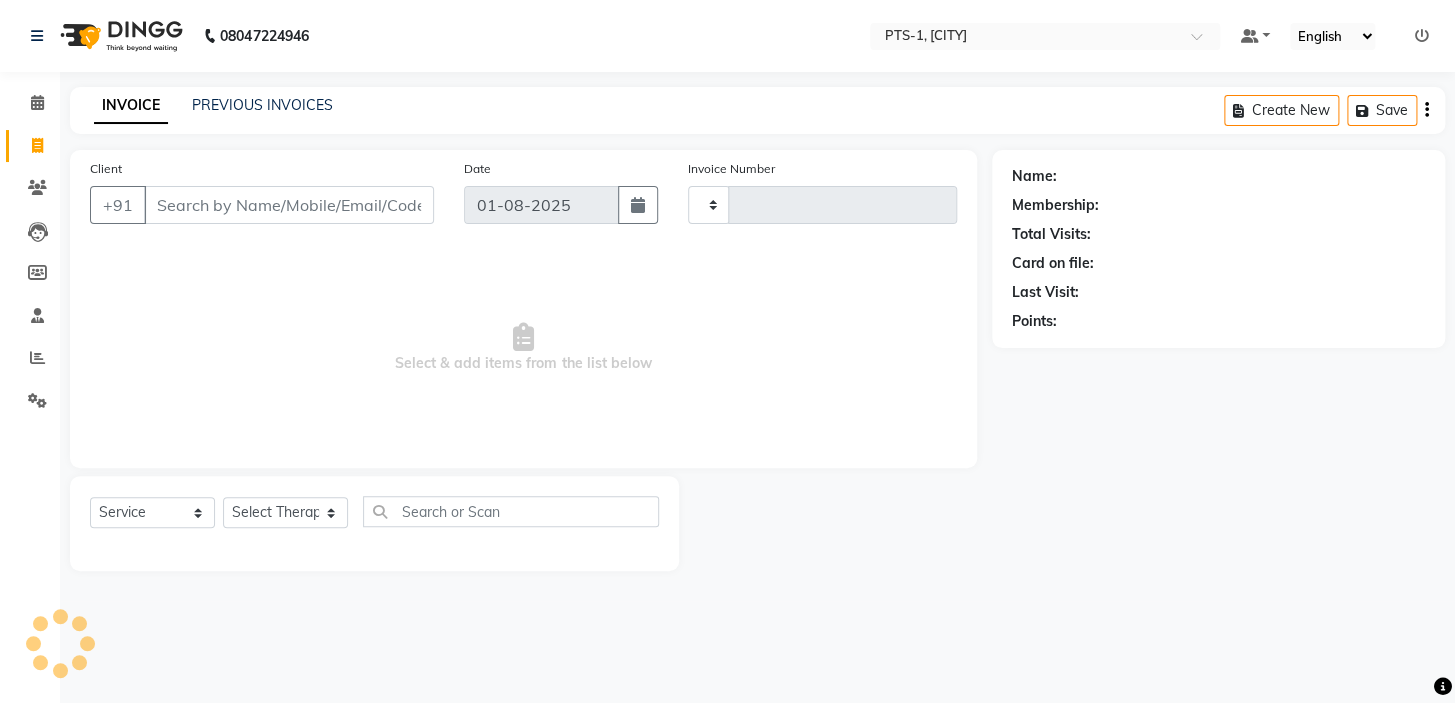type on "2305" 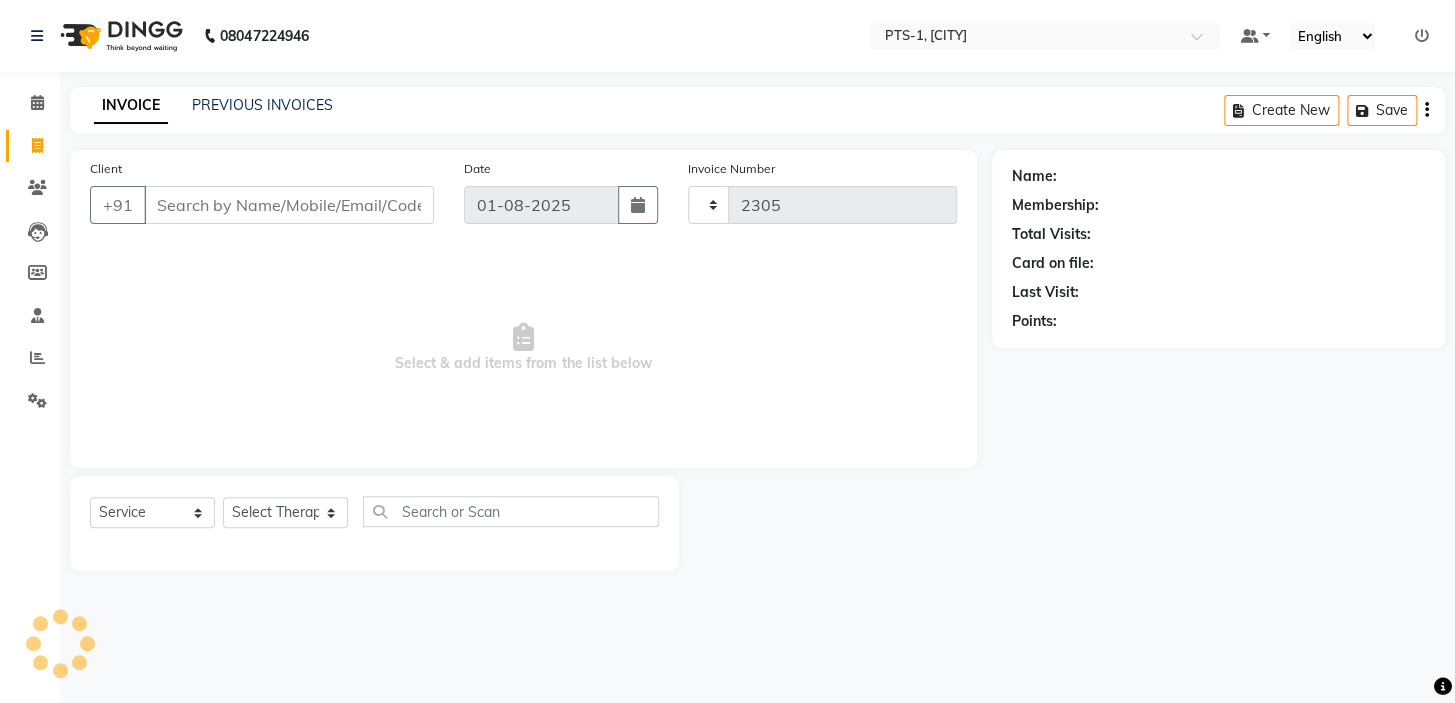 select on "5296" 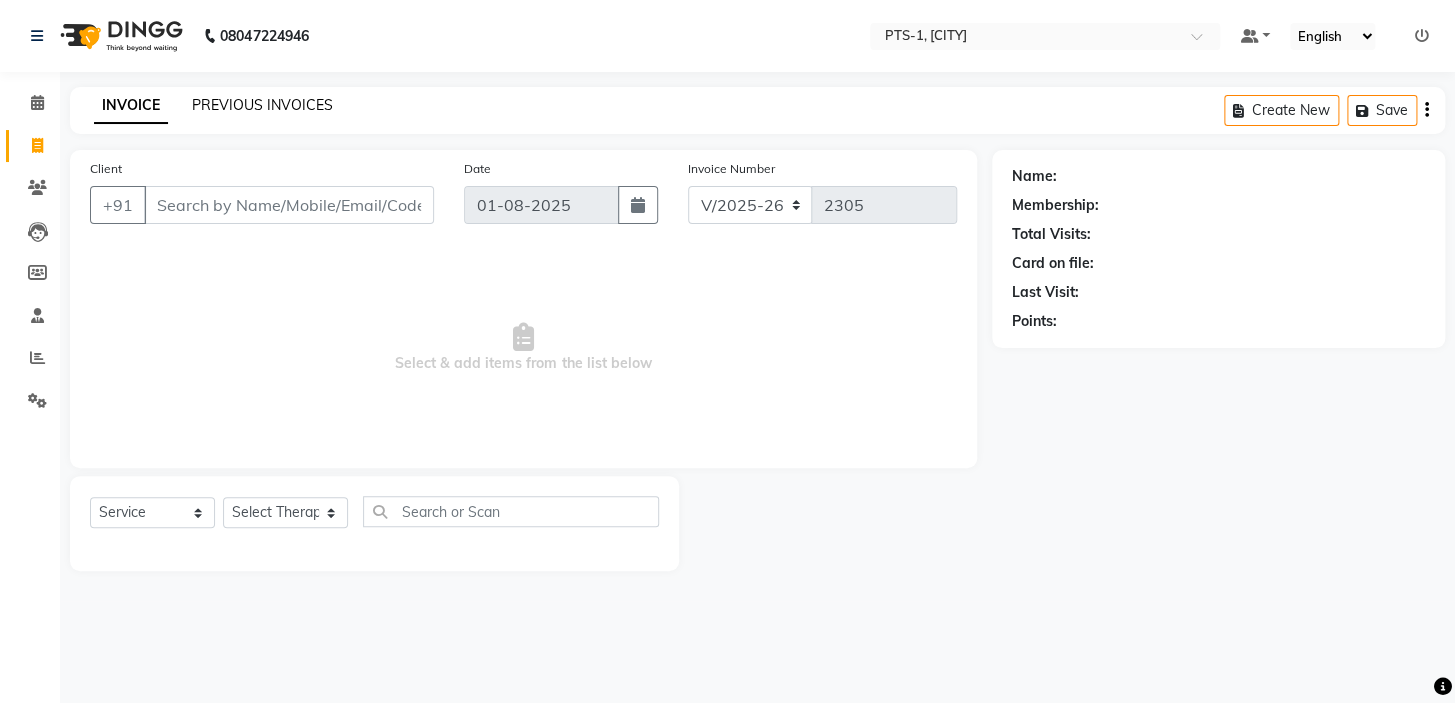 click on "PREVIOUS INVOICES" 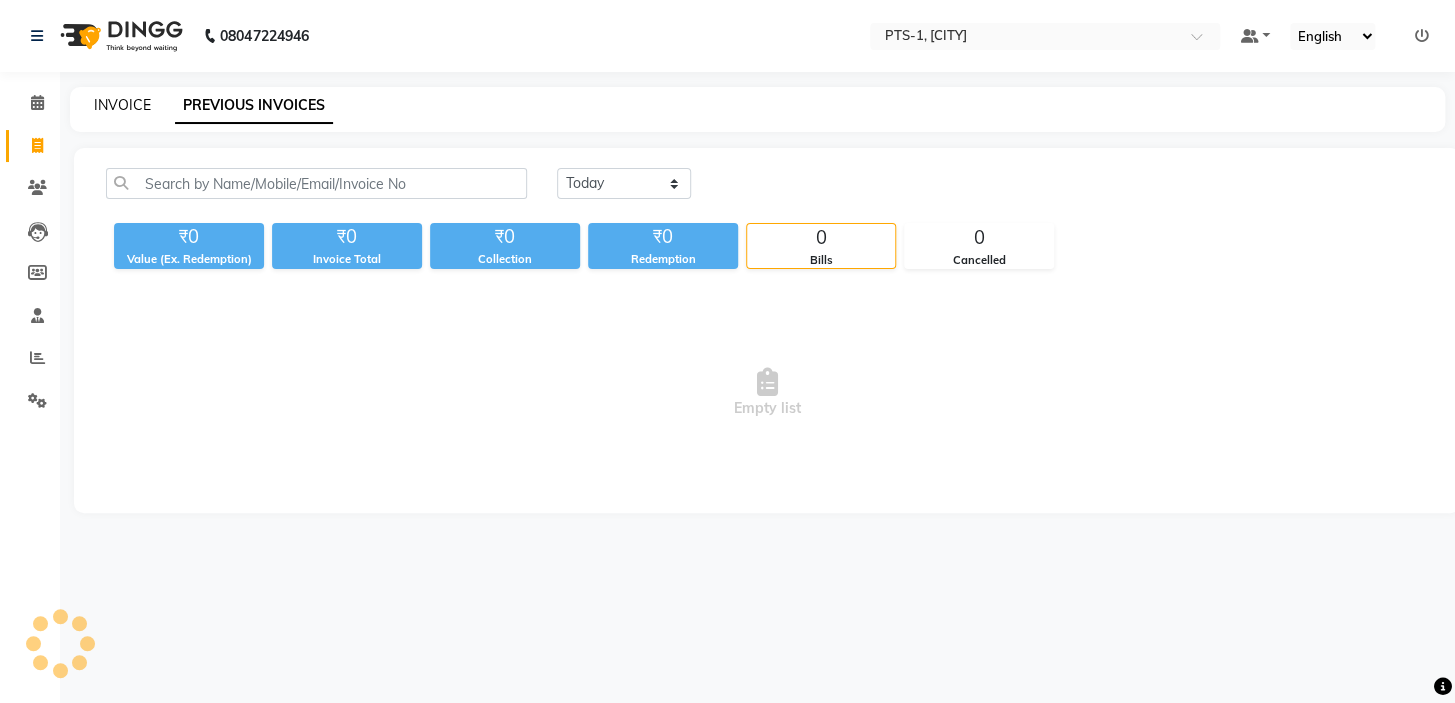 click on "INVOICE" 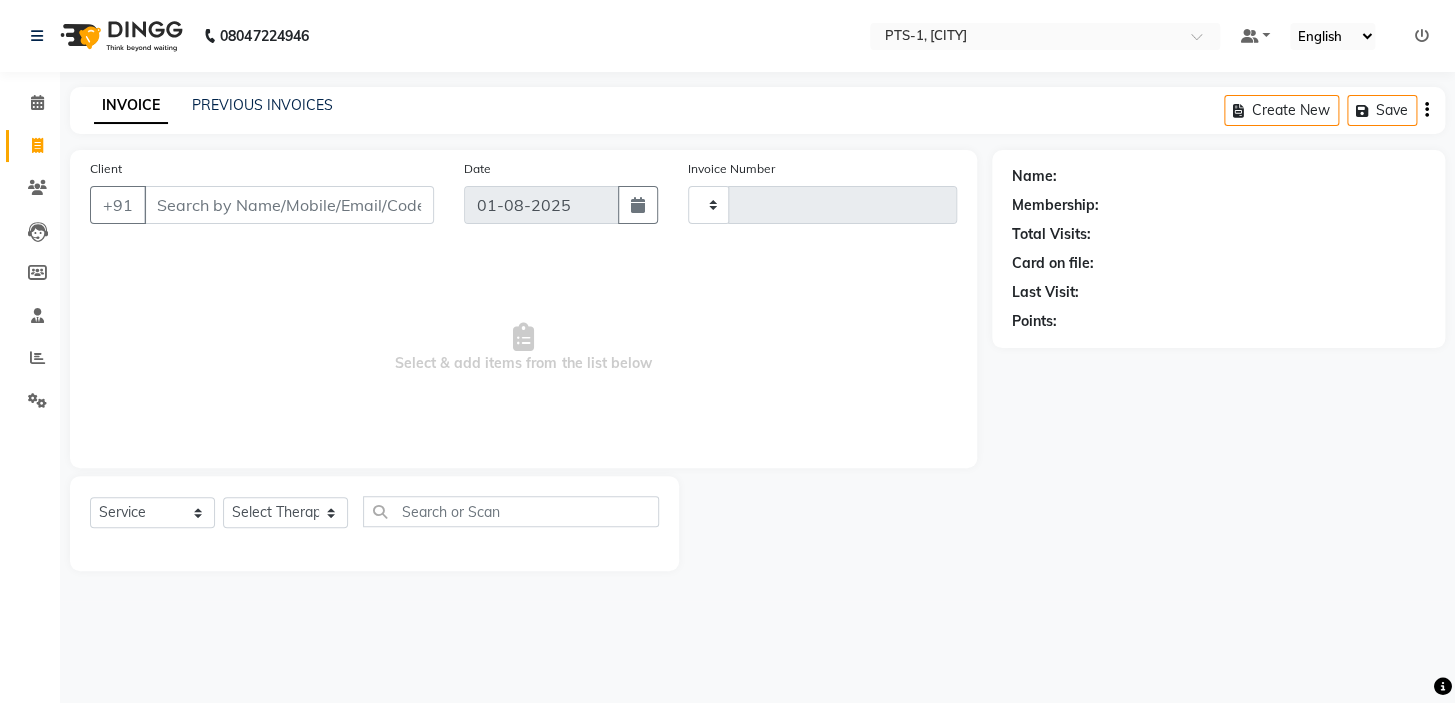 type on "2305" 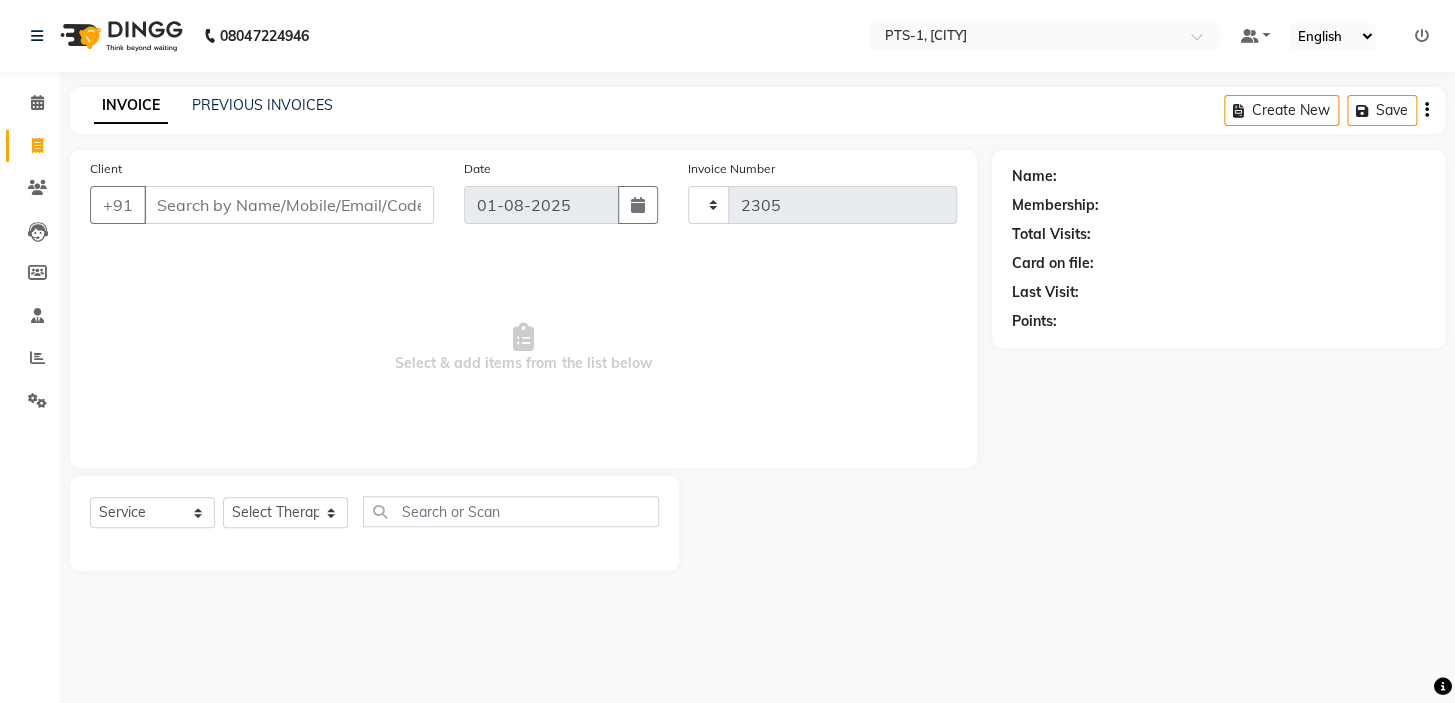 select on "5296" 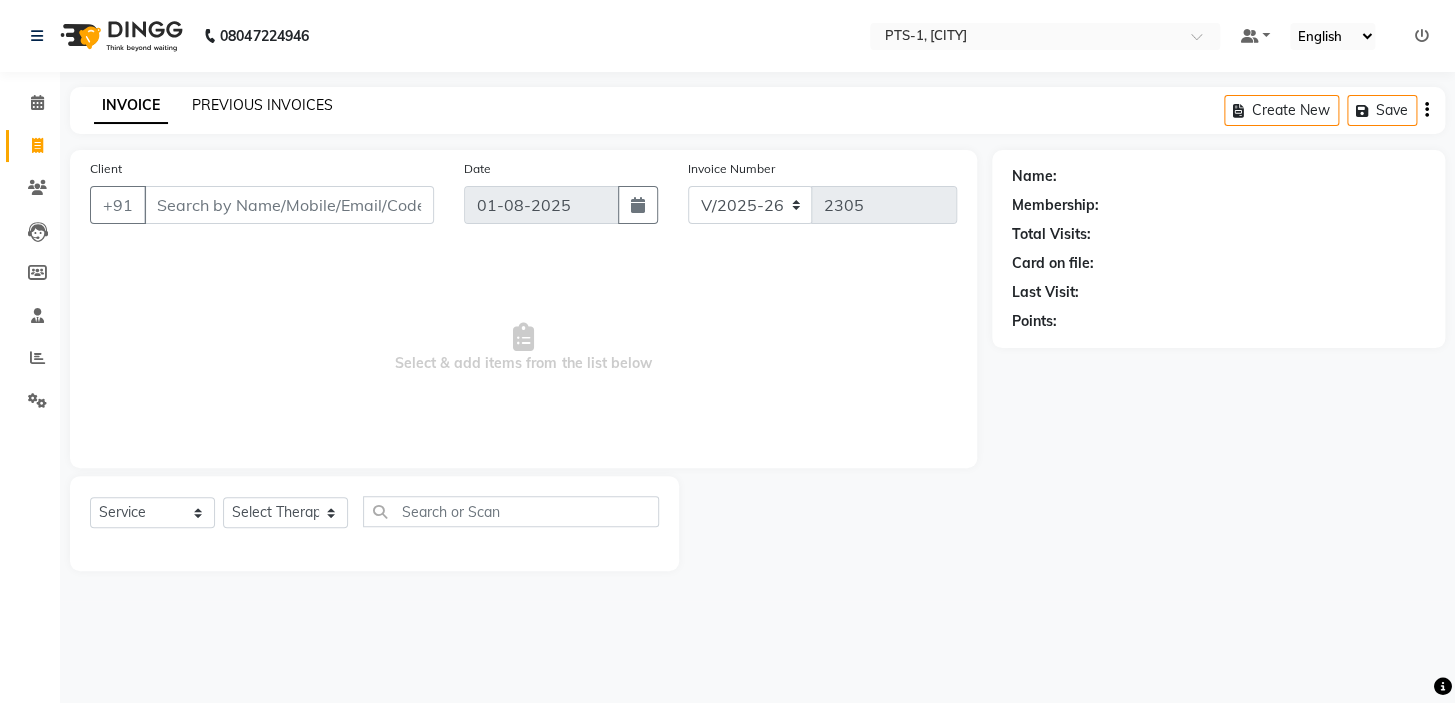 click on "PREVIOUS INVOICES" 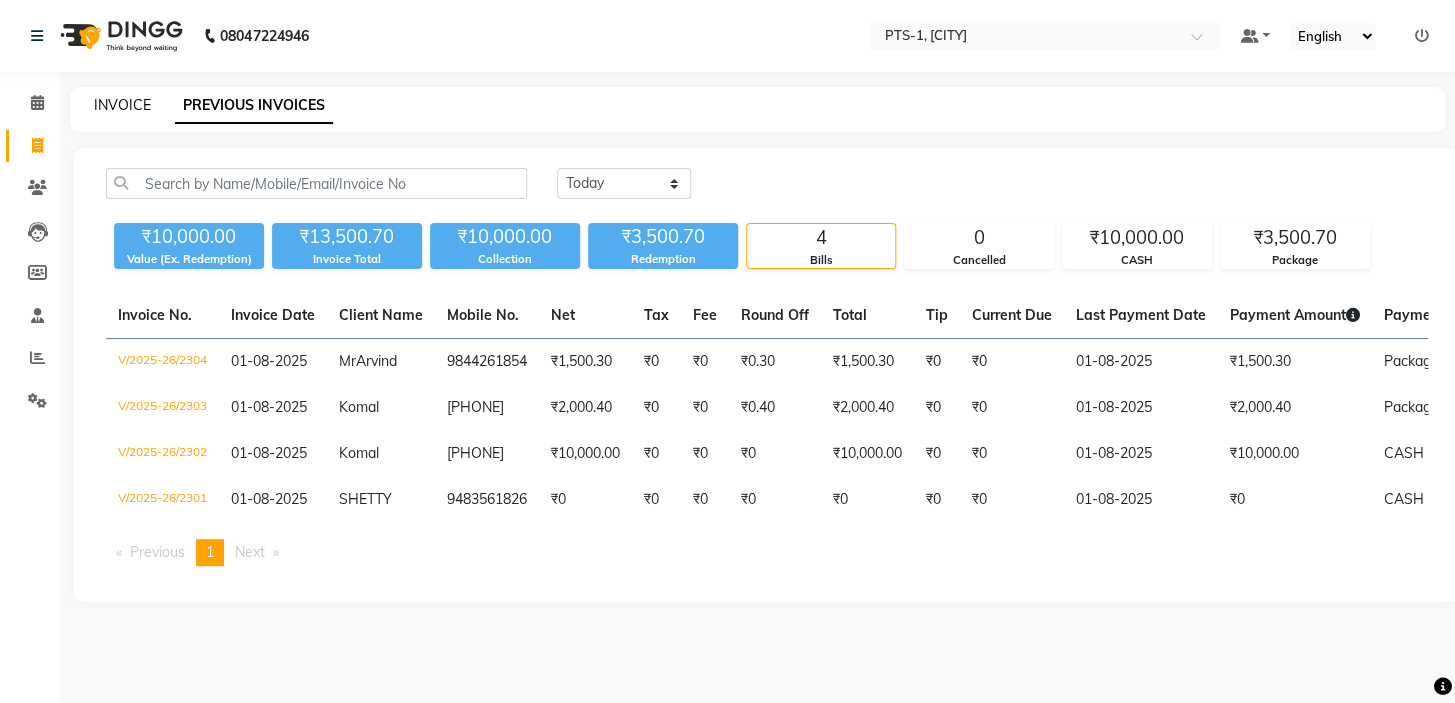 click on "INVOICE" 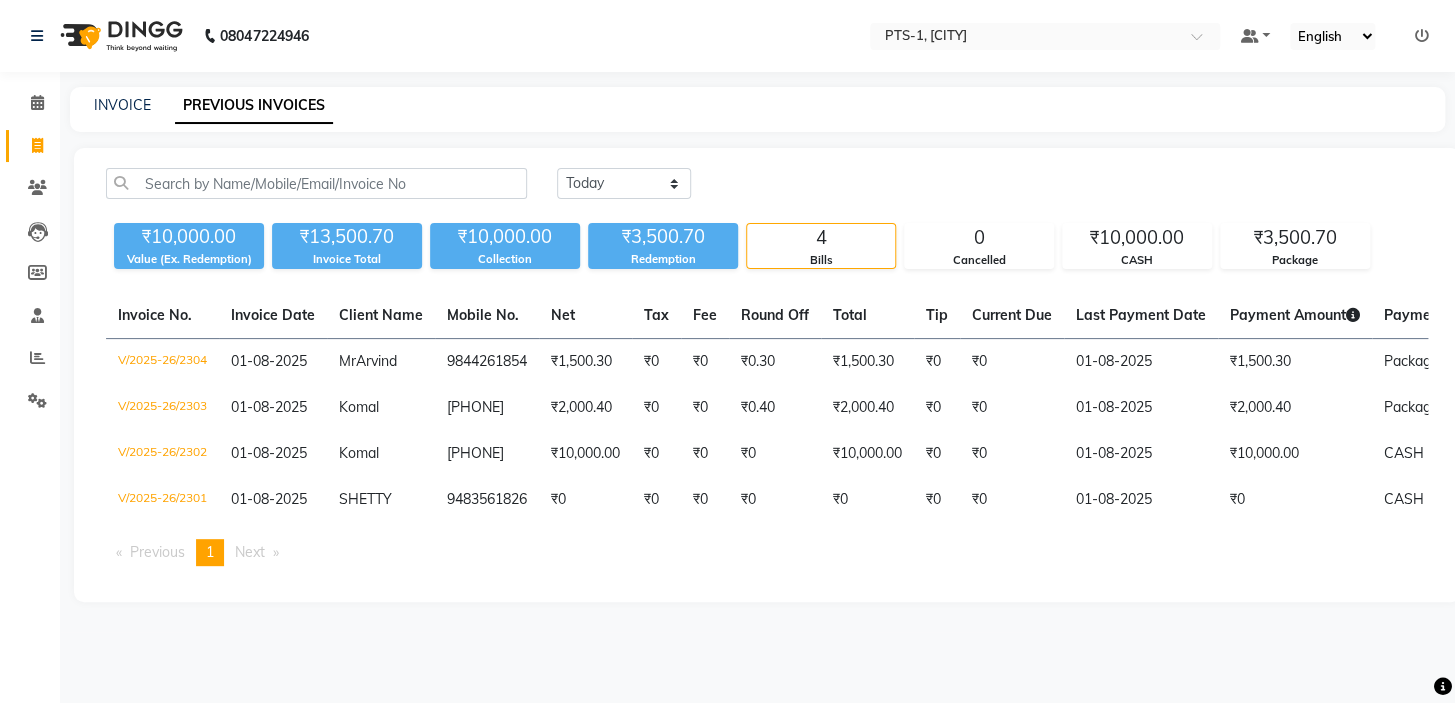 select on "service" 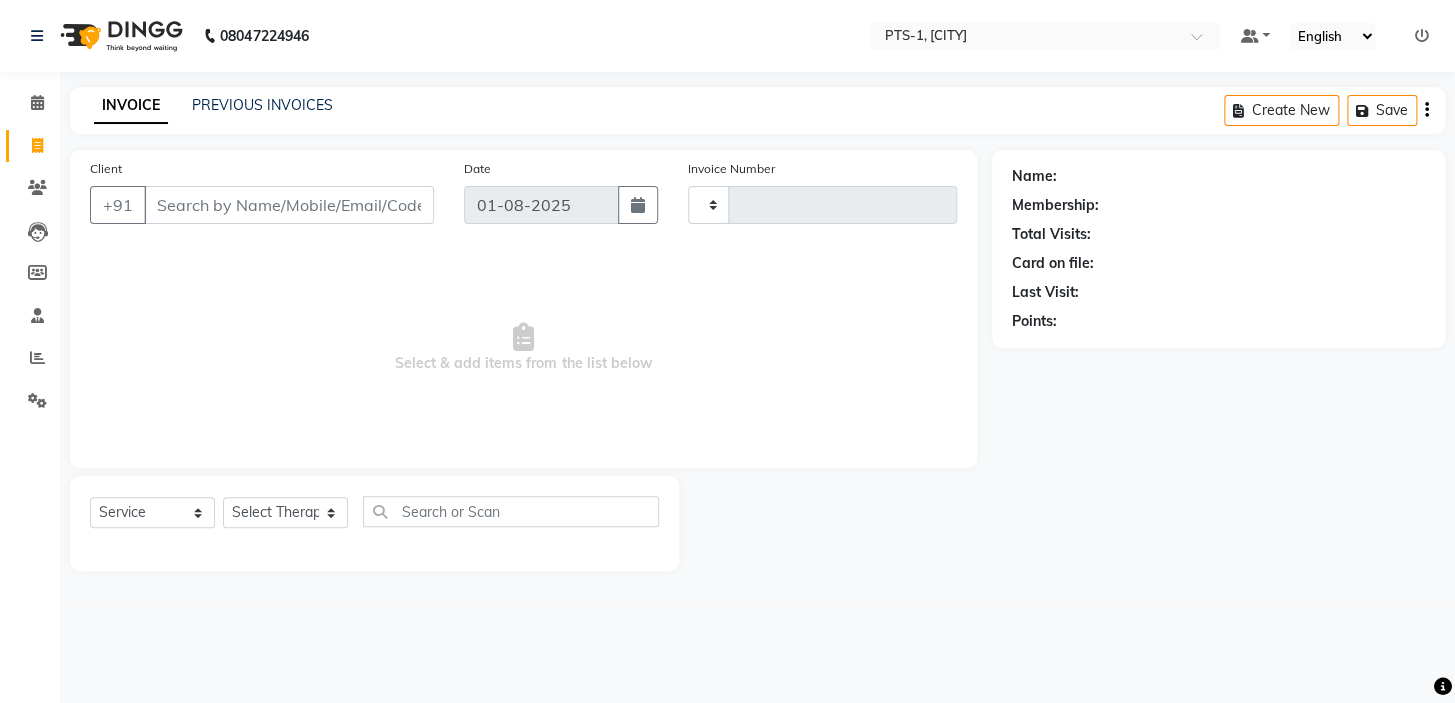 type on "2305" 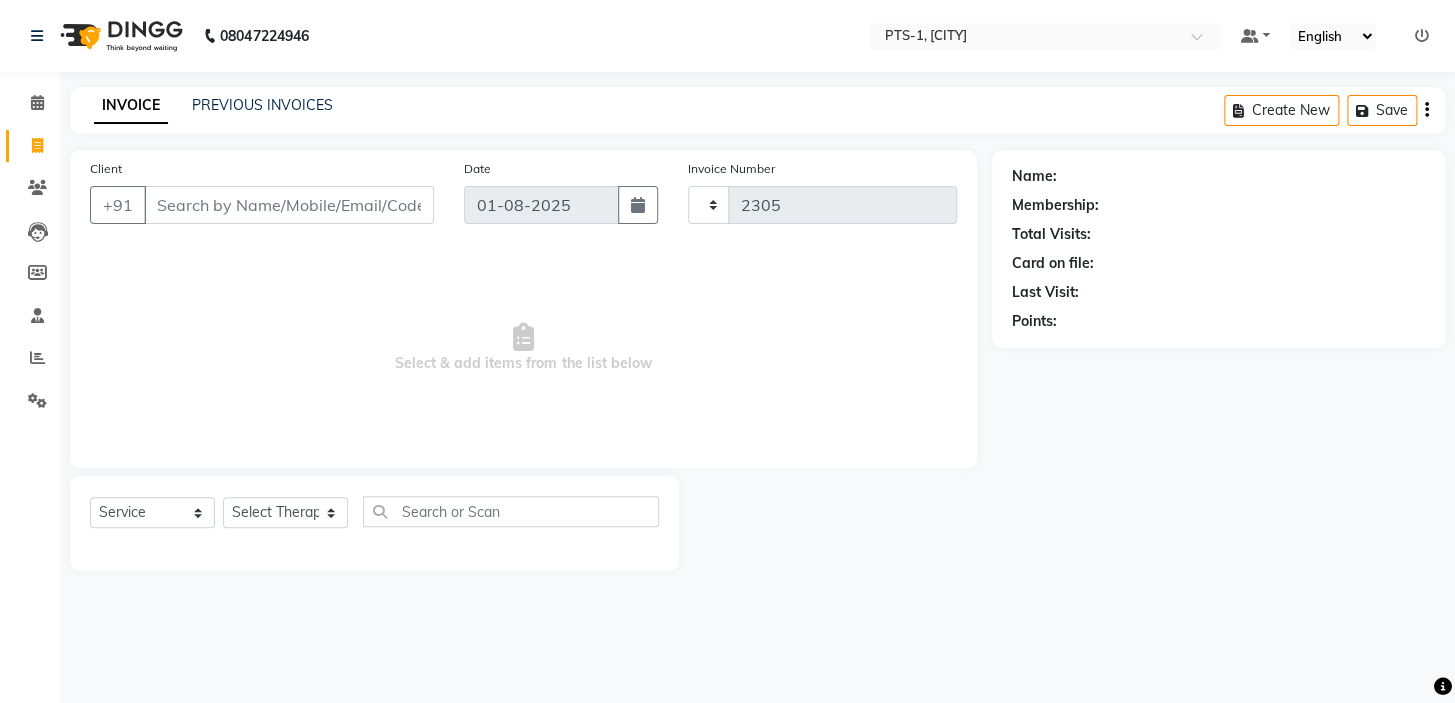 select on "5296" 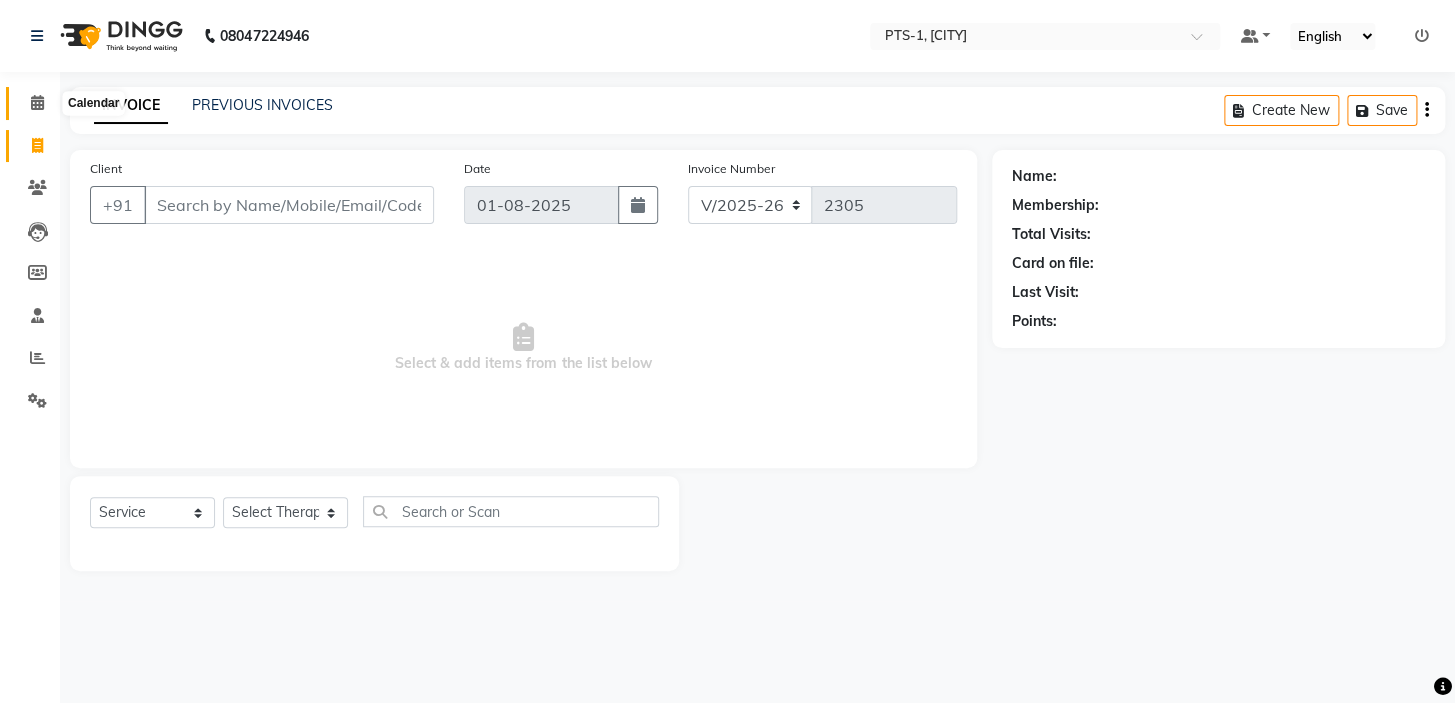 click 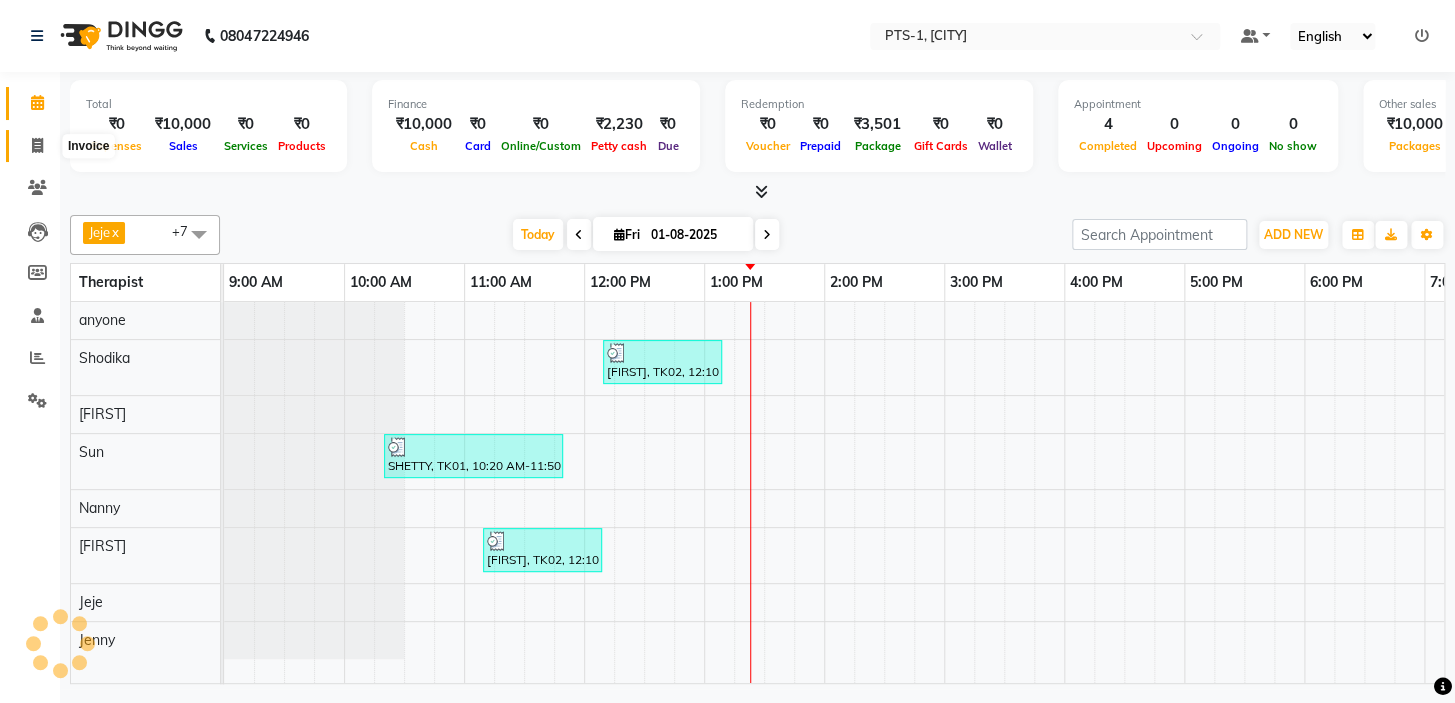 click 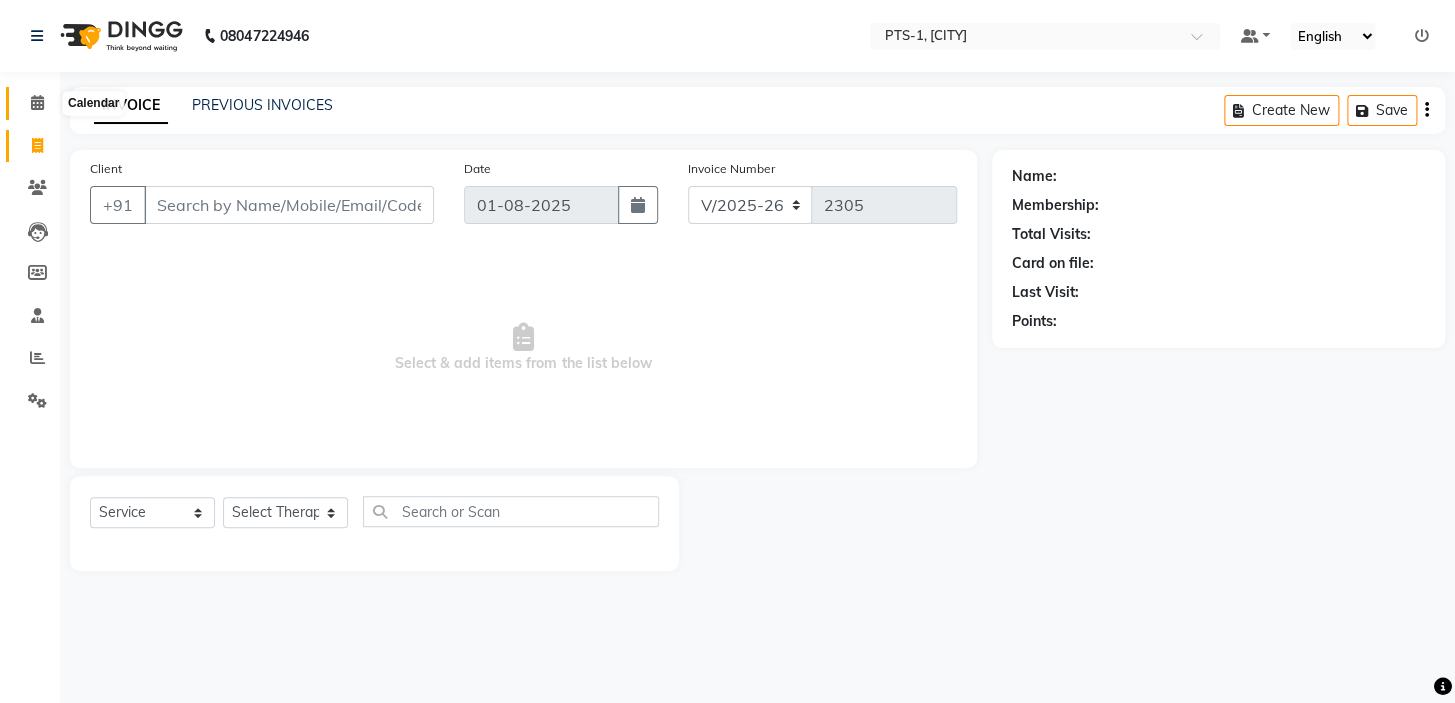 click 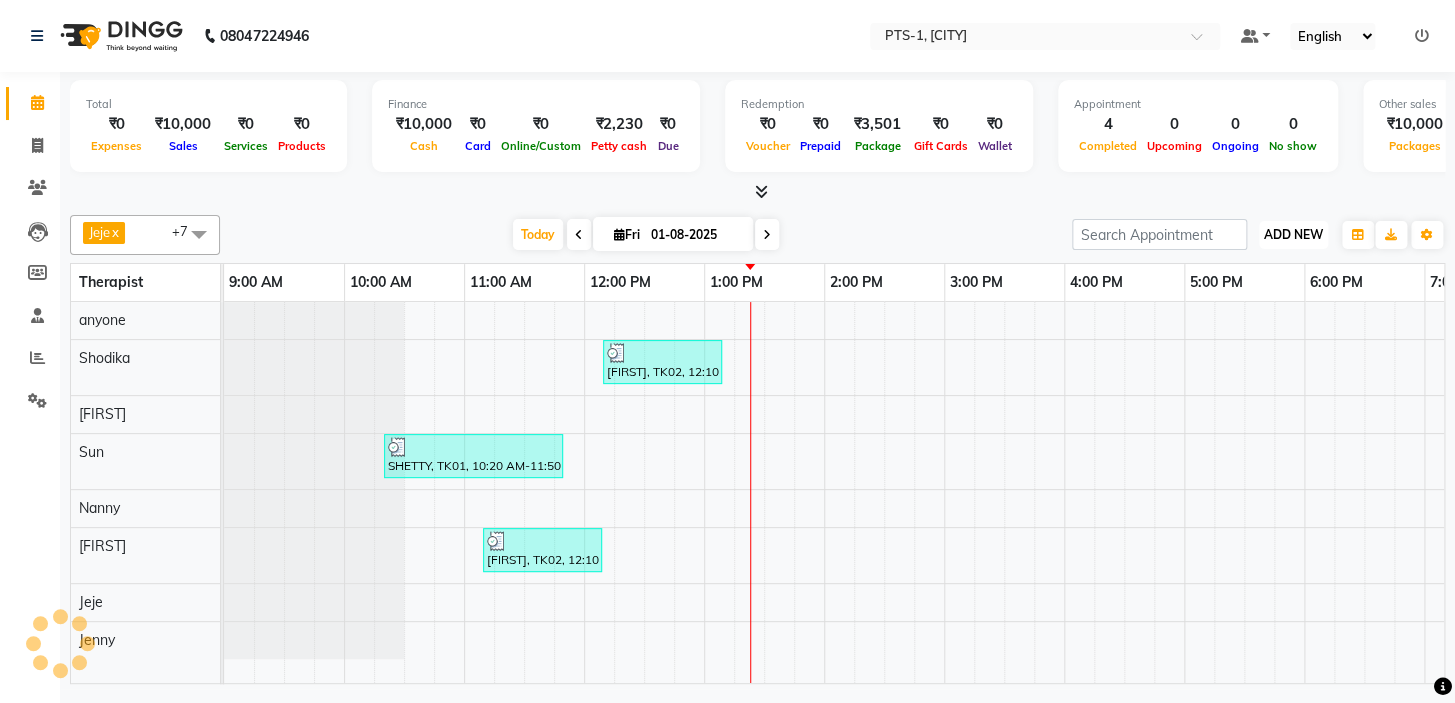click on "ADD NEW" at bounding box center (1293, 234) 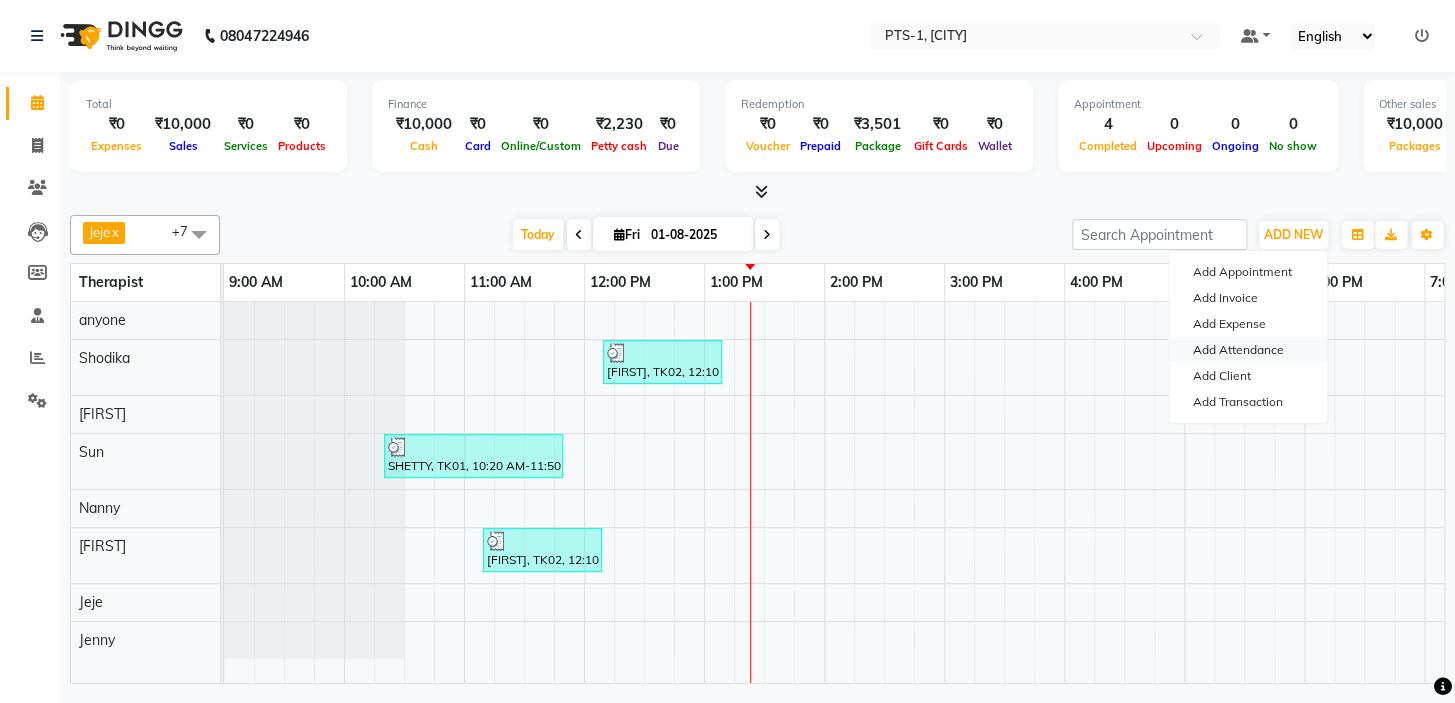 click on "Add Attendance" at bounding box center [1248, 350] 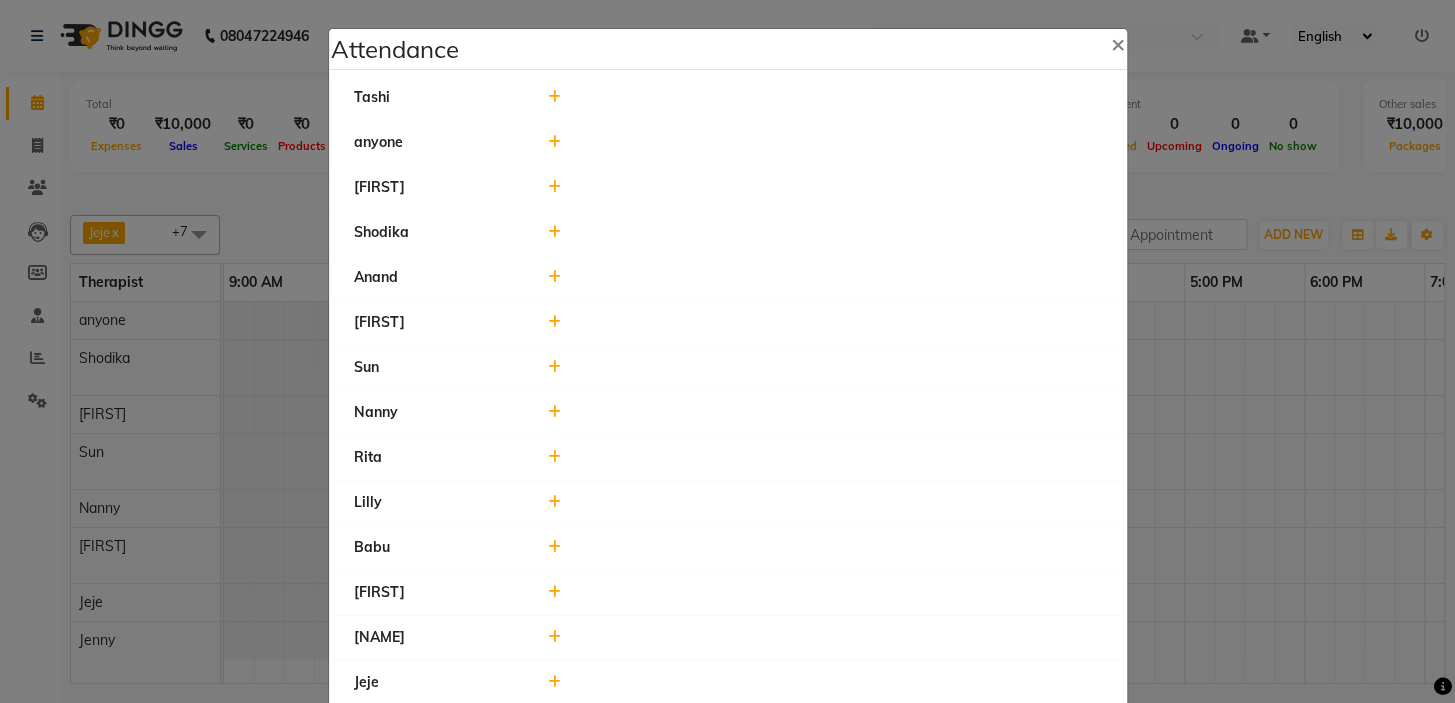 click 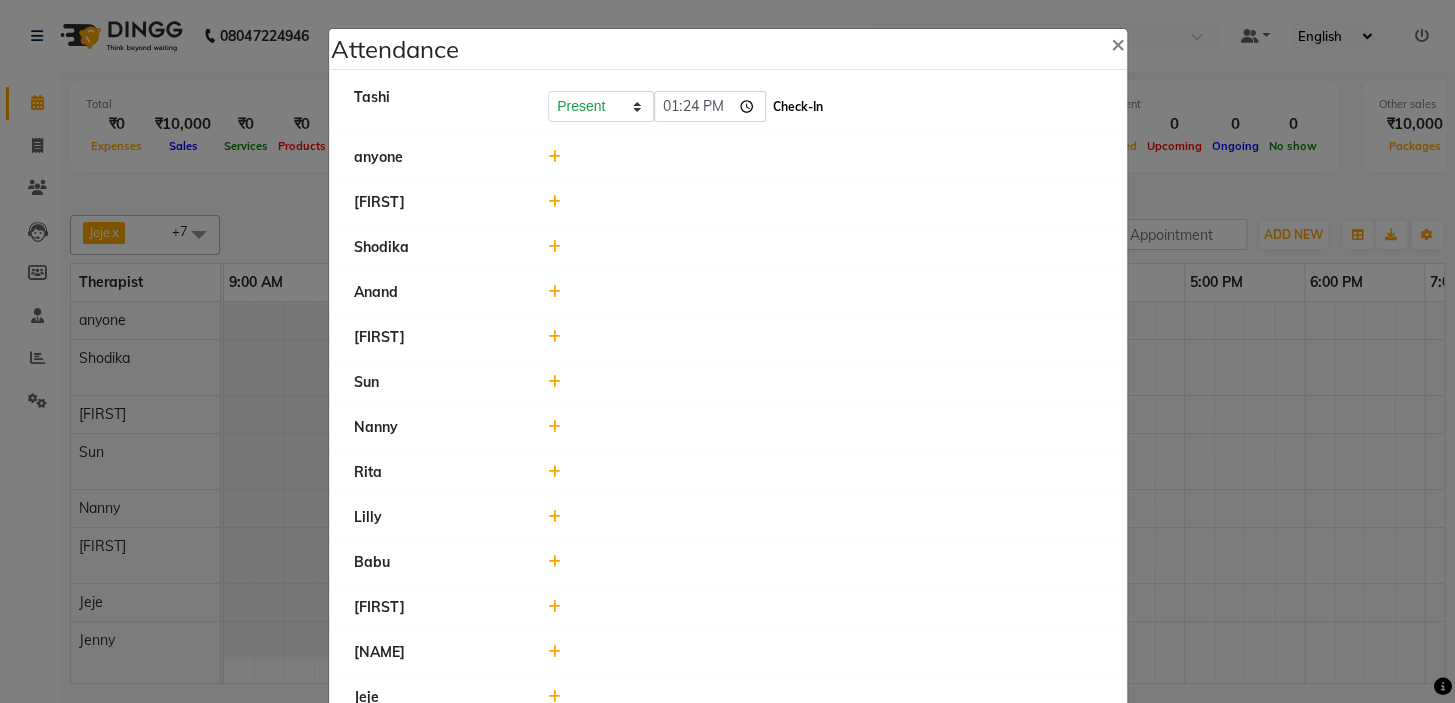 click on "Check-In" 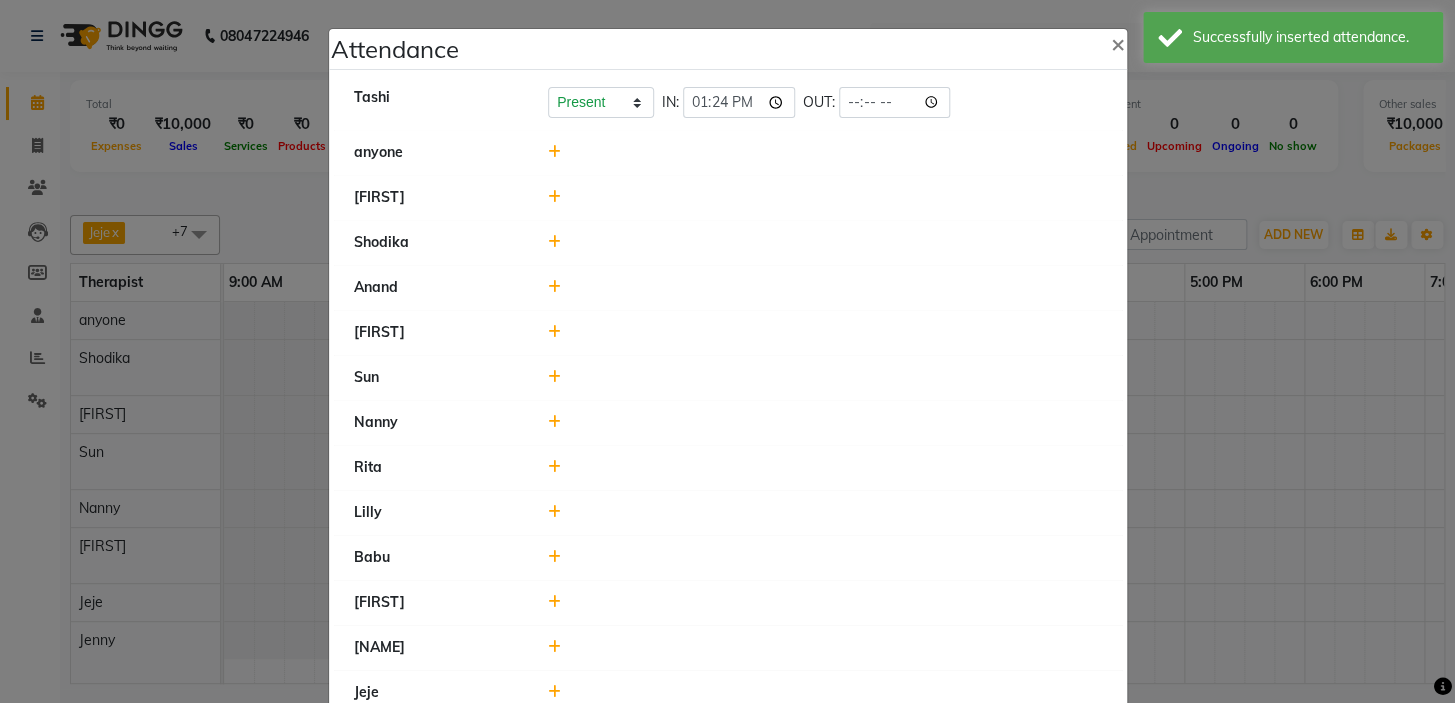 click 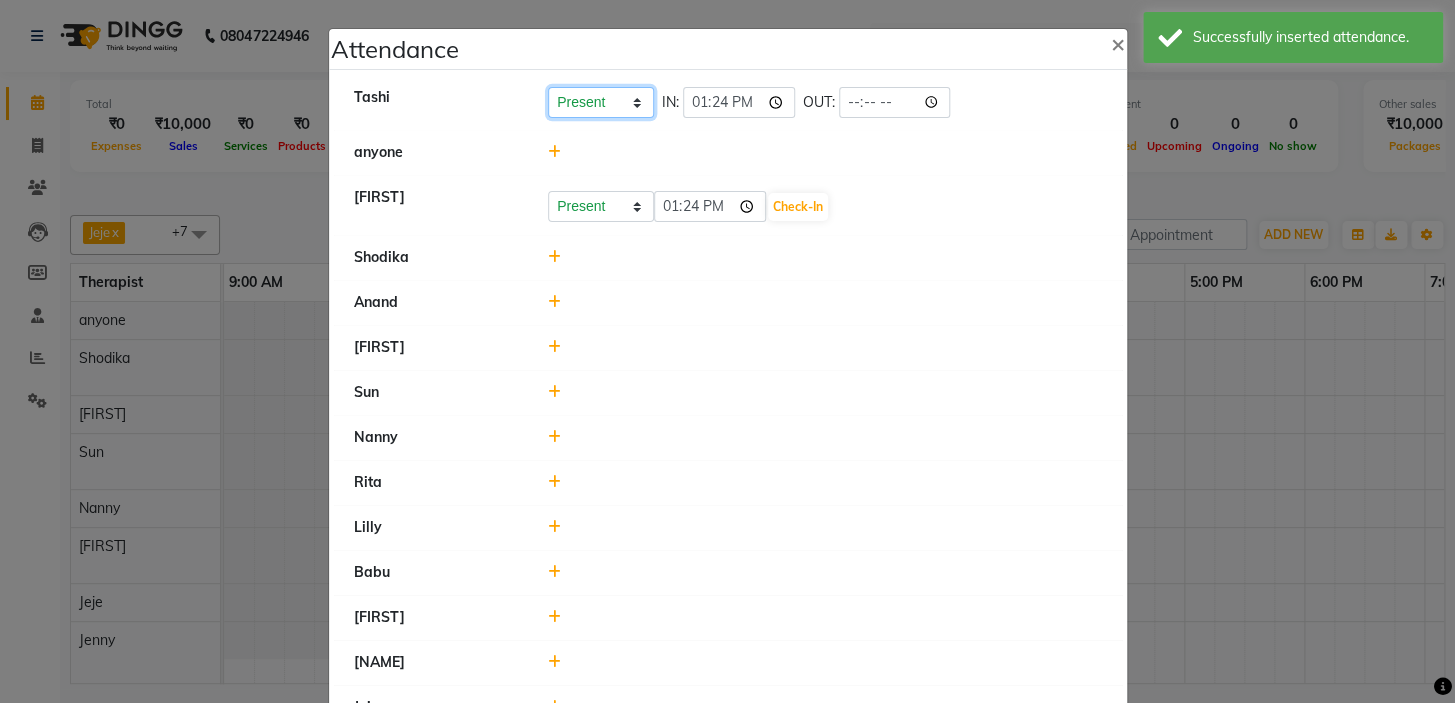 click on "Present   Absent   Late   Half Day   Weekly Off" 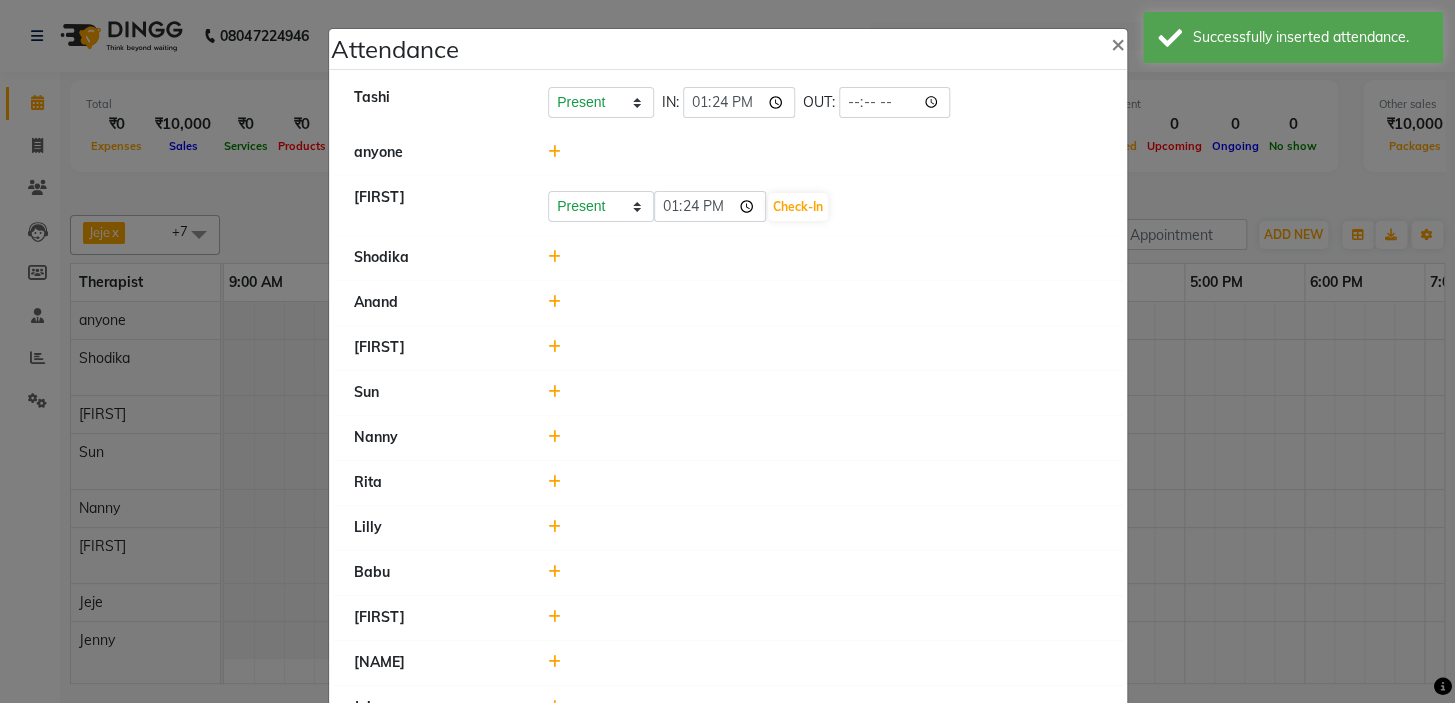 click on "Present Absent Late Half Day Weekly Off 13:24 Check-In" 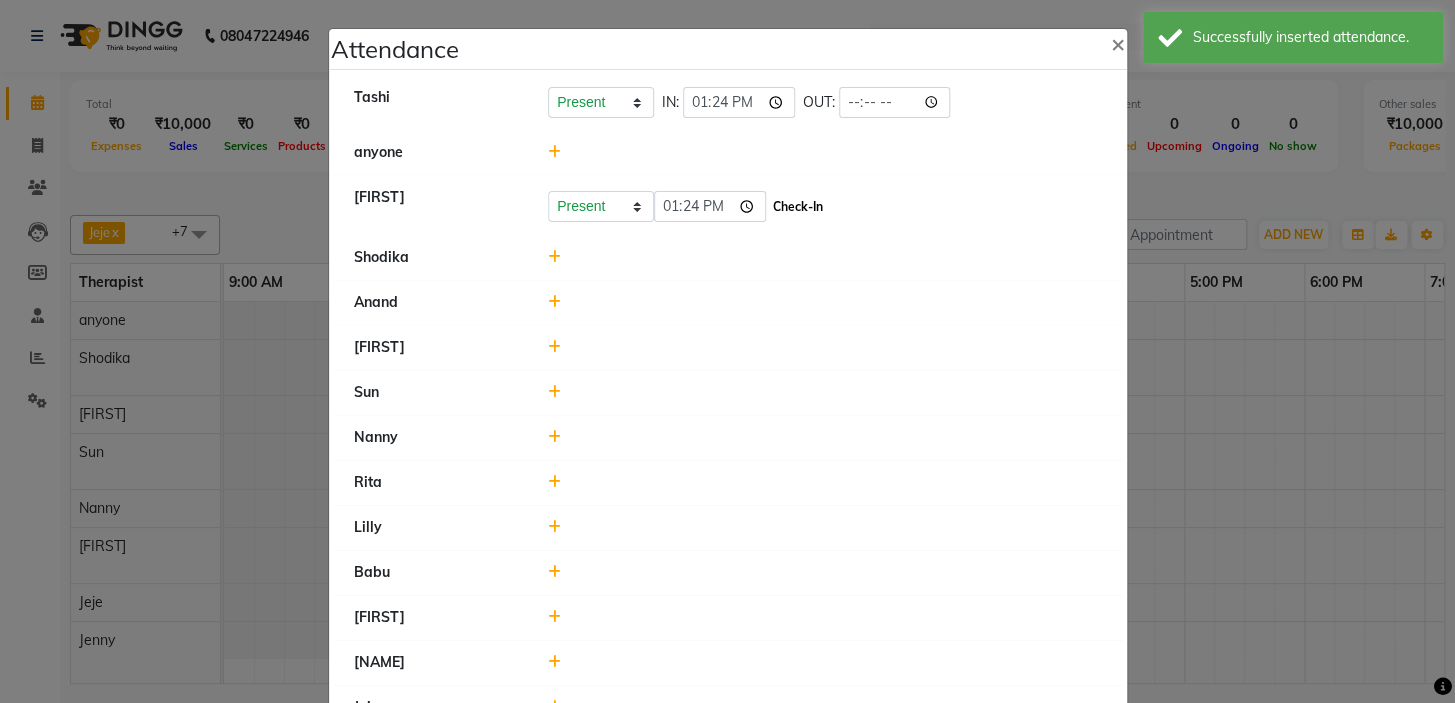 click on "Check-In" 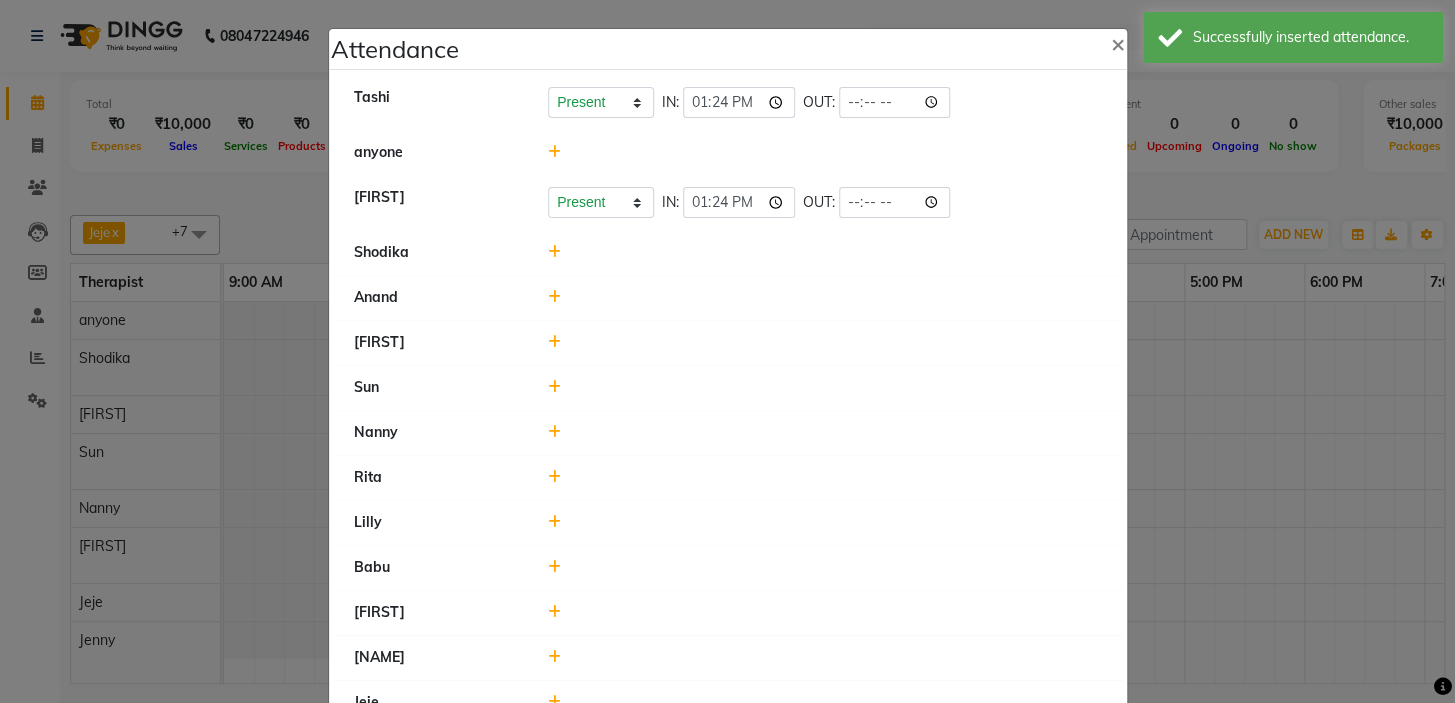 click 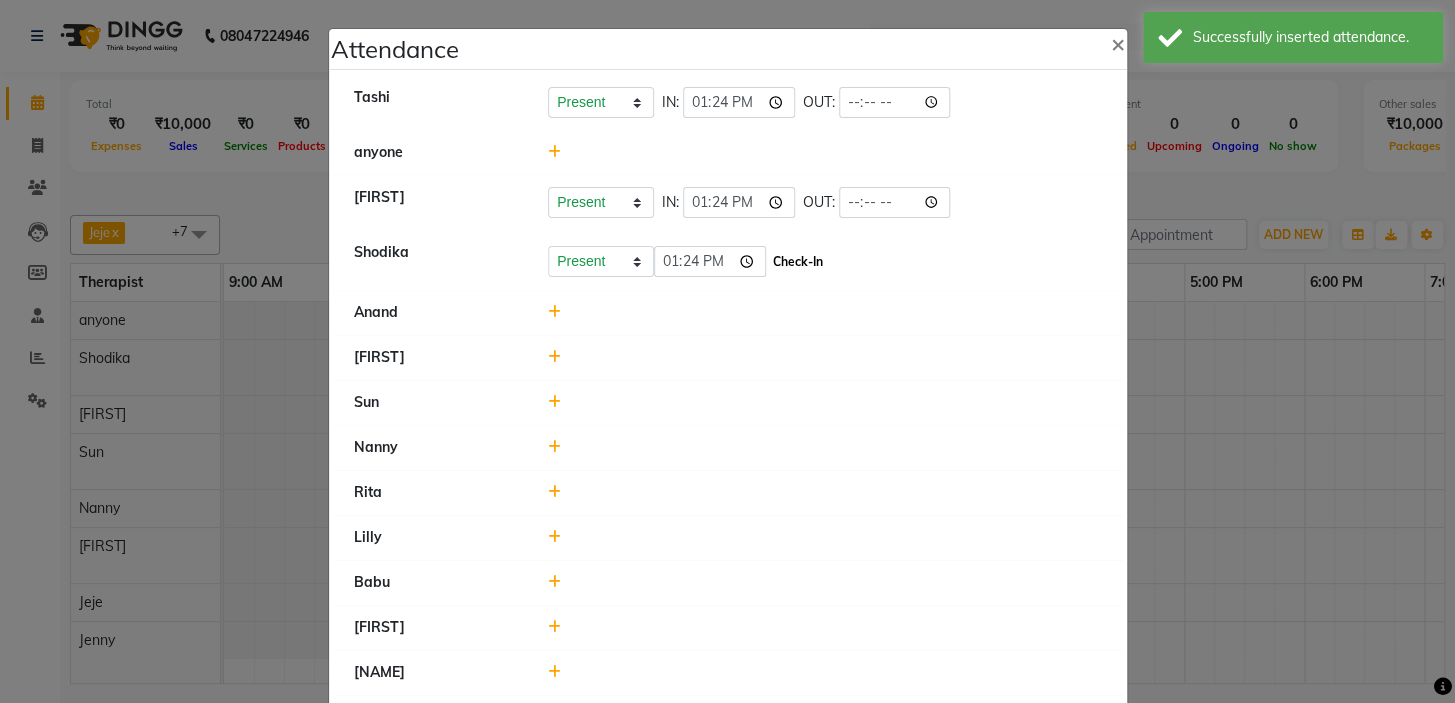click on "Check-In" 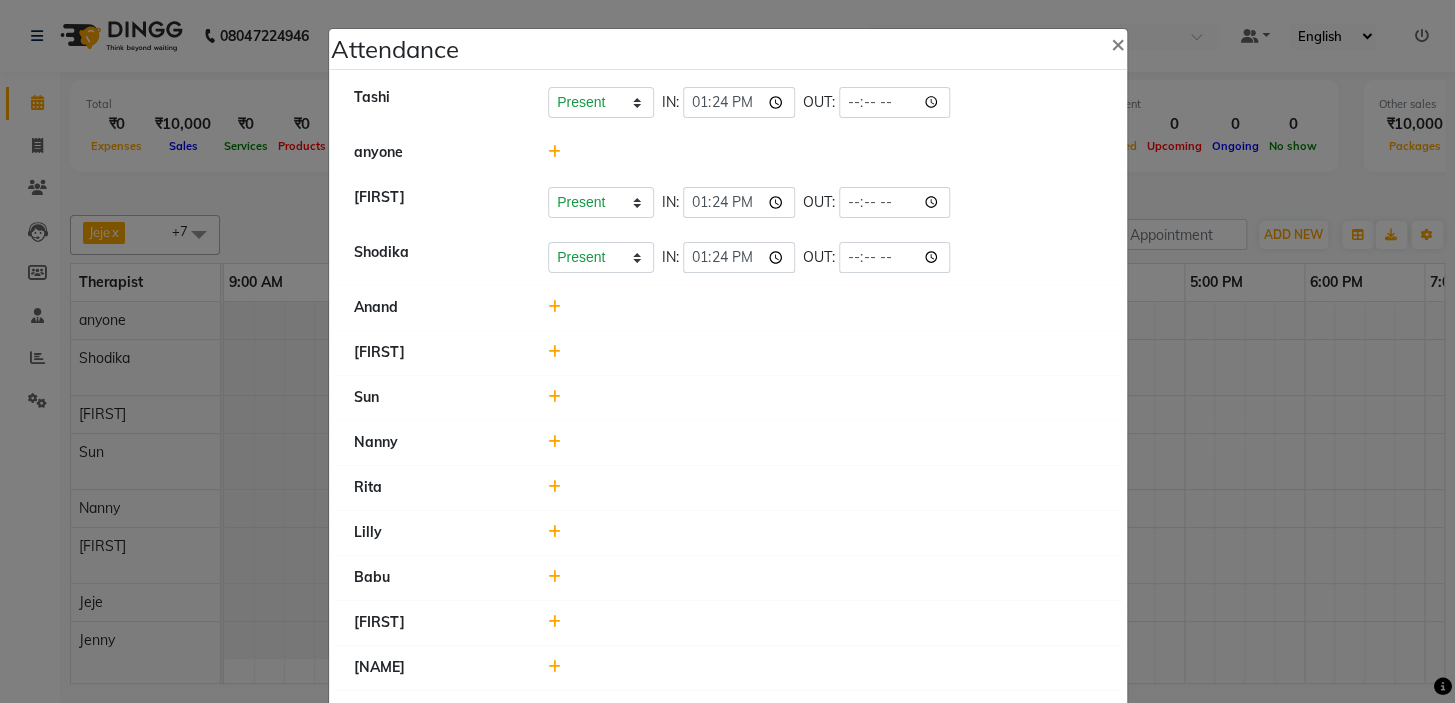 click 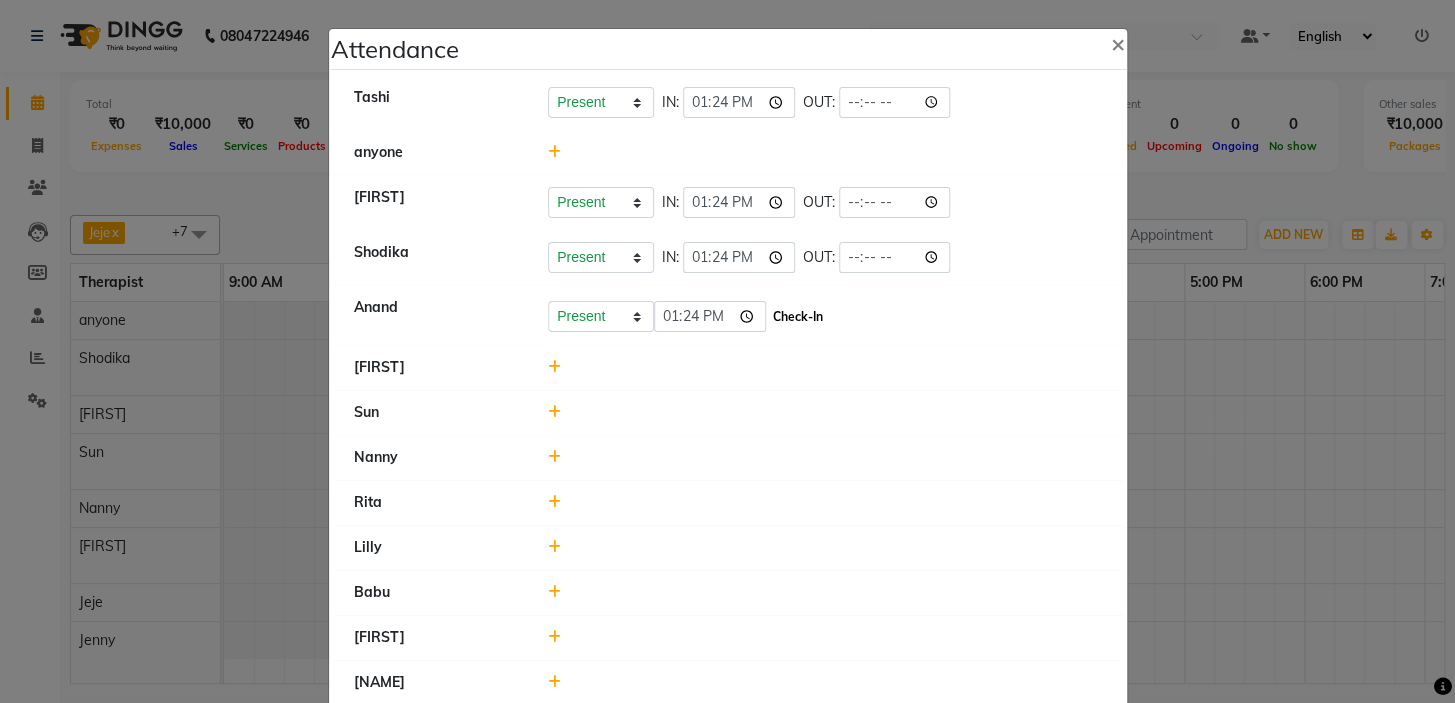 click on "Check-In" 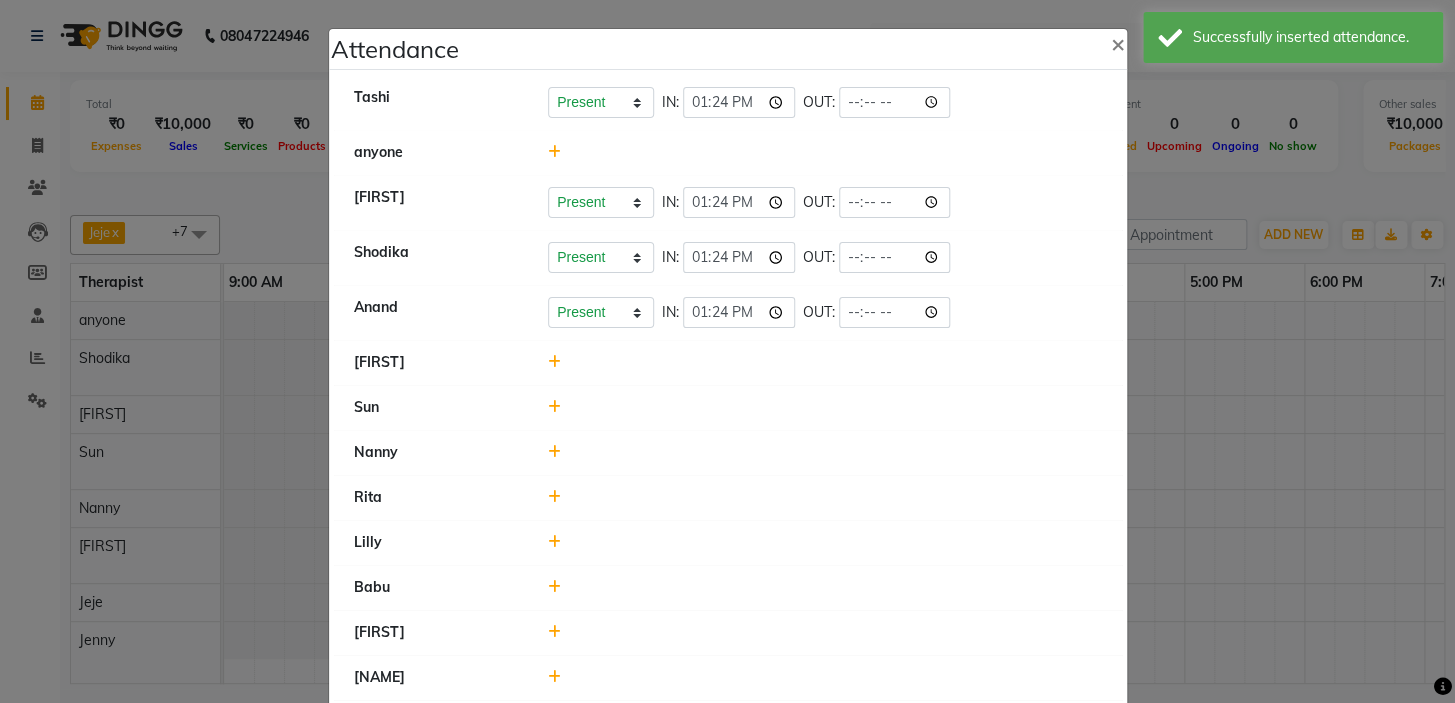 click 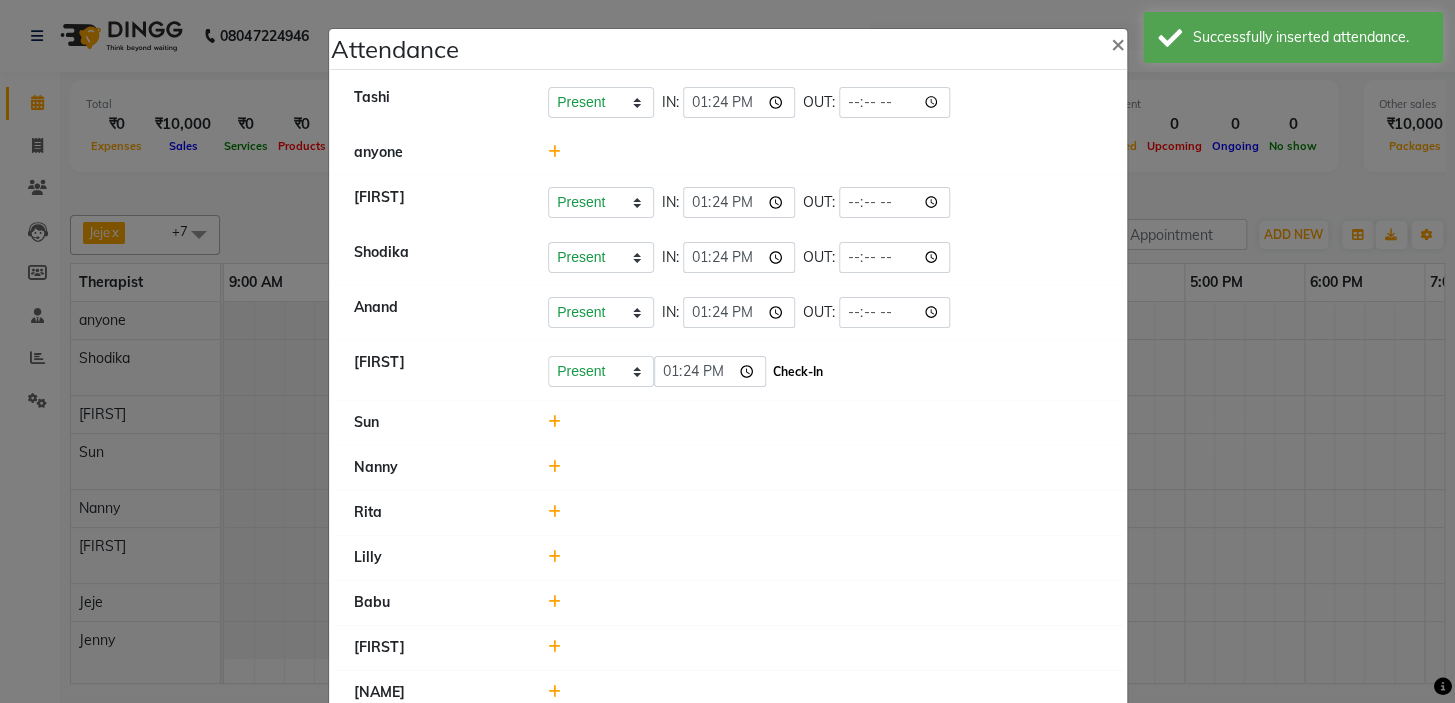 click on "Check-In" 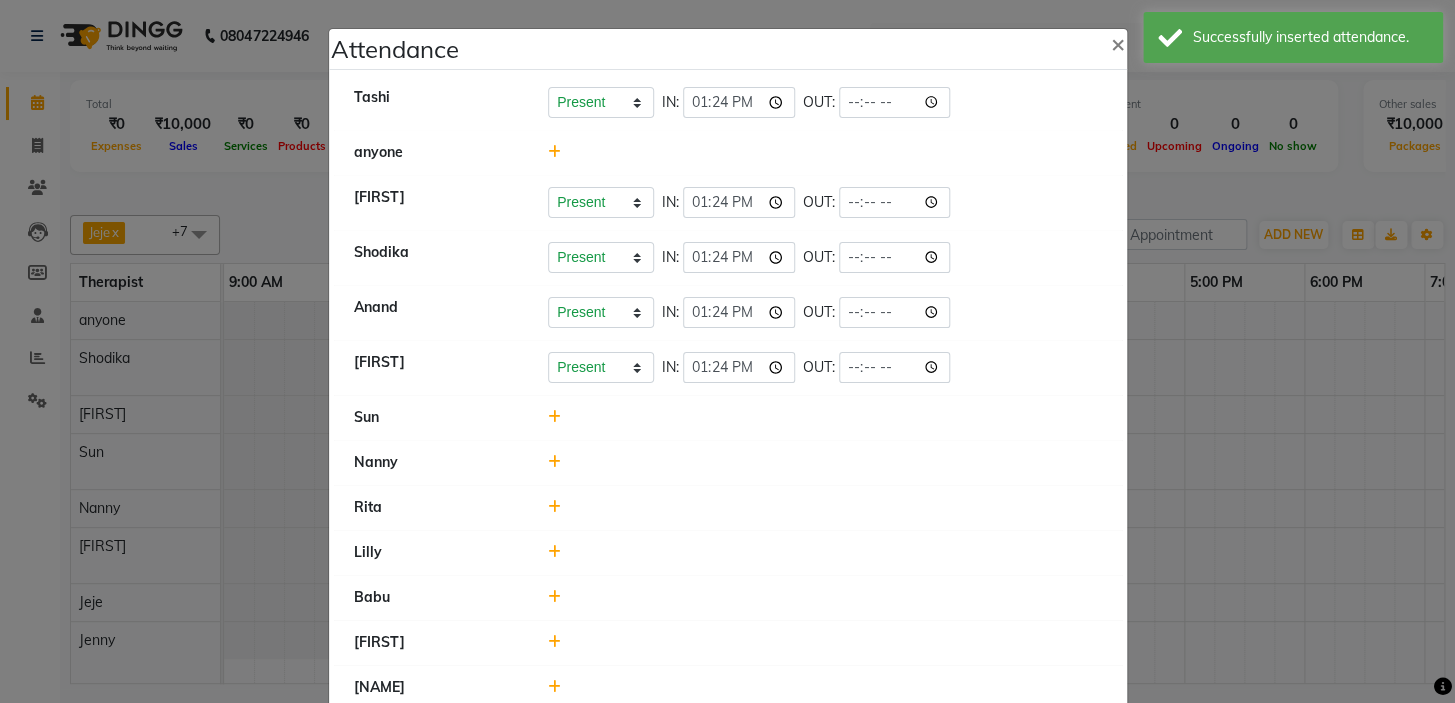 click 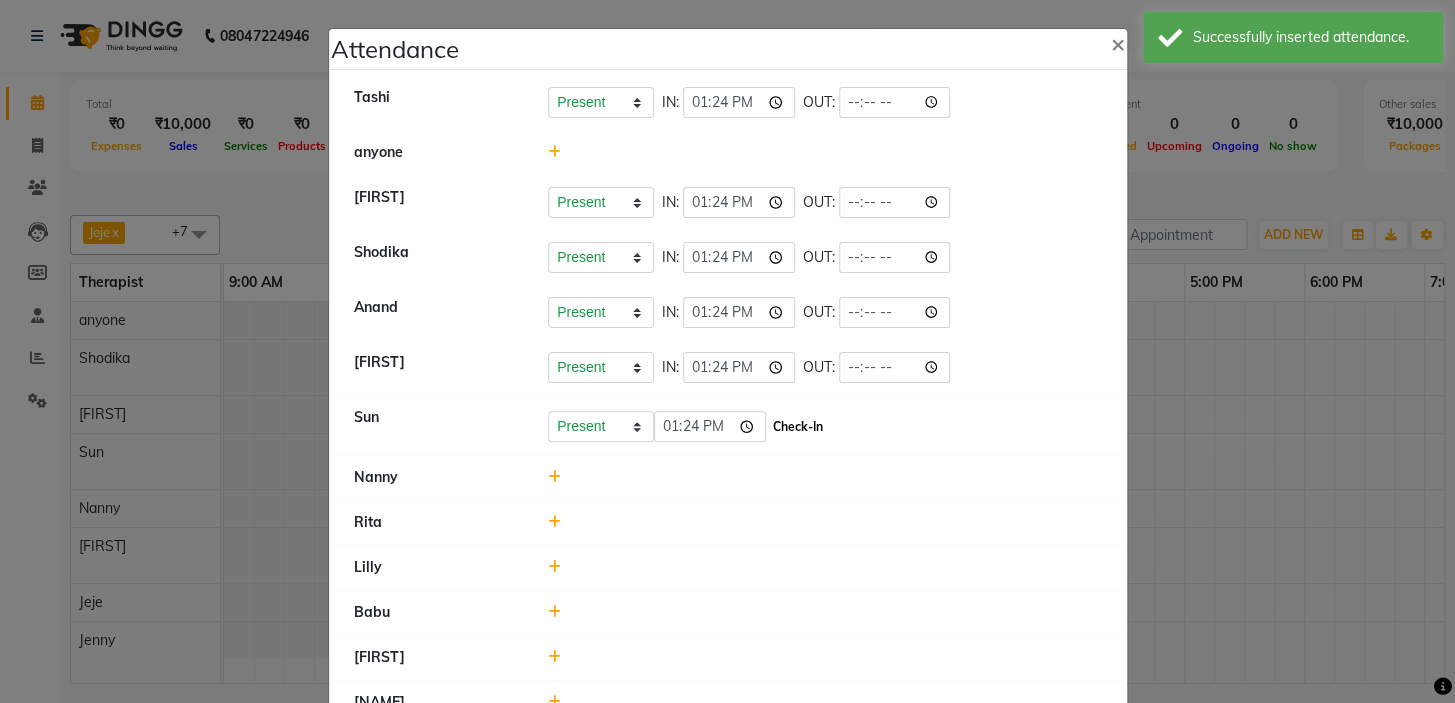 click on "Check-In" 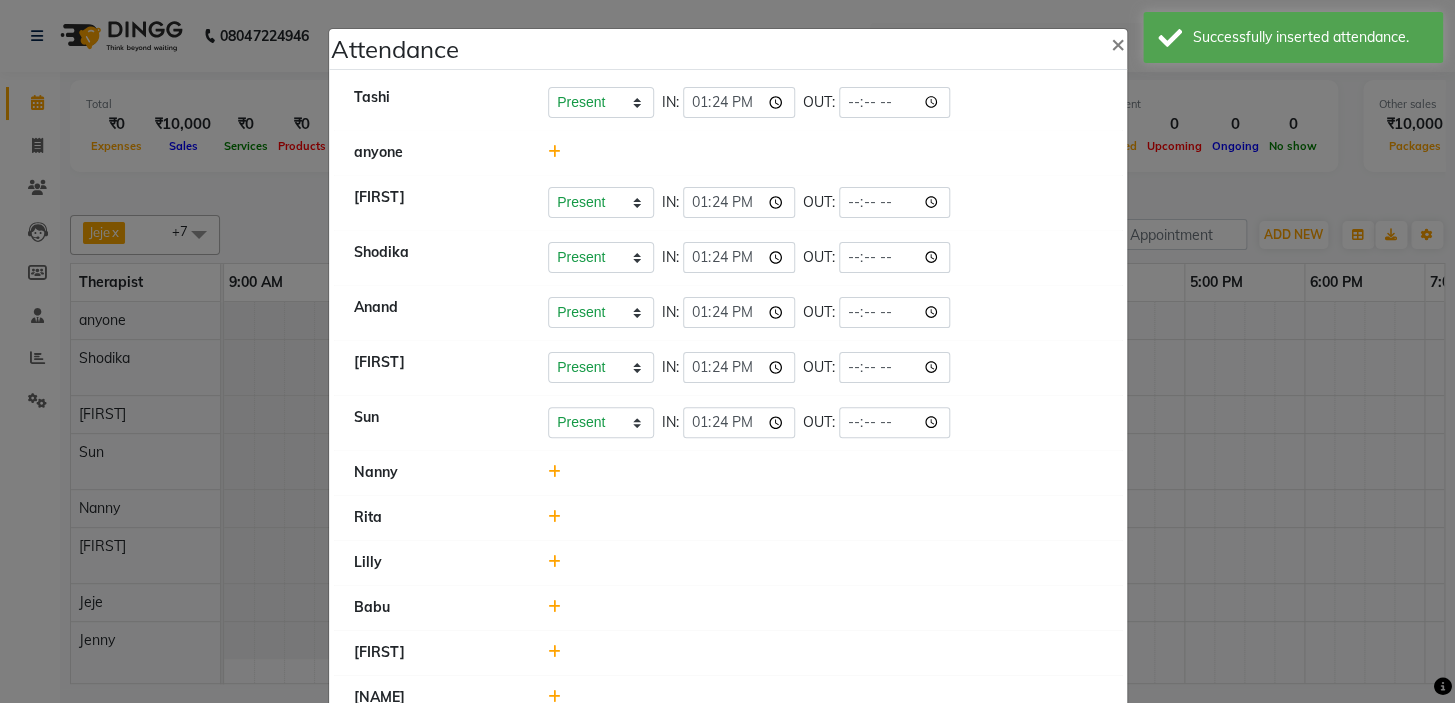 click 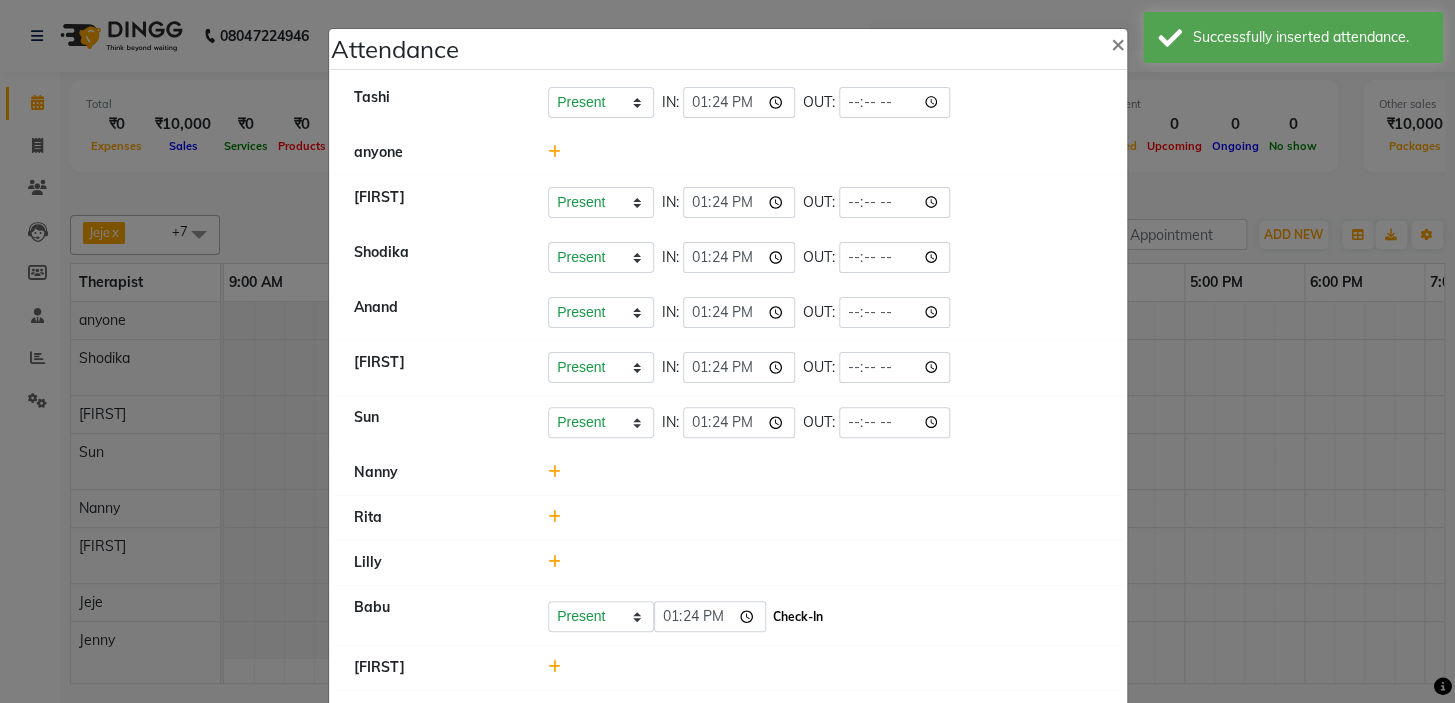 click on "Check-In" 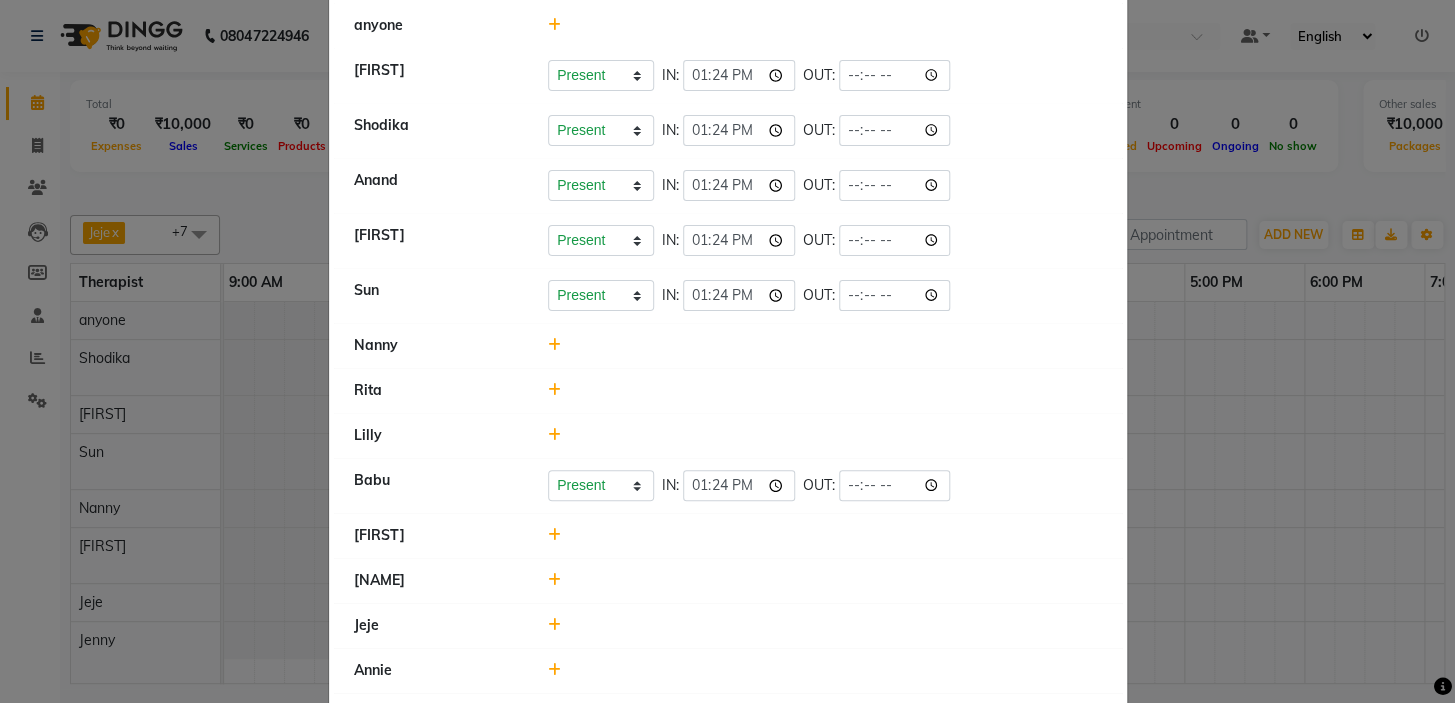 scroll, scrollTop: 239, scrollLeft: 0, axis: vertical 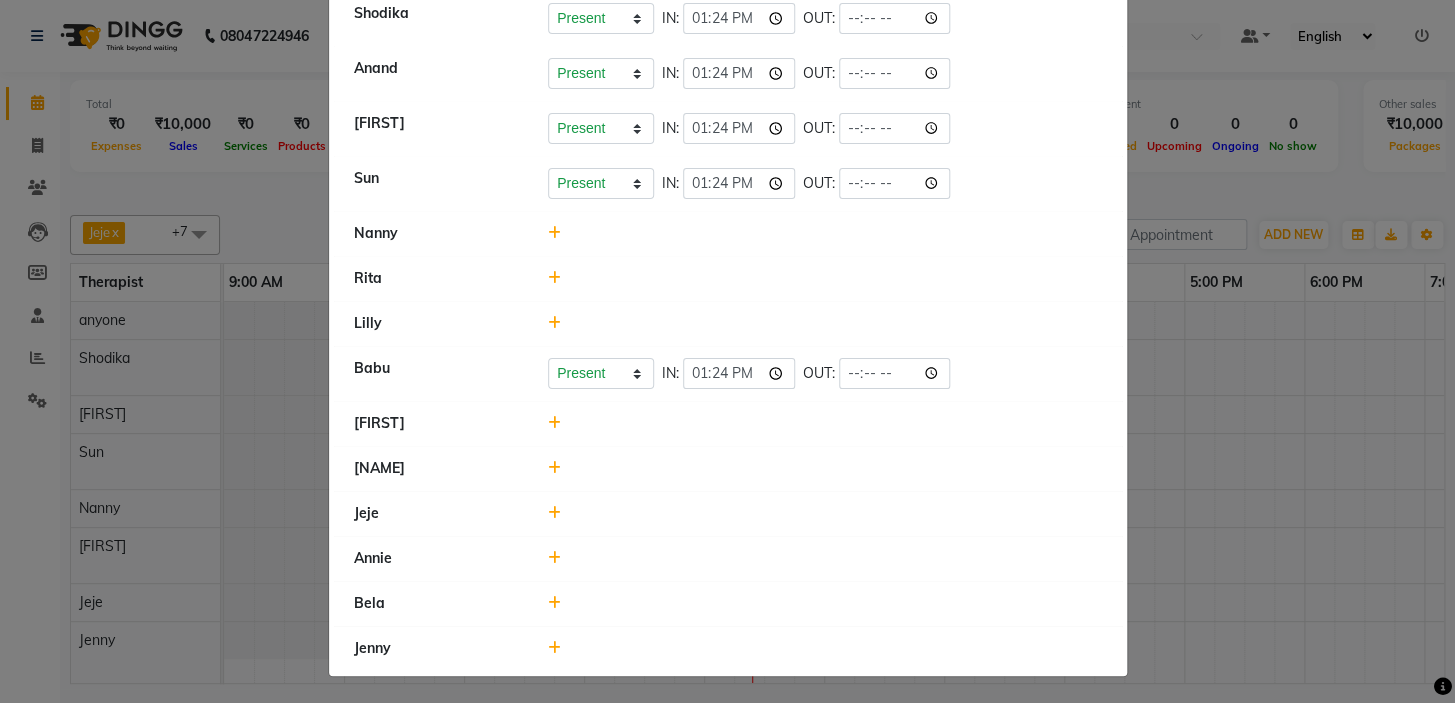 click 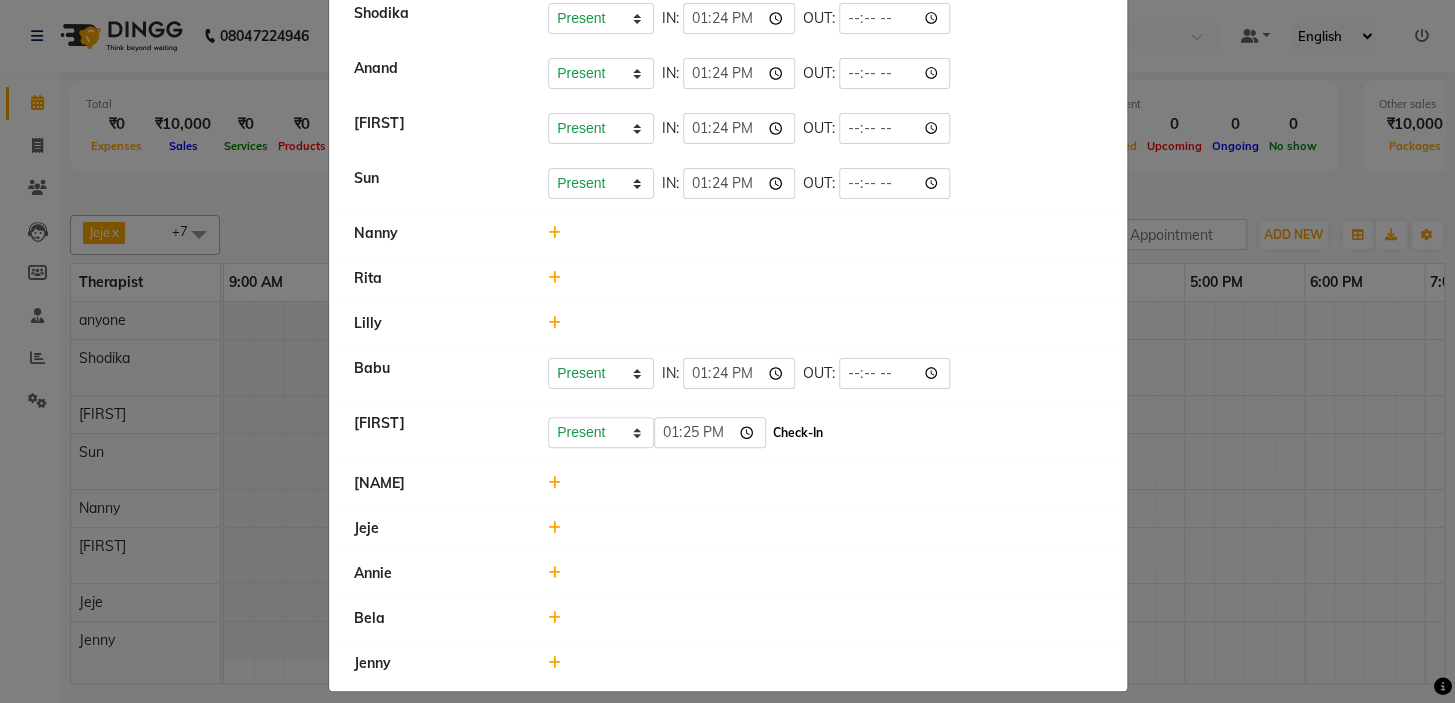click on "Check-In" 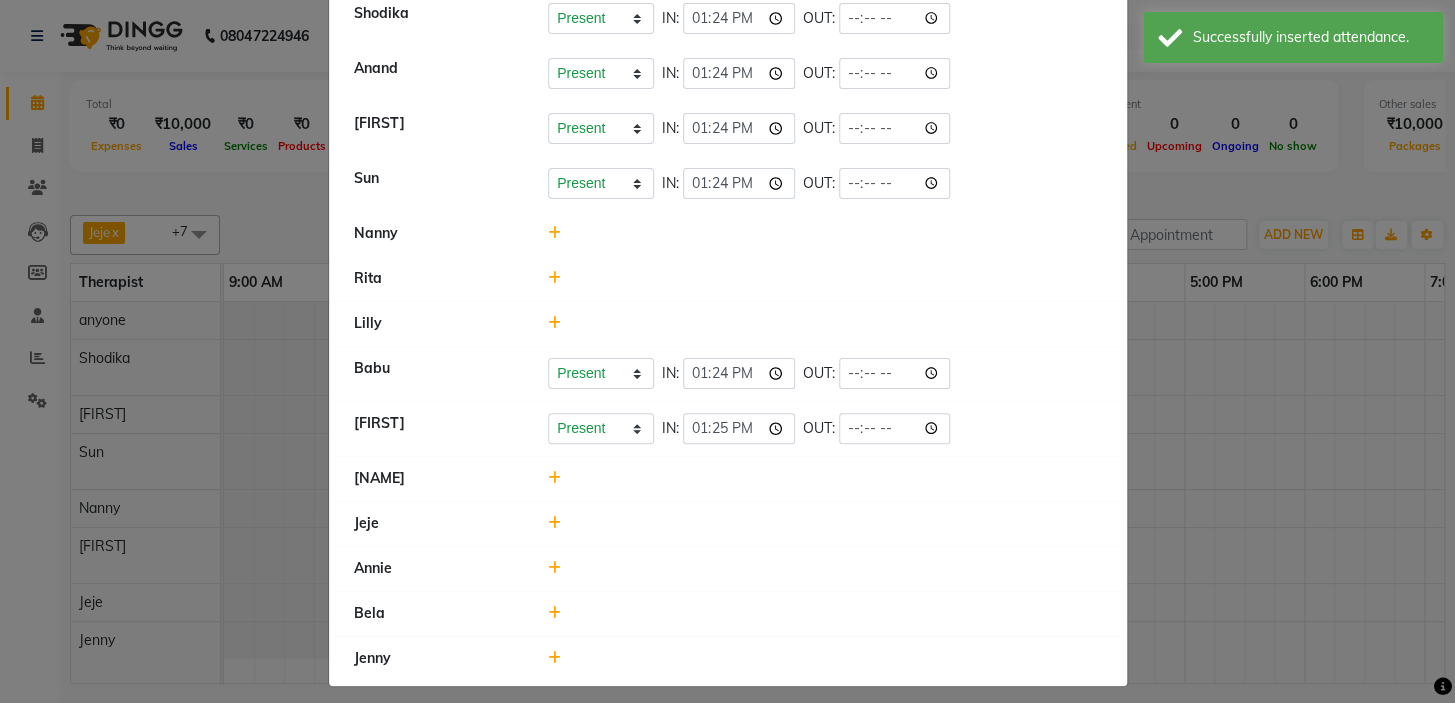click 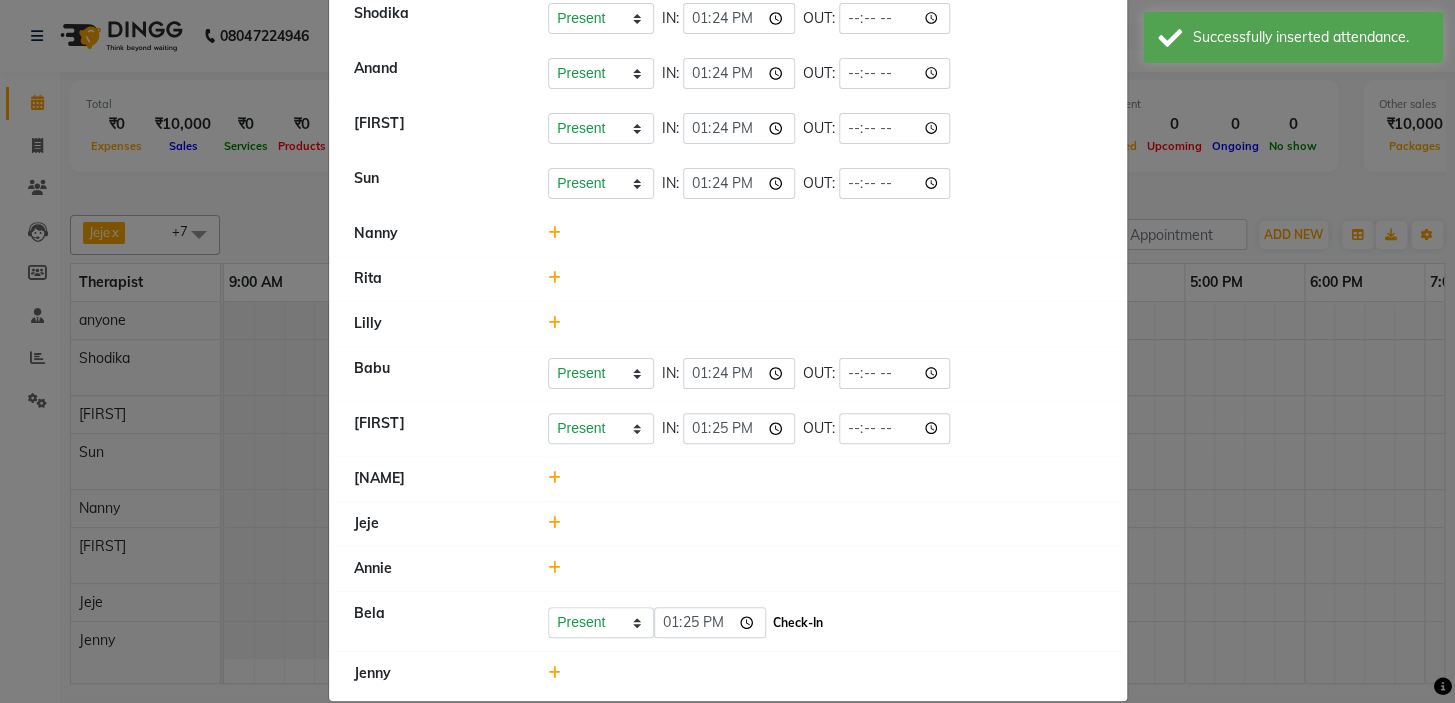 click on "Check-In" 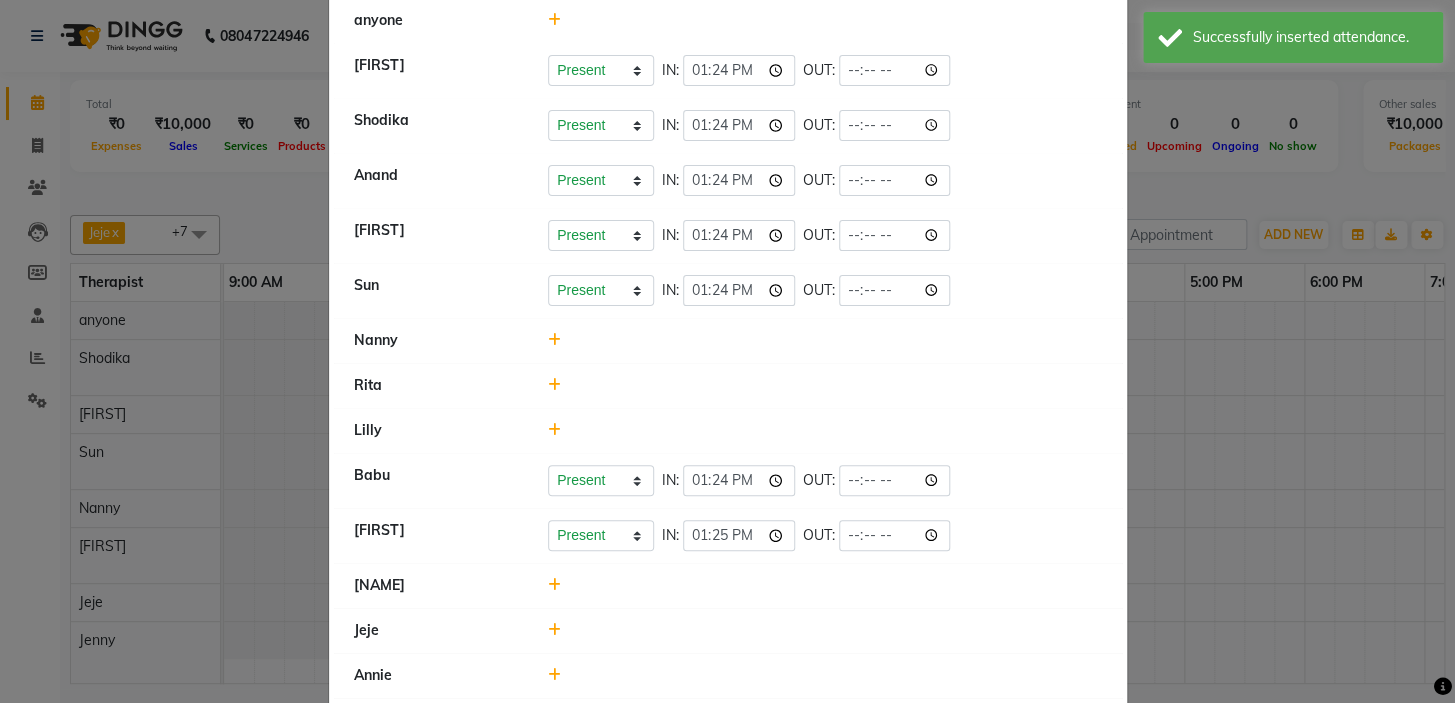 scroll, scrollTop: 0, scrollLeft: 0, axis: both 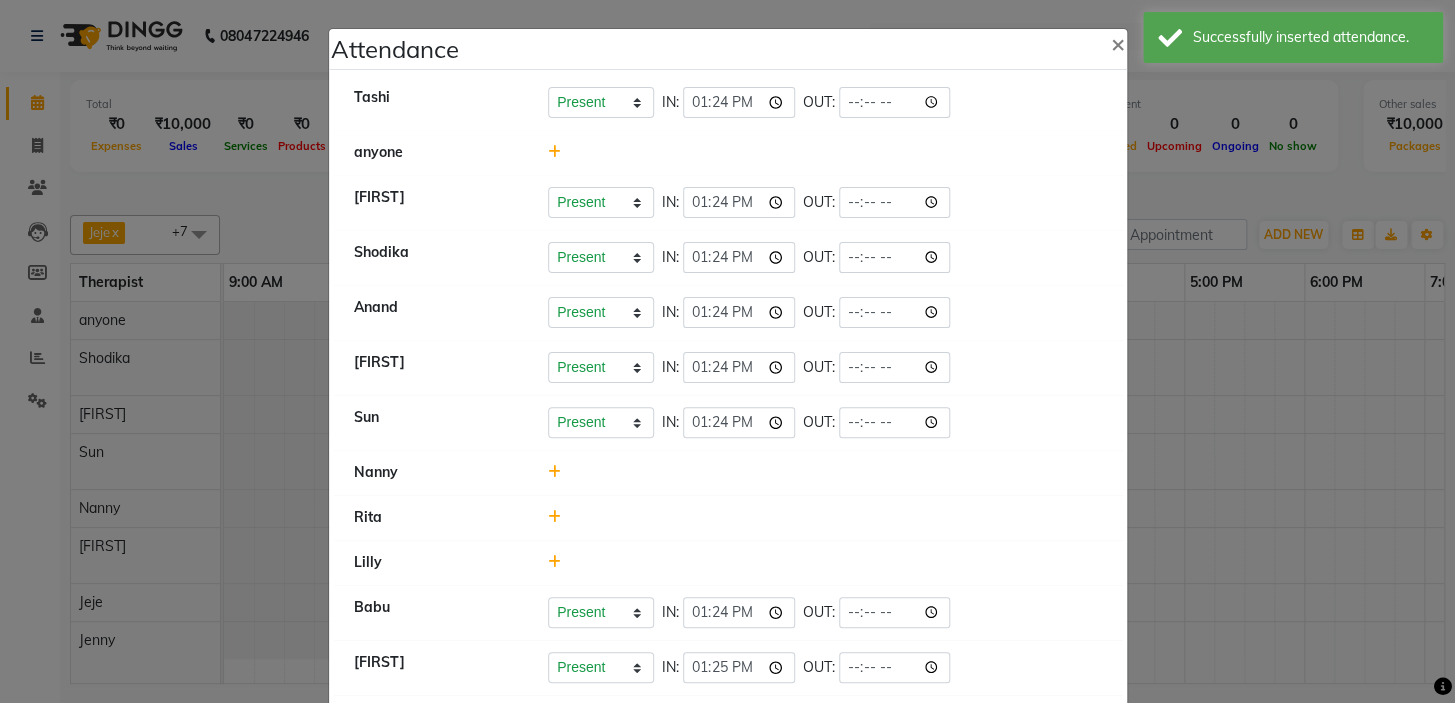 click on "Attendance × Tashi Present Absent Late Half Day Weekly Off IN: 13:24 OUT: anyone VINOD KUMAR PresentAbsent Late Half Day Weekly Off IN: 13:24 OUT: Shodika PresentAbsent Late Half Day Weekly Off IN: 13:24 OUT: Anand PresentAbsent Late Half Day Weekly Off IN: 13:24 OUT: JOE PresentAbsent Late Half Day Weekly Off IN: 13:24 OUT: Sun PresentAbsent Late Half Day Weekly Off IN: 13:24 OUT: Nanny Rita Lilly Babu PresentAbsent Late Half Day Weekly Off IN: 13:24 OUT: Jincy PresentAbsent Late Half Day Weekly Off IN: 13:25 OUT: Gia Jeje Annie Bela PresentAbsent Late Half Day Weekly Off IN: 13:25 OUT: Jenny" 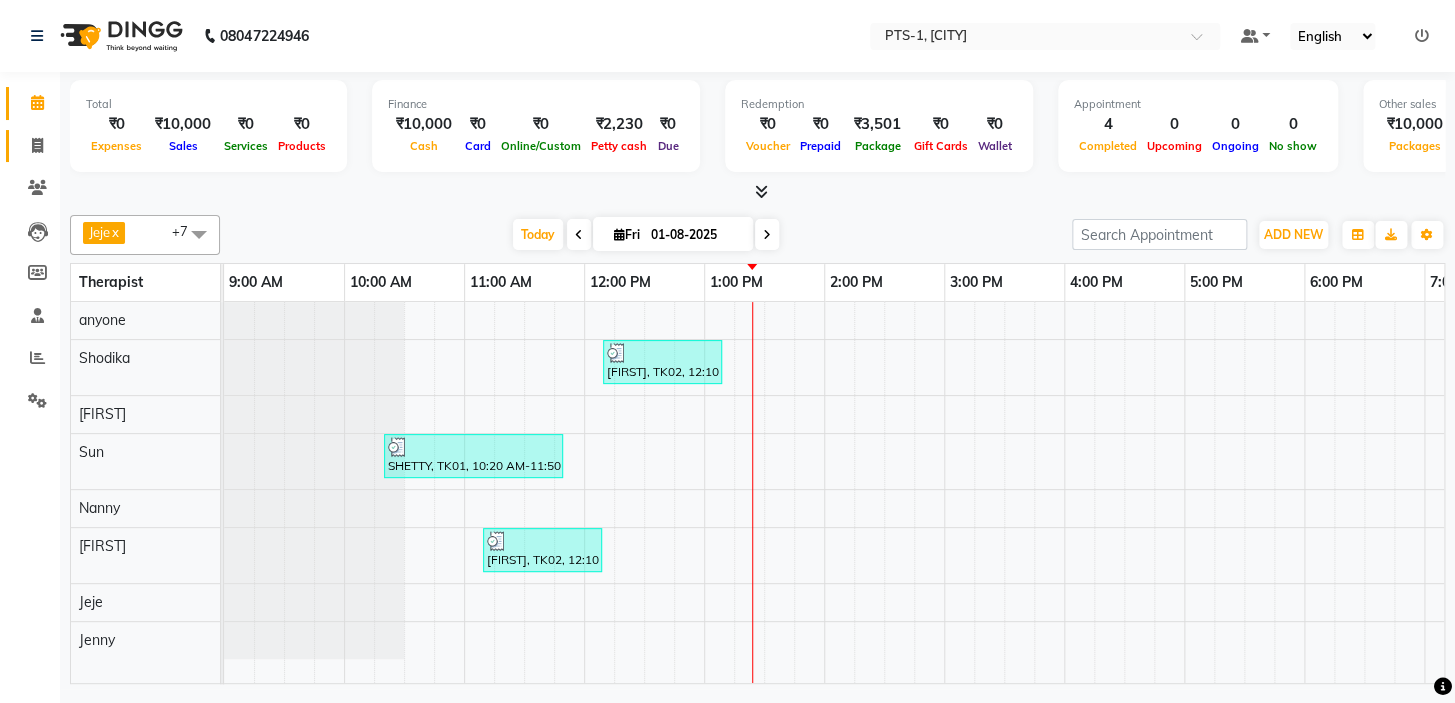 click 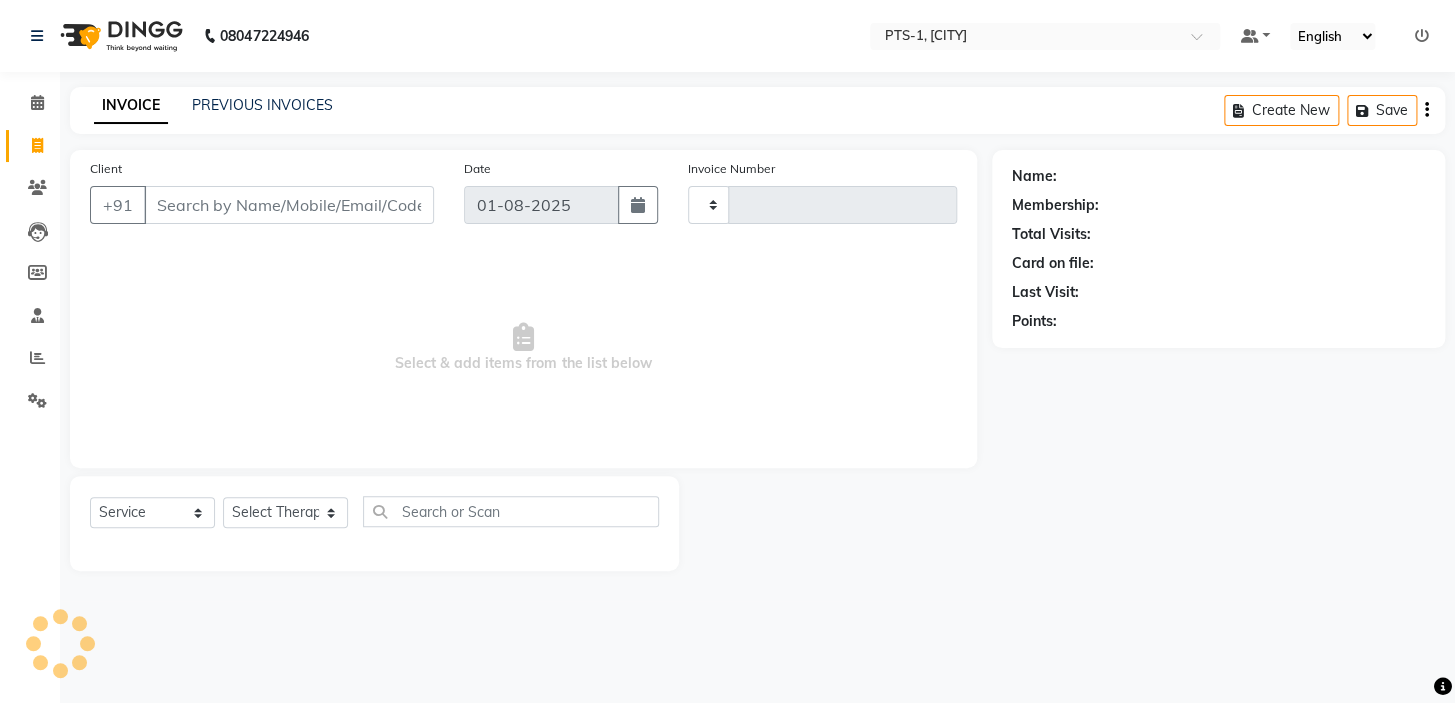 type on "2305" 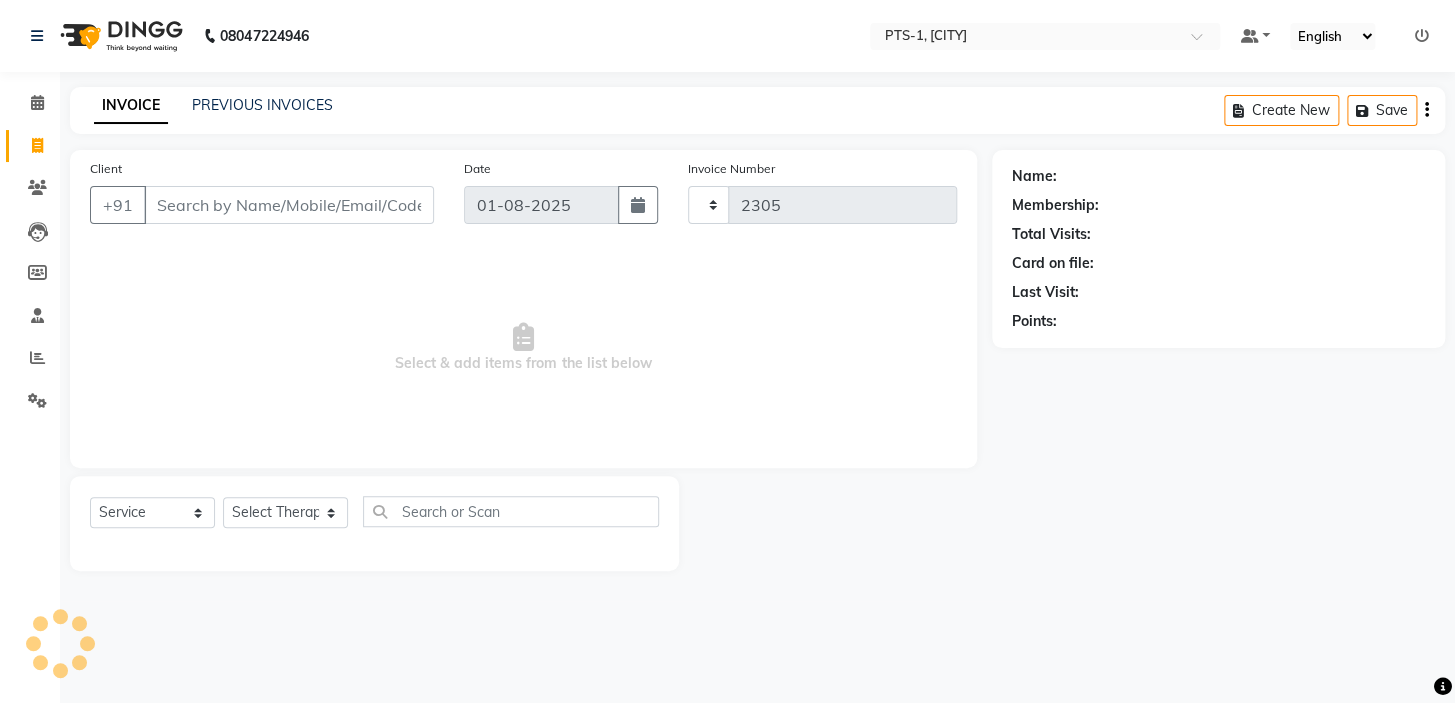 select on "5296" 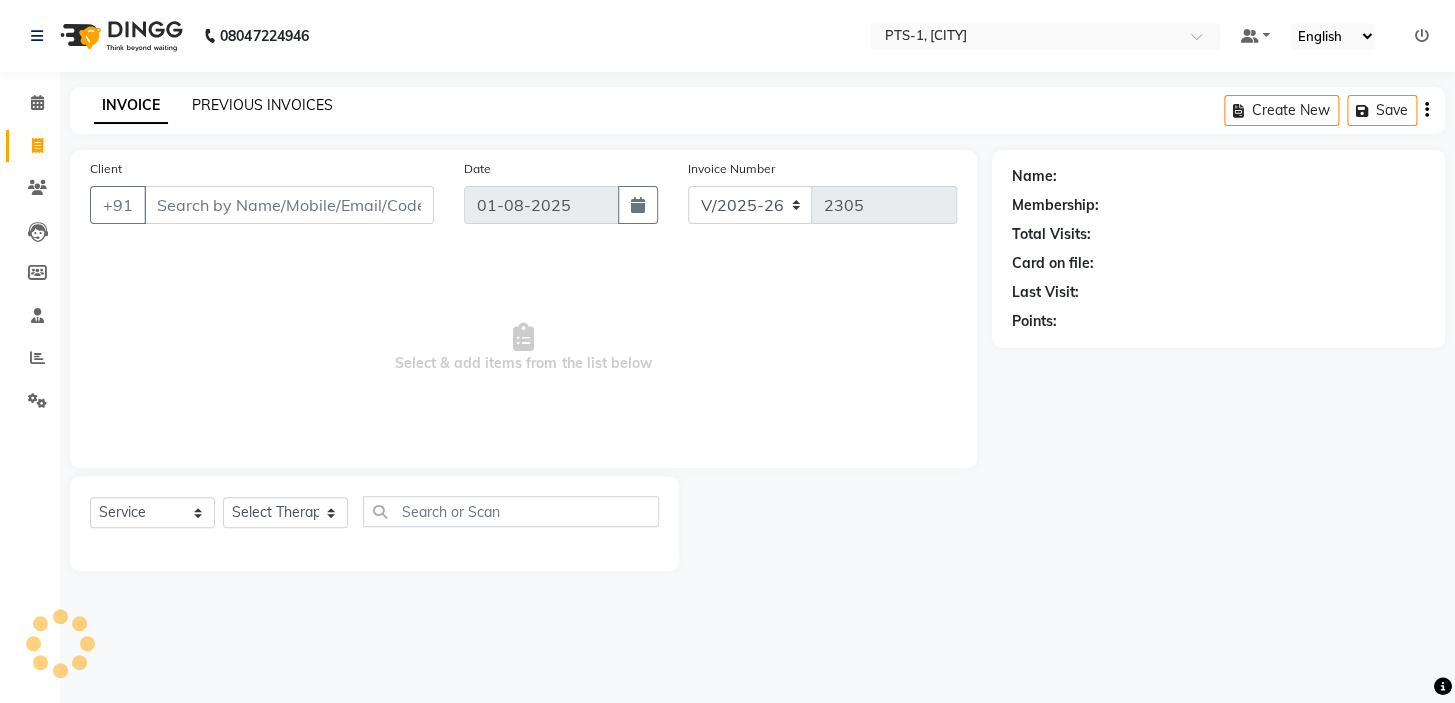 click on "PREVIOUS INVOICES" 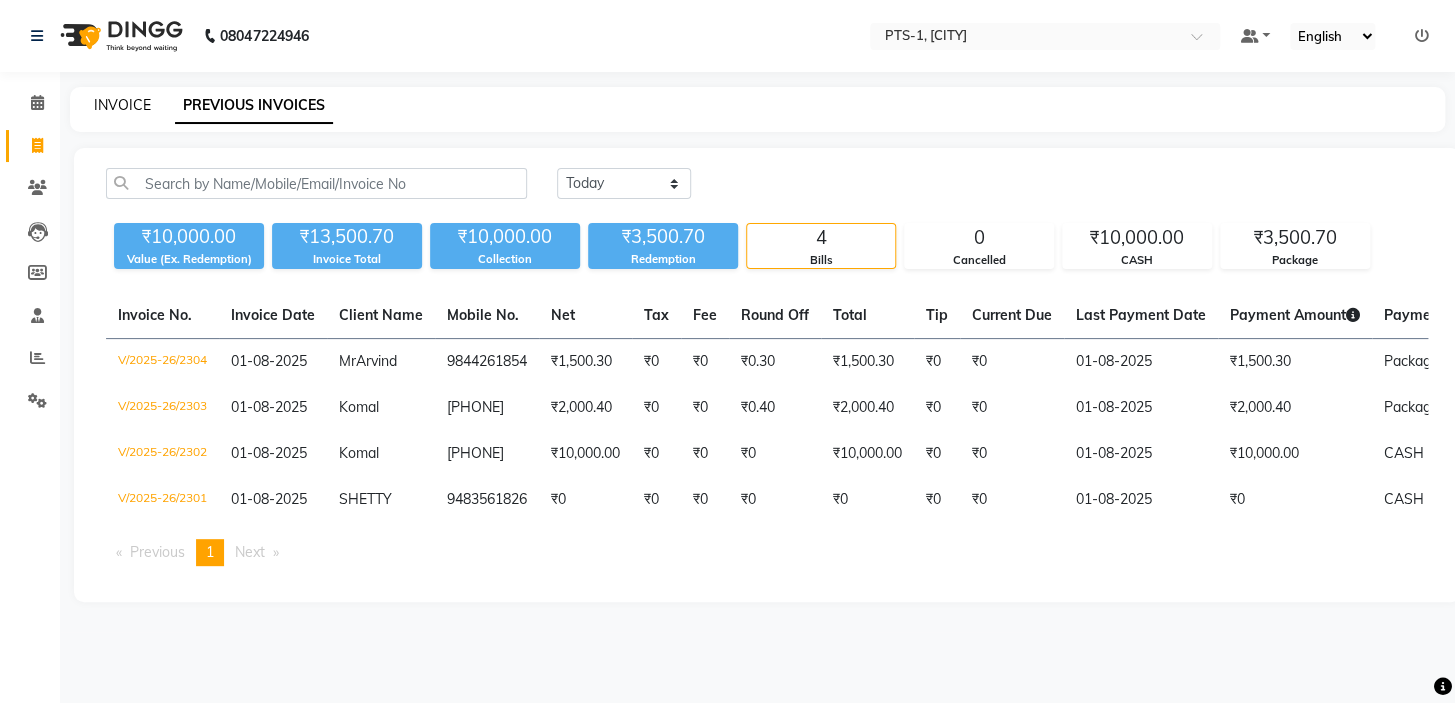 click on "INVOICE" 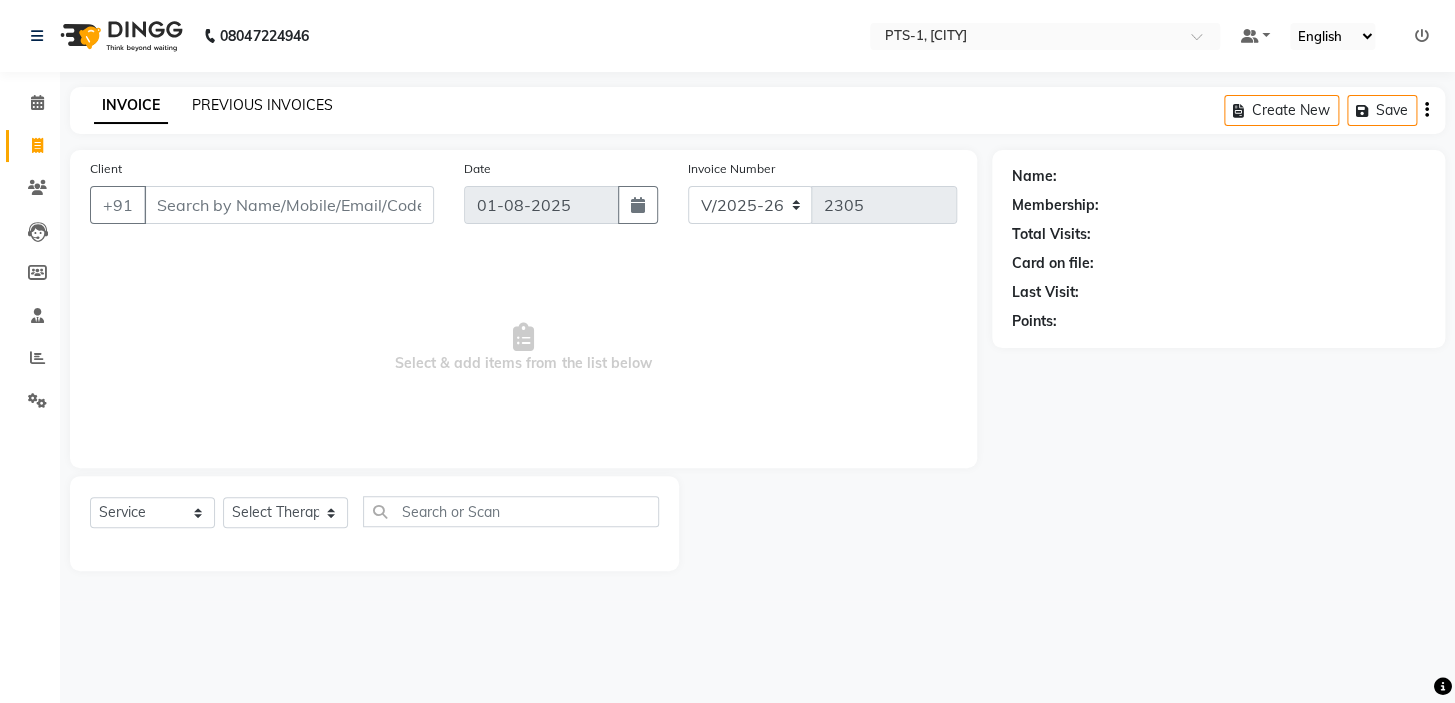 click on "PREVIOUS INVOICES" 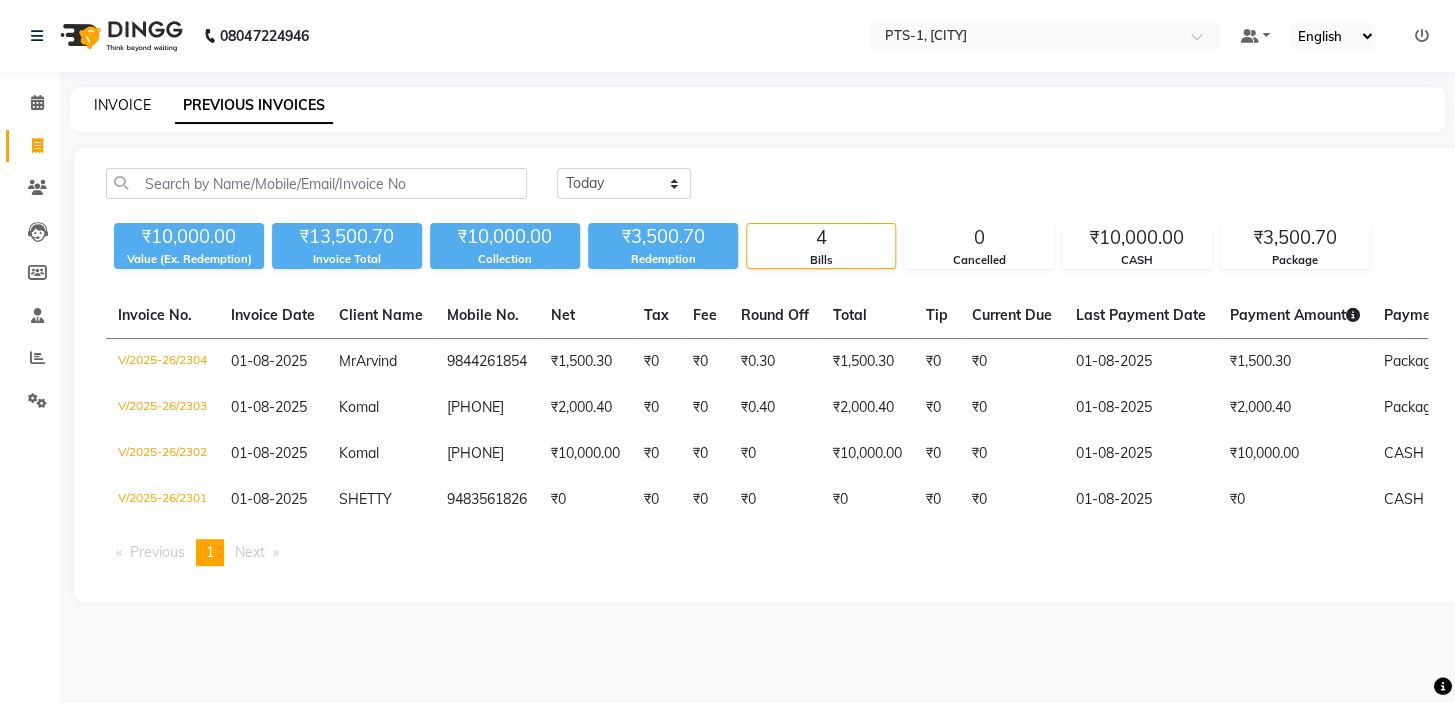 click on "INVOICE" 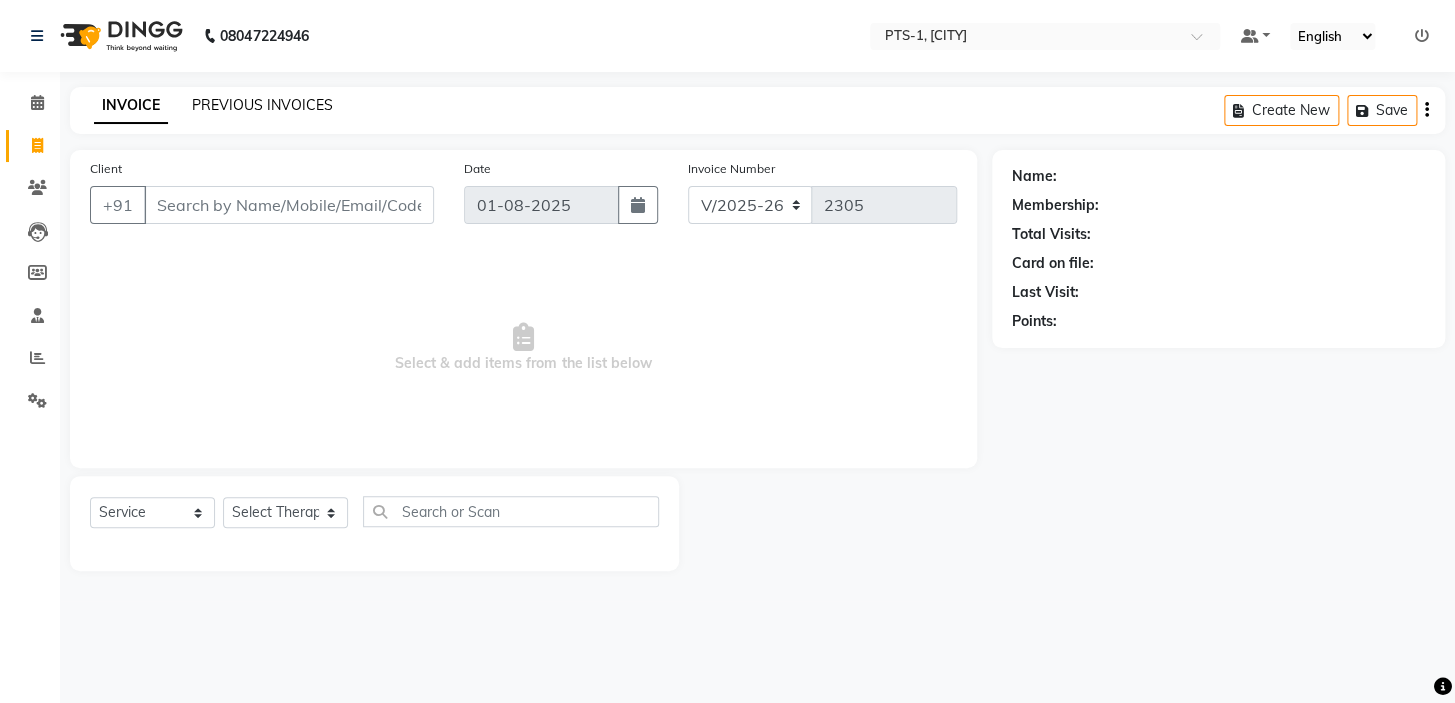 click on "PREVIOUS INVOICES" 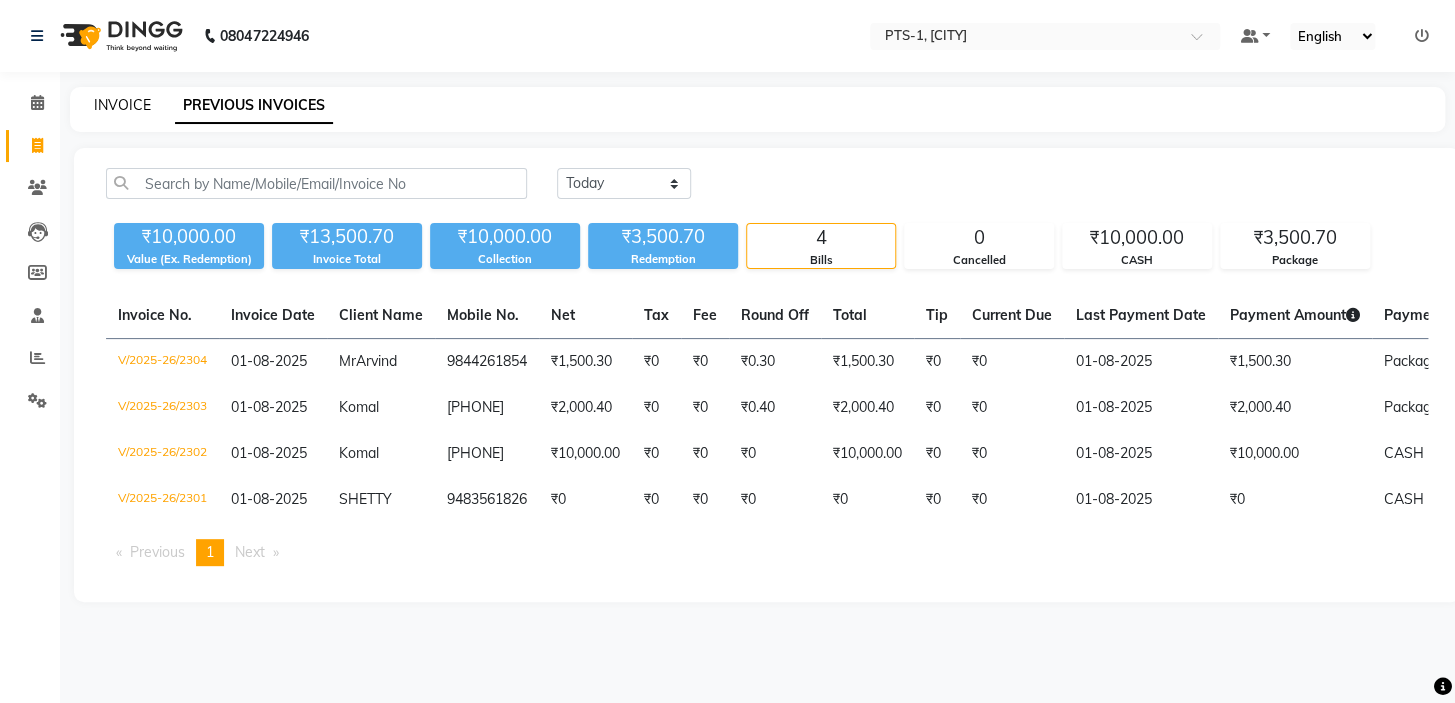 click on "INVOICE" 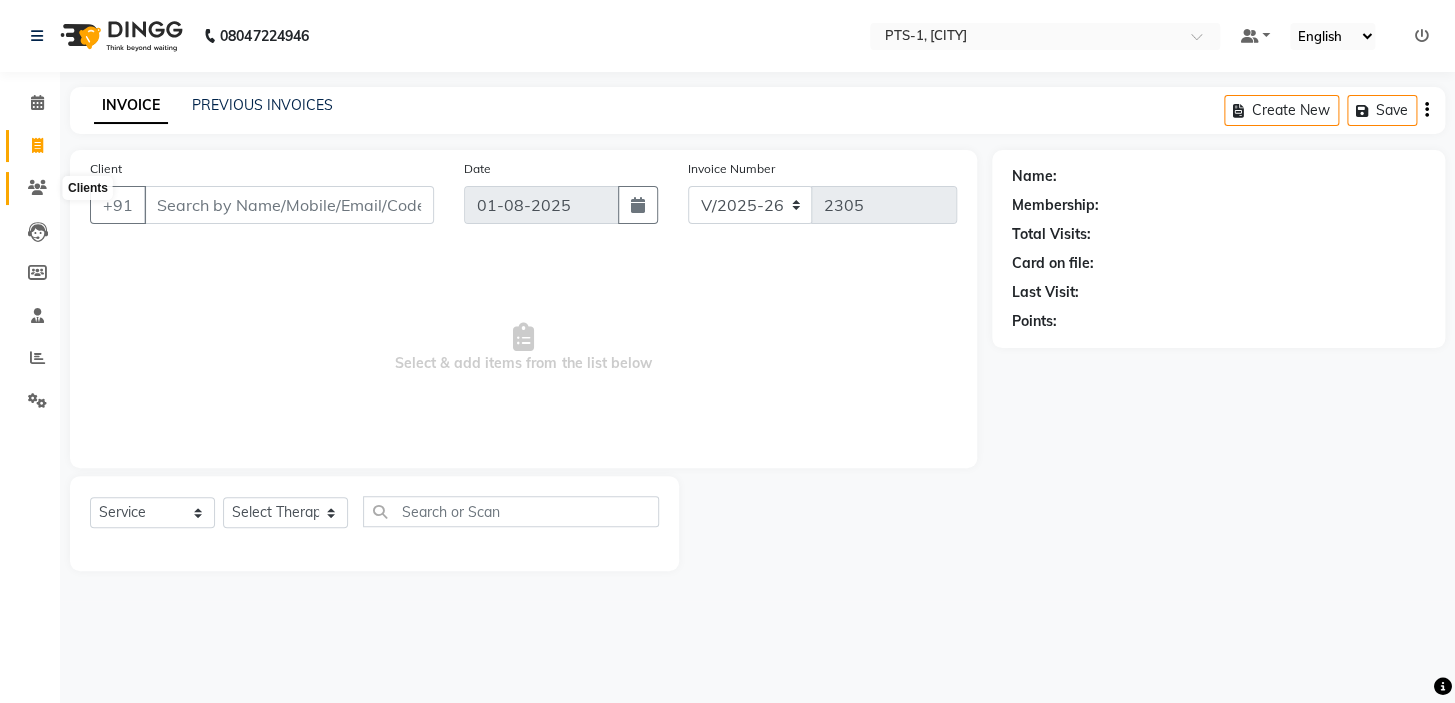 click 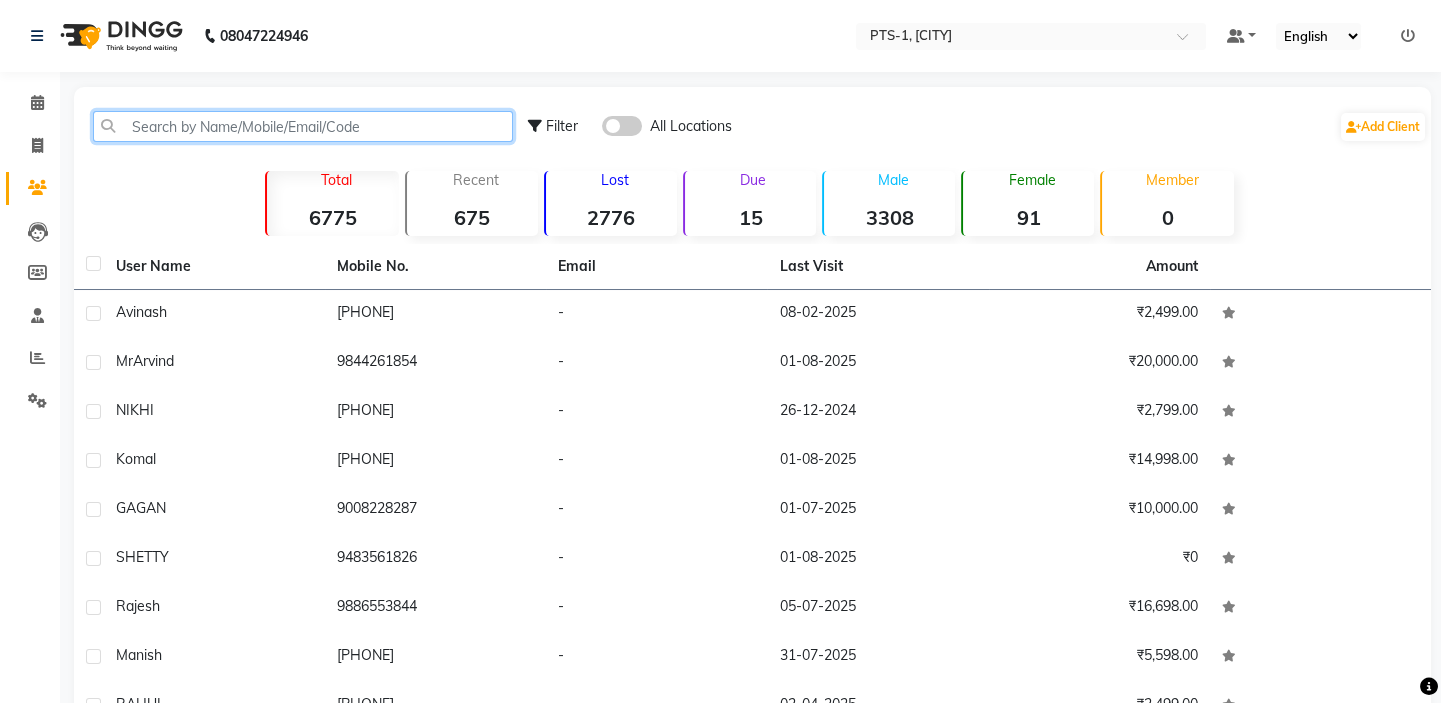 click 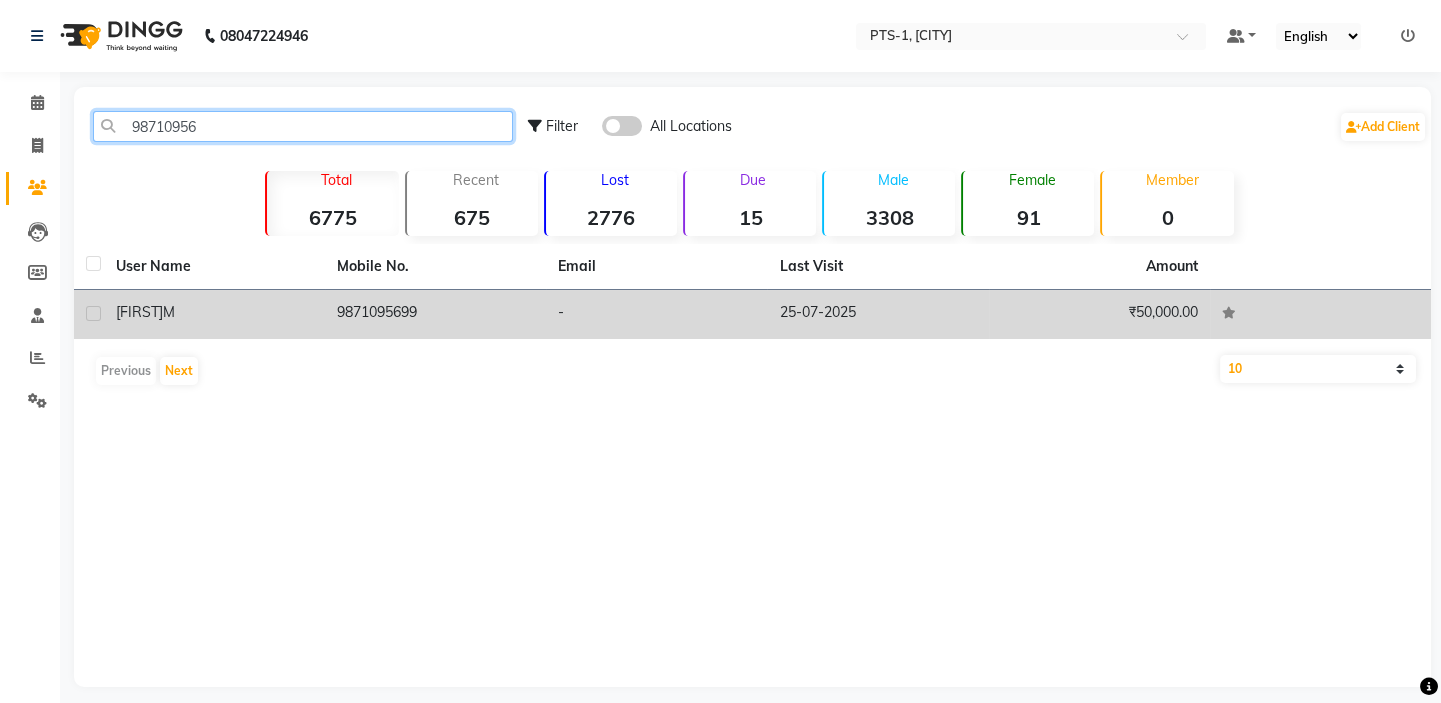 type on "98710956" 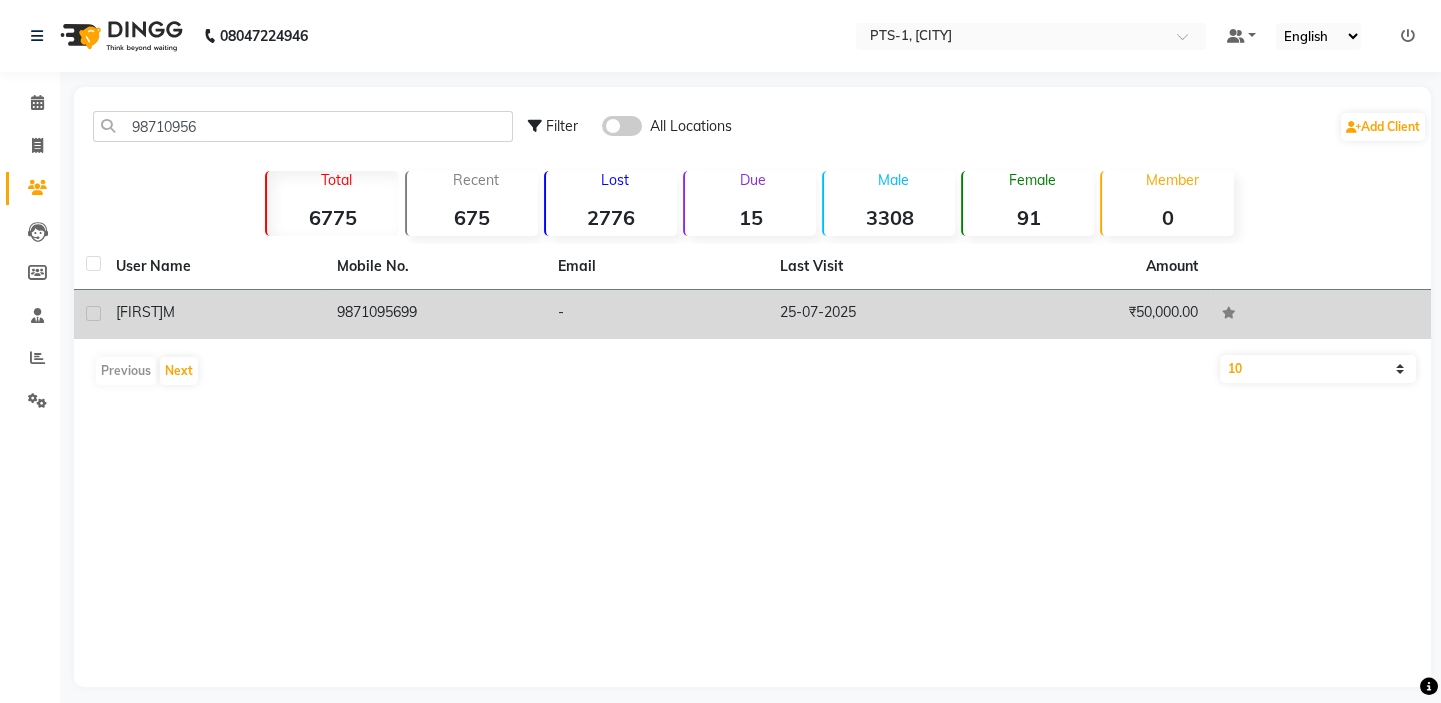 click on "9871095699" 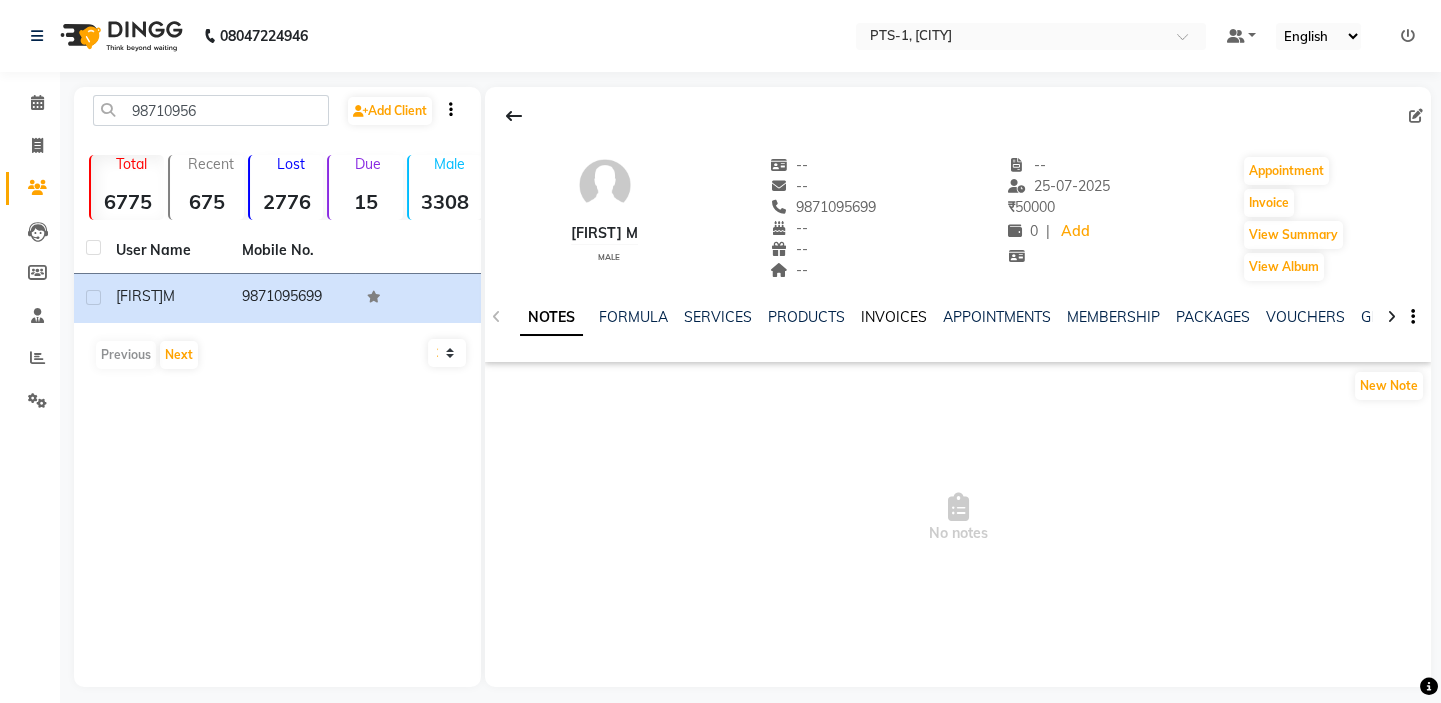 click on "INVOICES" 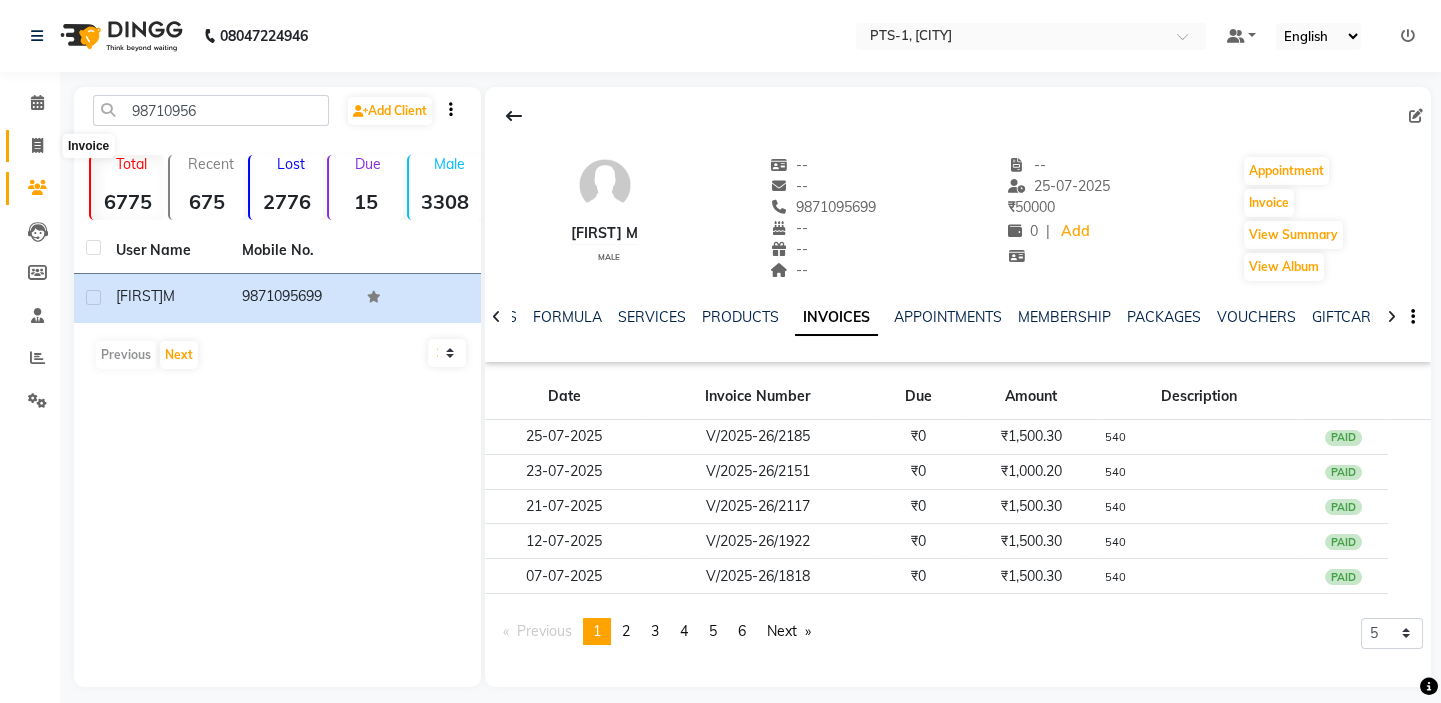 click 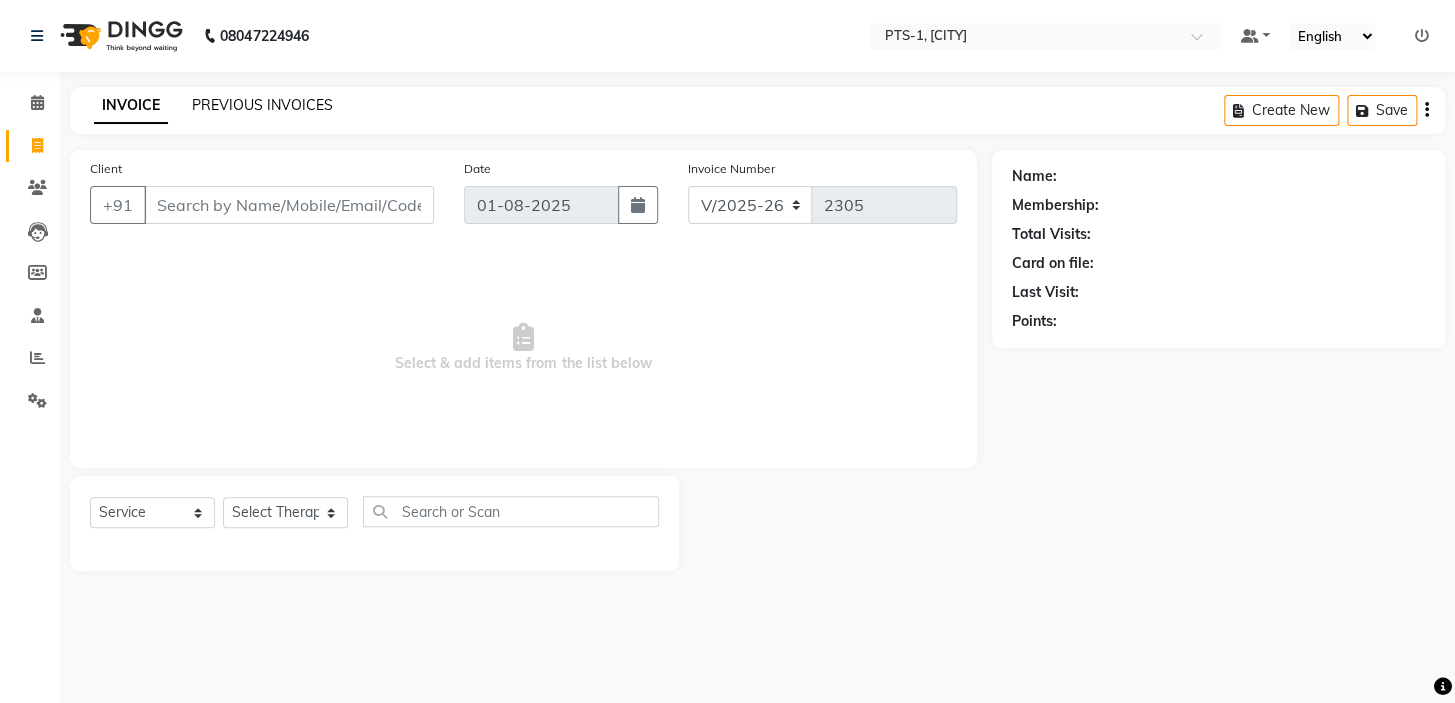 click on "PREVIOUS INVOICES" 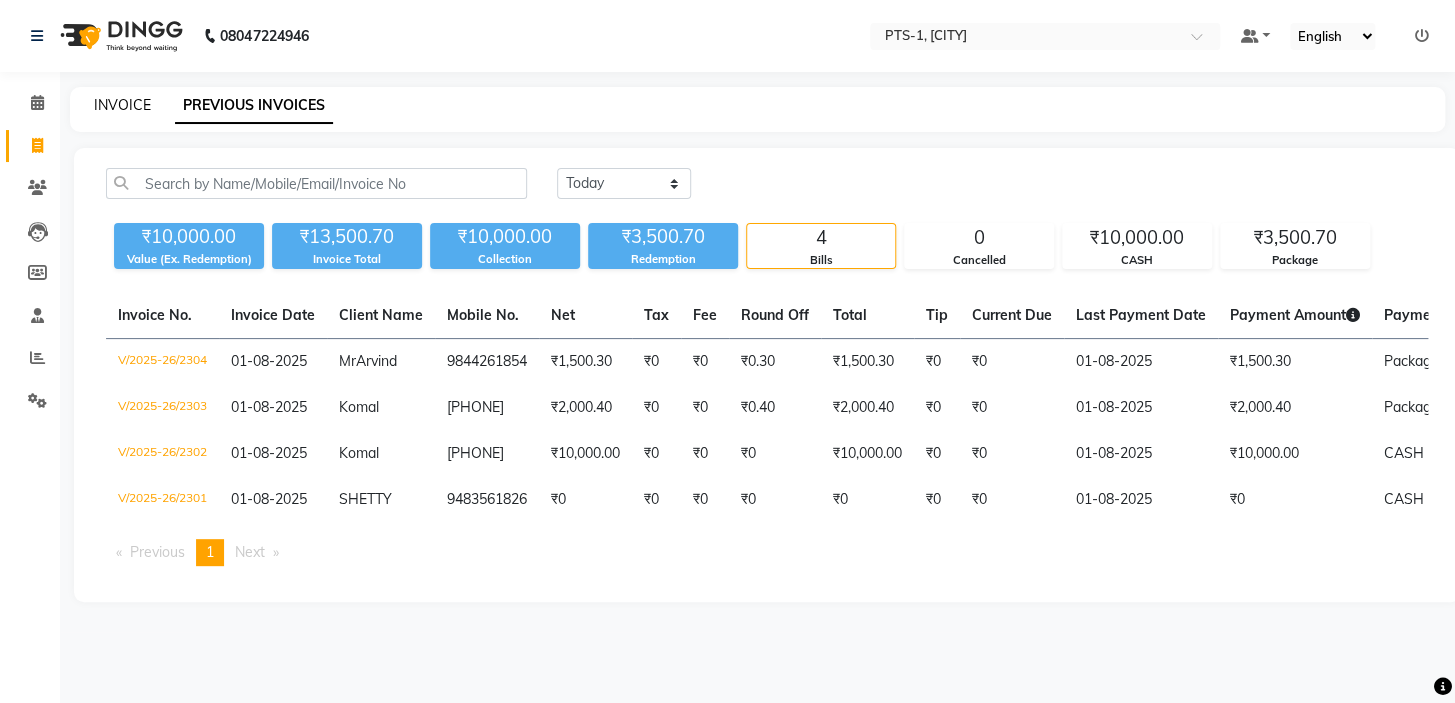 click on "INVOICE" 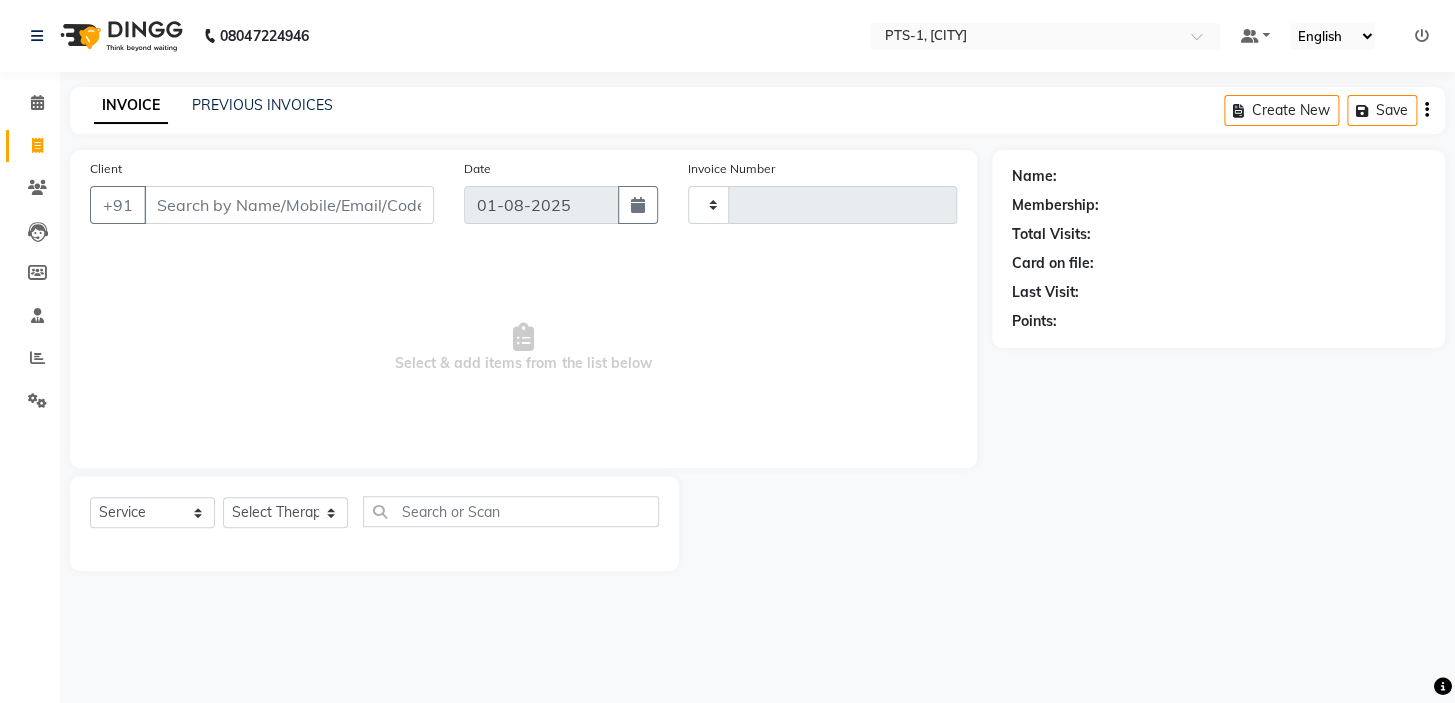 type on "2305" 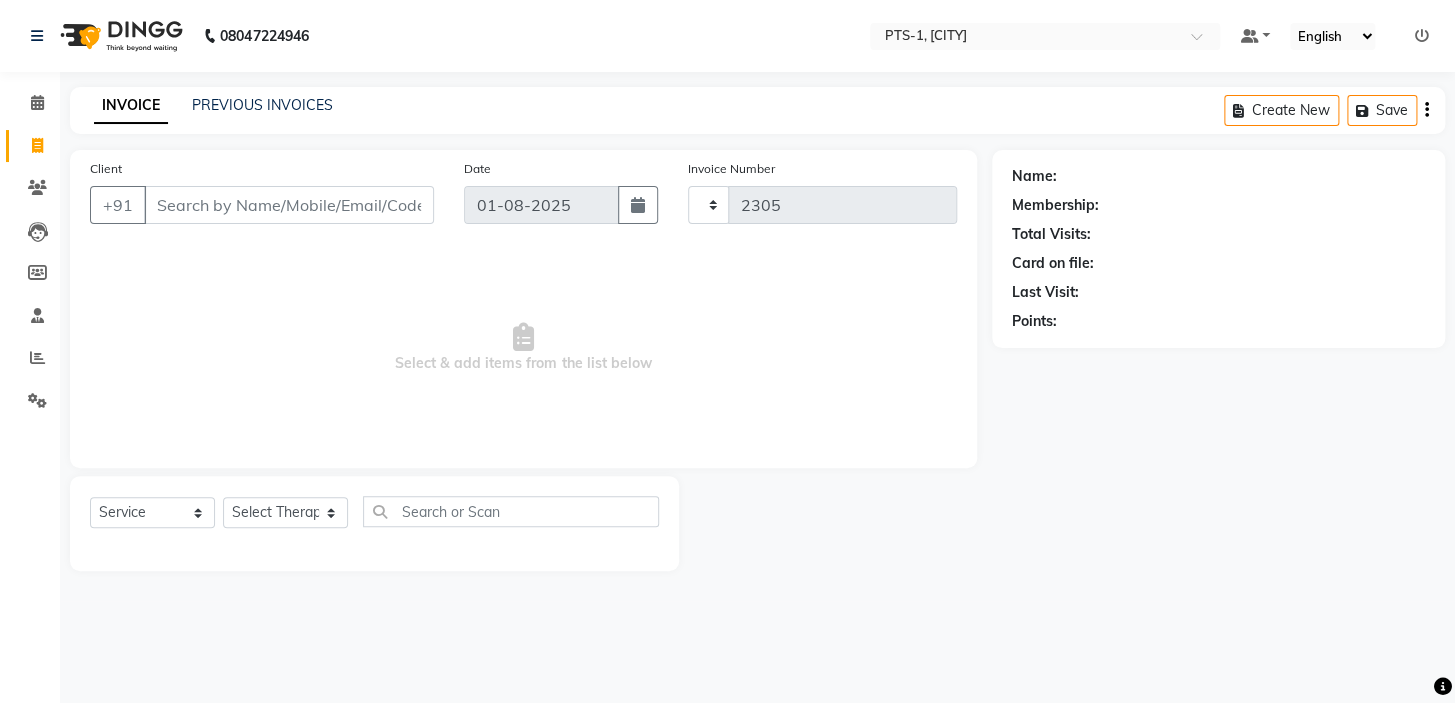 select on "5296" 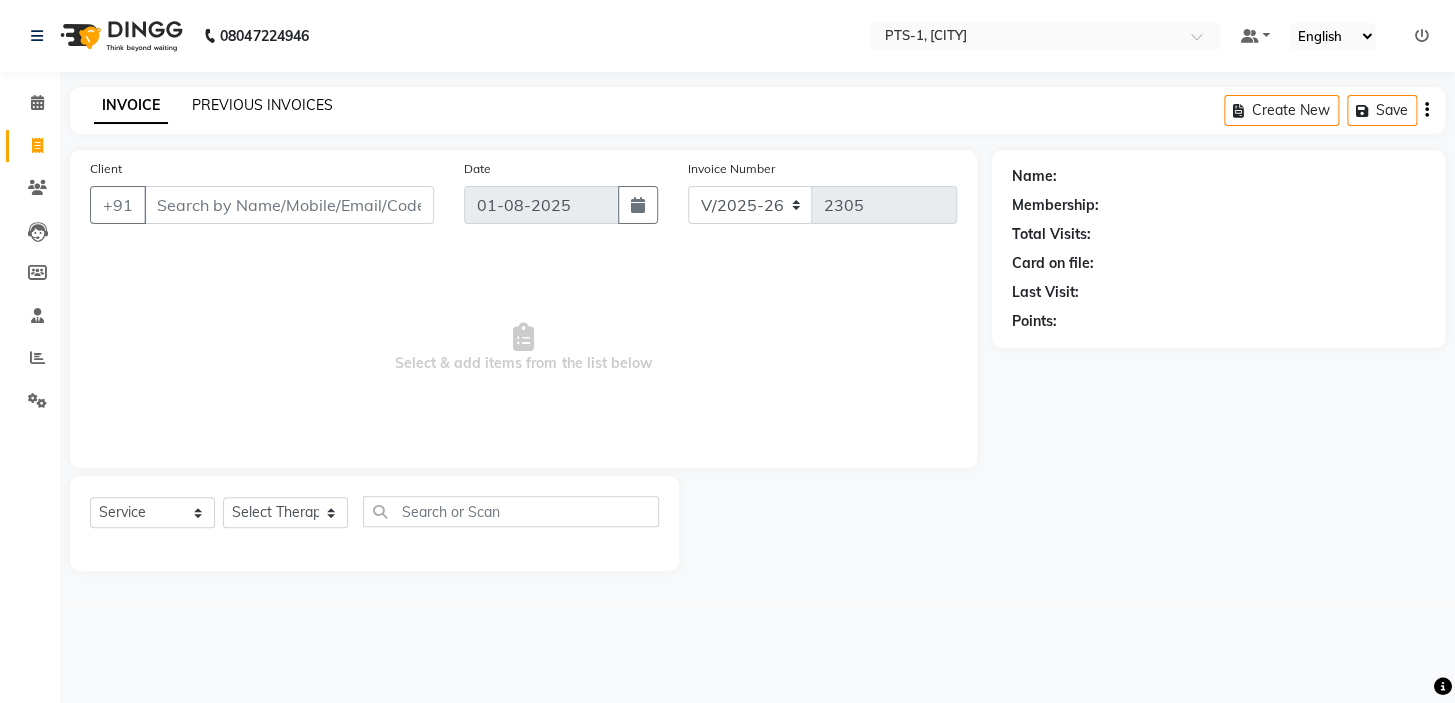 click on "PREVIOUS INVOICES" 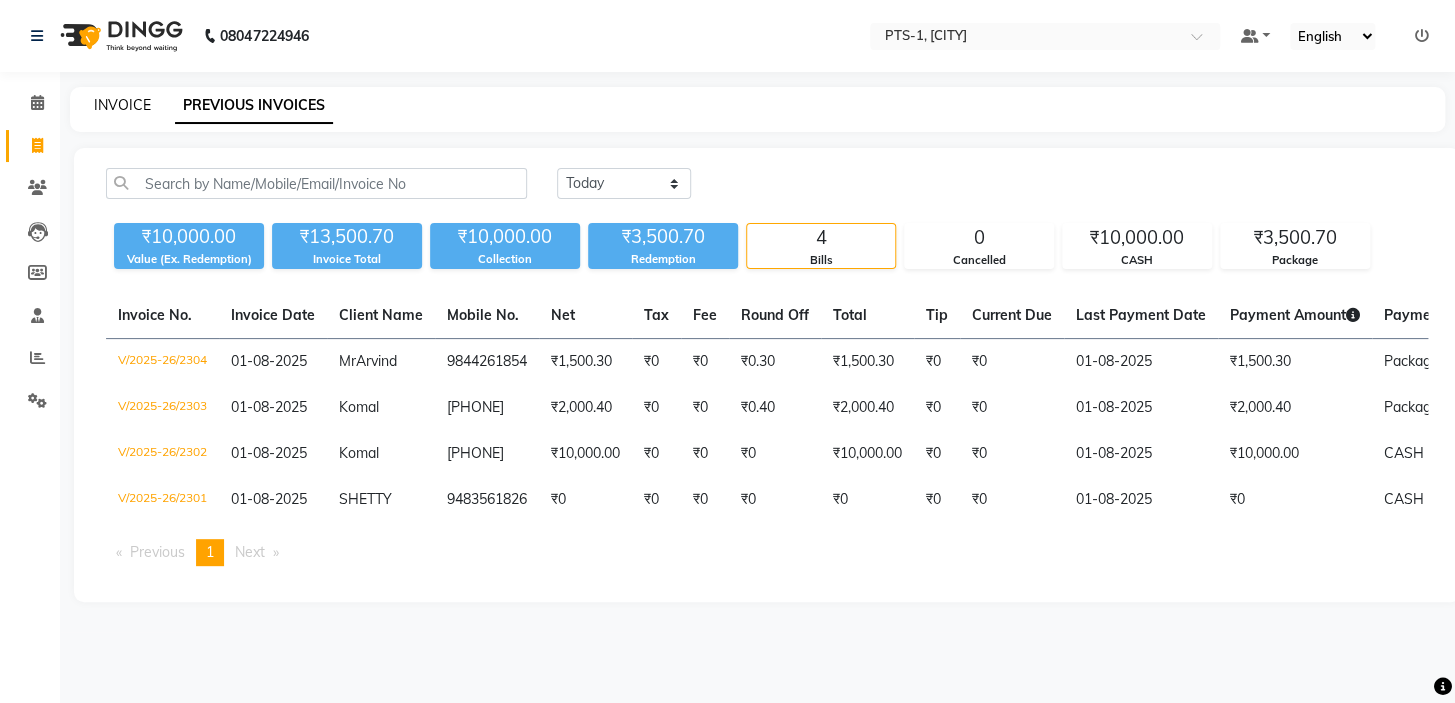 click on "INVOICE" 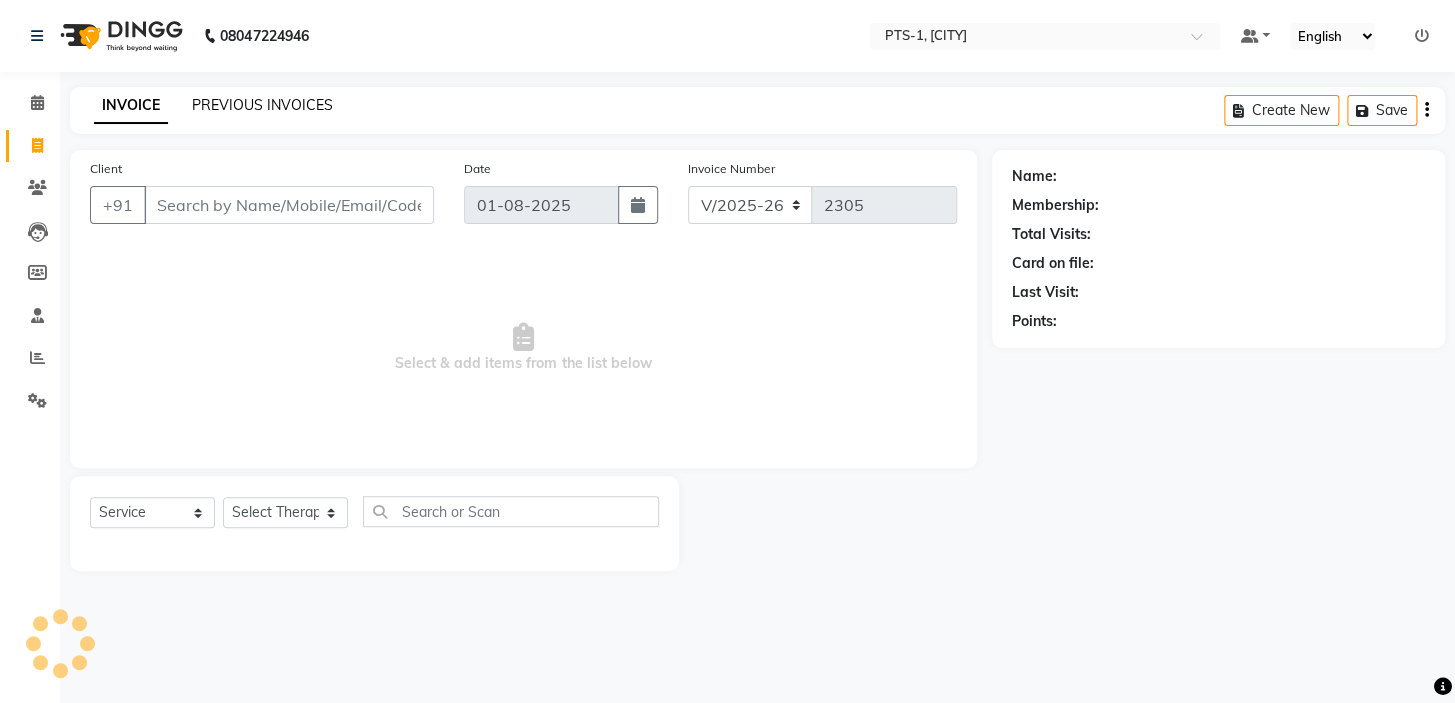click on "PREVIOUS INVOICES" 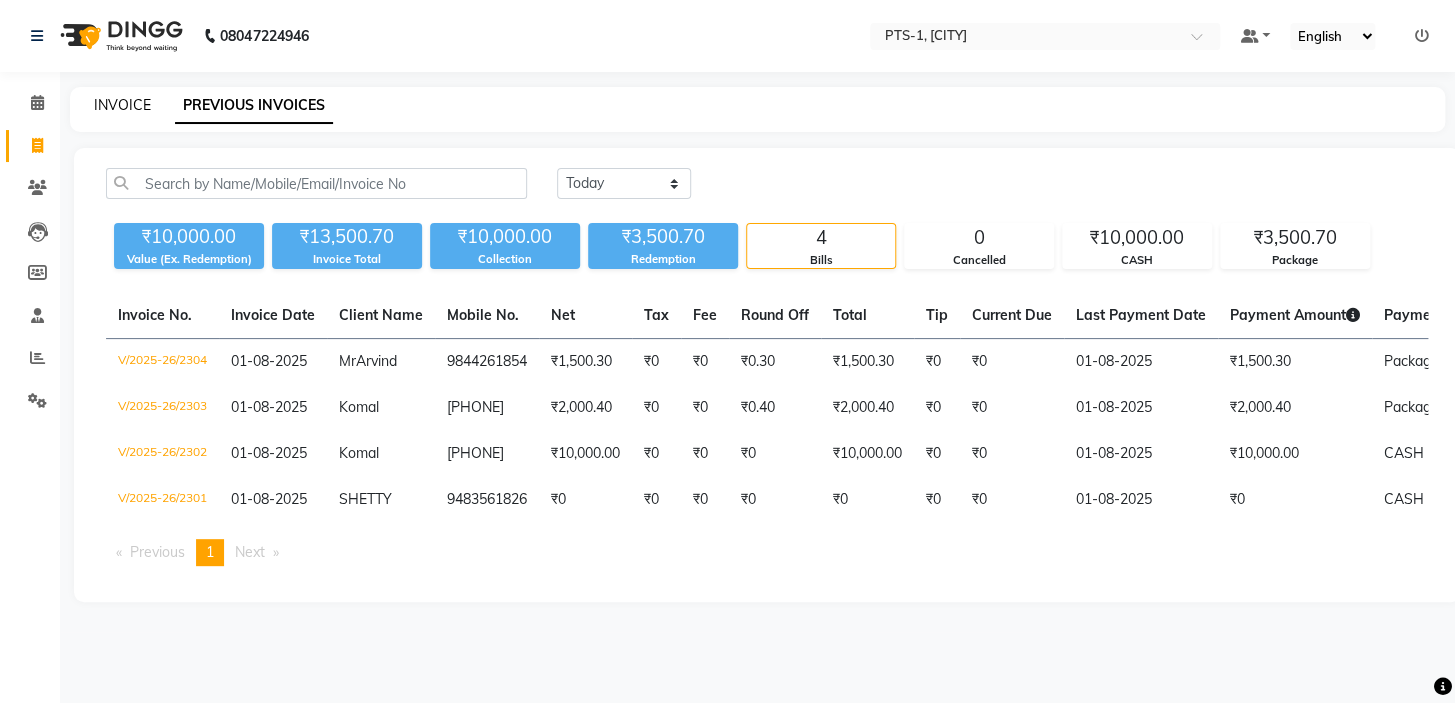 click on "INVOICE" 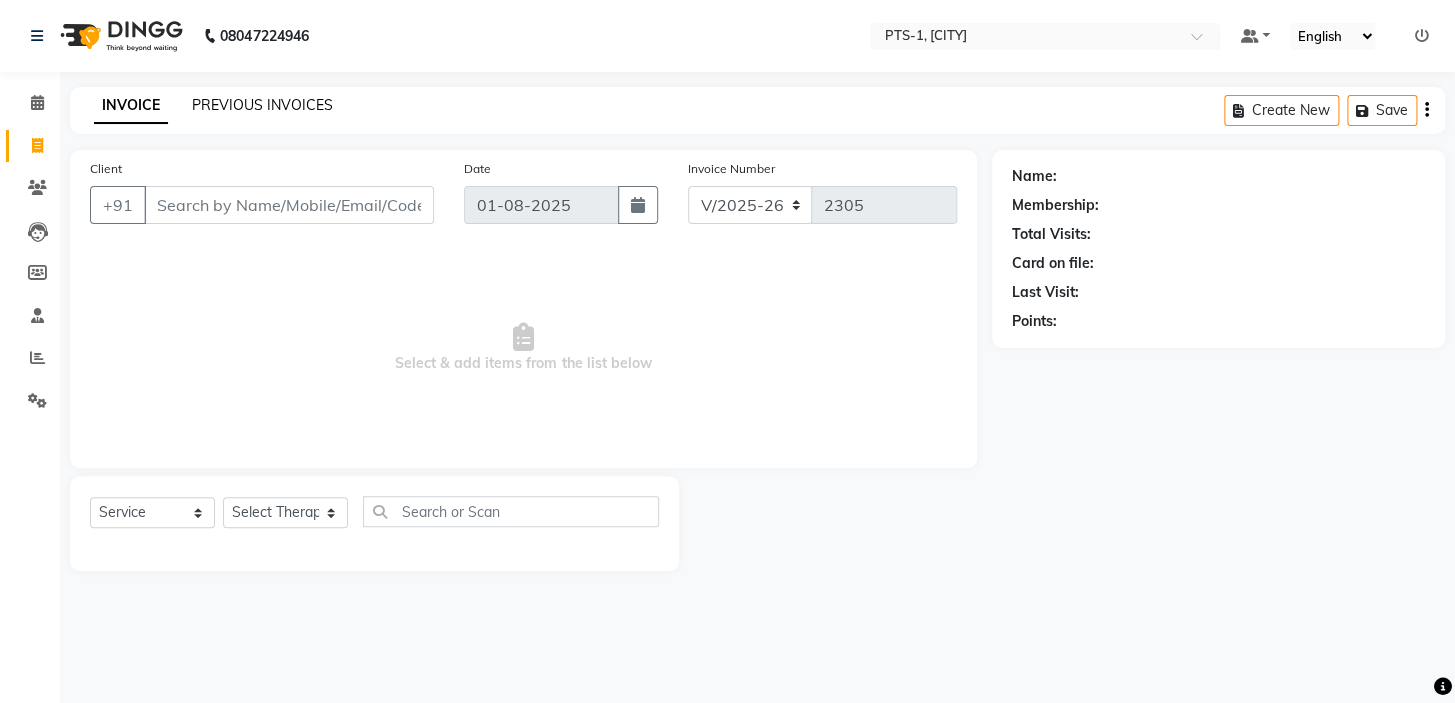 click on "PREVIOUS INVOICES" 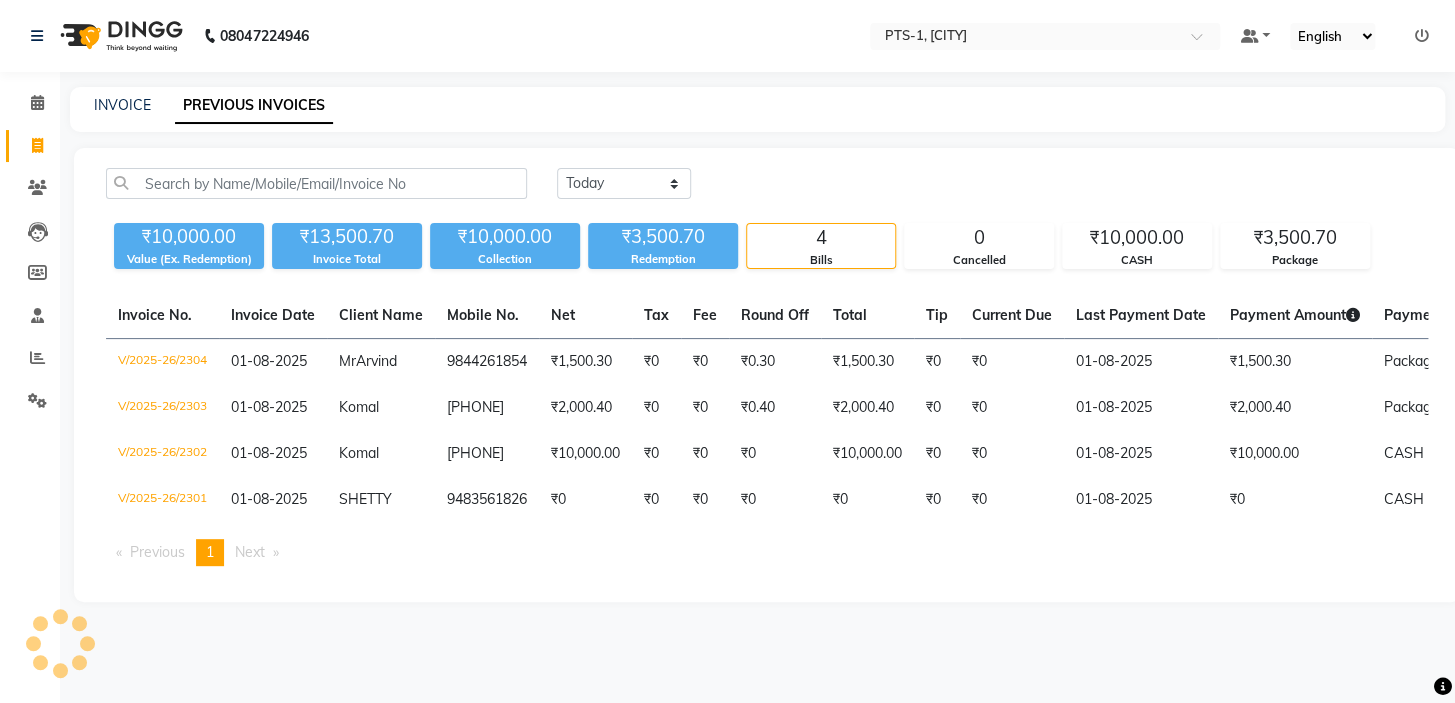 click on "INVOICE" 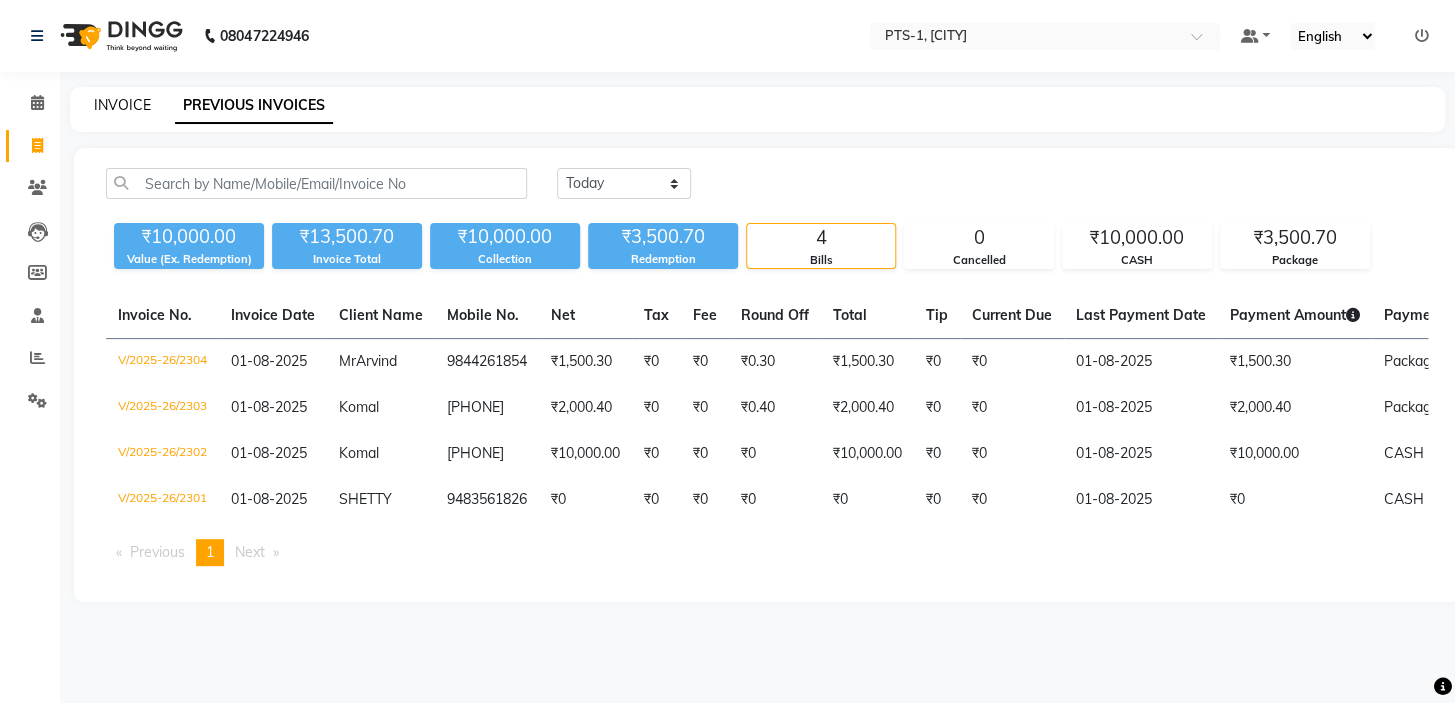 click on "INVOICE" 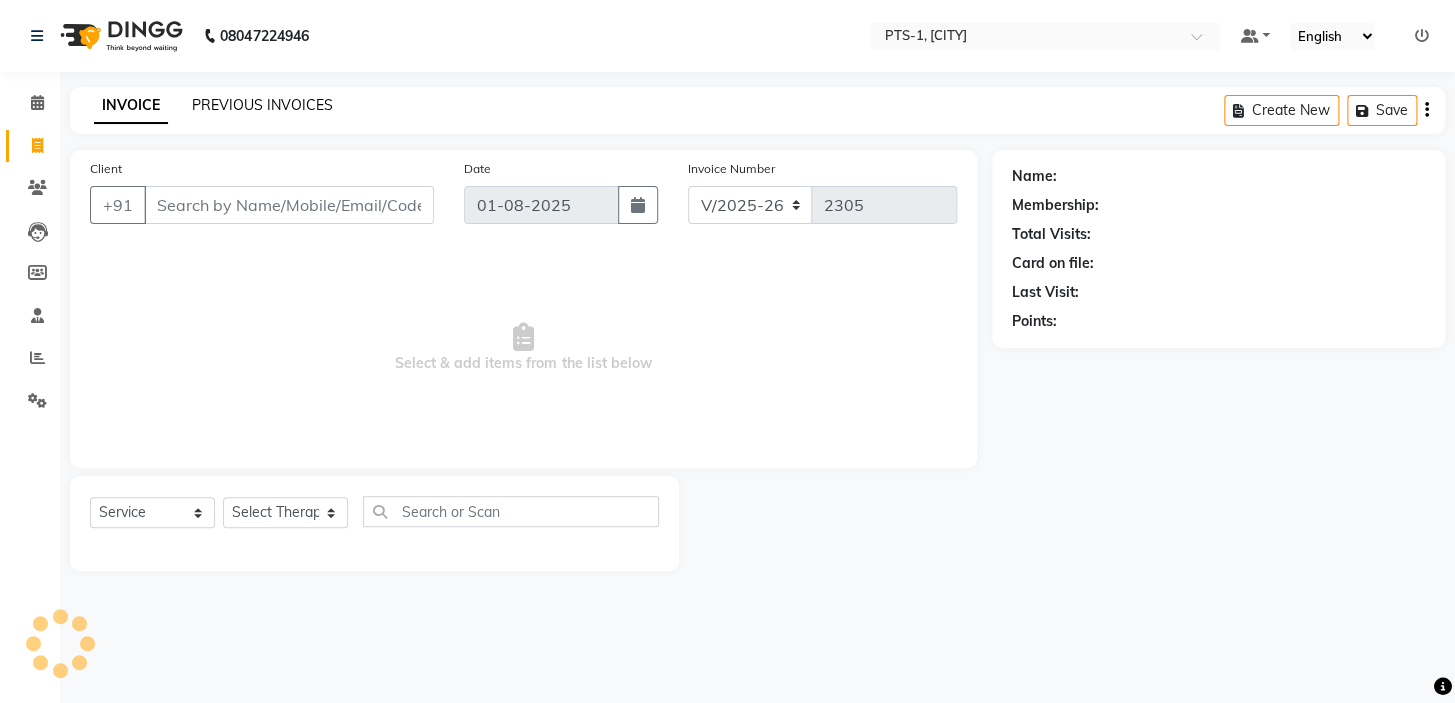 click on "PREVIOUS INVOICES" 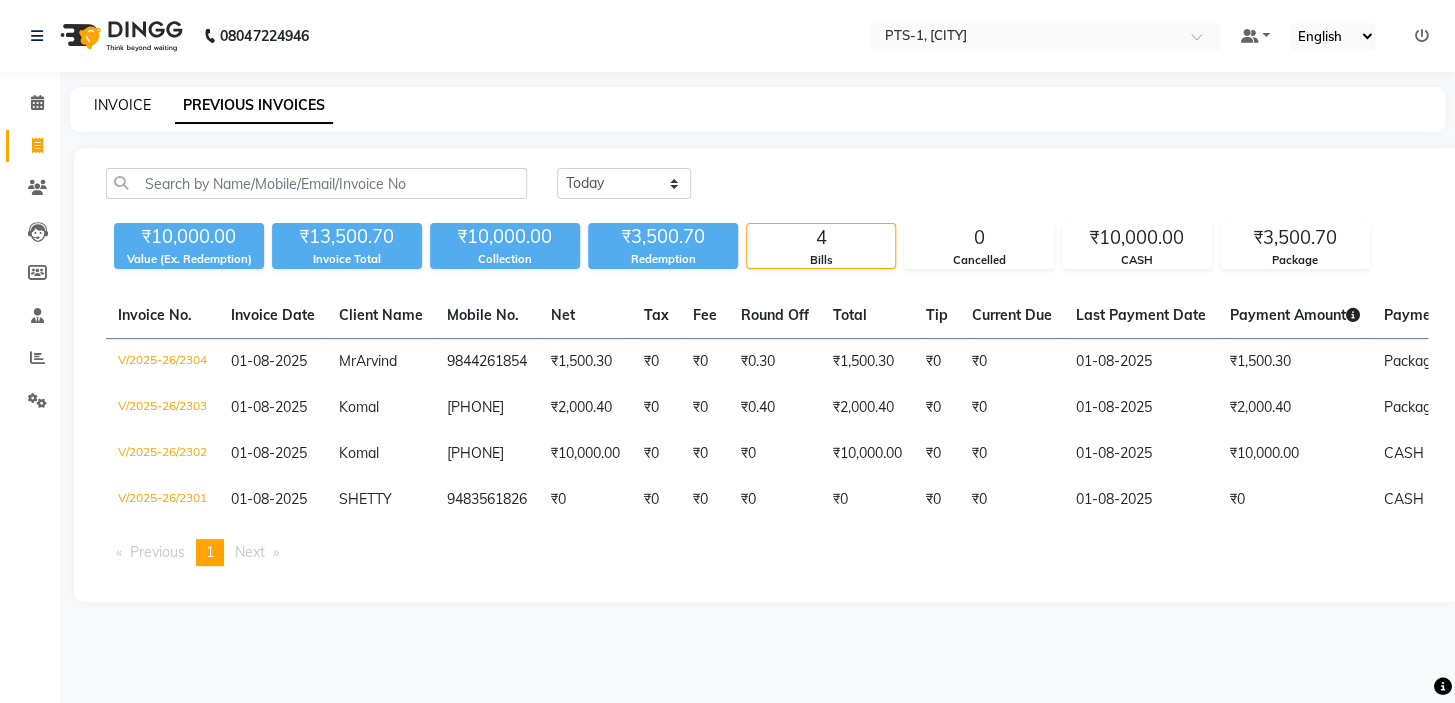 click on "INVOICE" 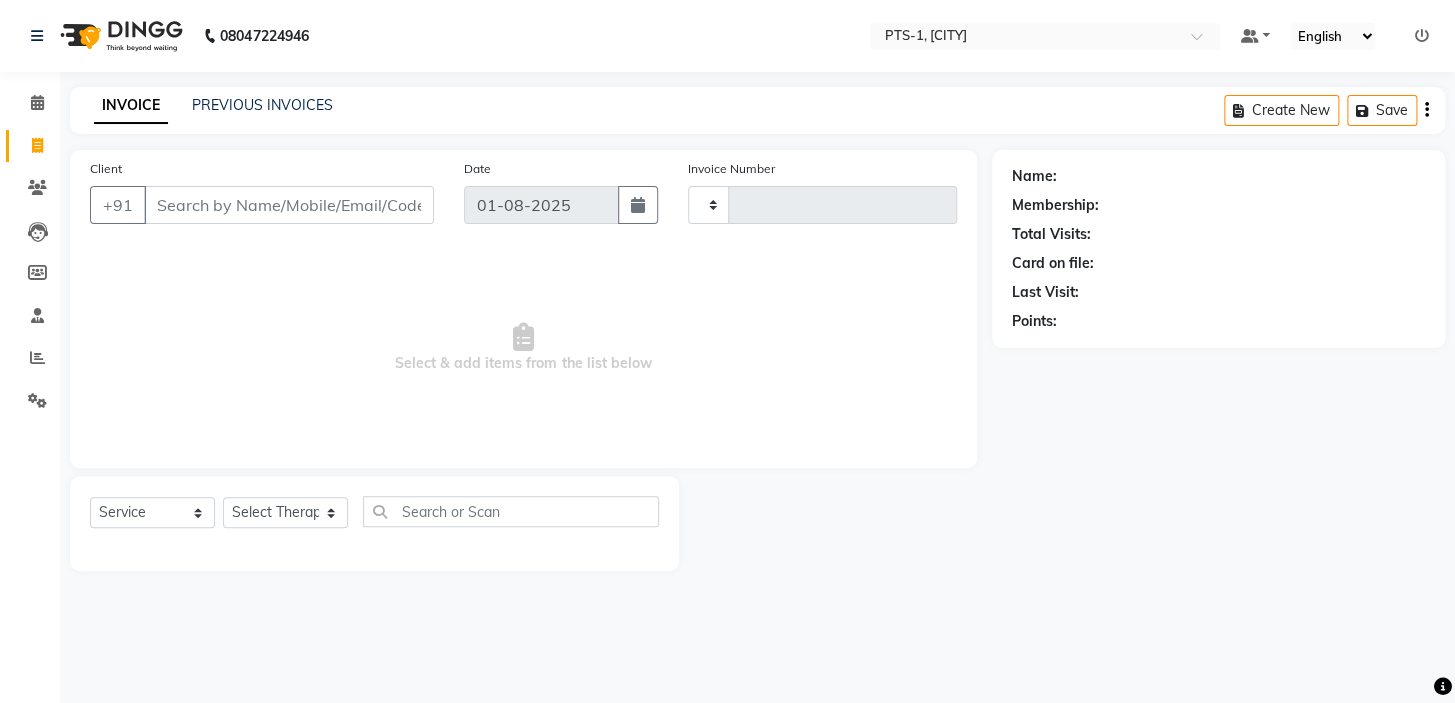 type on "2305" 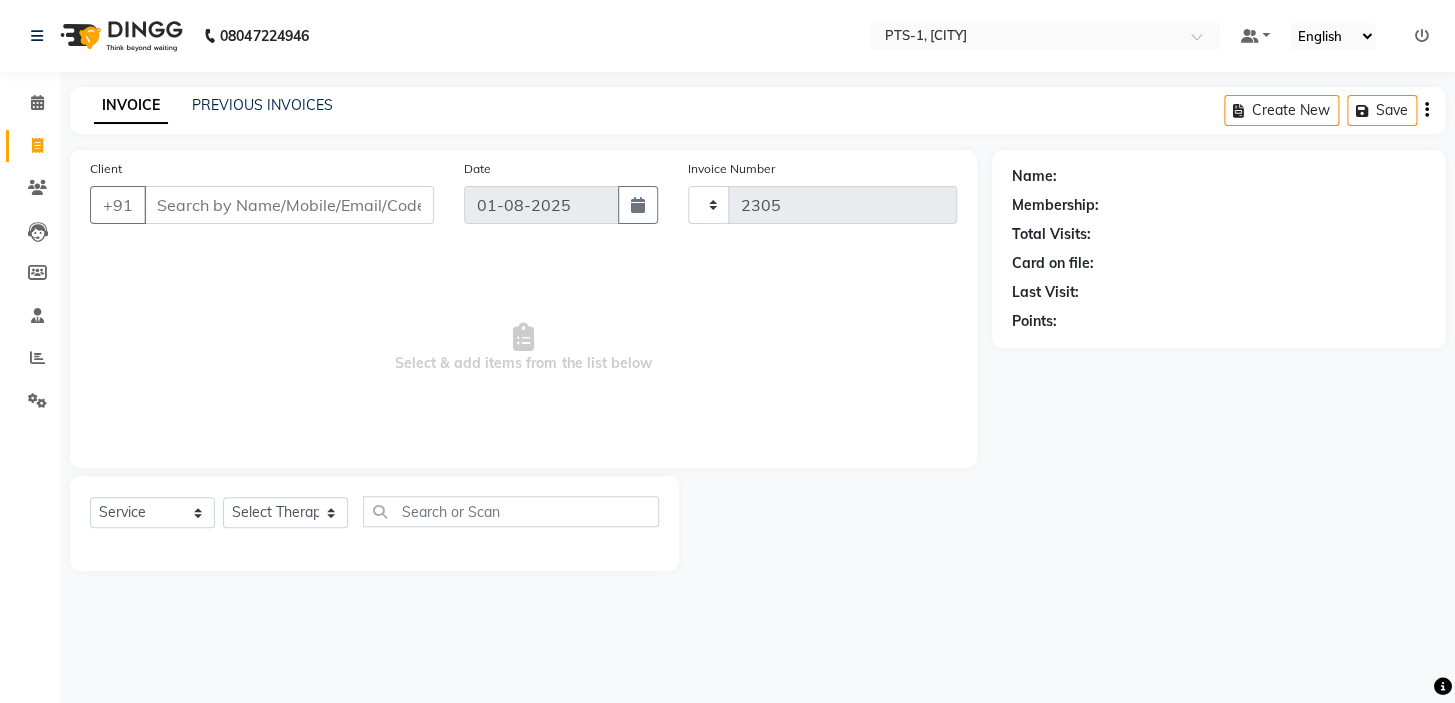 select on "5296" 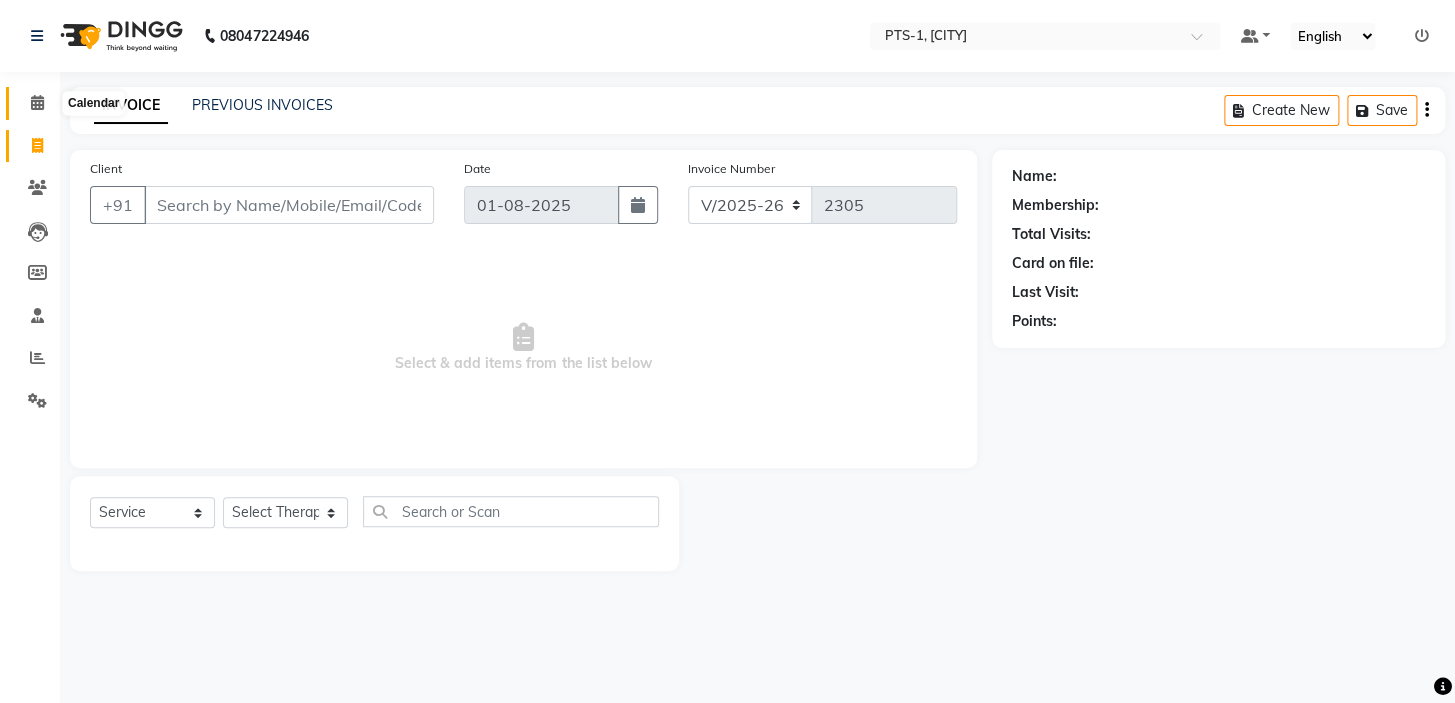 click 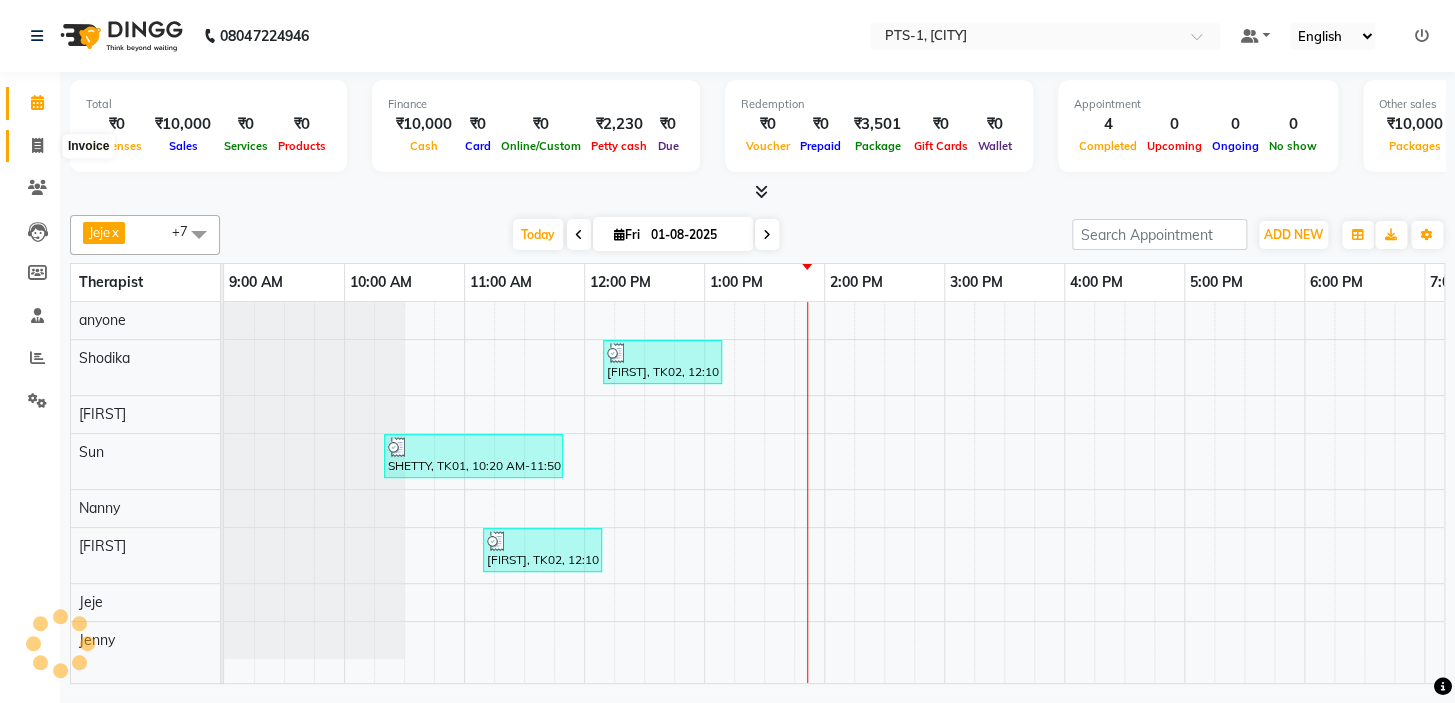 scroll, scrollTop: 0, scrollLeft: 0, axis: both 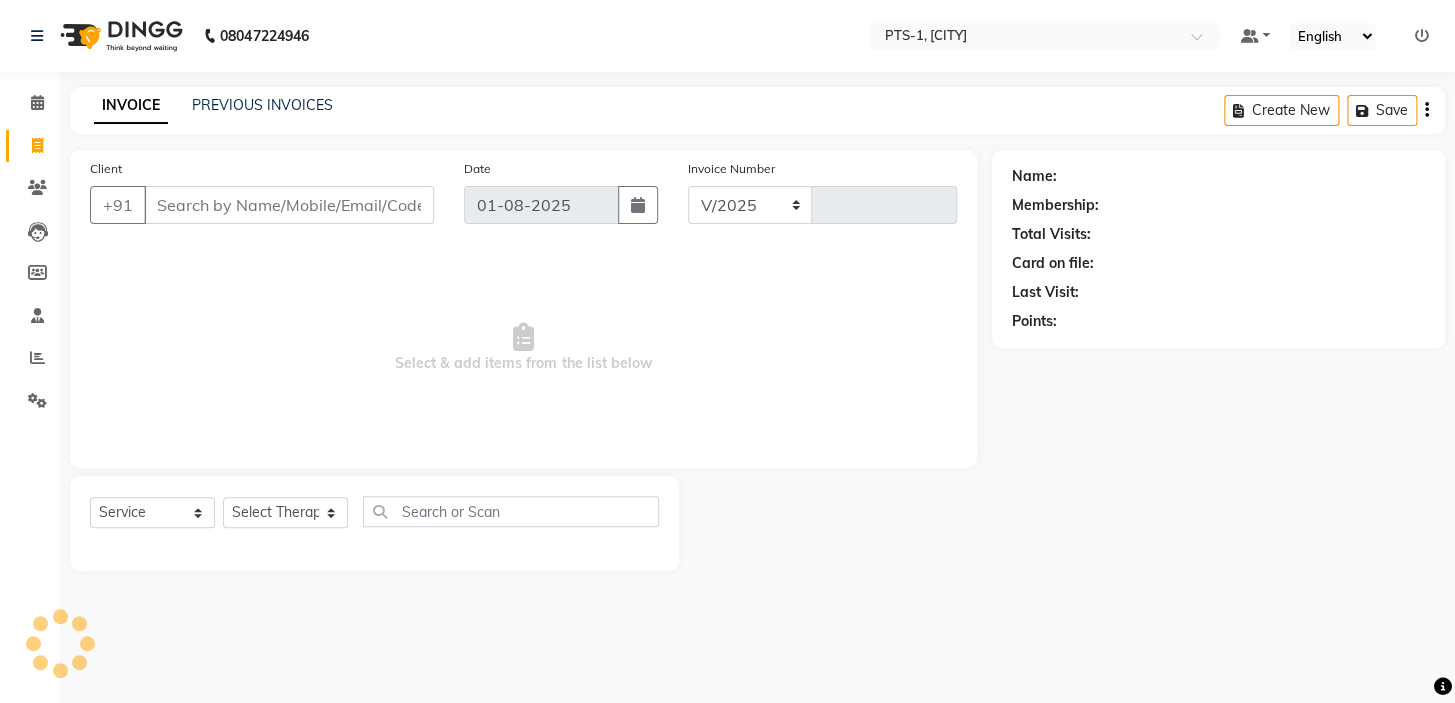 select on "5296" 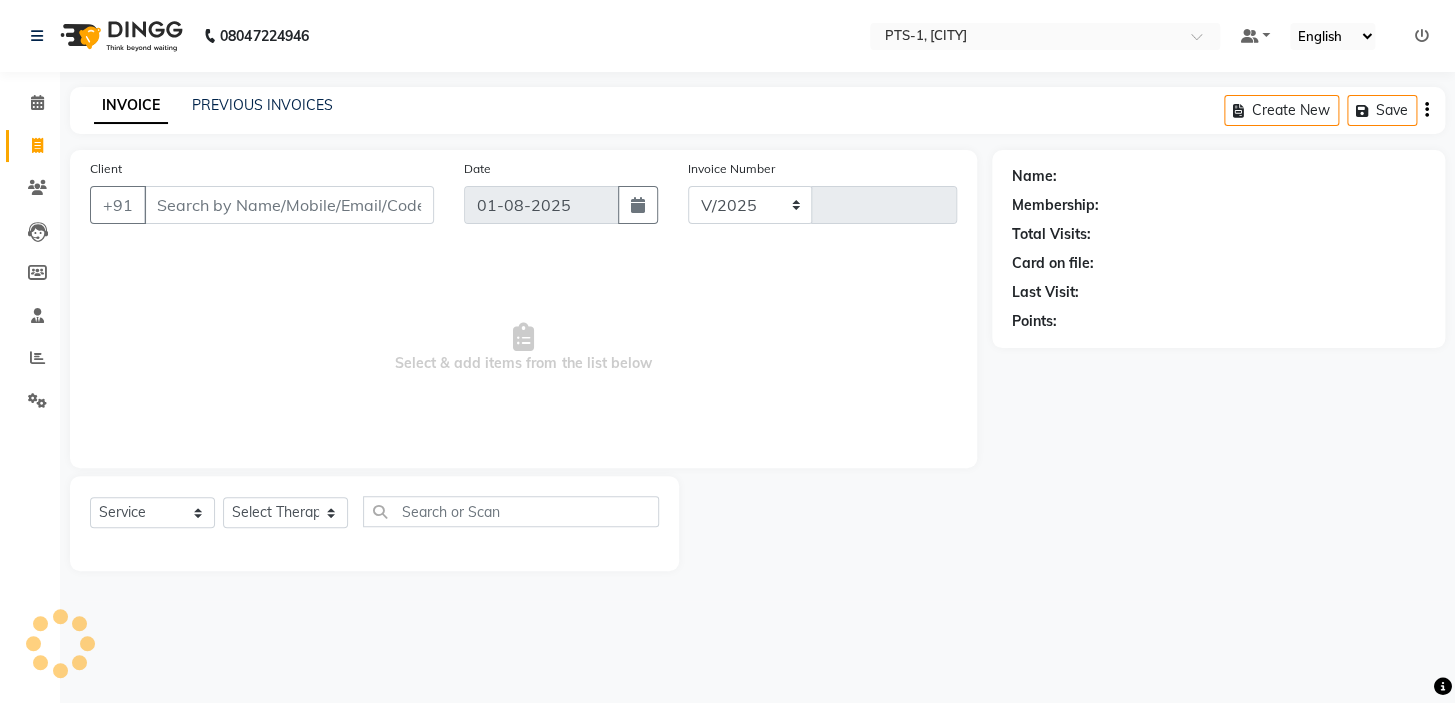 type on "2305" 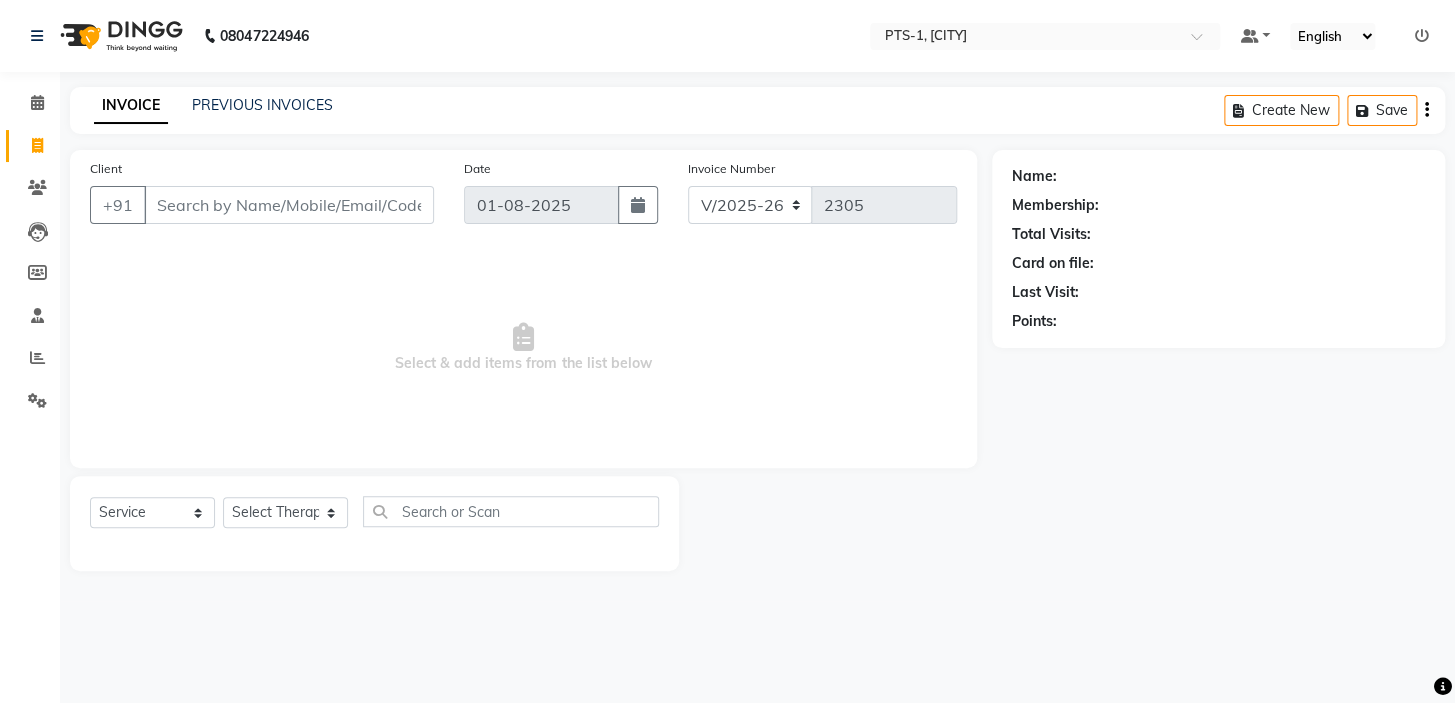 click on "PREVIOUS INVOICES" 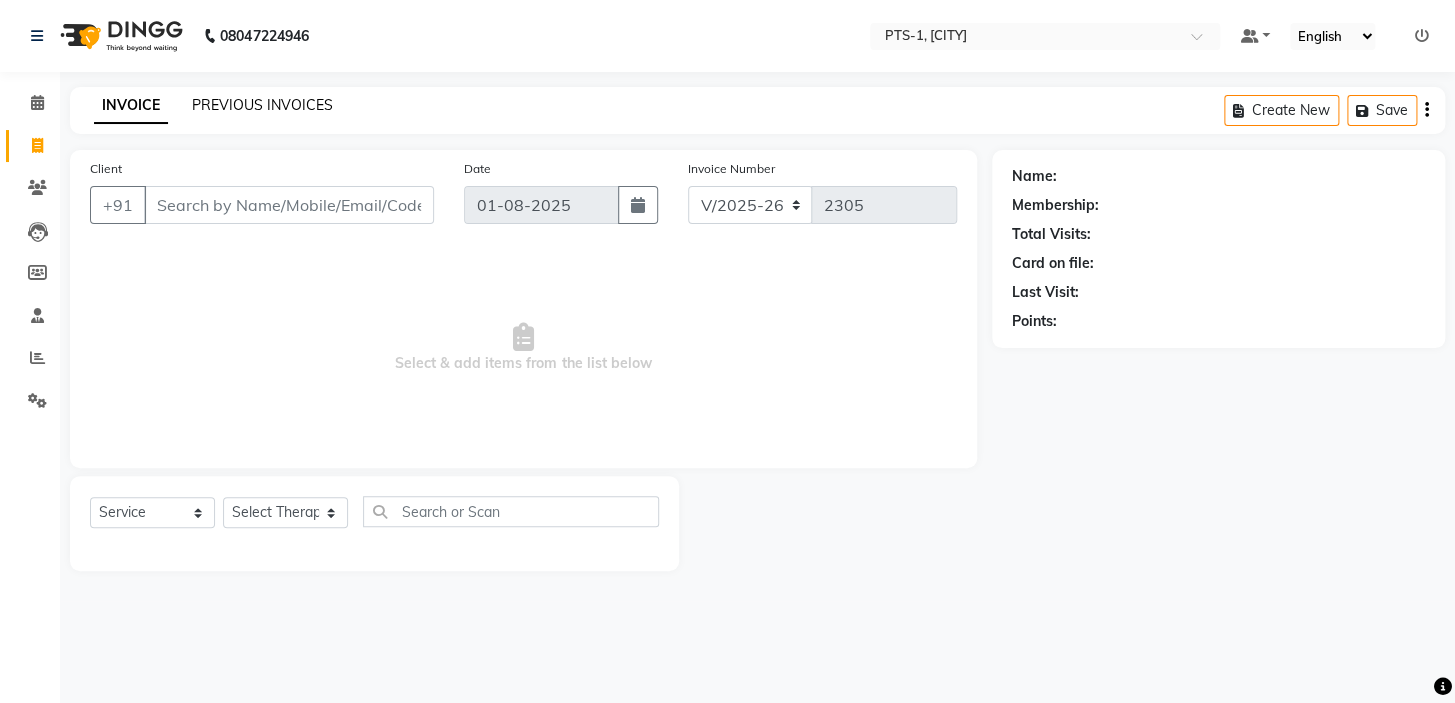 click on "PREVIOUS INVOICES" 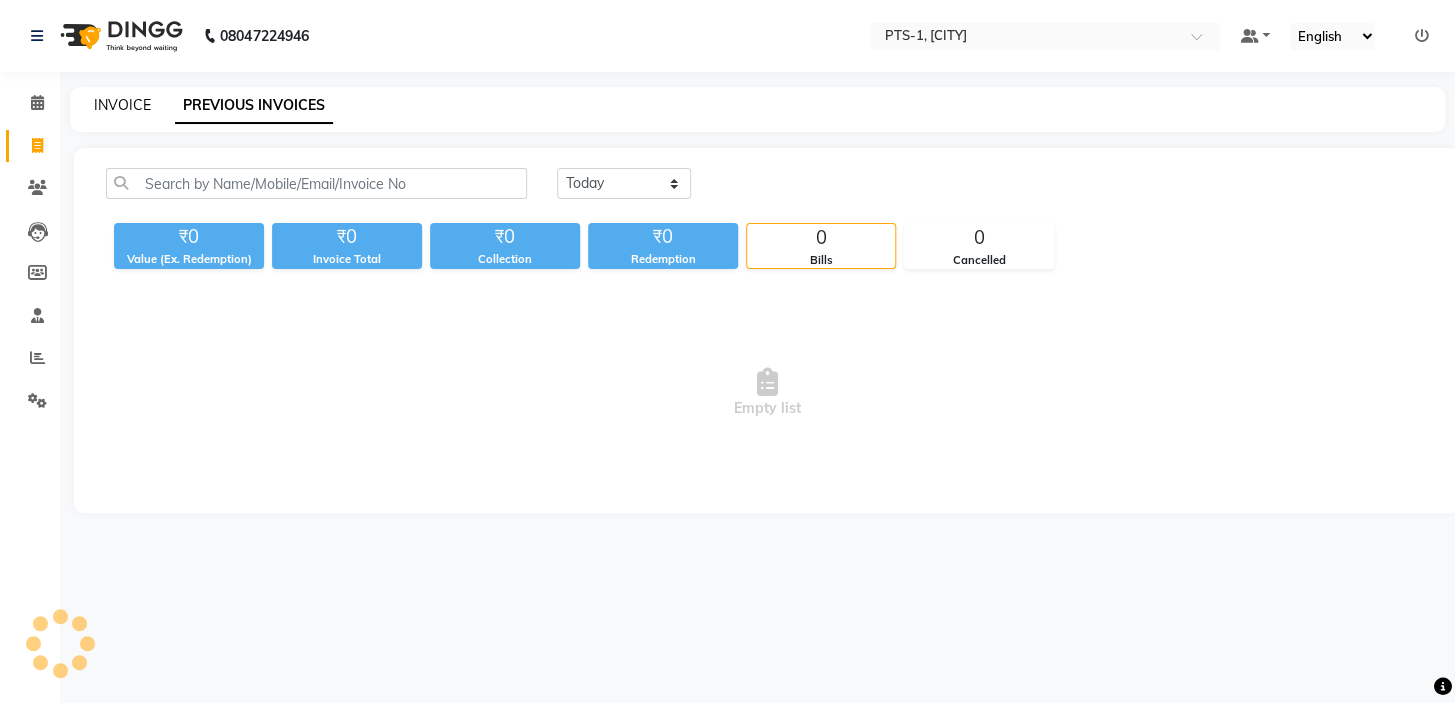 click on "INVOICE" 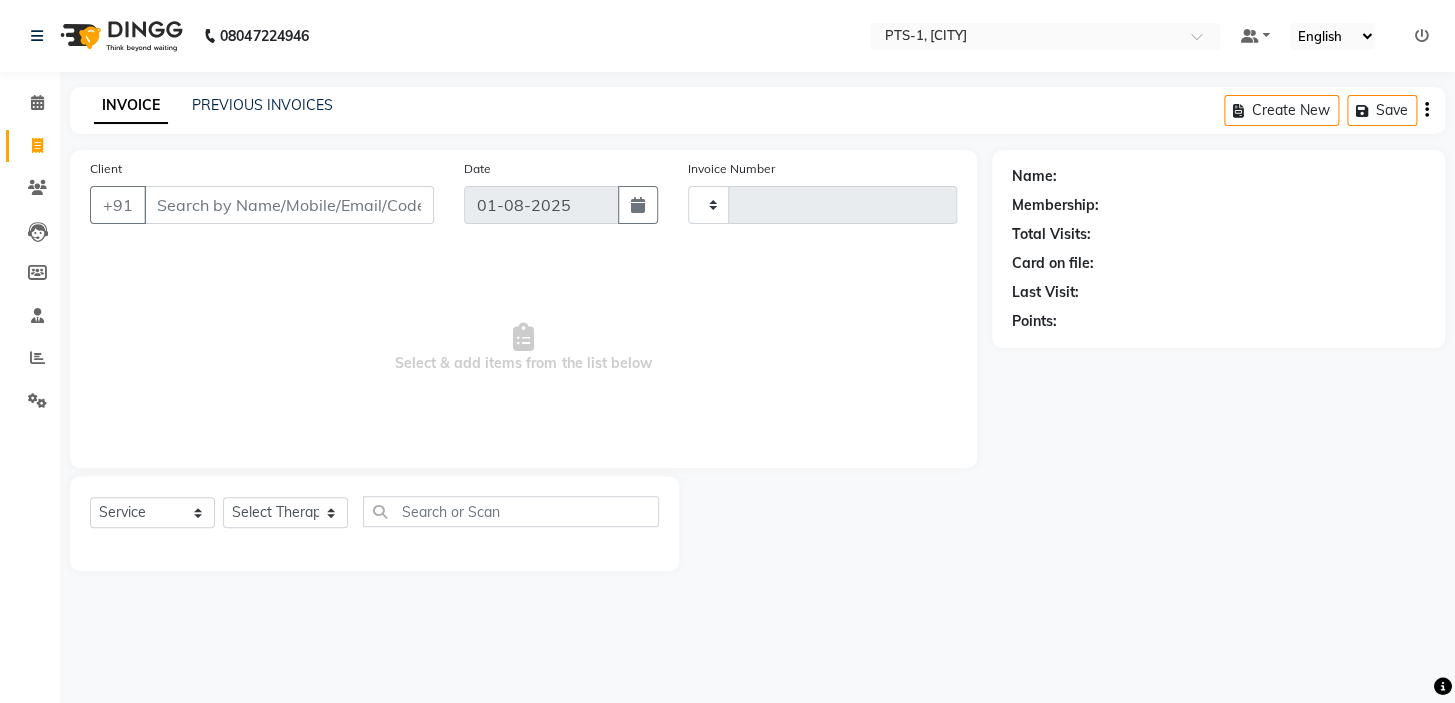 type on "2305" 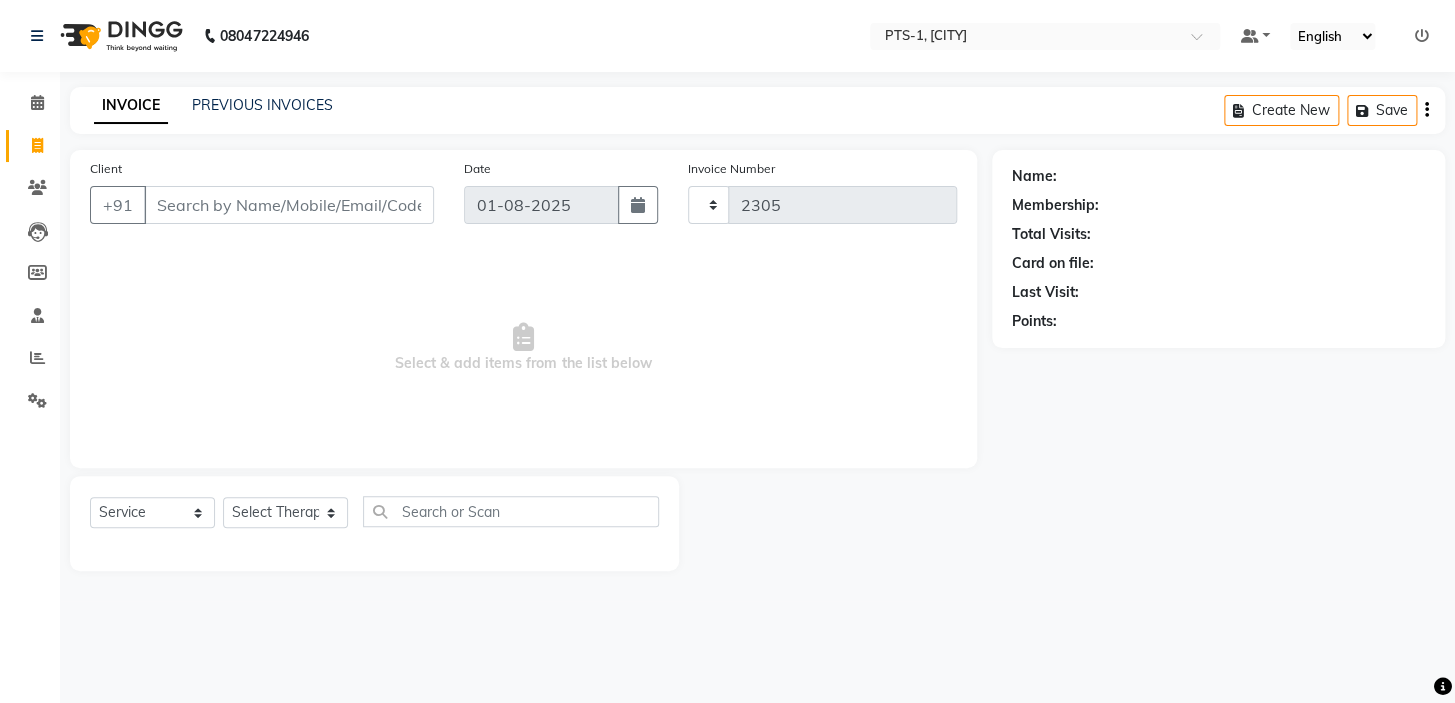 select on "5296" 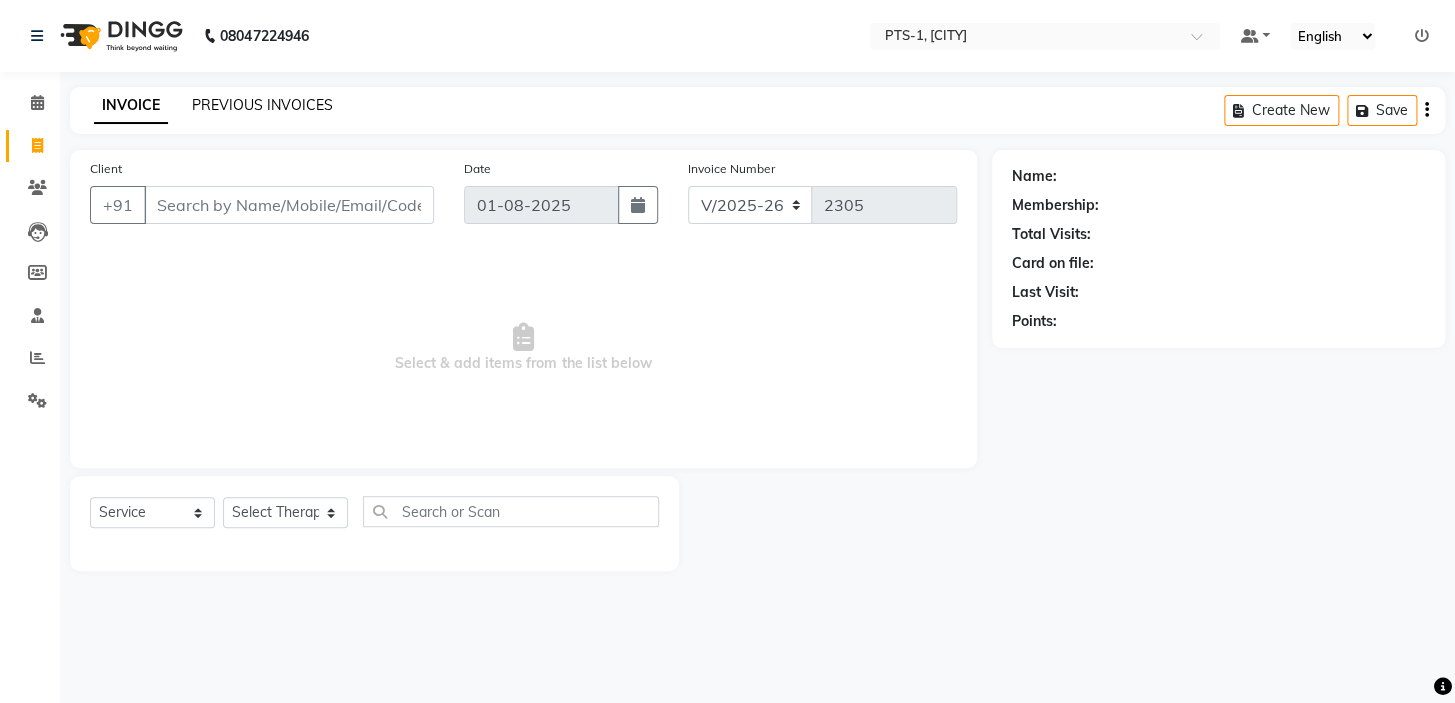 click on "PREVIOUS INVOICES" 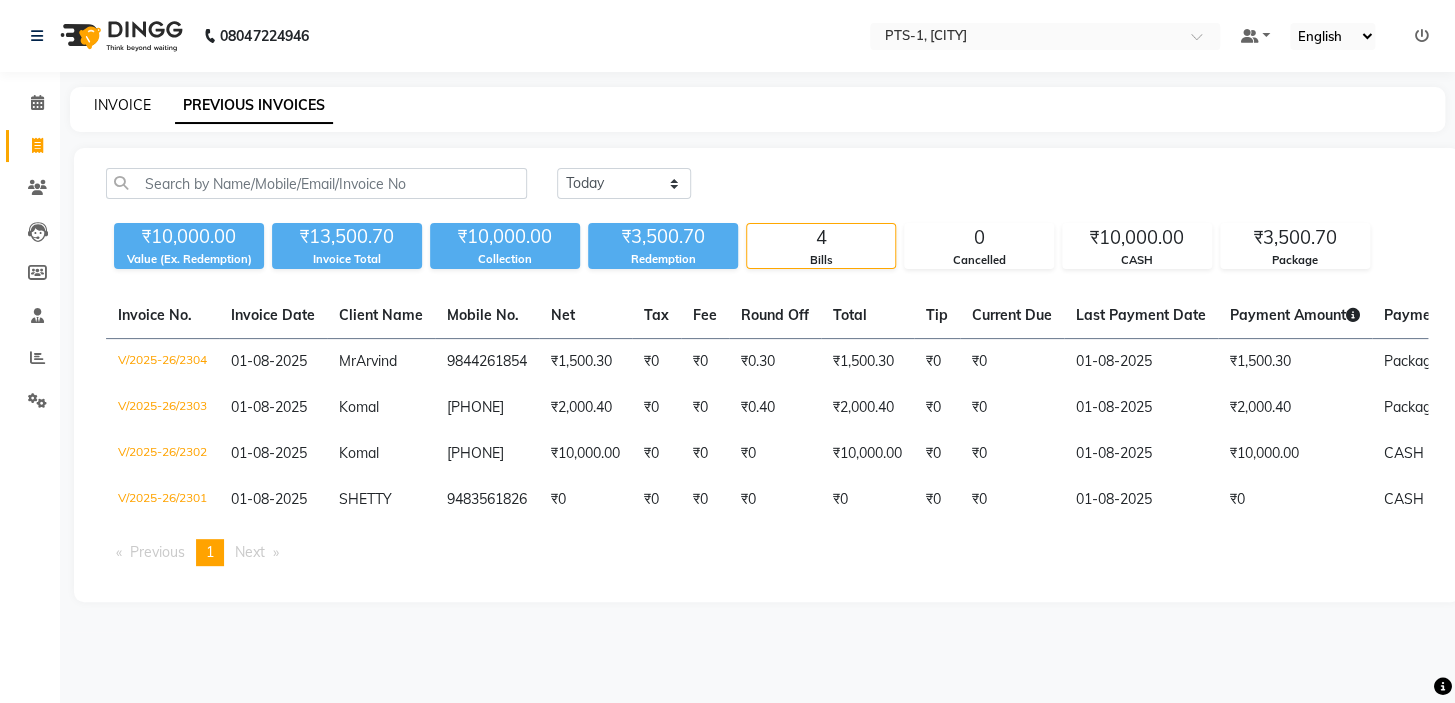 click on "INVOICE" 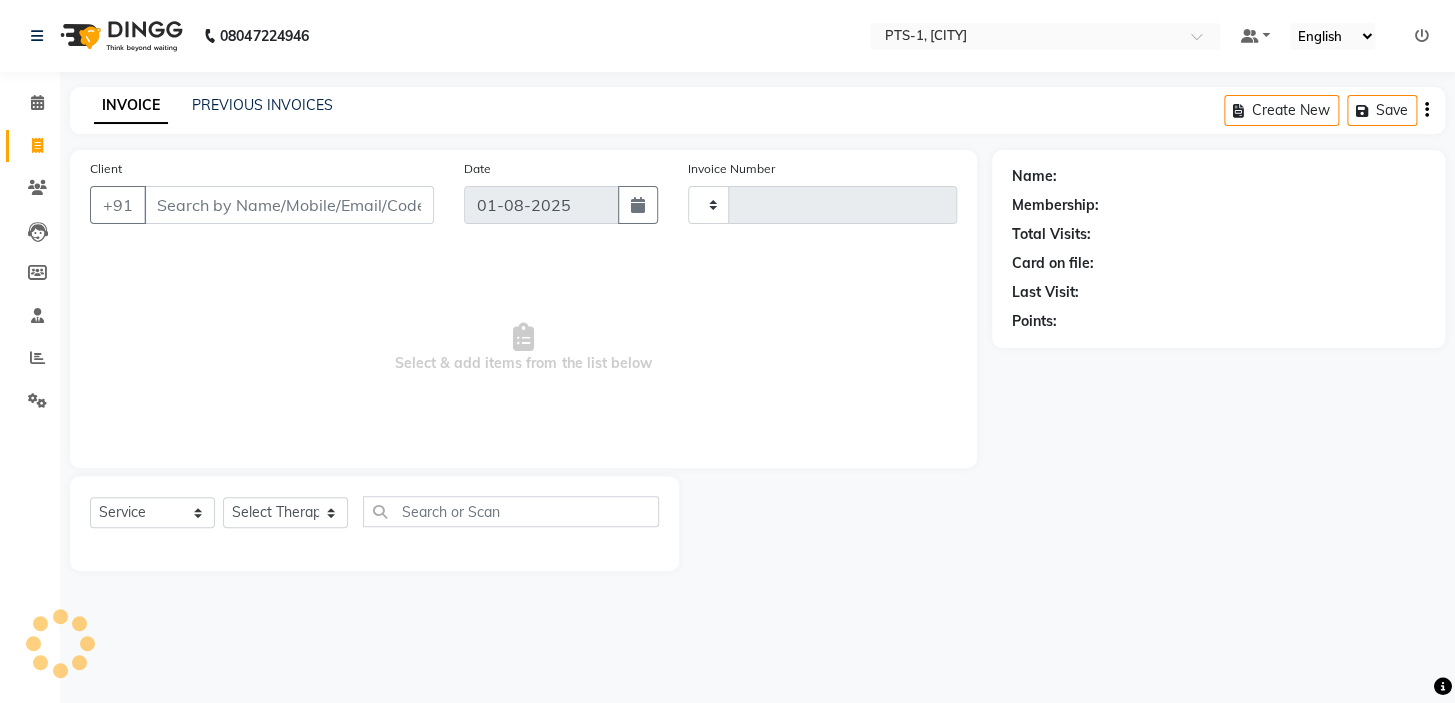 type on "2305" 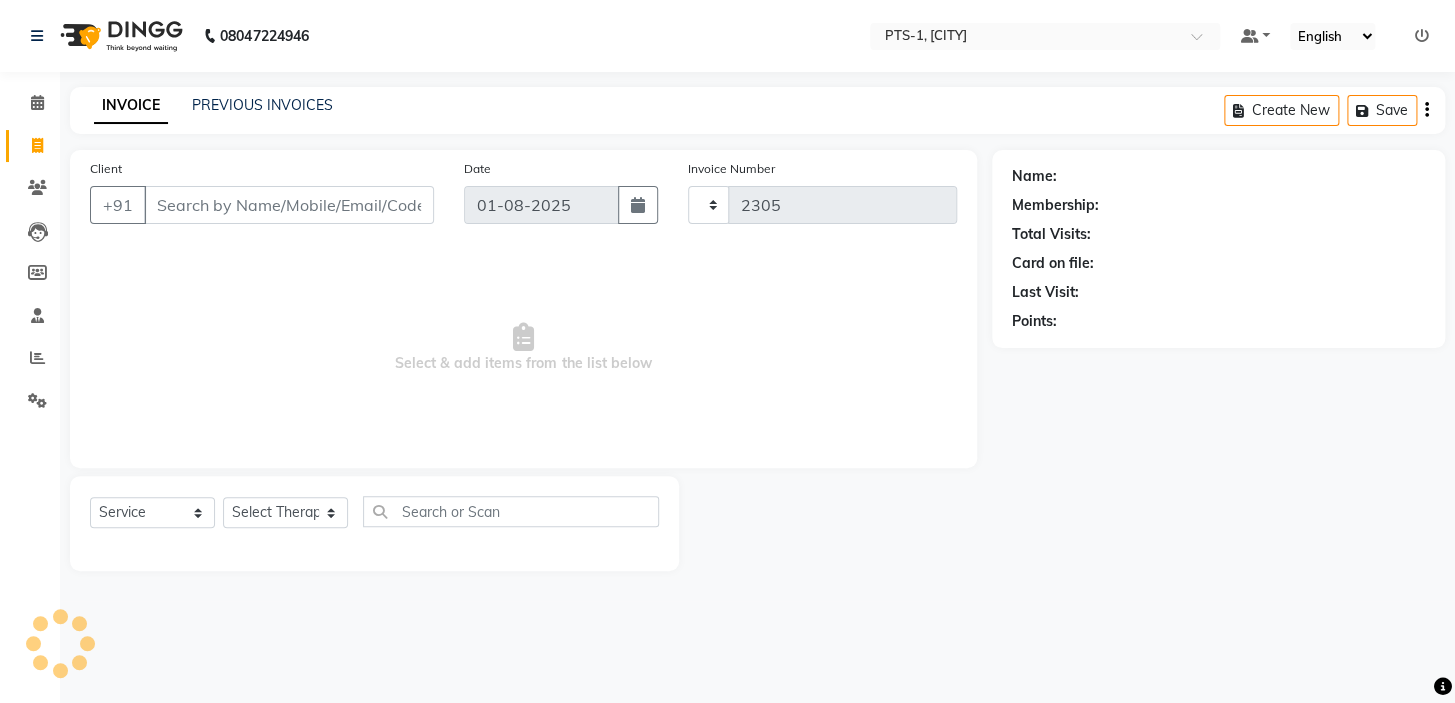 select on "5296" 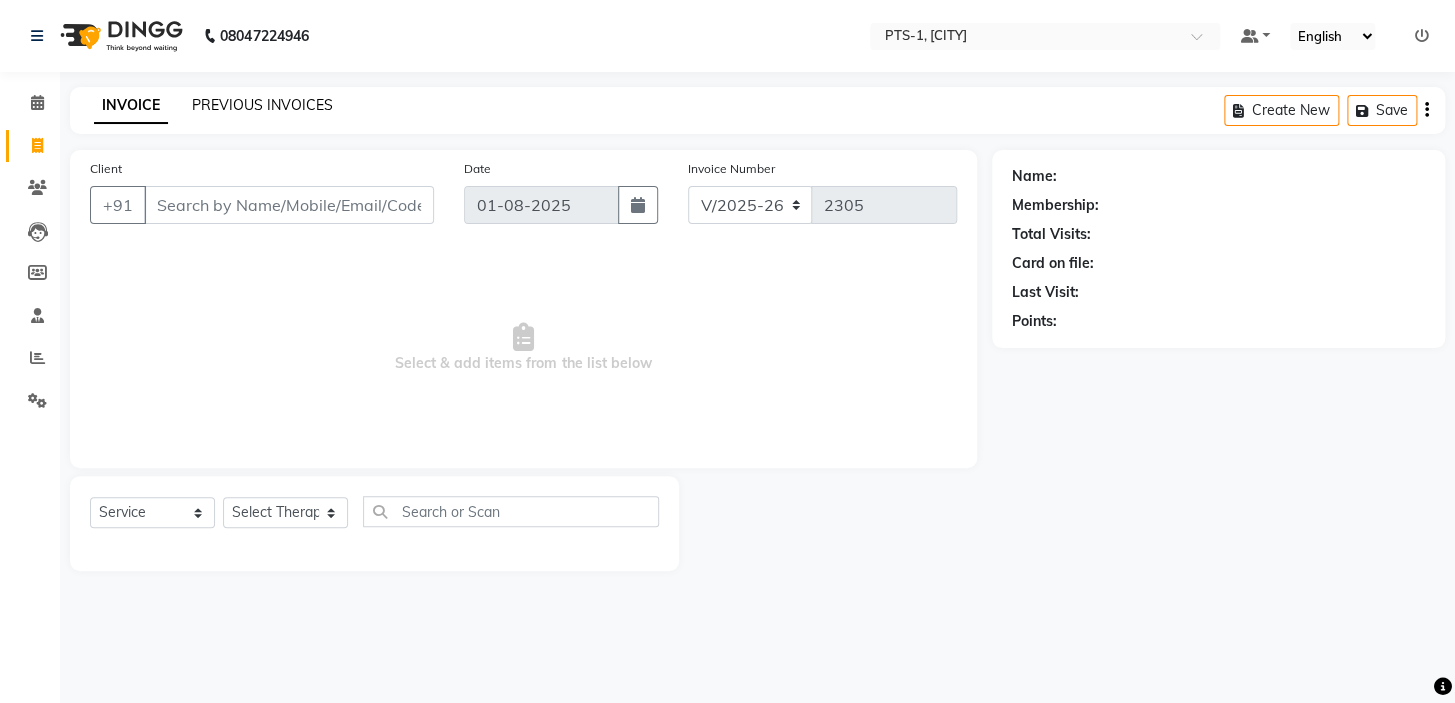 click on "PREVIOUS INVOICES" 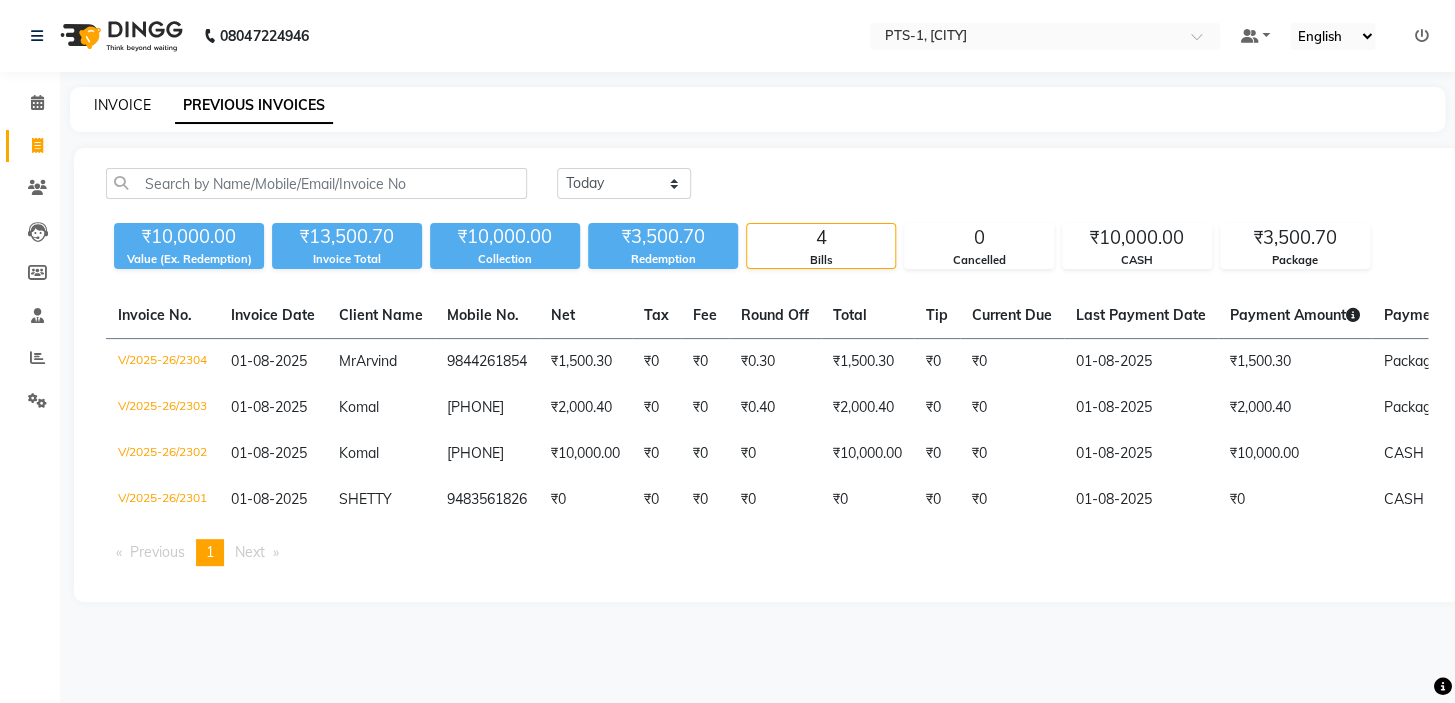 click on "INVOICE" 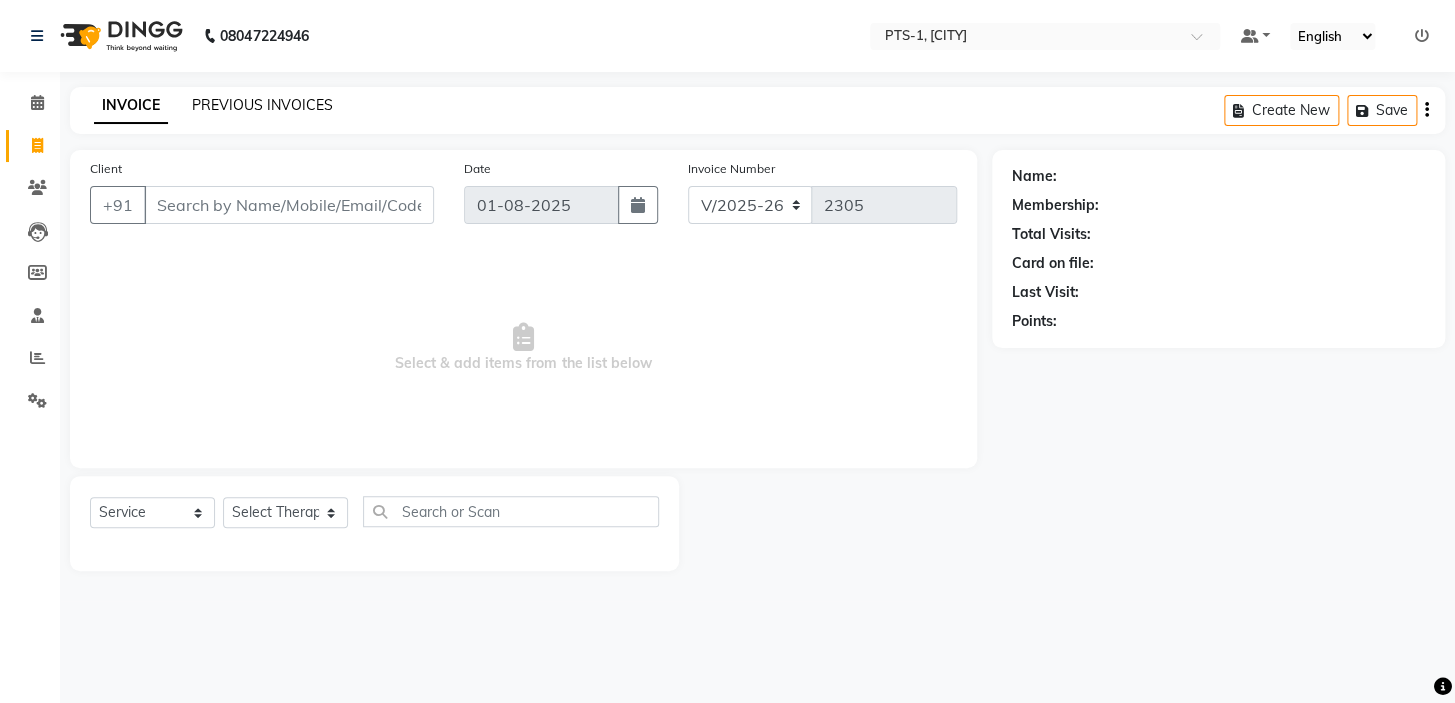 click on "PREVIOUS INVOICES" 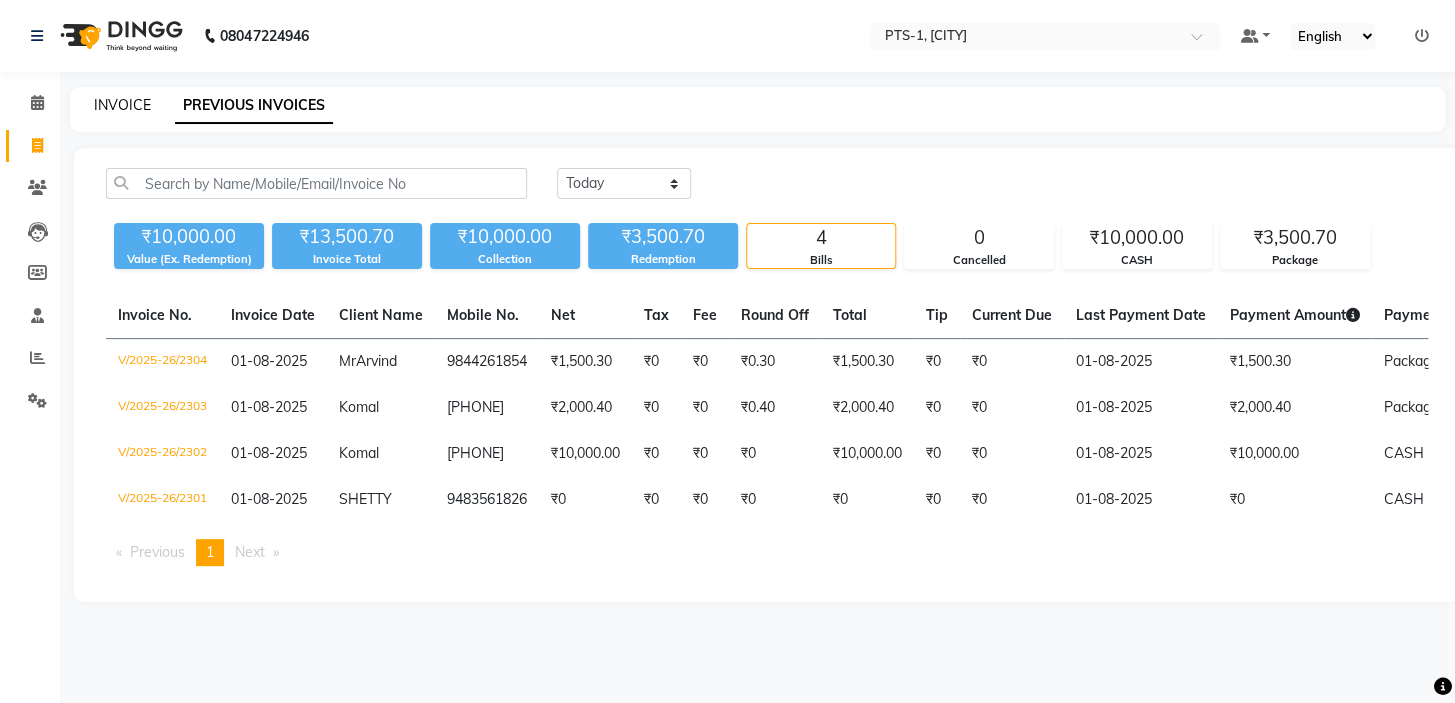 click on "INVOICE" 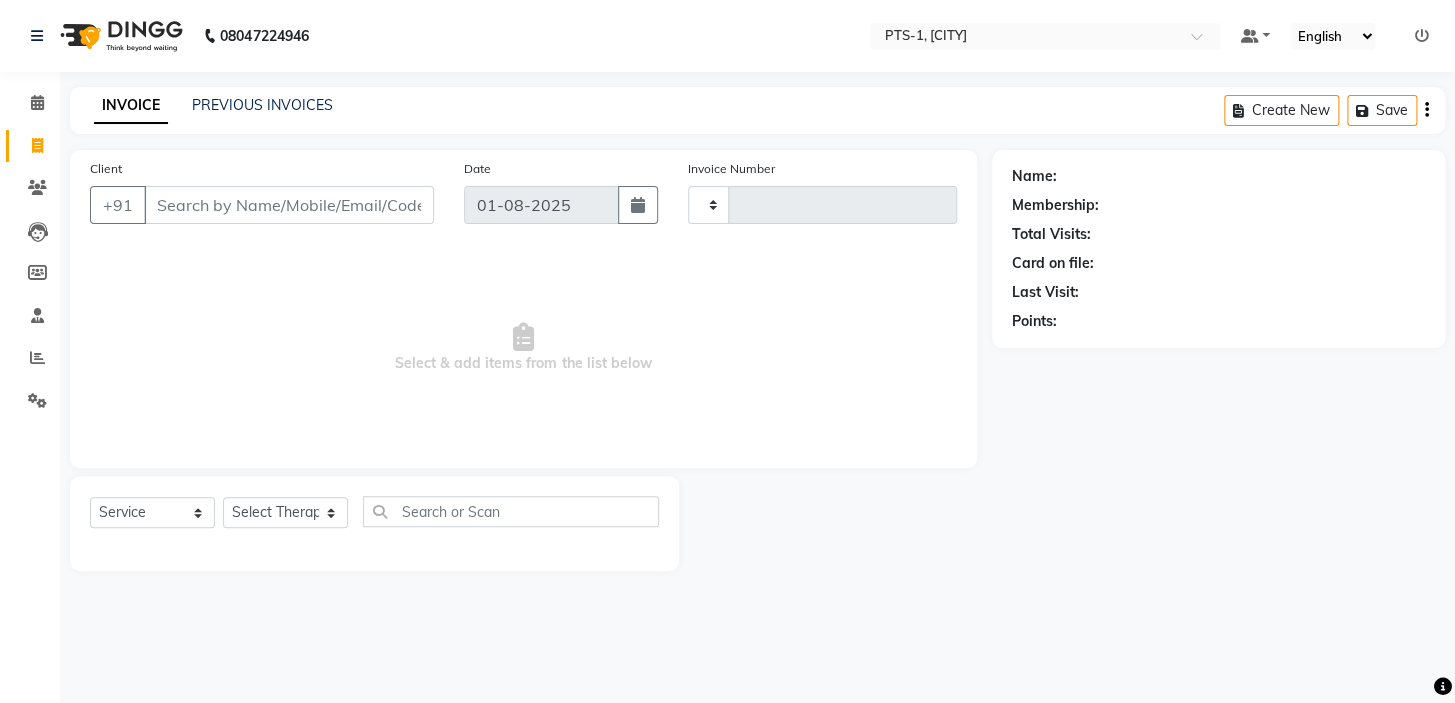 type on "2305" 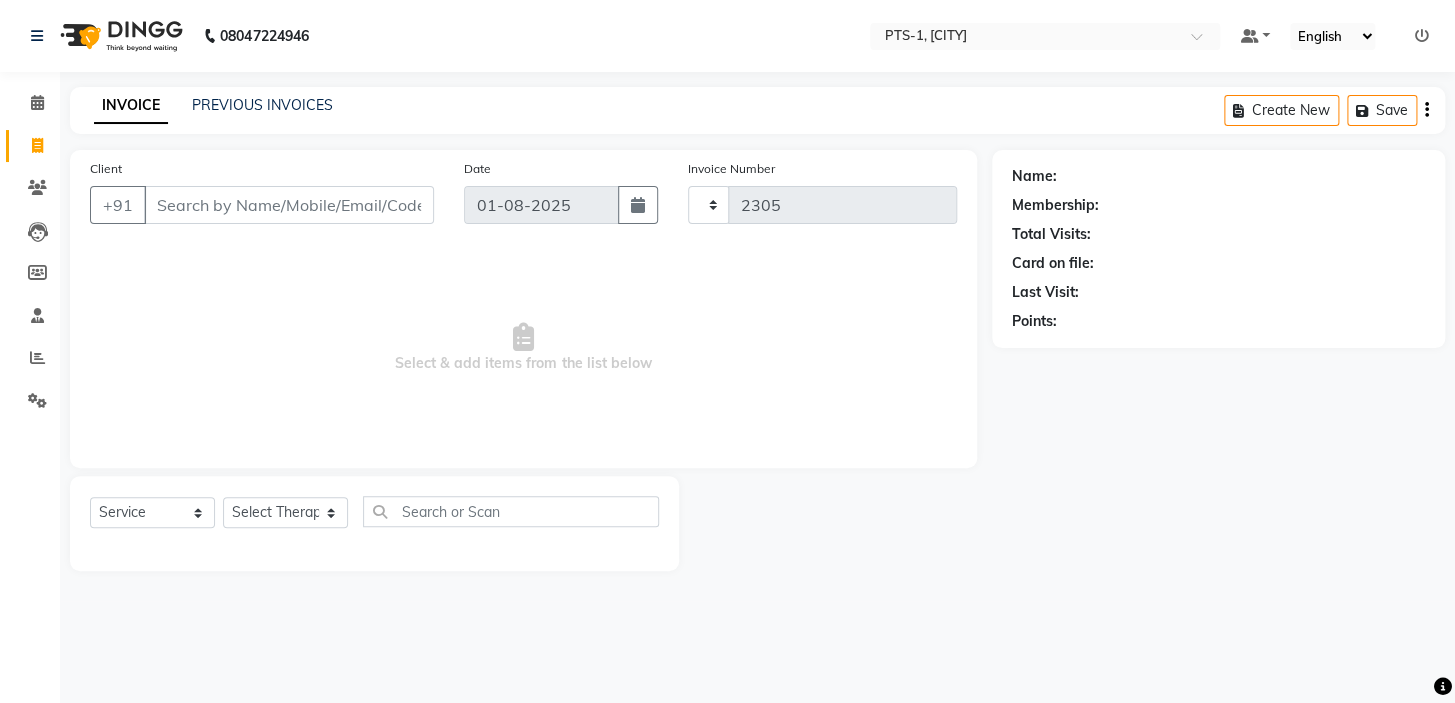 select on "5296" 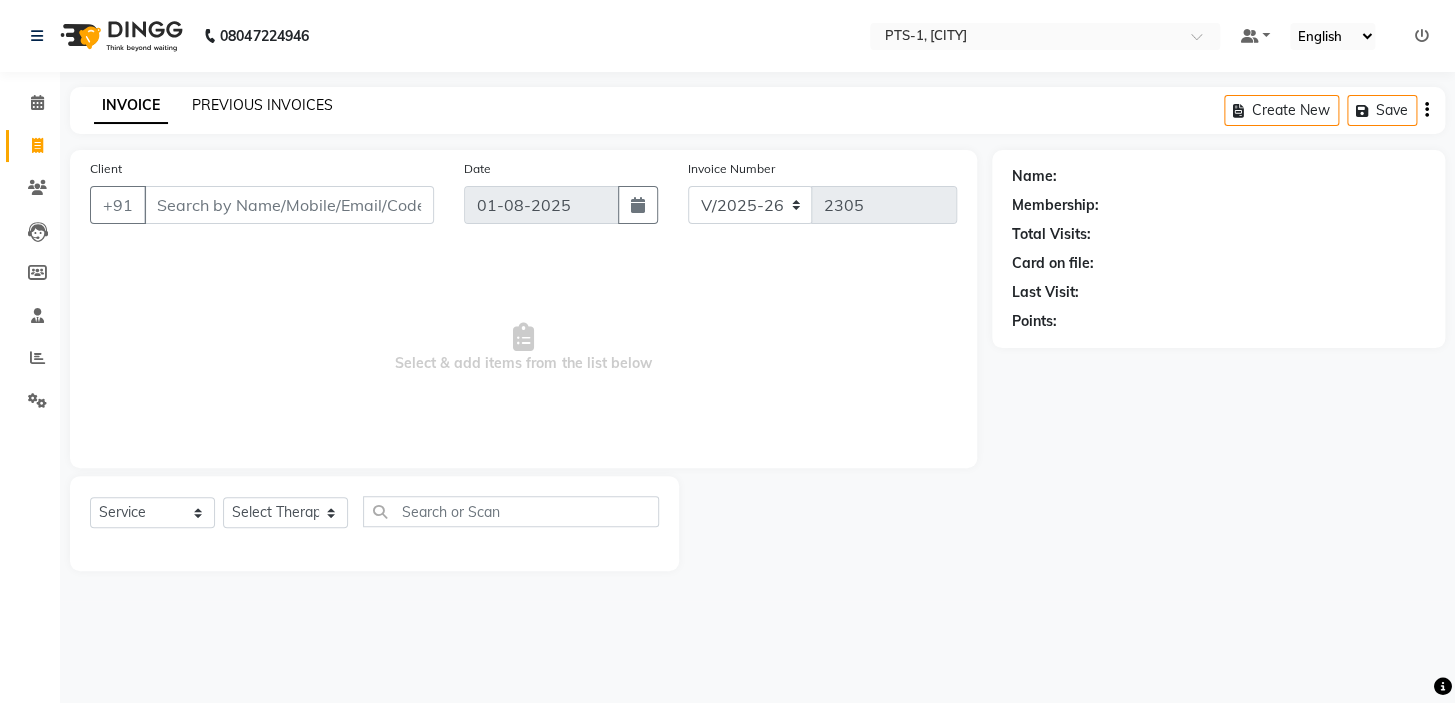 click on "PREVIOUS INVOICES" 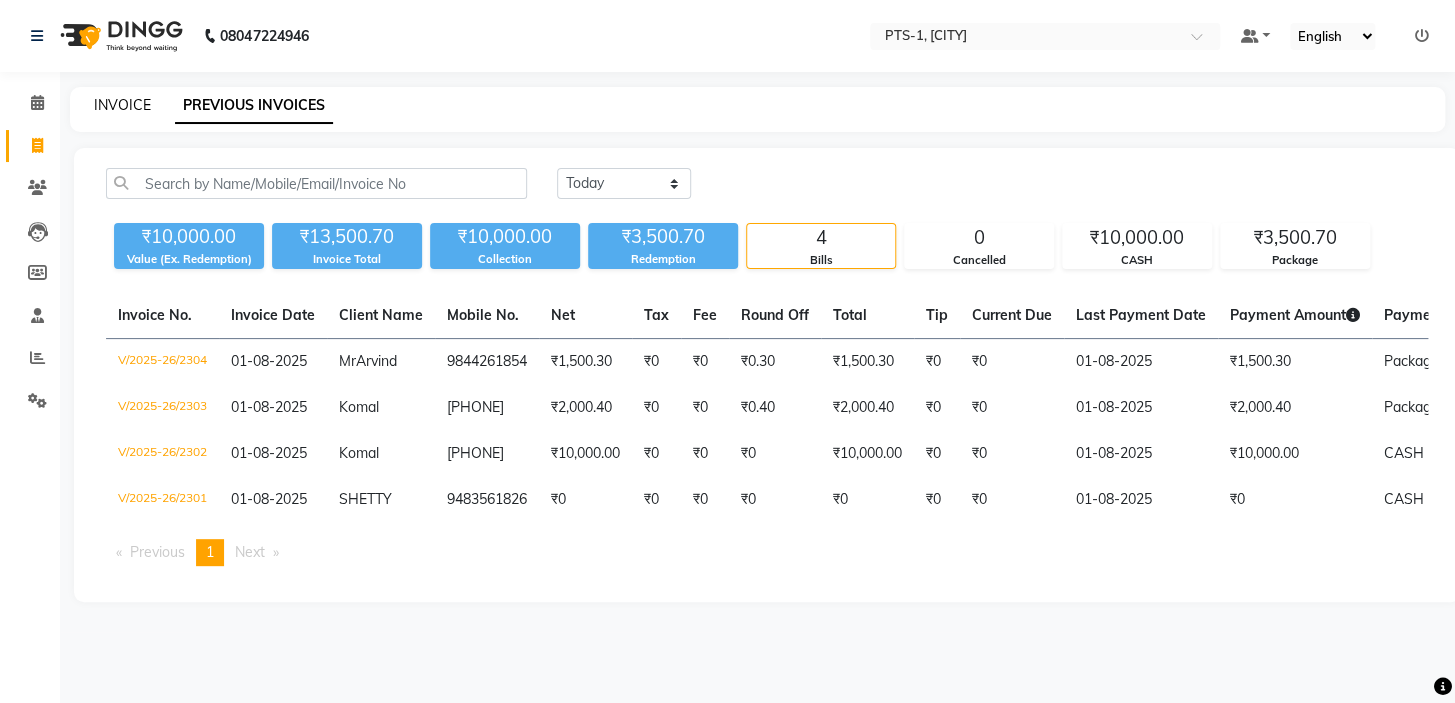 click on "INVOICE" 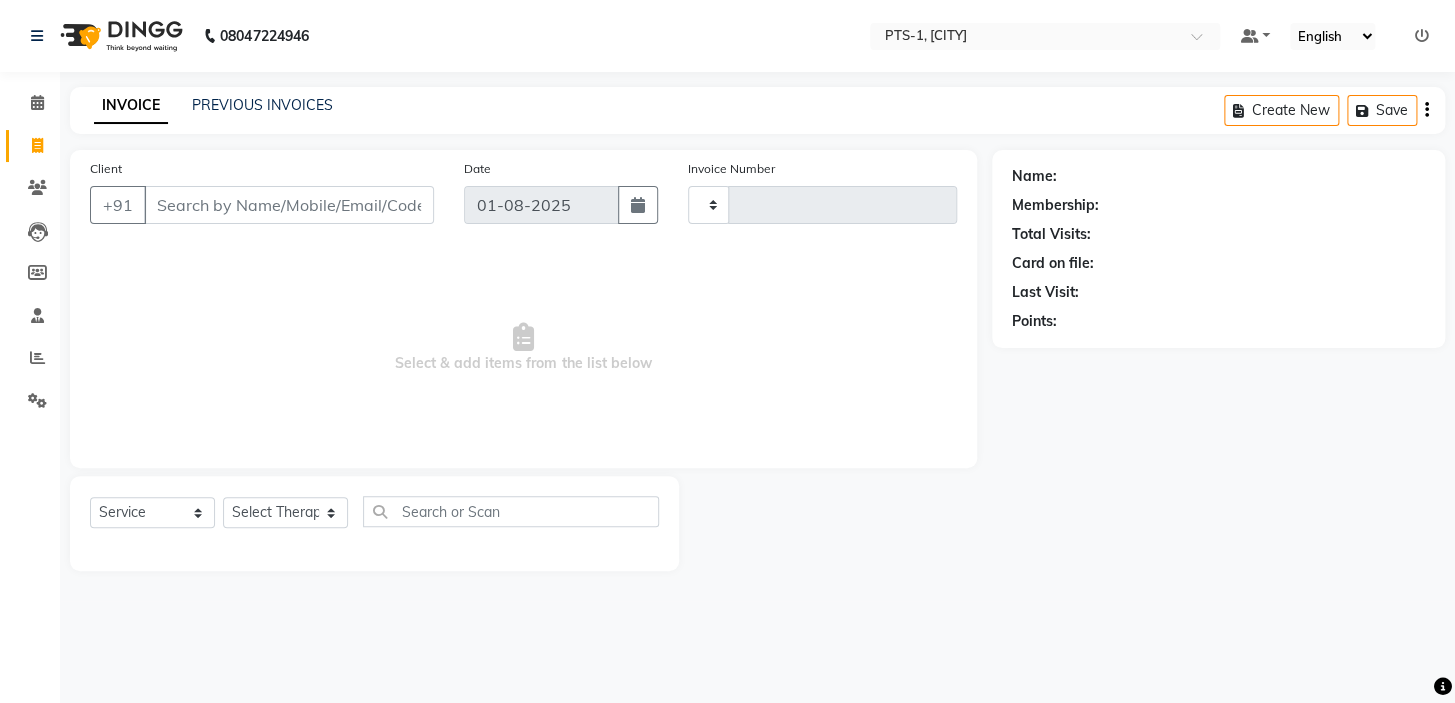type on "2305" 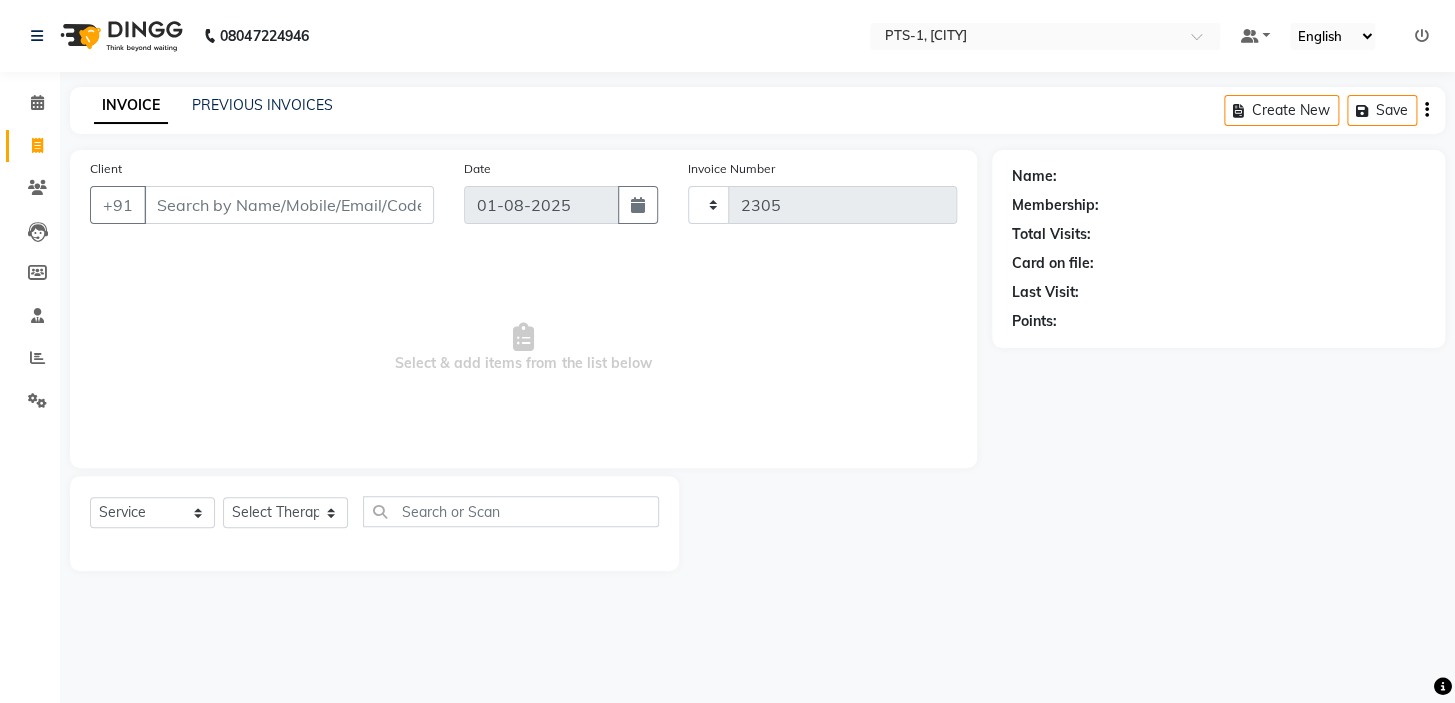 select on "5296" 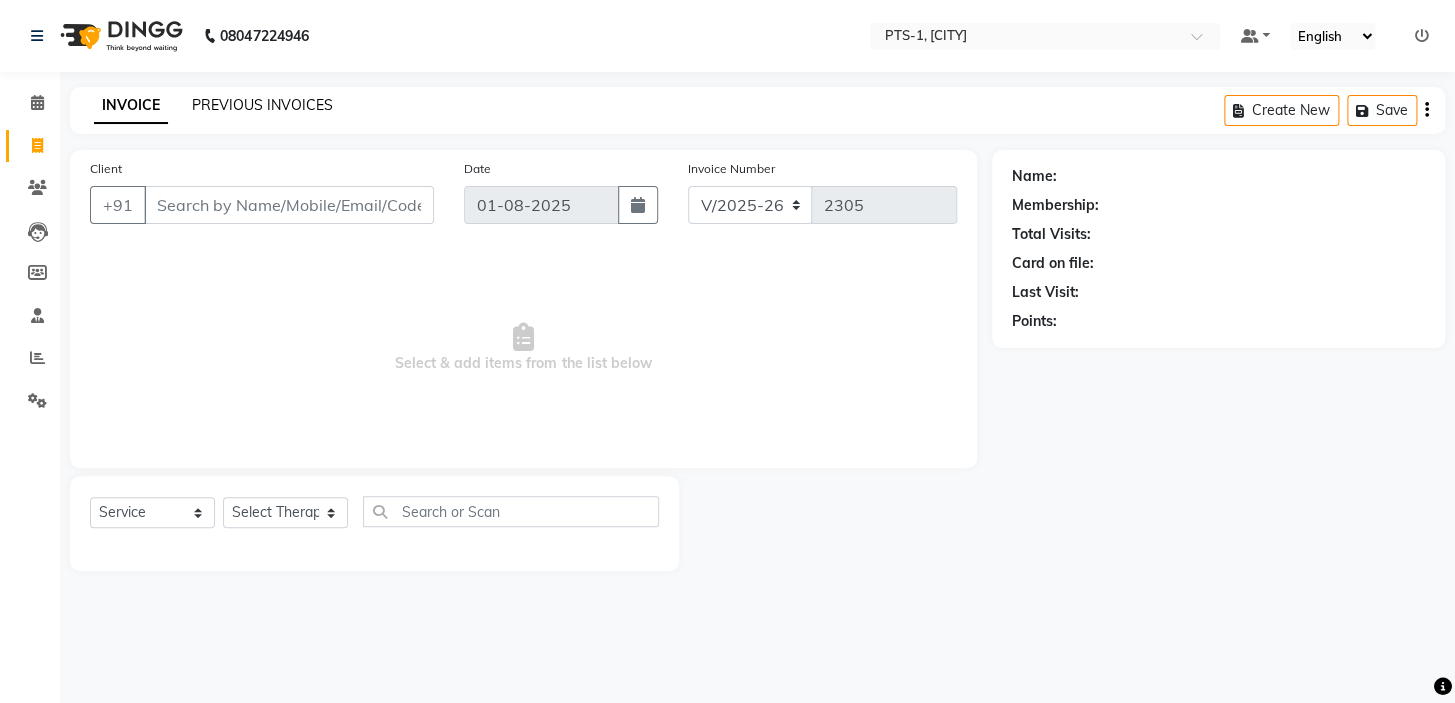 click on "PREVIOUS INVOICES" 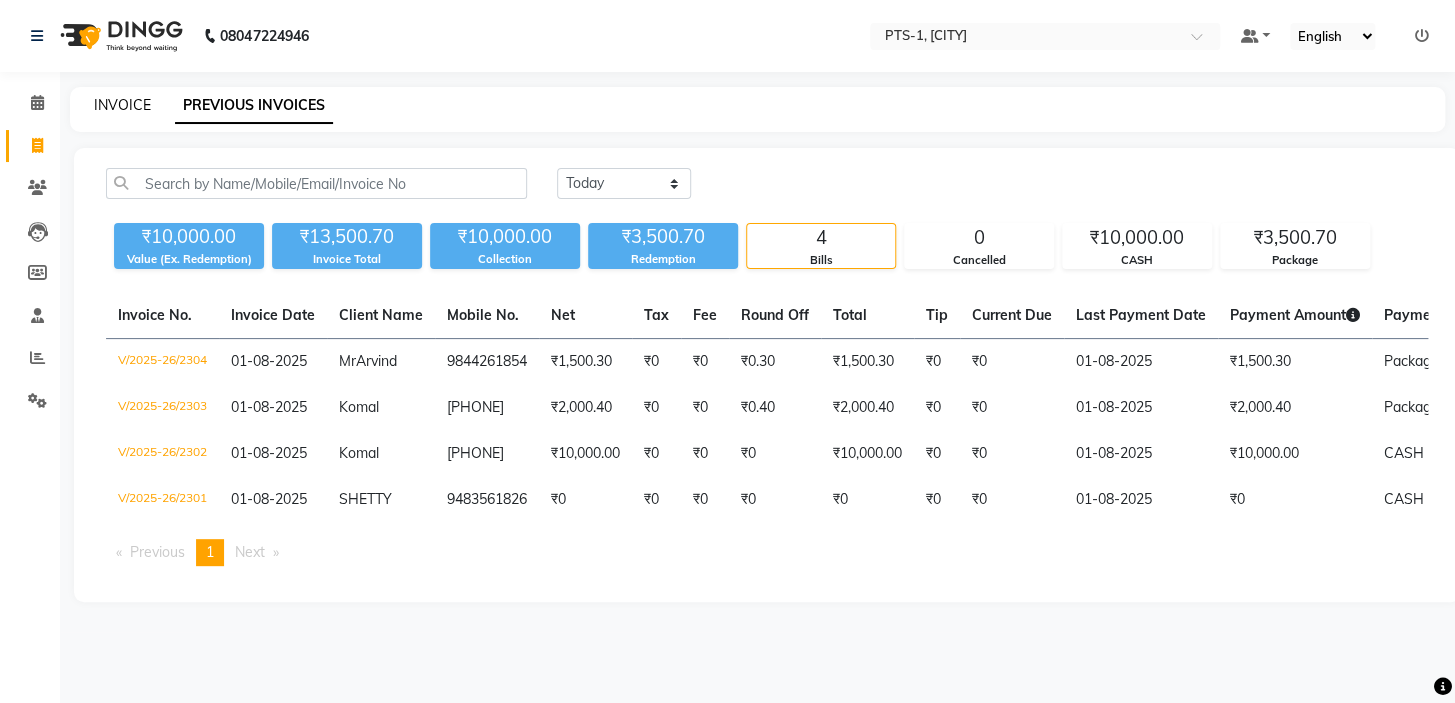 click on "INVOICE" 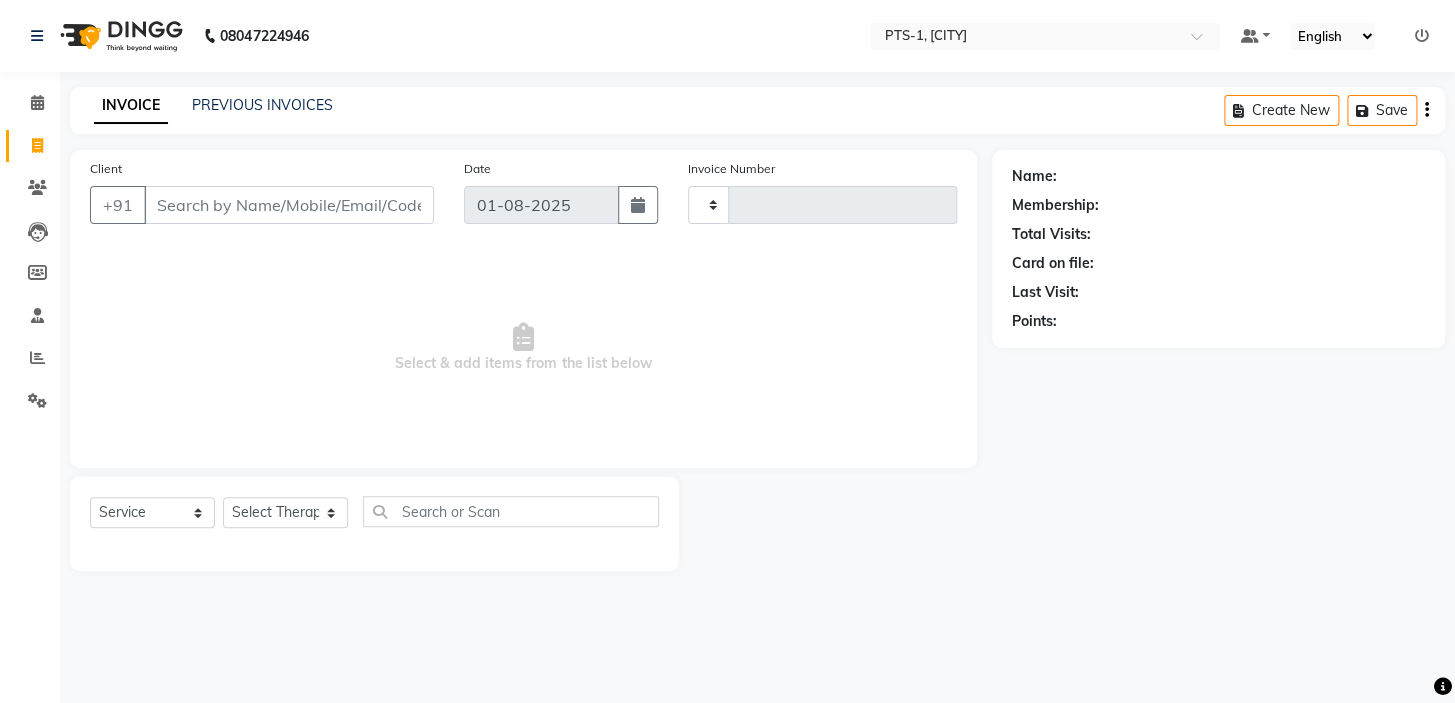 type on "2305" 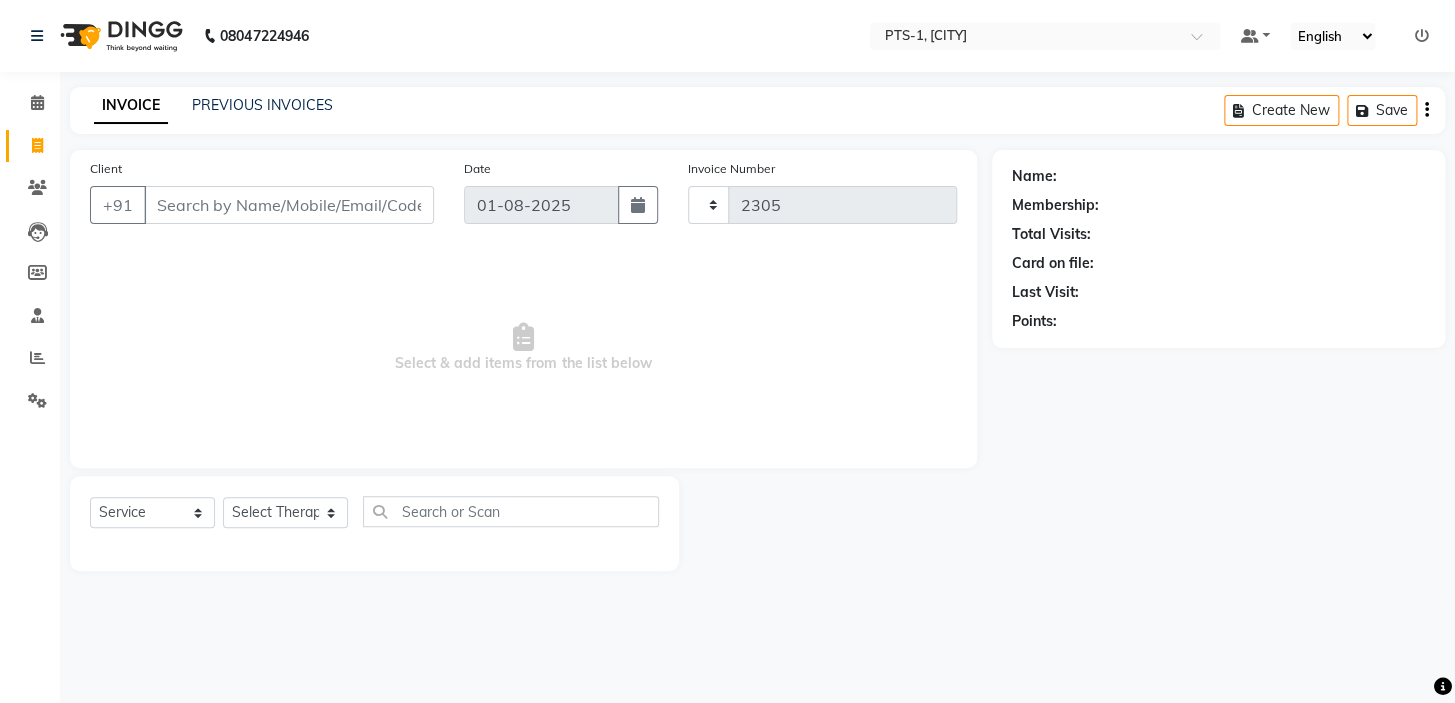select on "5296" 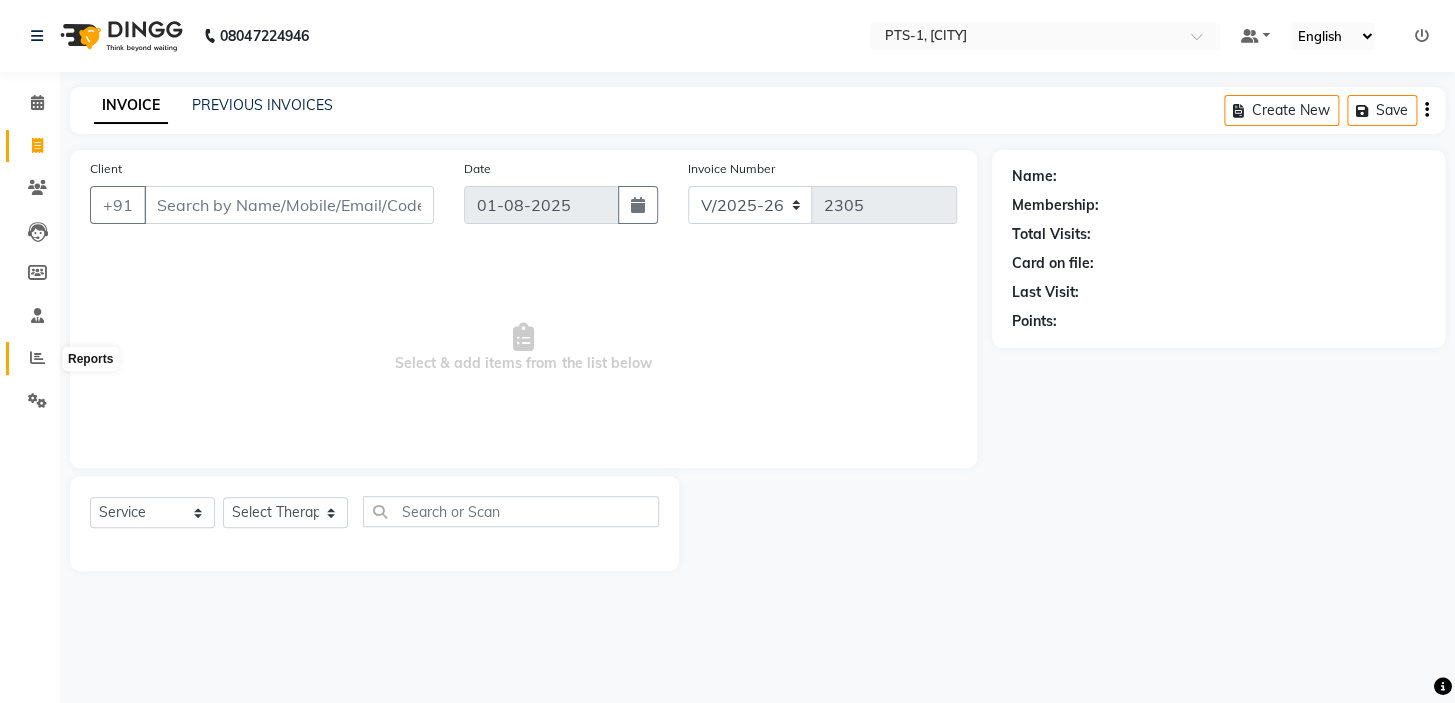 click 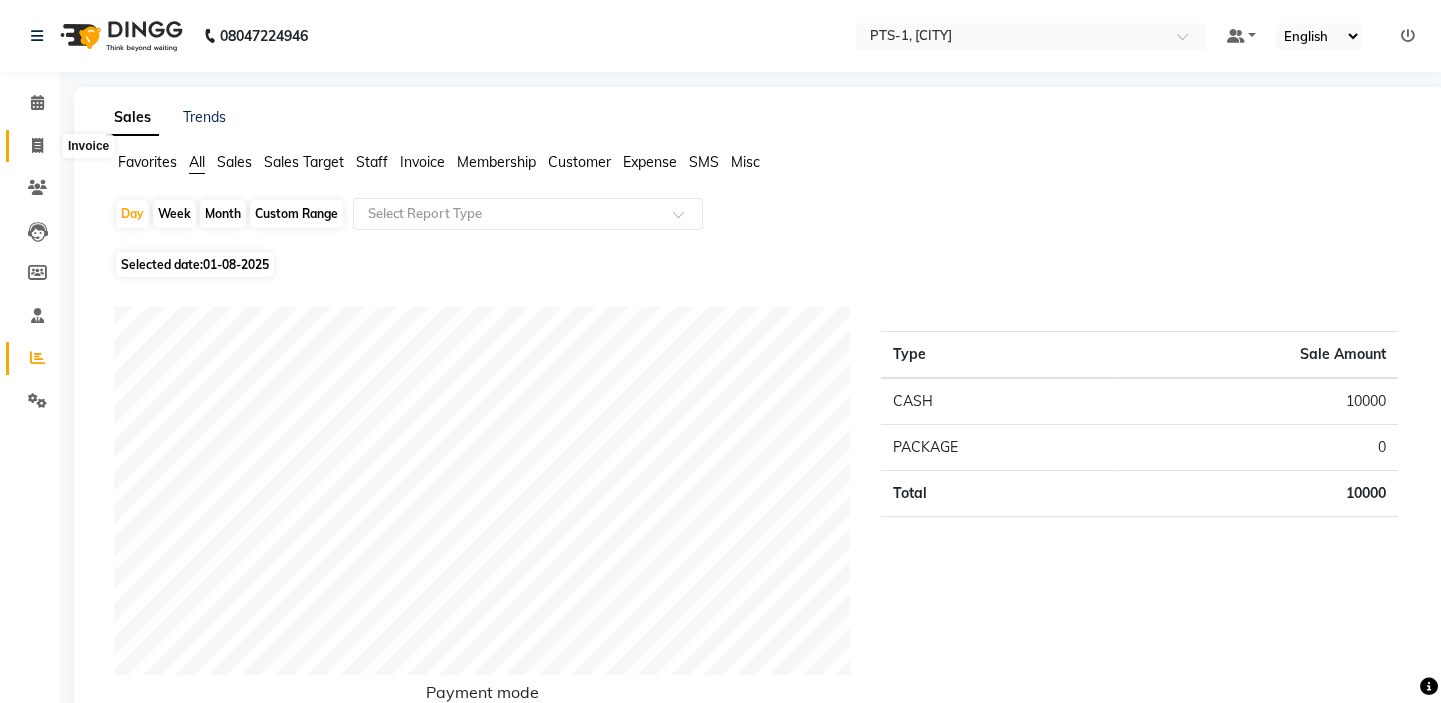 click 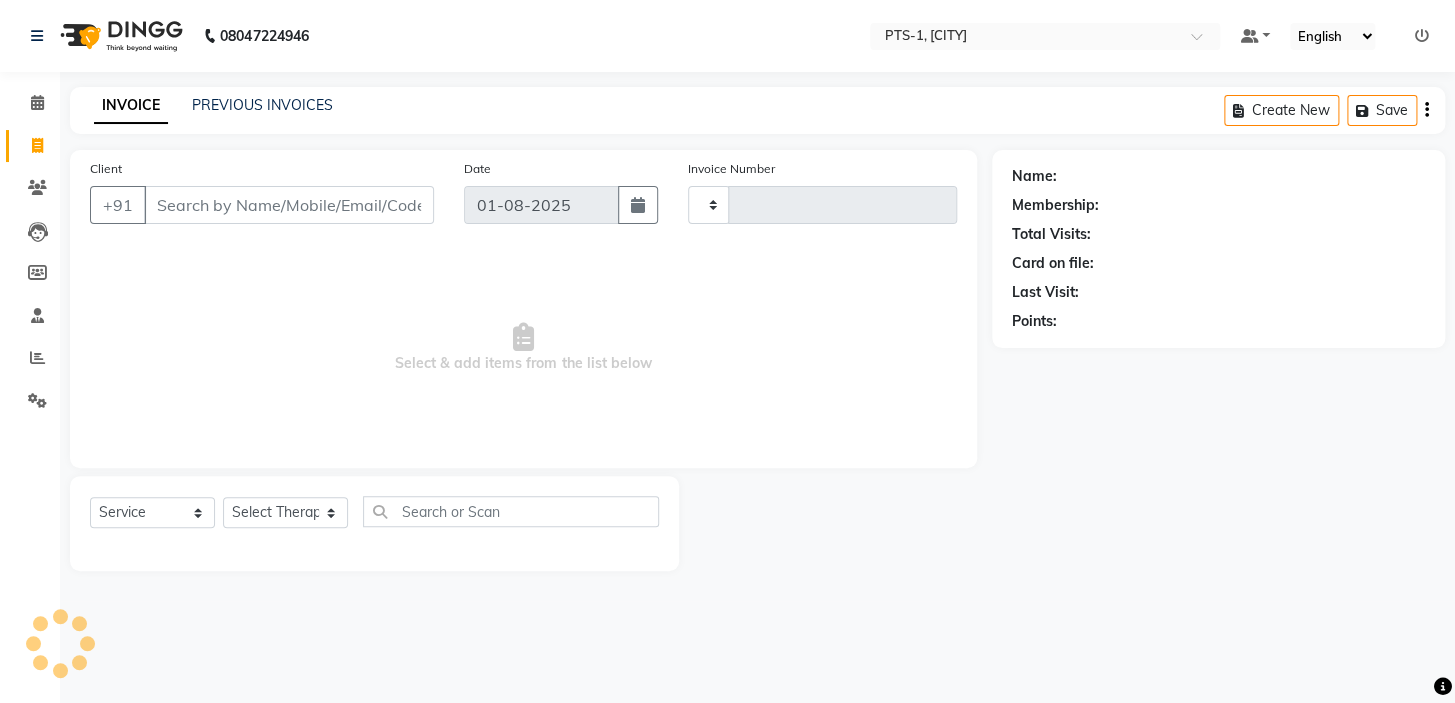 type on "2305" 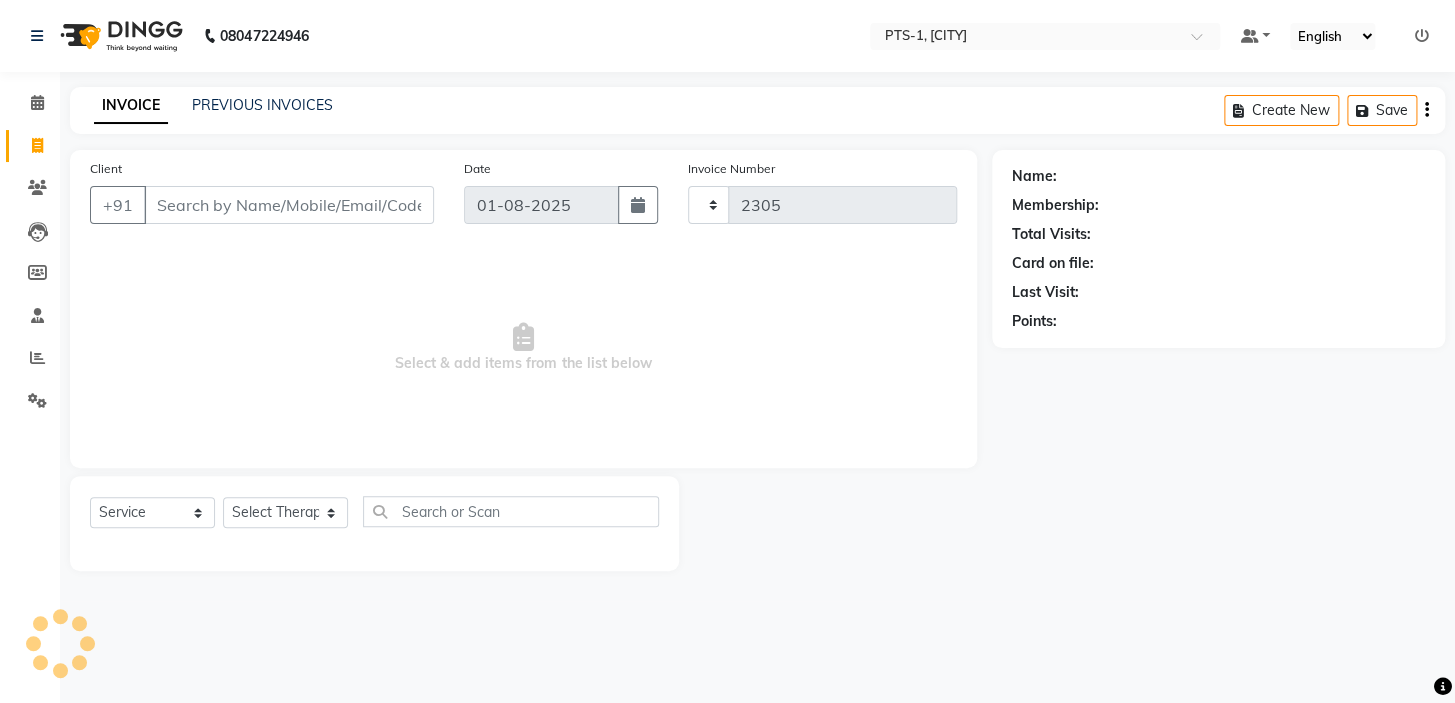 select on "5296" 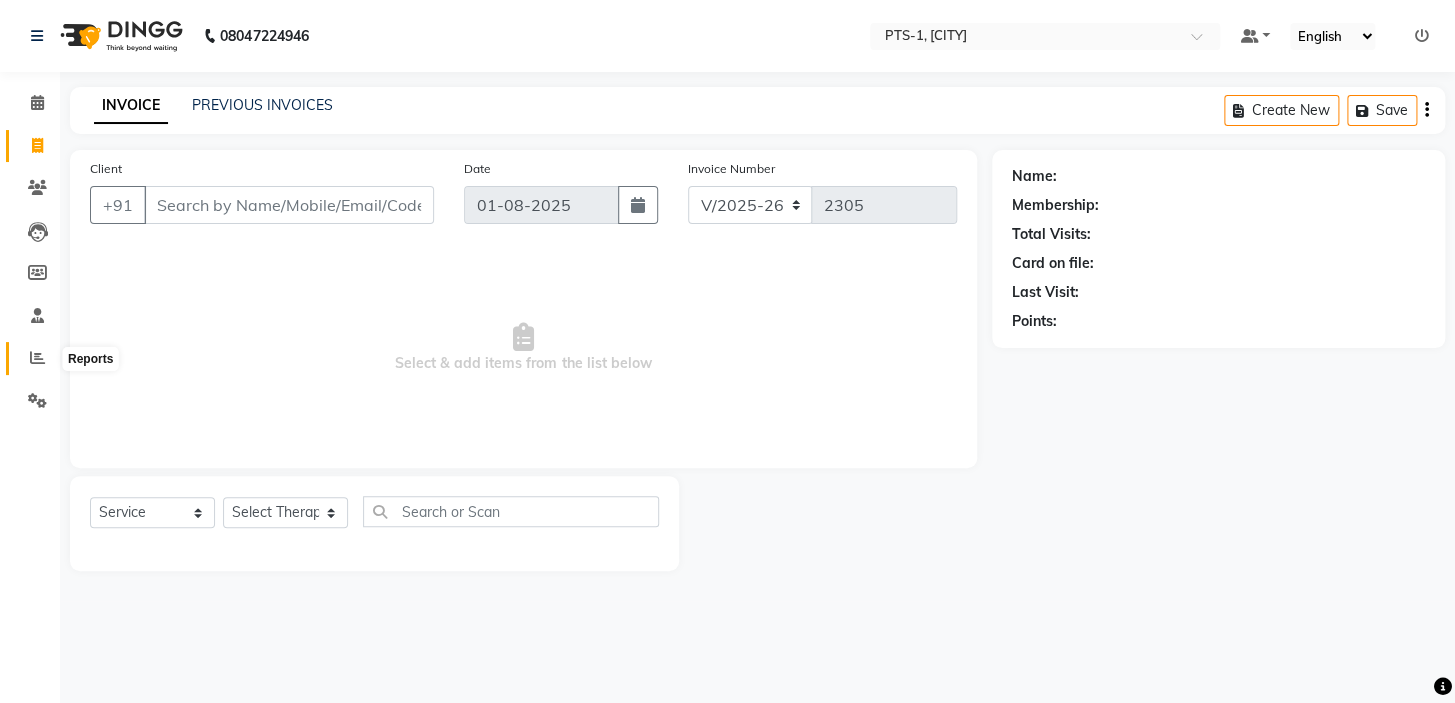 click 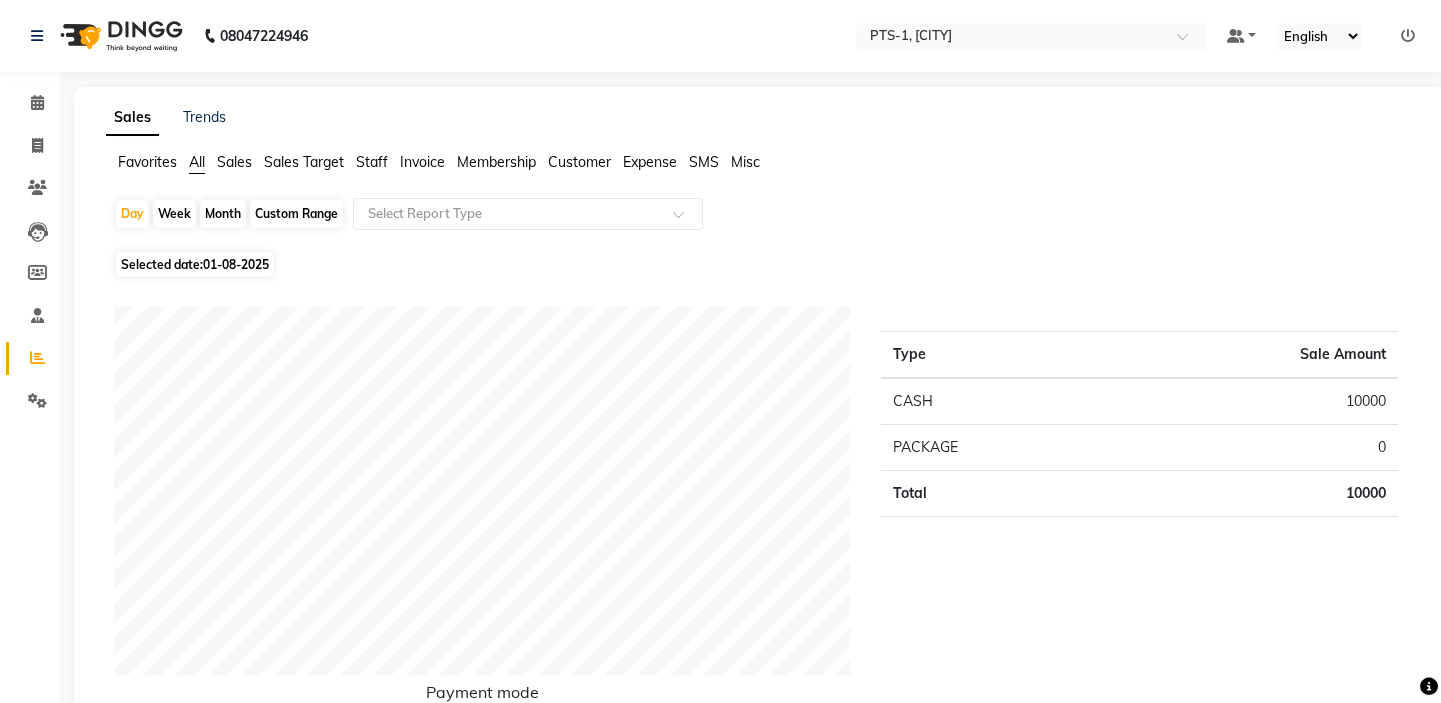 click on "Month" 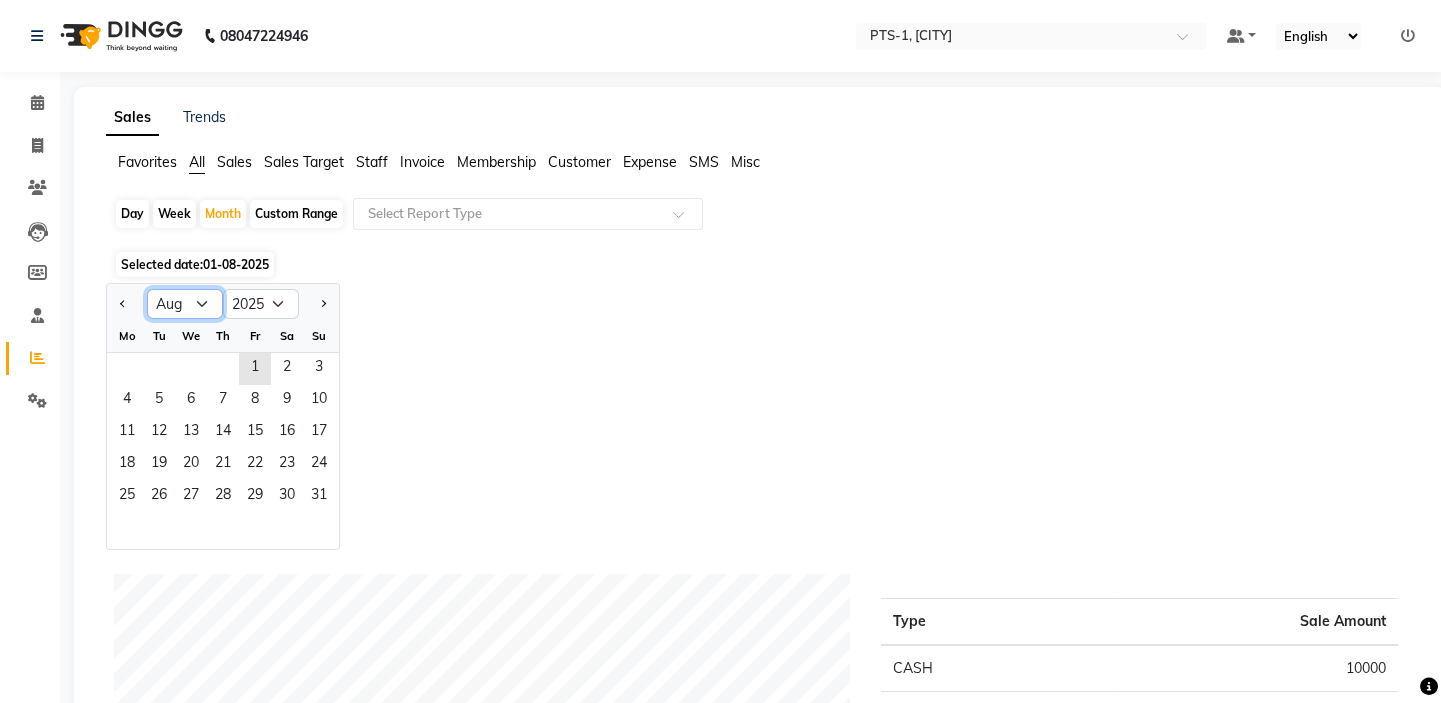 click on "Jan Feb Mar Apr May Jun Jul Aug Sep Oct Nov Dec" 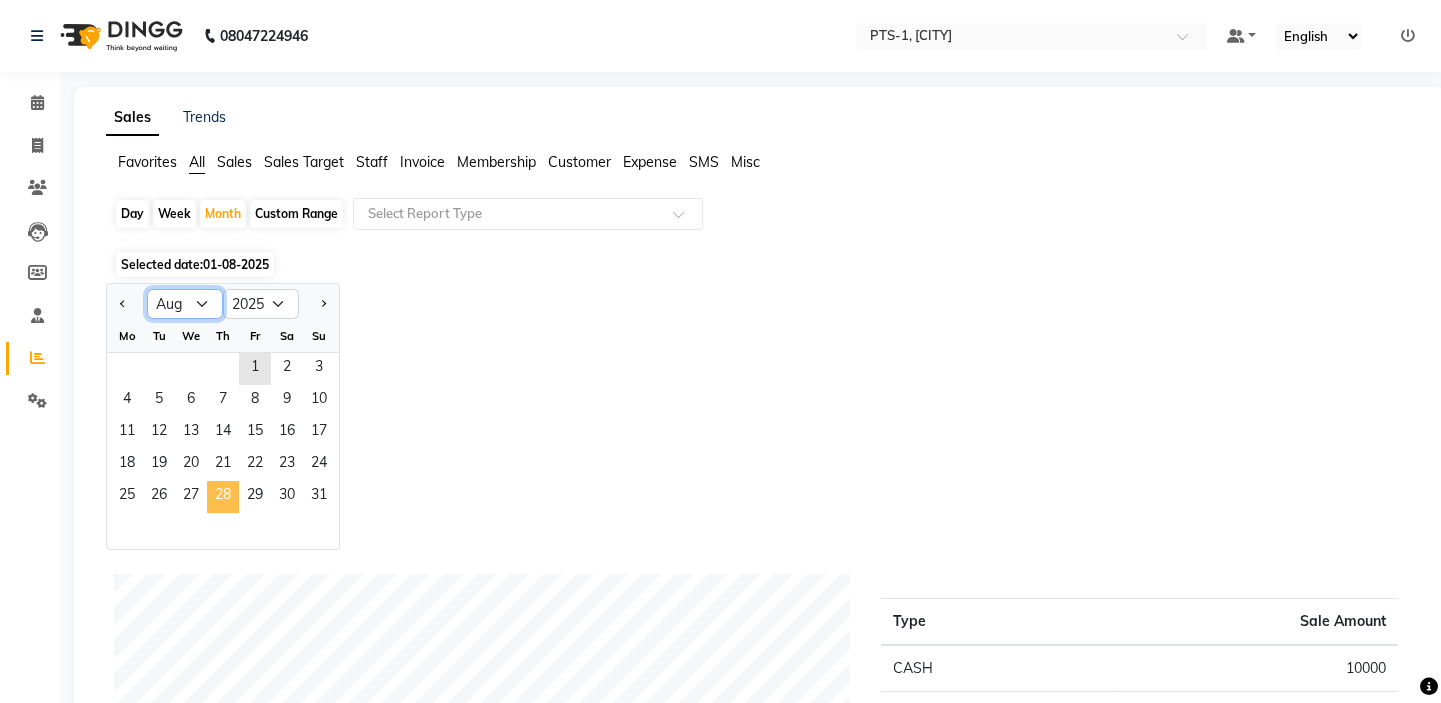 select on "7" 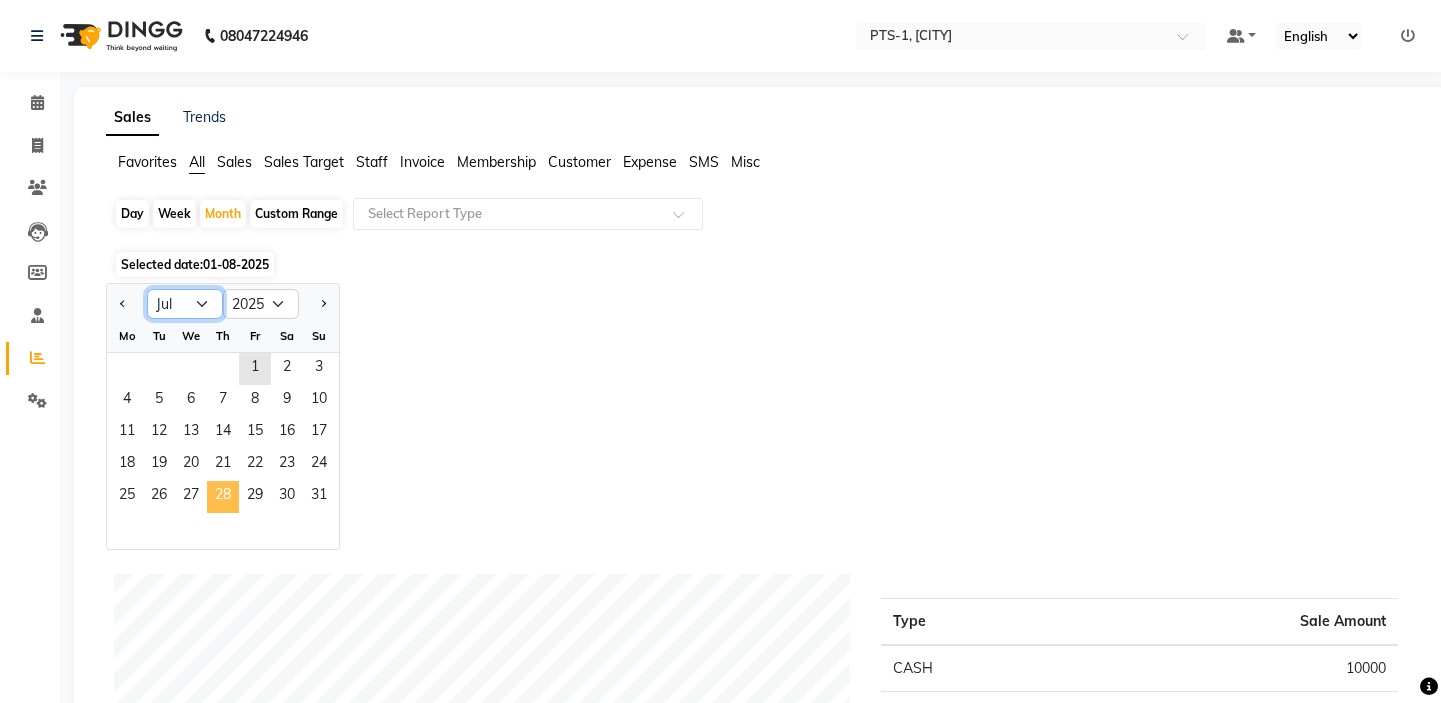 click on "Jan Feb Mar Apr May Jun Jul Aug Sep Oct Nov Dec" 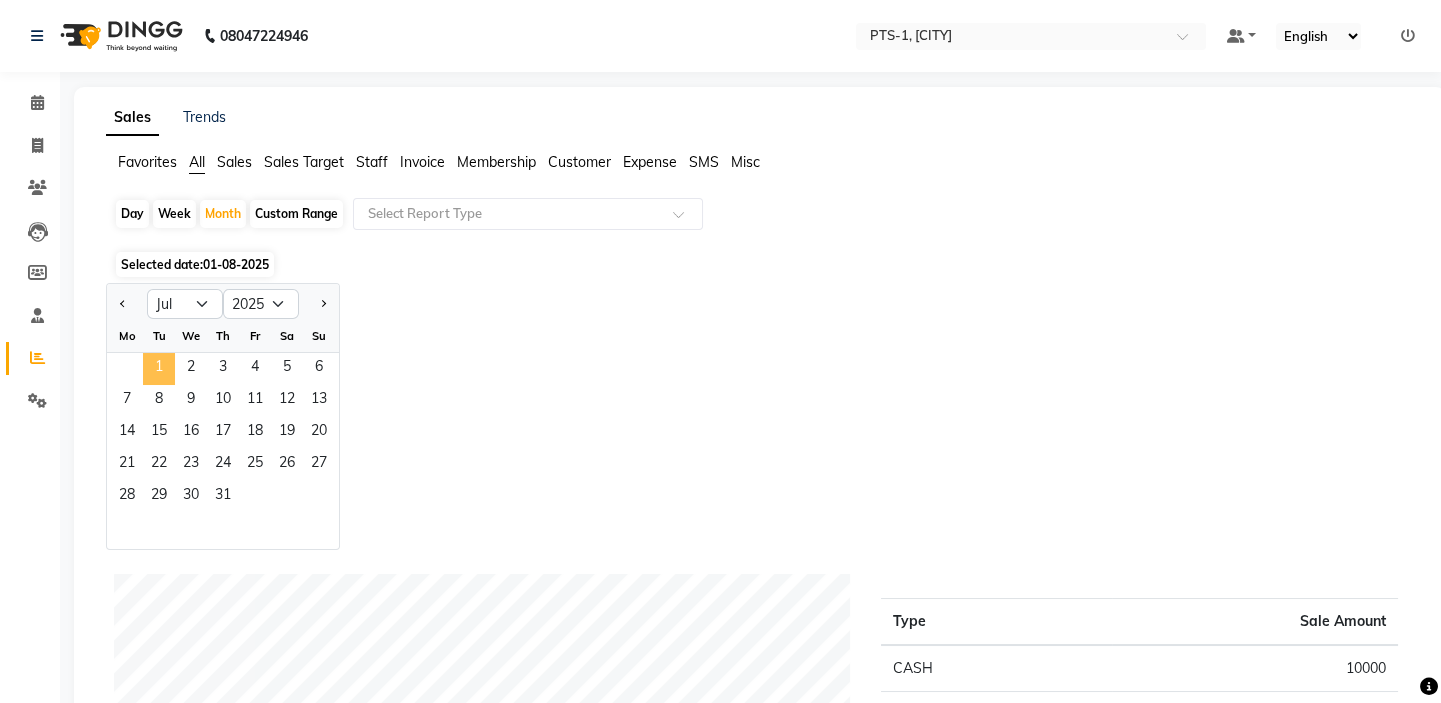click on "1" 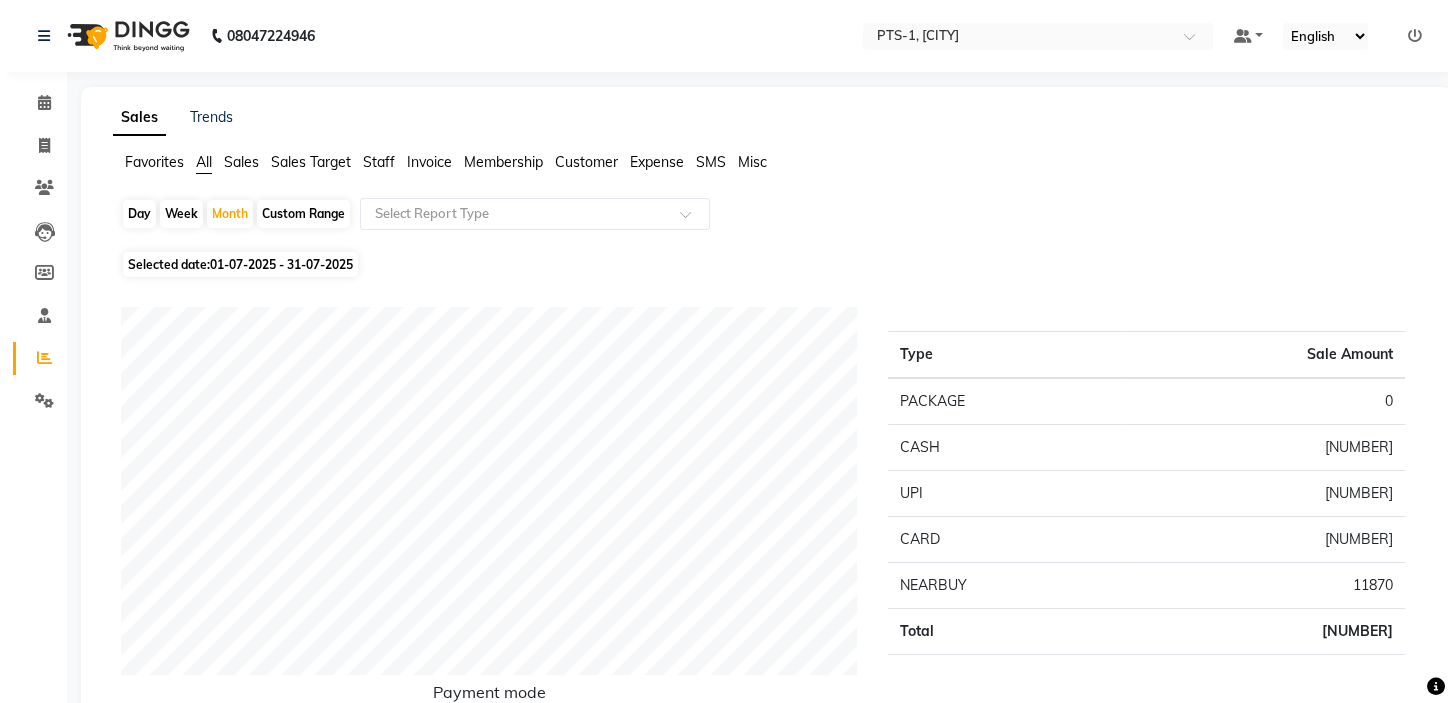 scroll, scrollTop: 0, scrollLeft: 0, axis: both 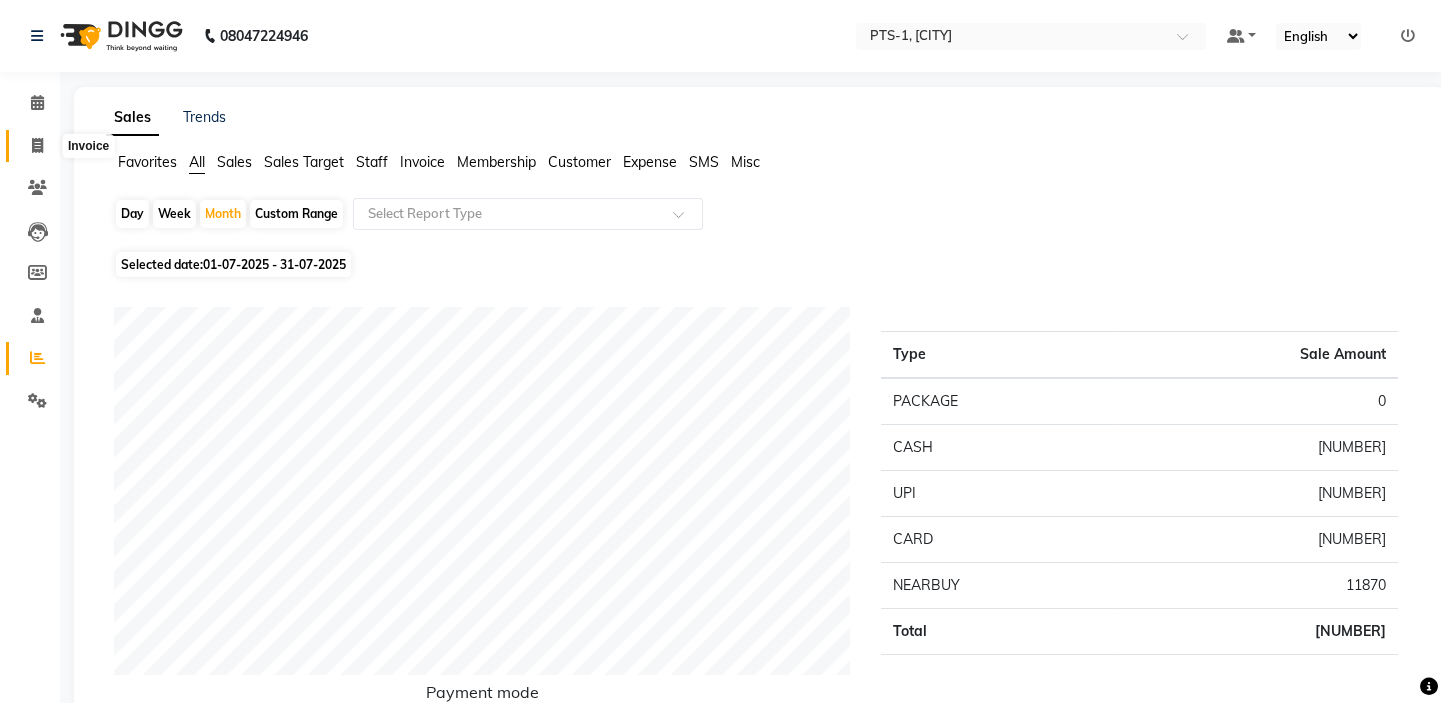 click 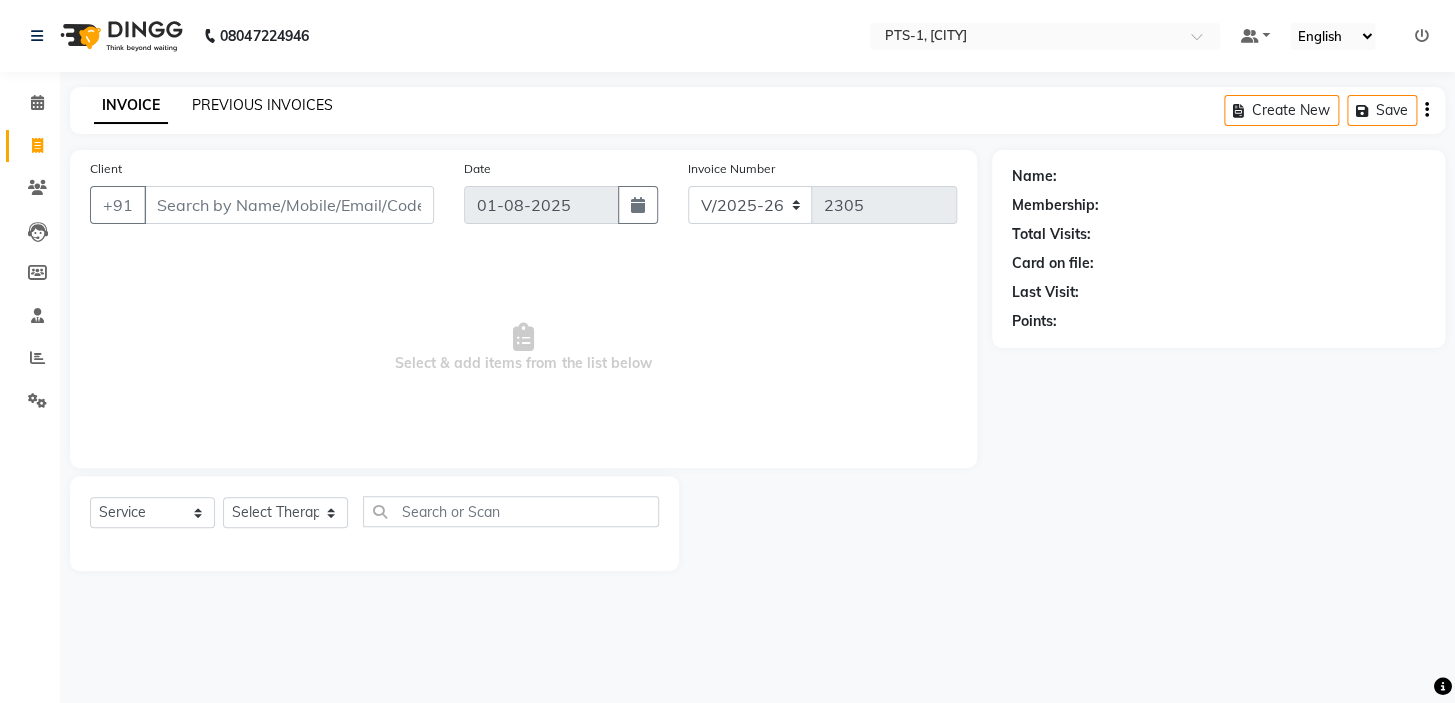 click on "PREVIOUS INVOICES" 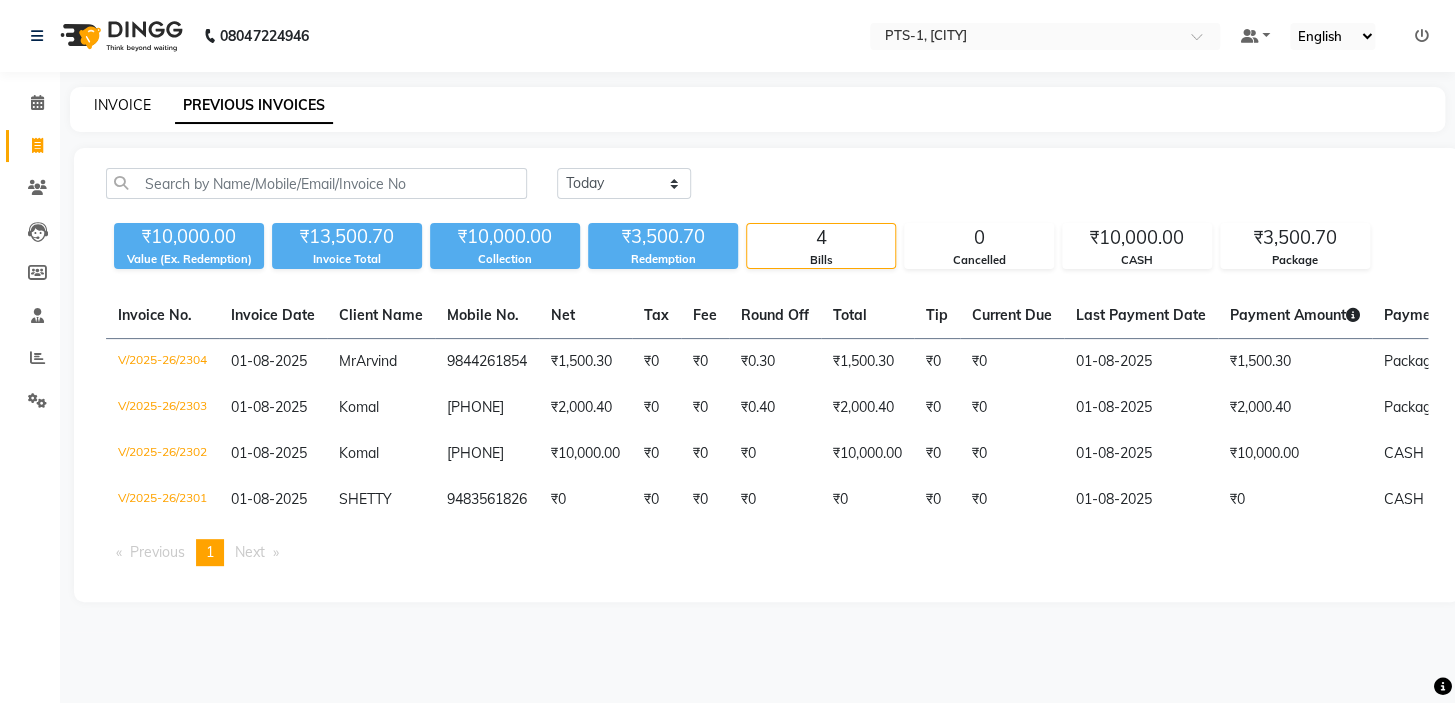 click on "INVOICE" 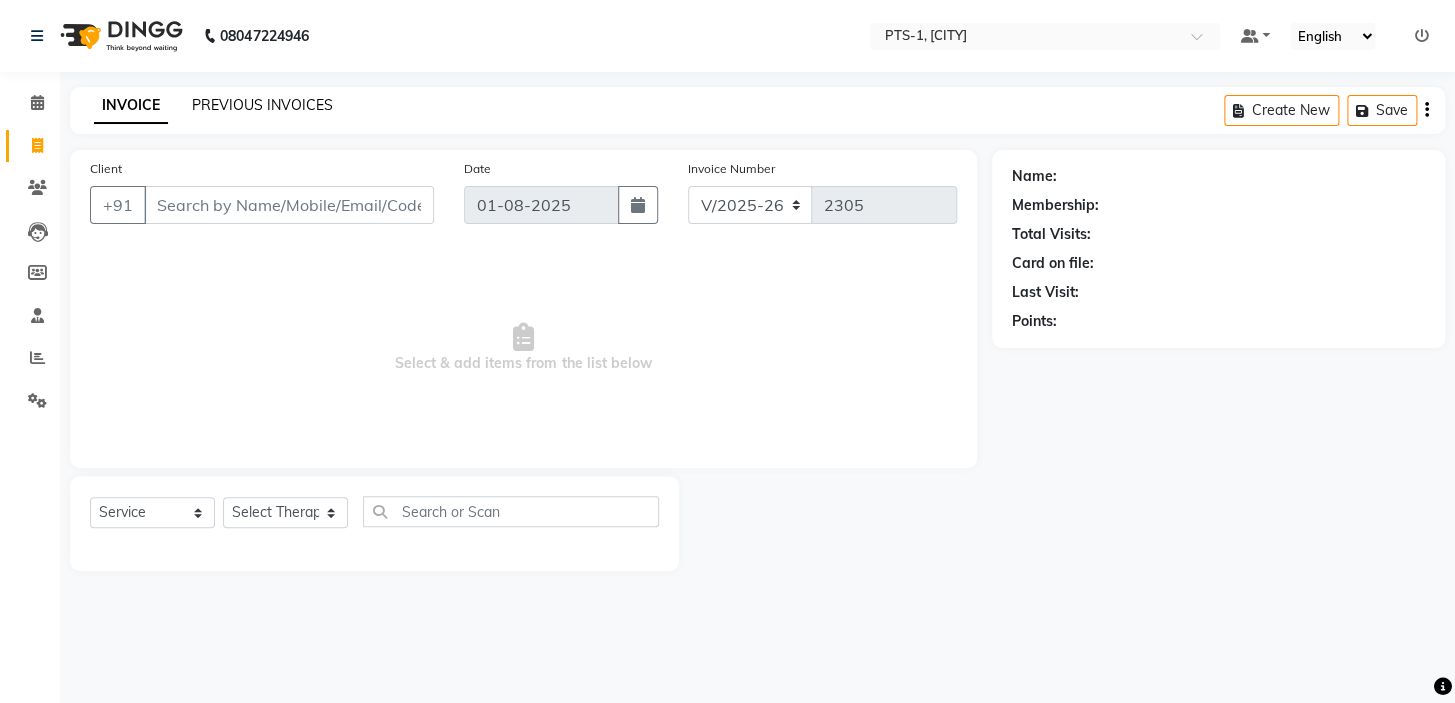 click on "PREVIOUS INVOICES" 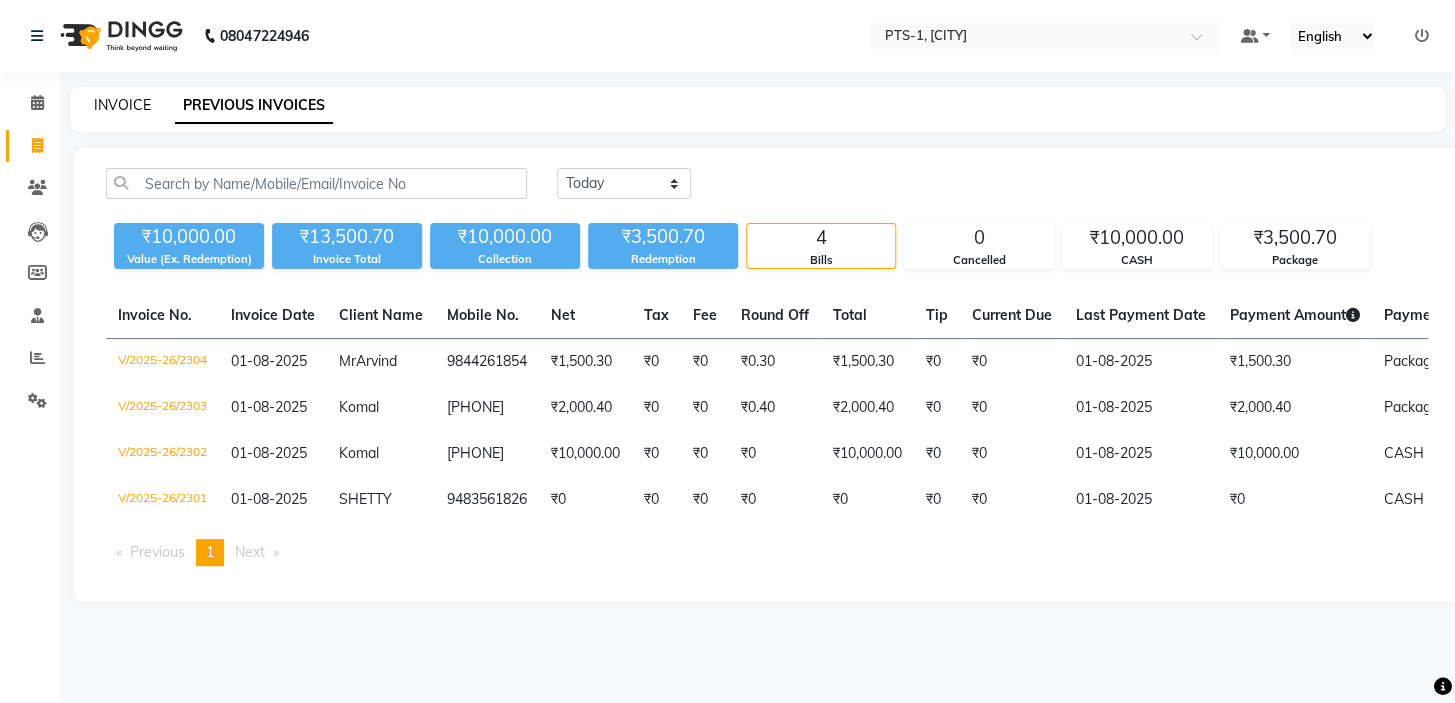 click on "INVOICE" 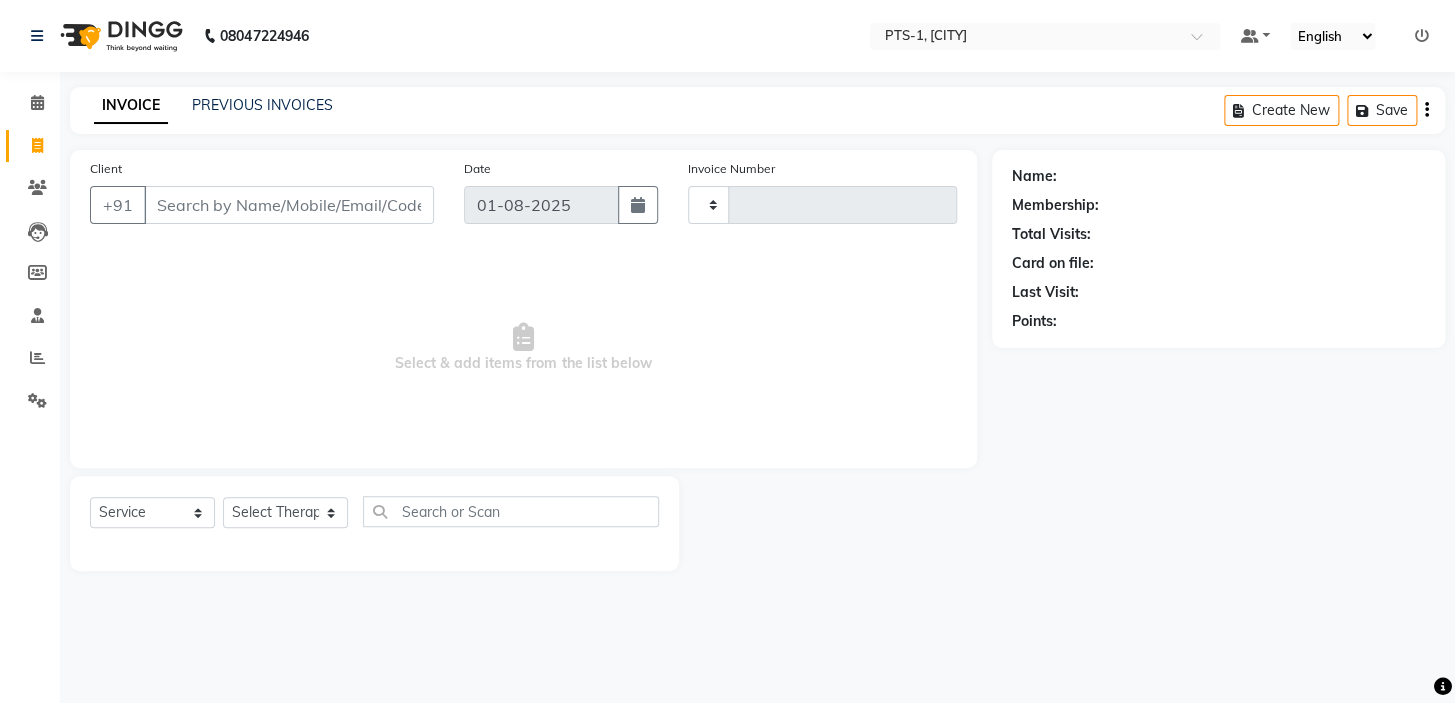 type on "2305" 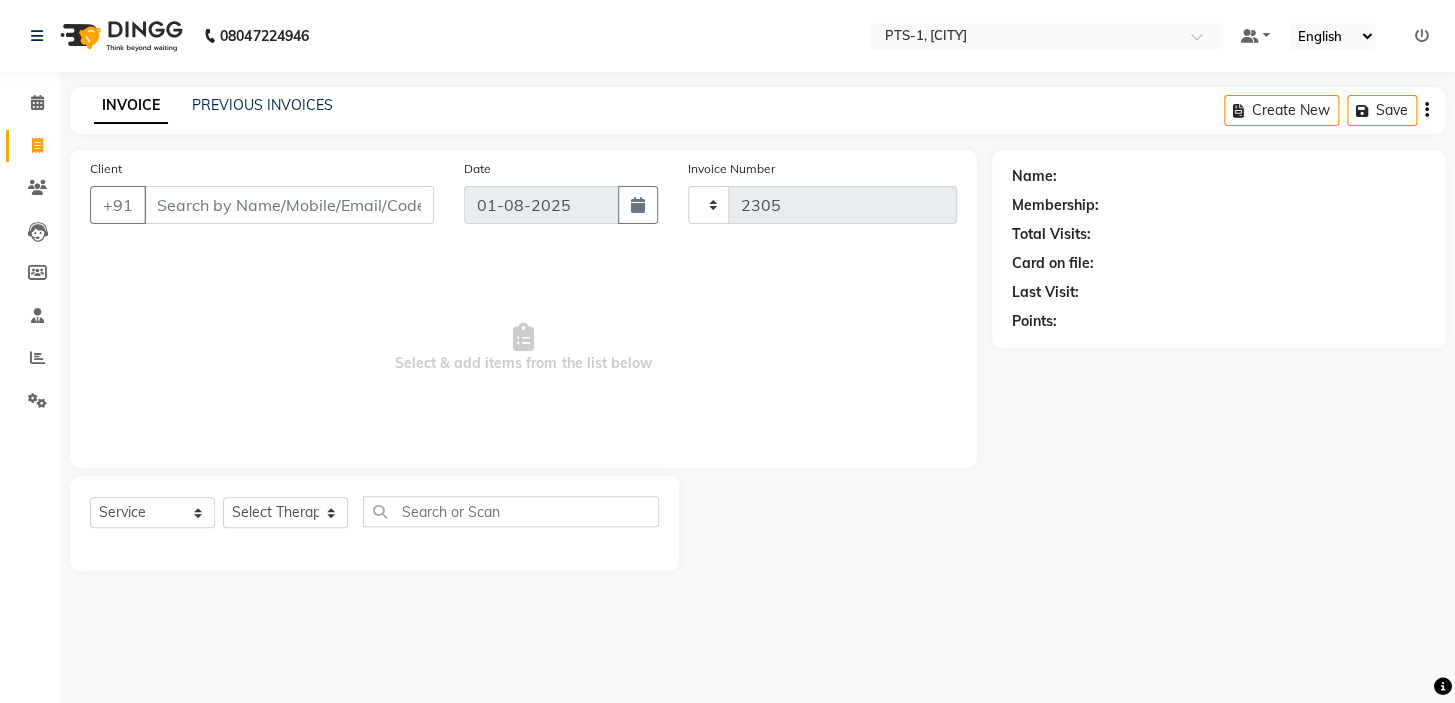 select on "5296" 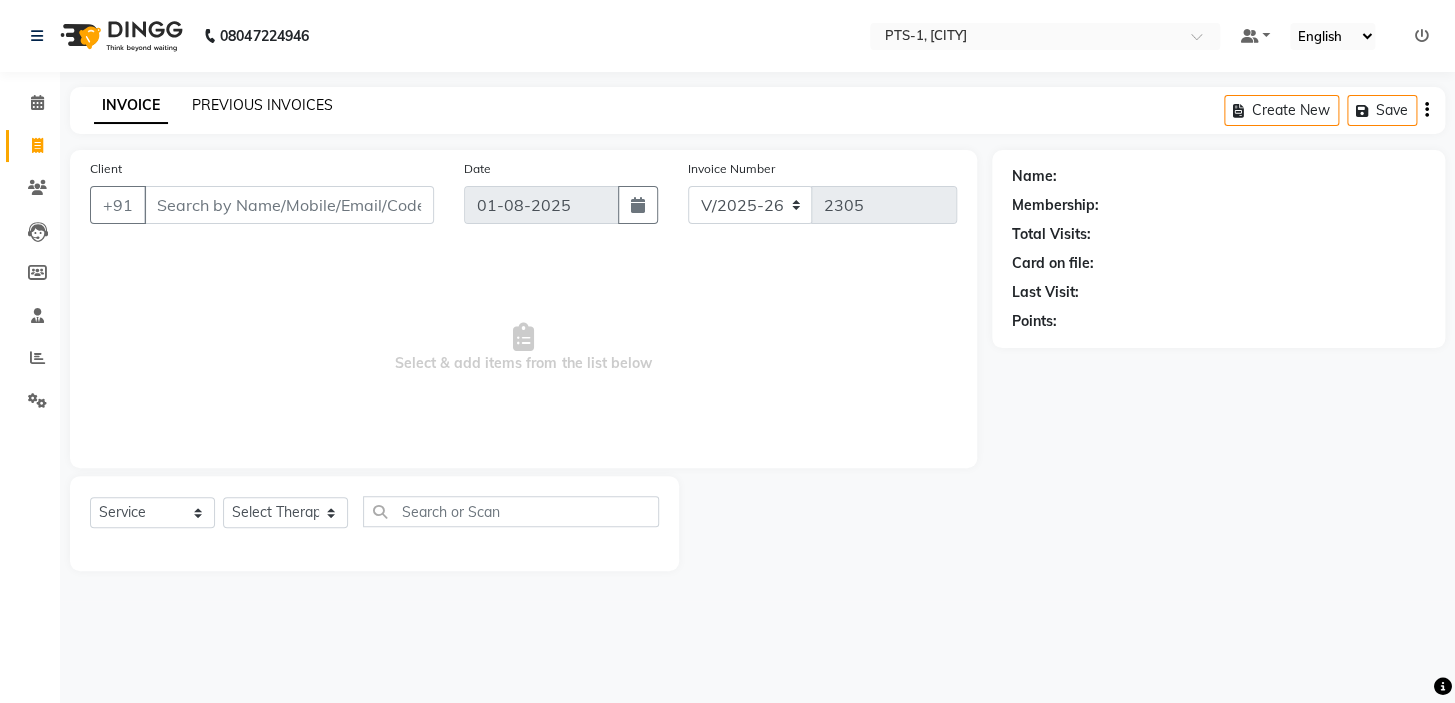 click on "PREVIOUS INVOICES" 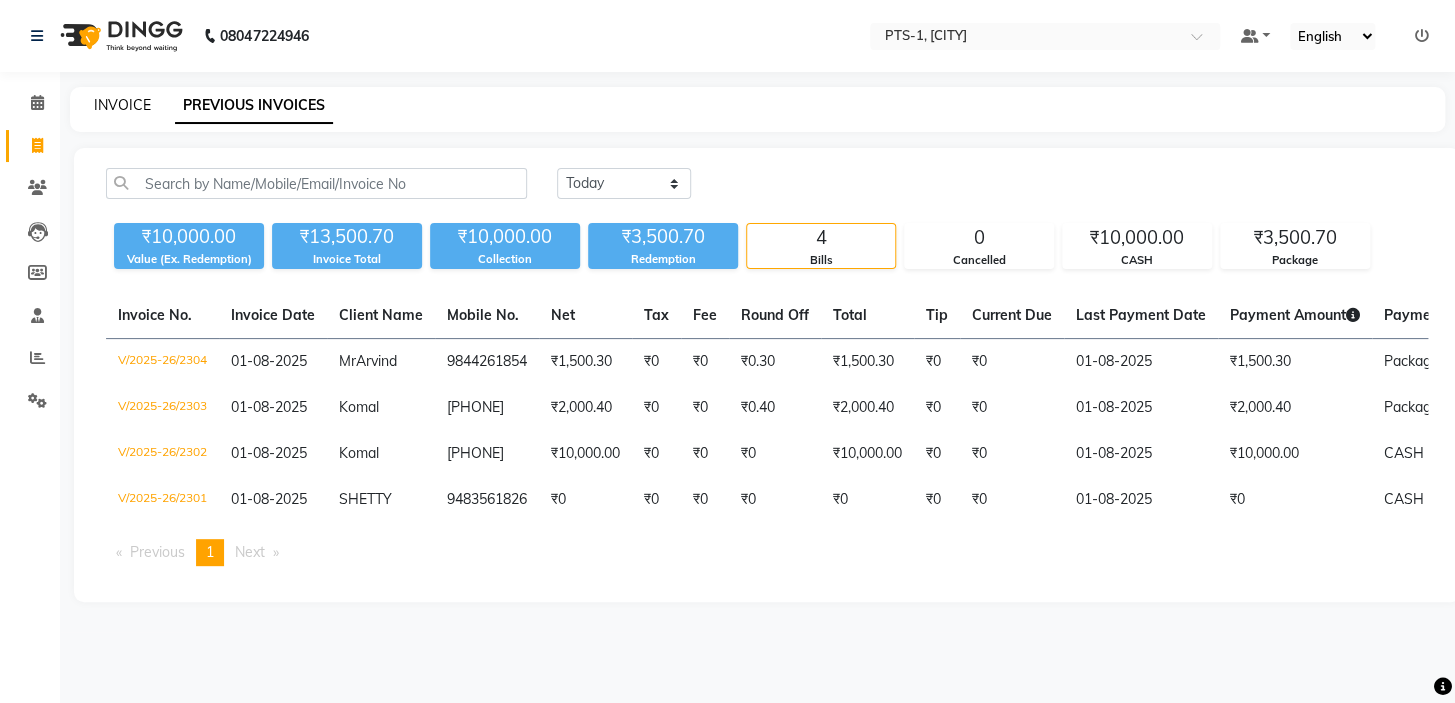 click on "INVOICE" 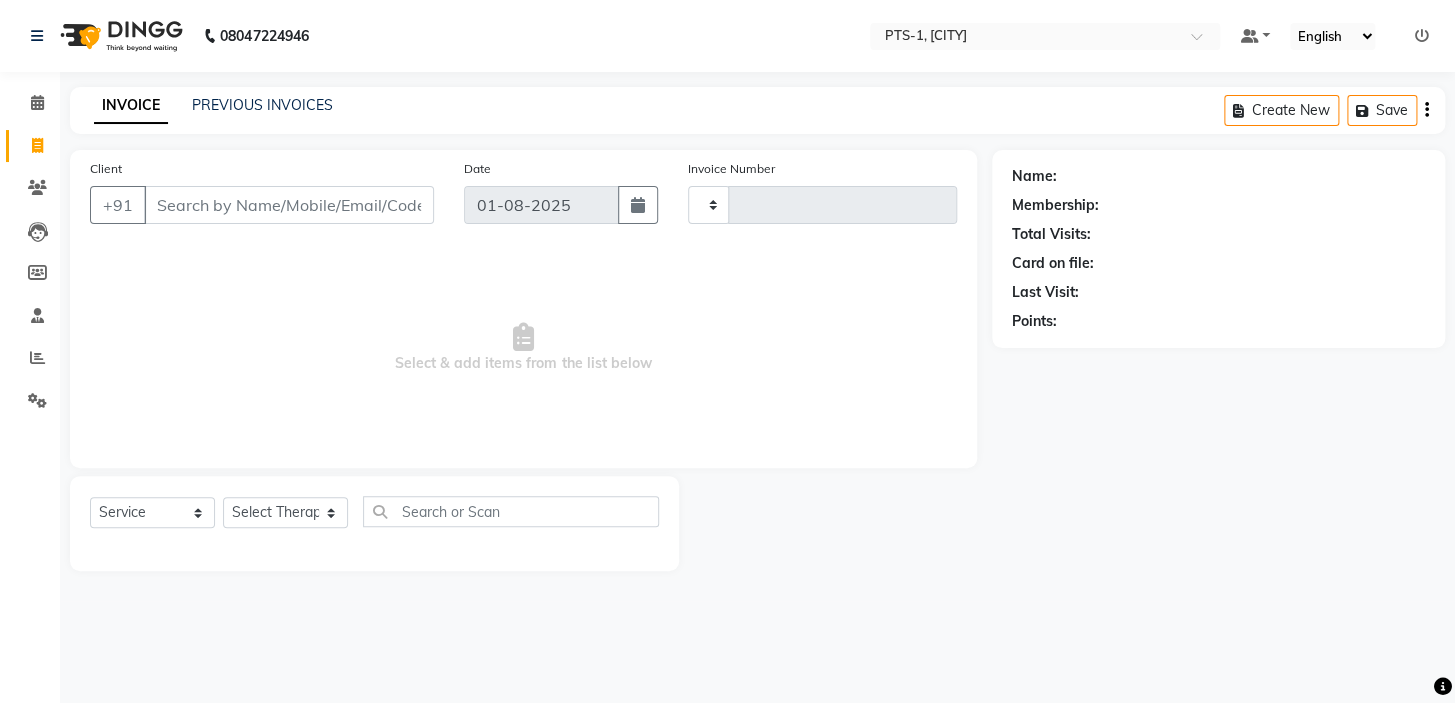 type on "2305" 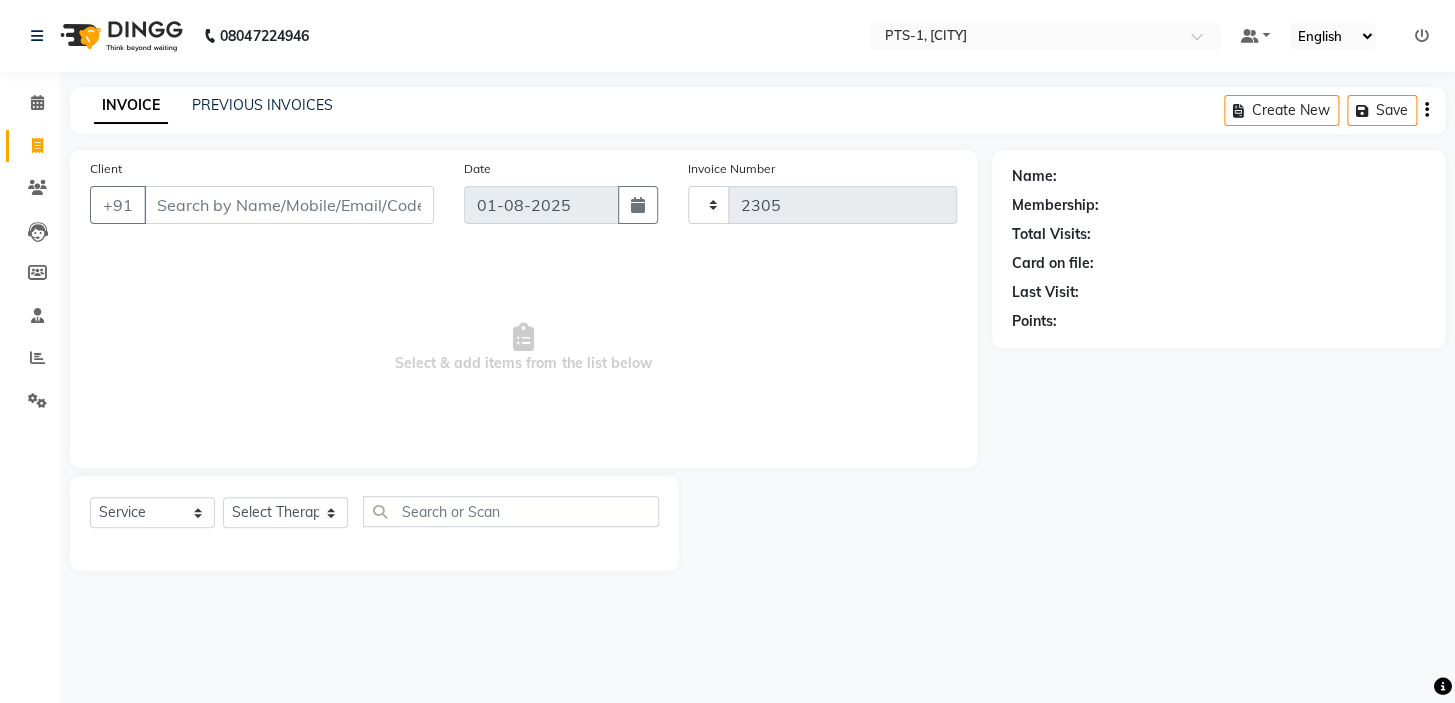 select on "5296" 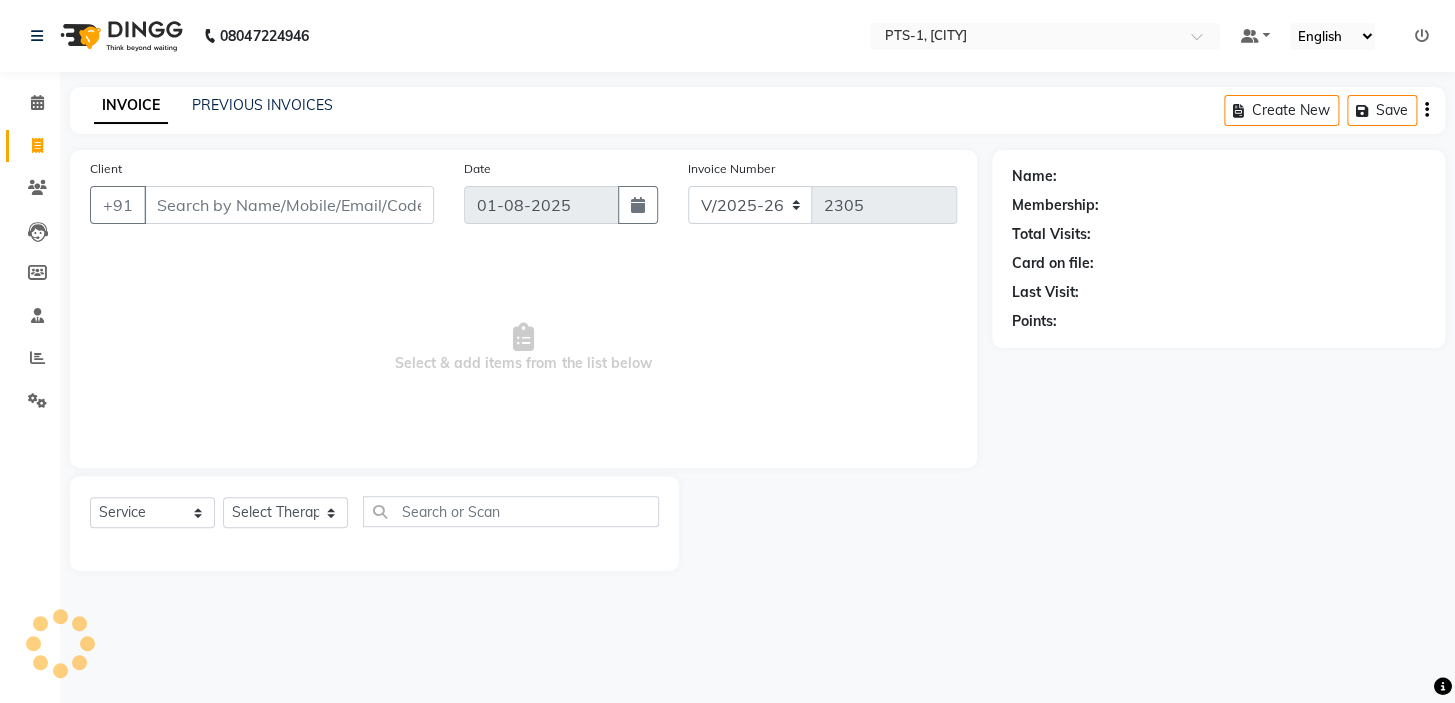 click on "PREVIOUS INVOICES" 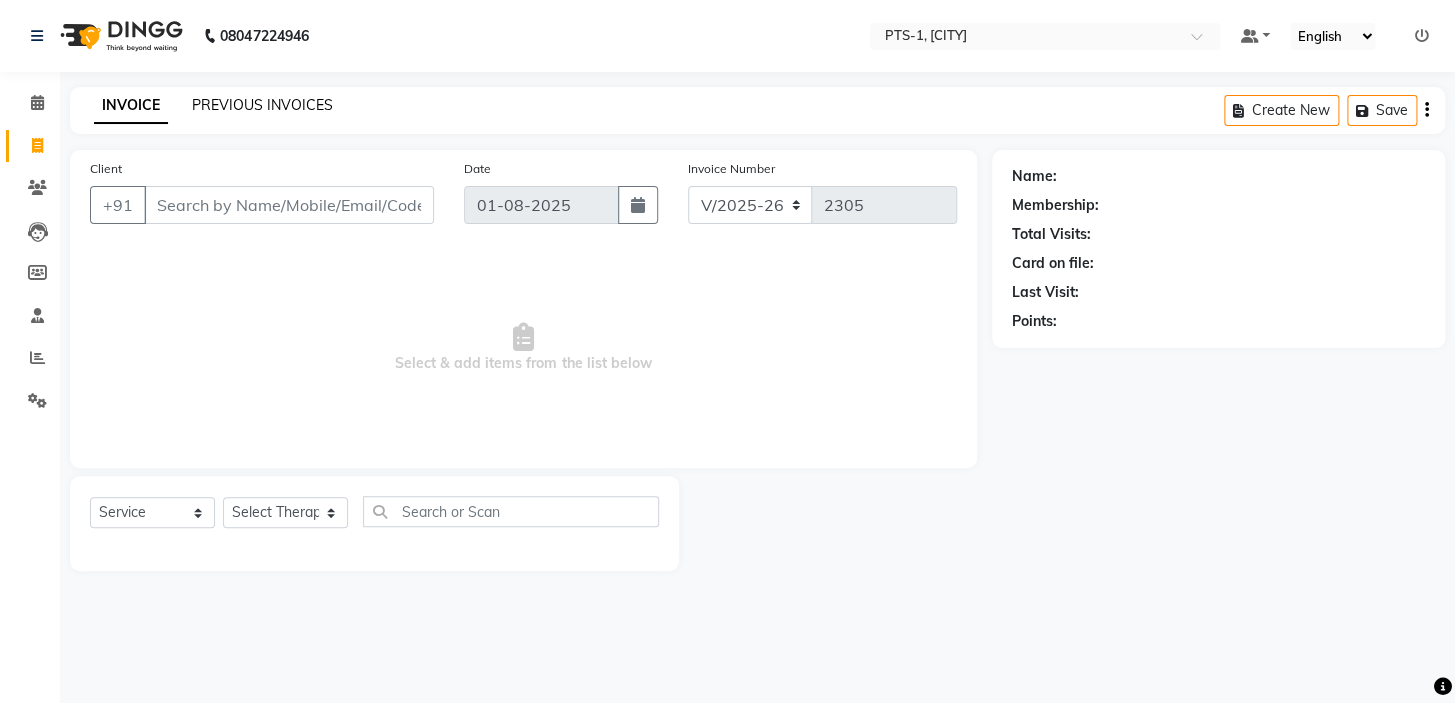 click on "PREVIOUS INVOICES" 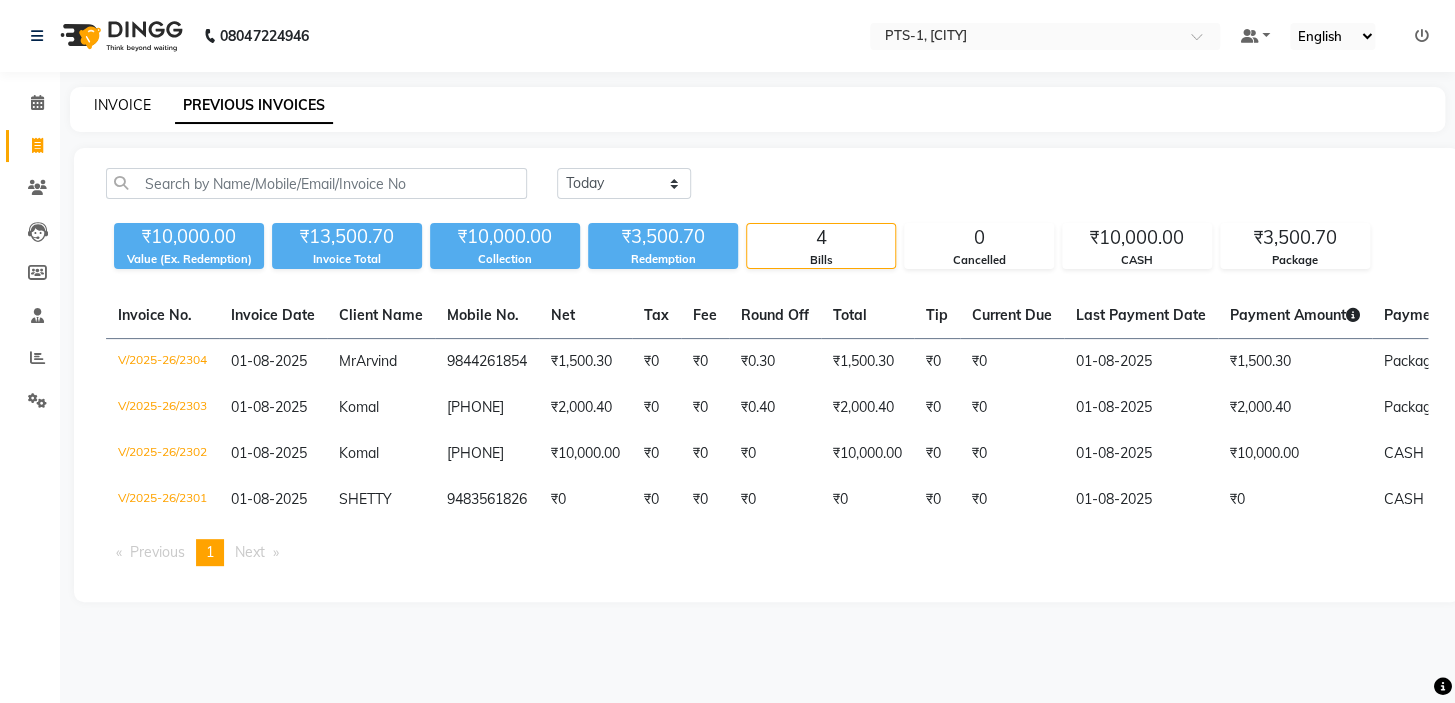 click on "INVOICE" 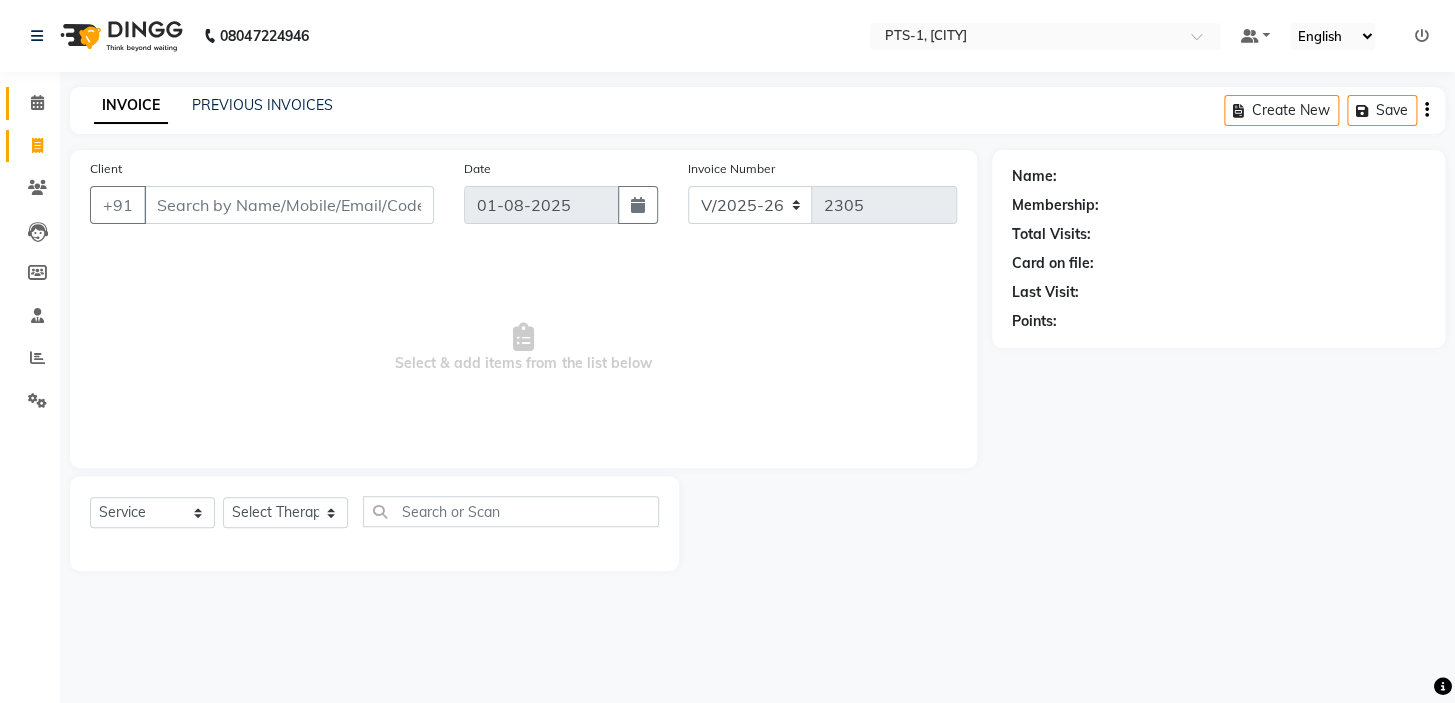 click 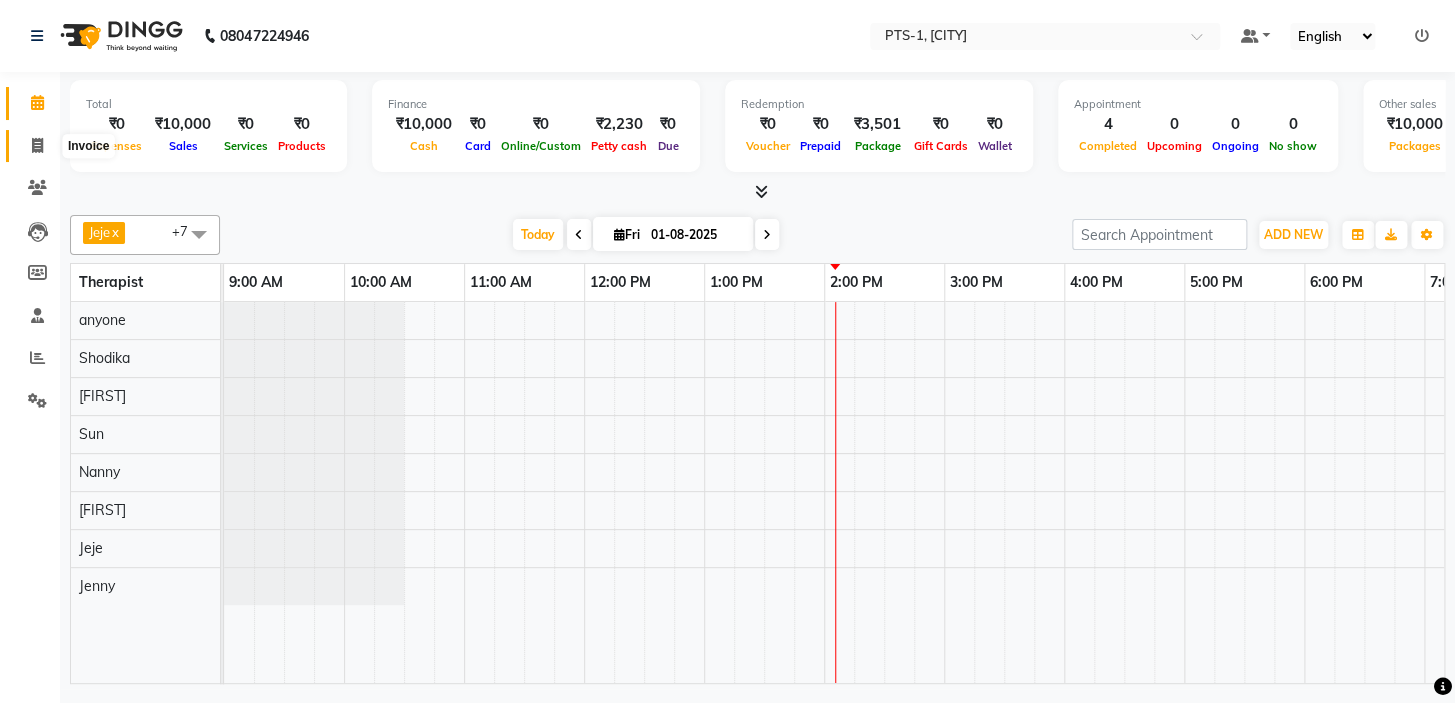 scroll, scrollTop: 0, scrollLeft: 0, axis: both 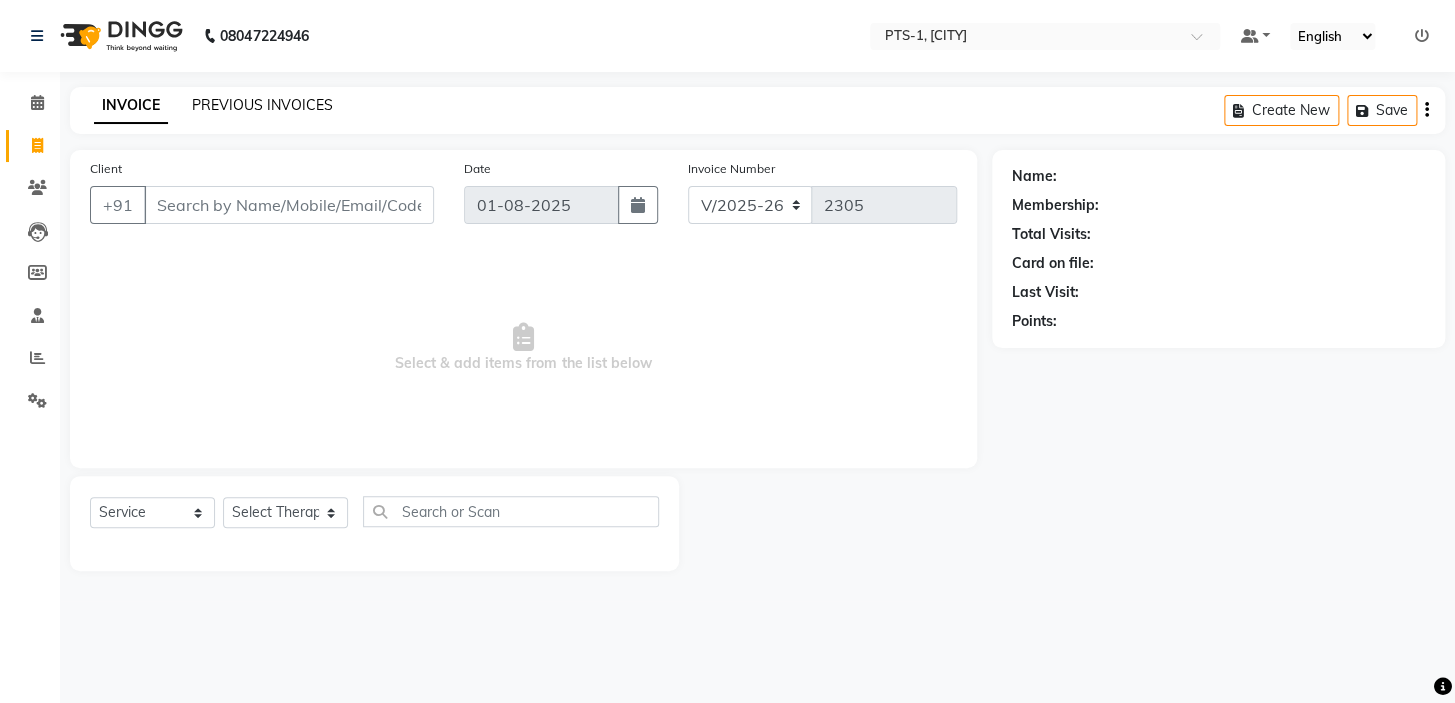 click on "PREVIOUS INVOICES" 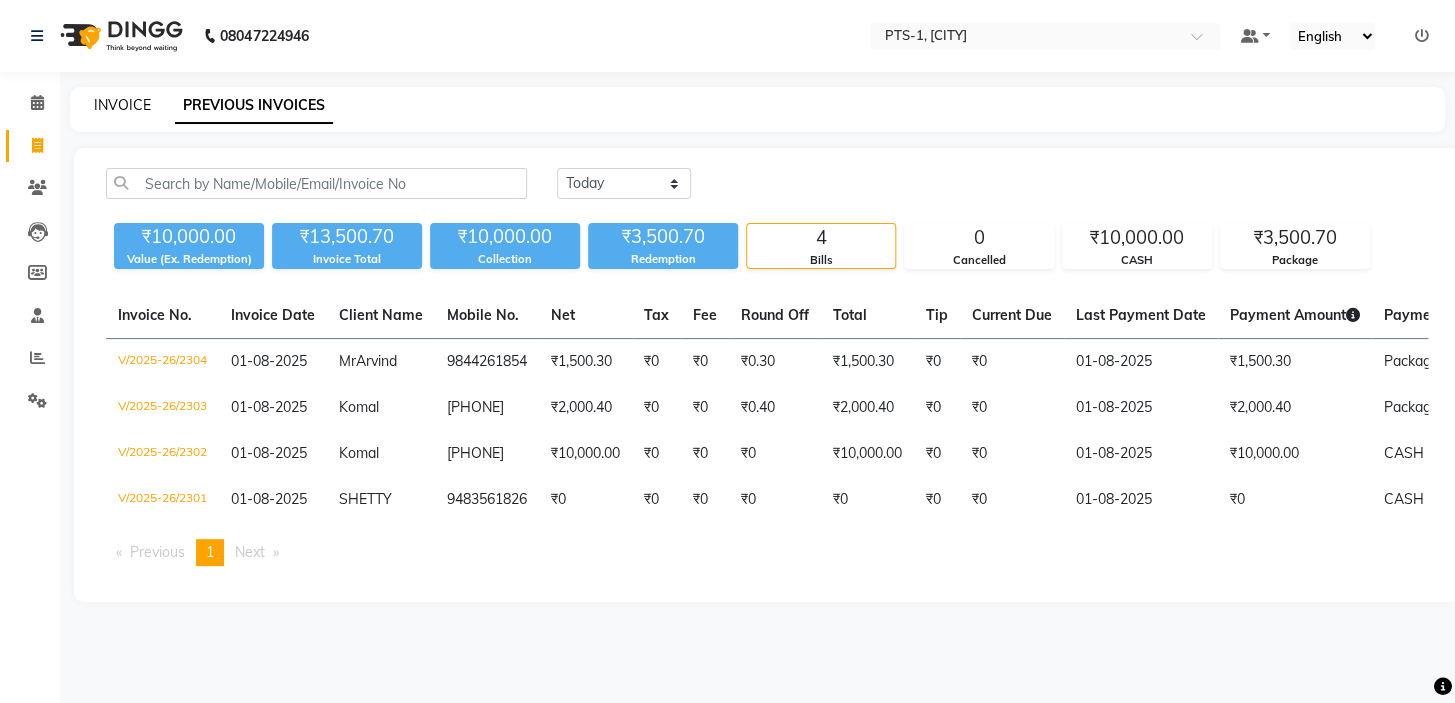 click on "INVOICE" 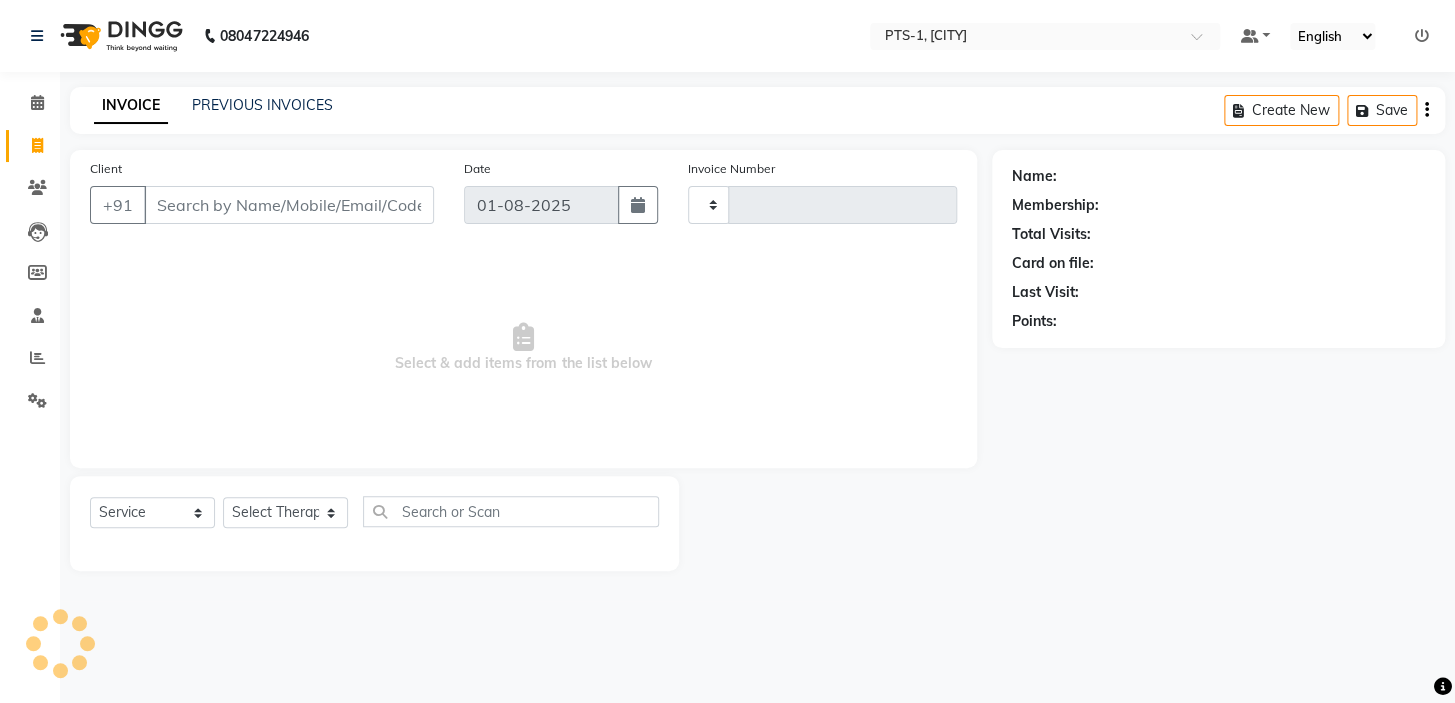 type on "2305" 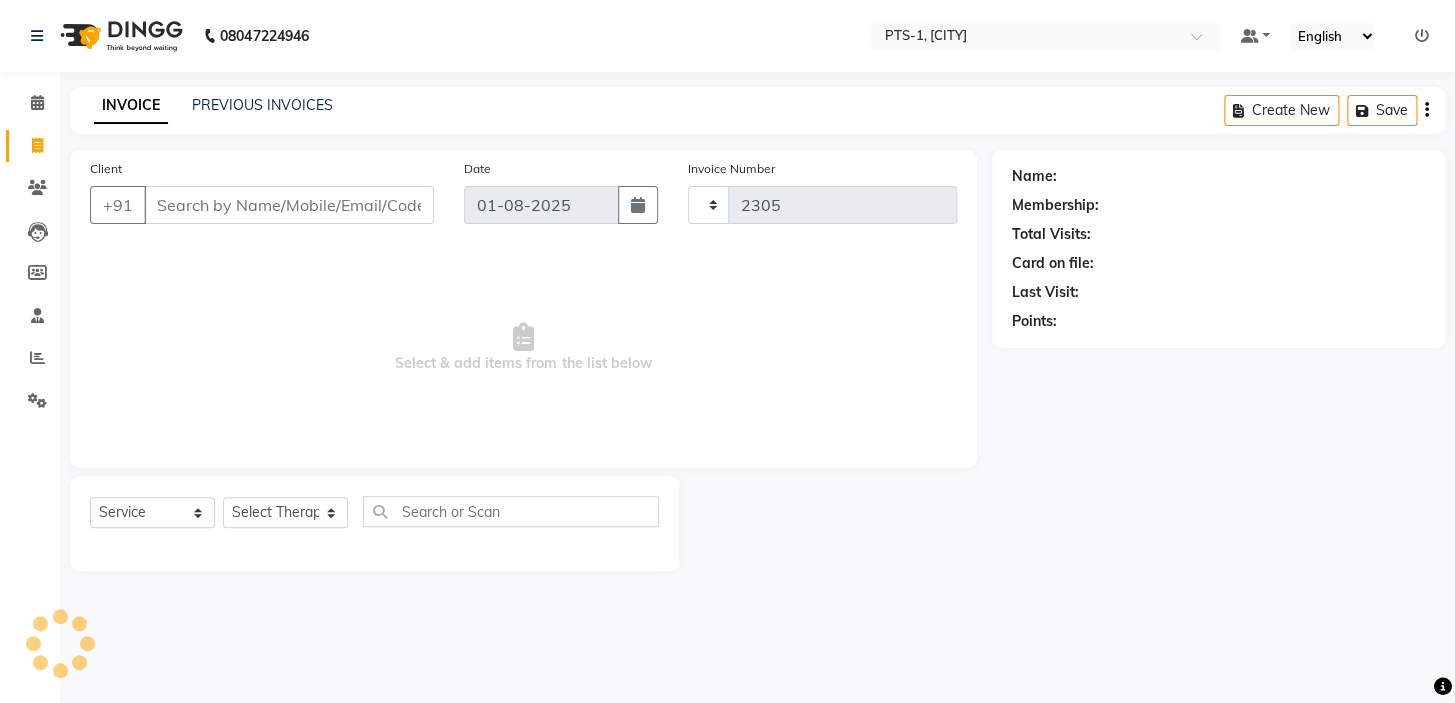 select on "5296" 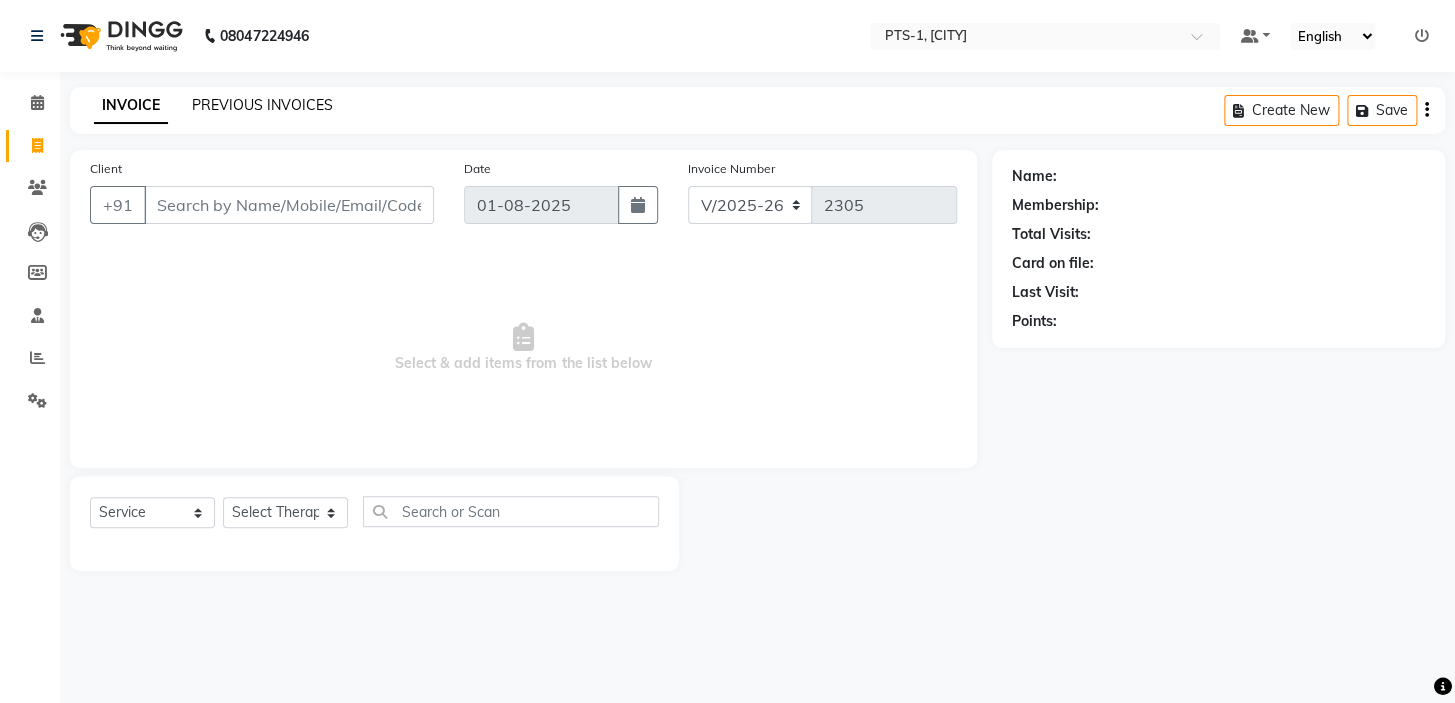 click on "PREVIOUS INVOICES" 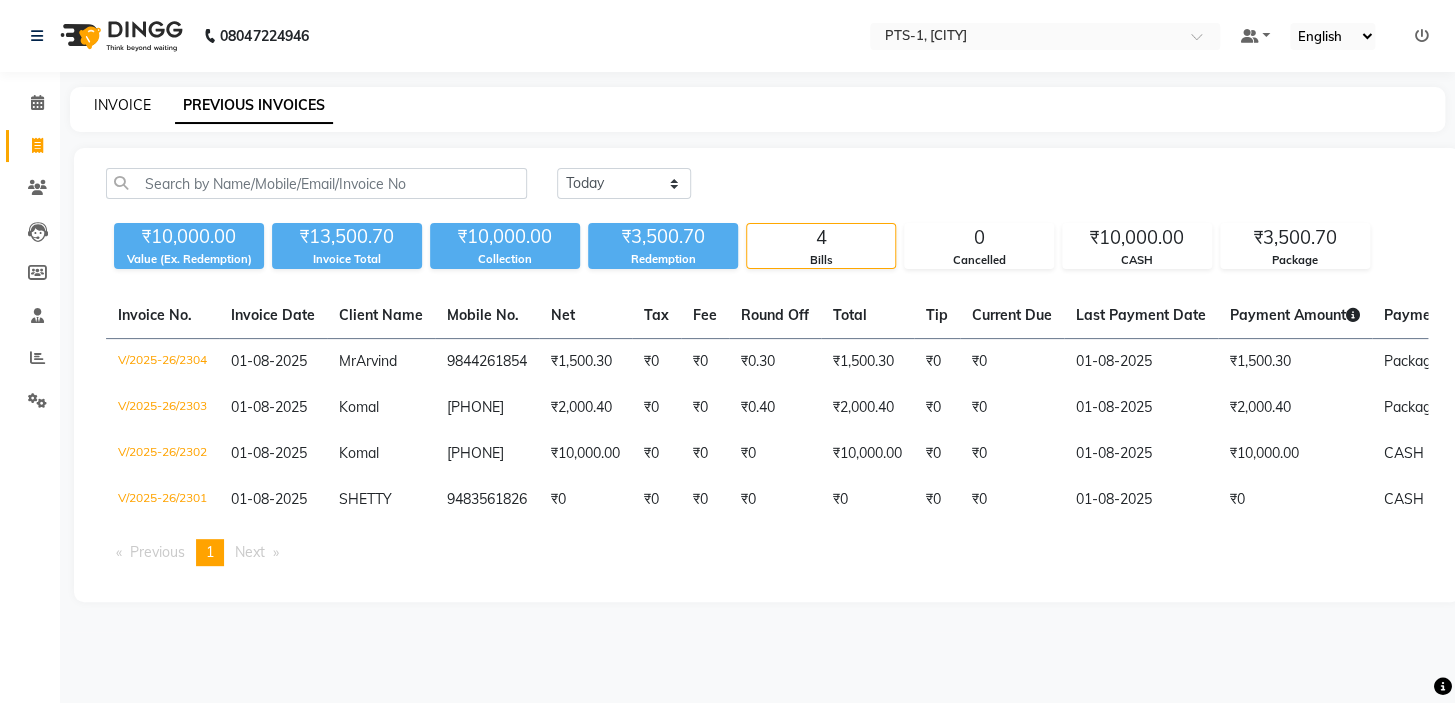 click on "INVOICE" 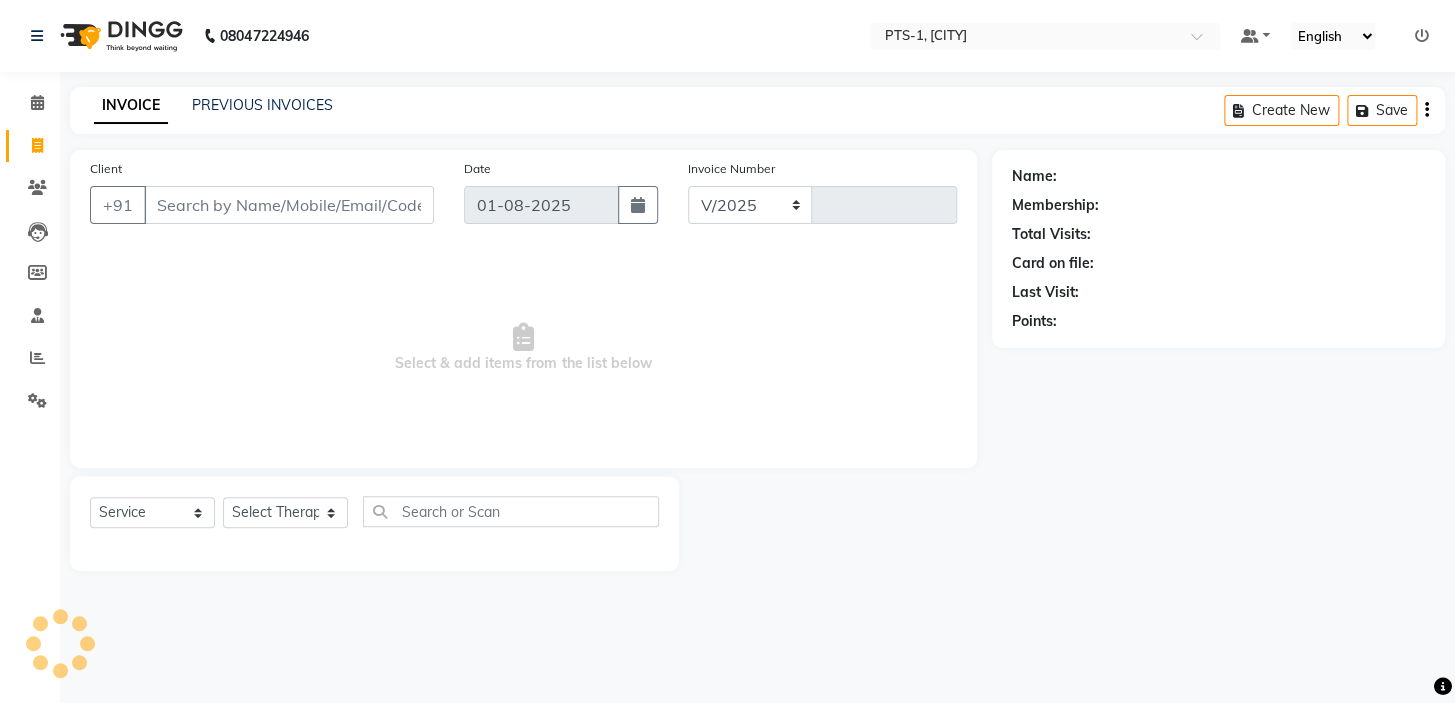 select on "5296" 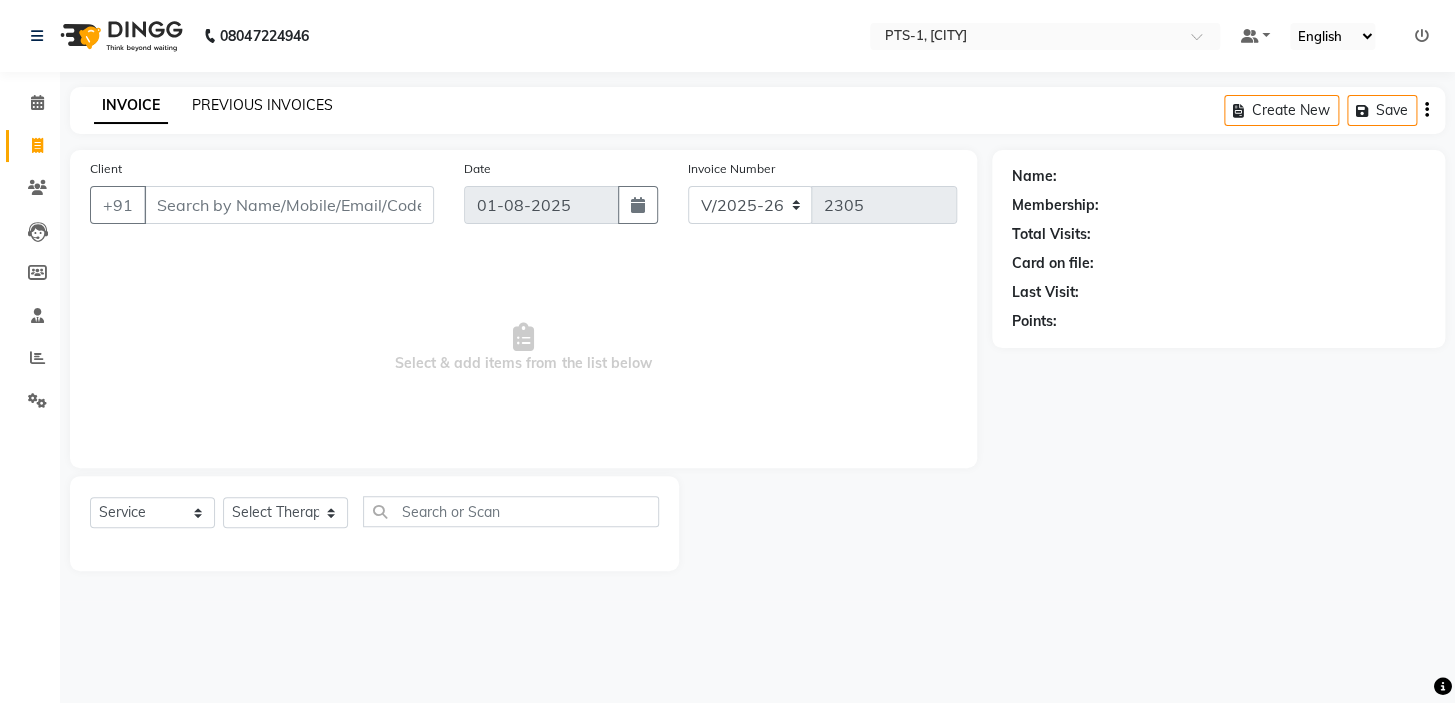 click on "PREVIOUS INVOICES" 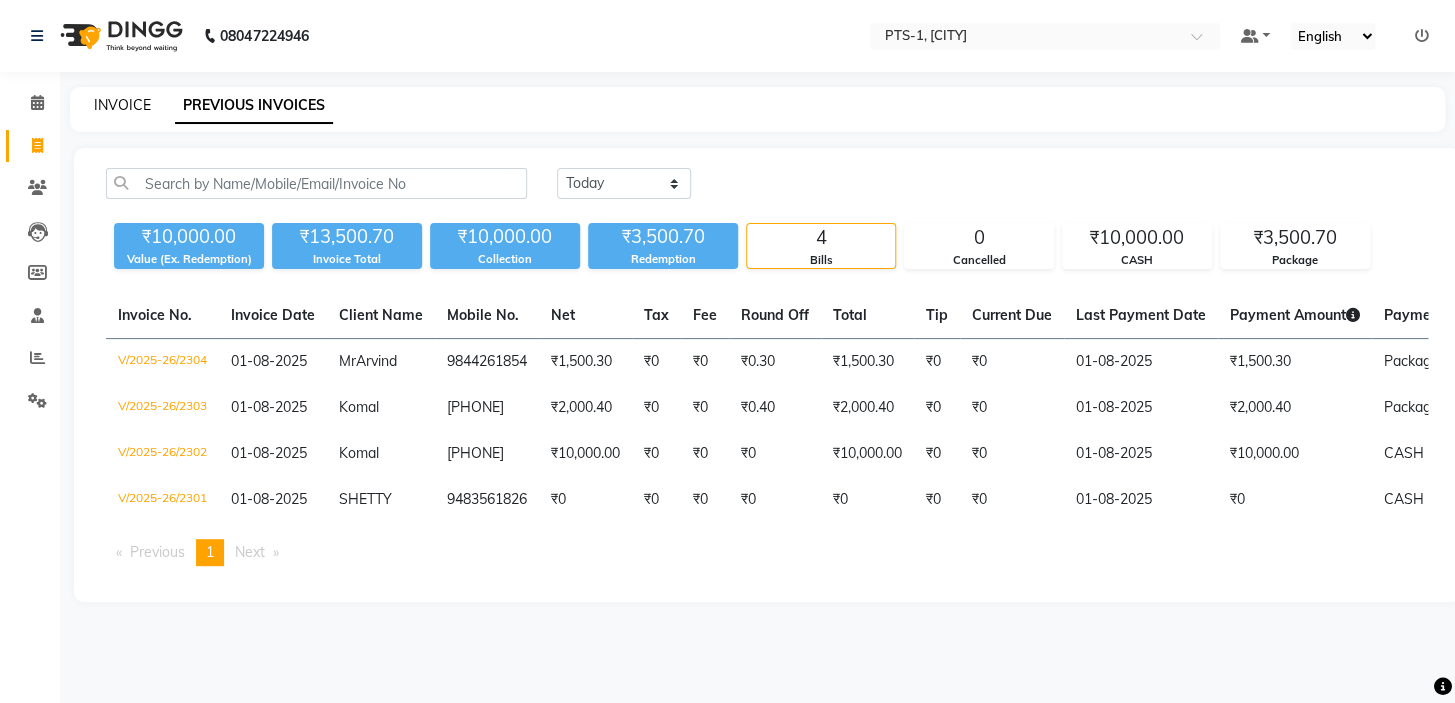 click on "INVOICE" 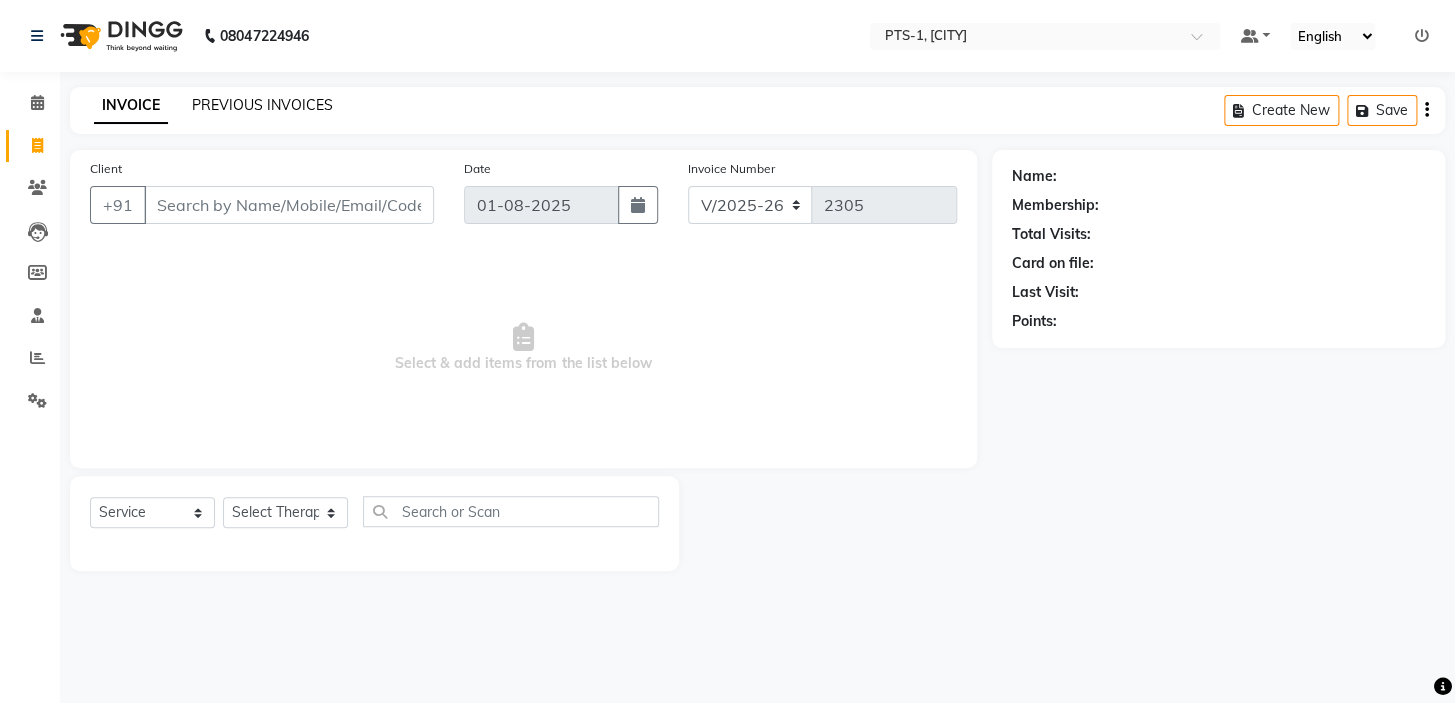 click on "PREVIOUS INVOICES" 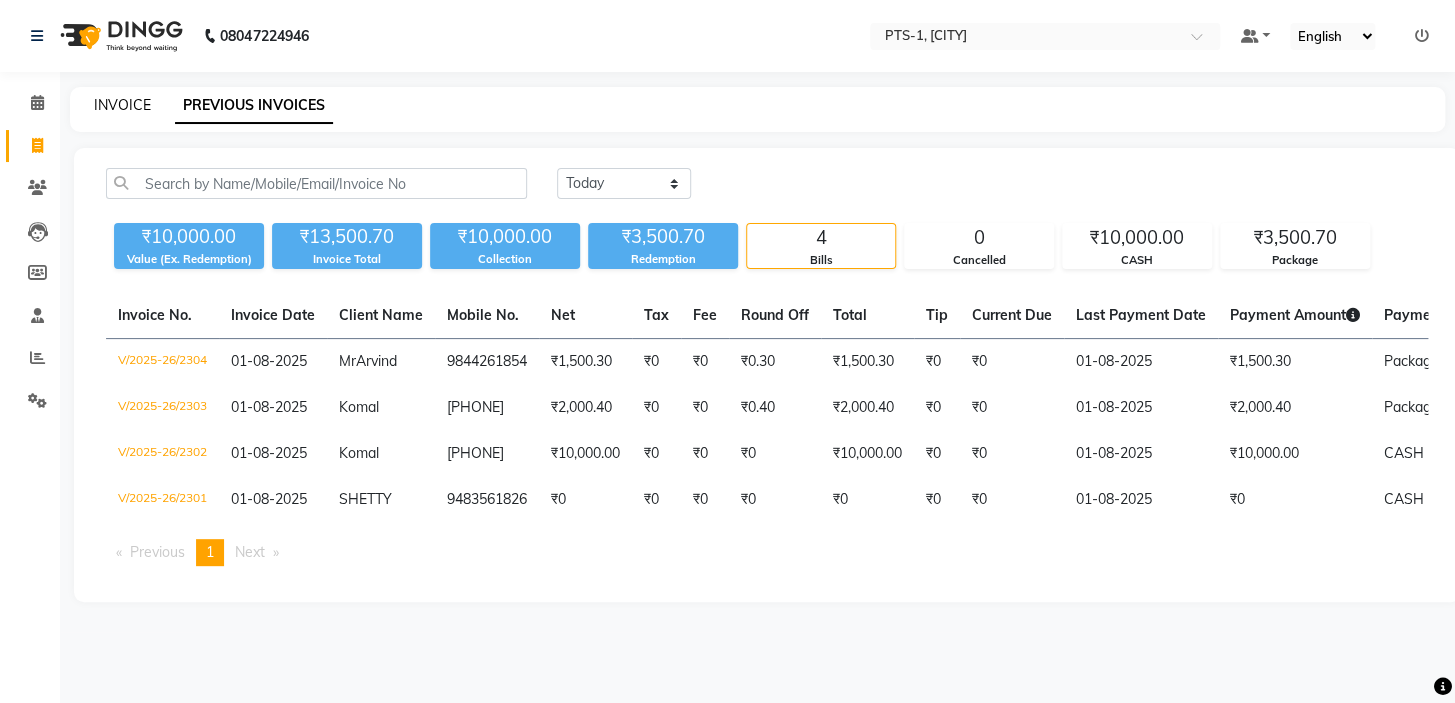 click on "INVOICE" 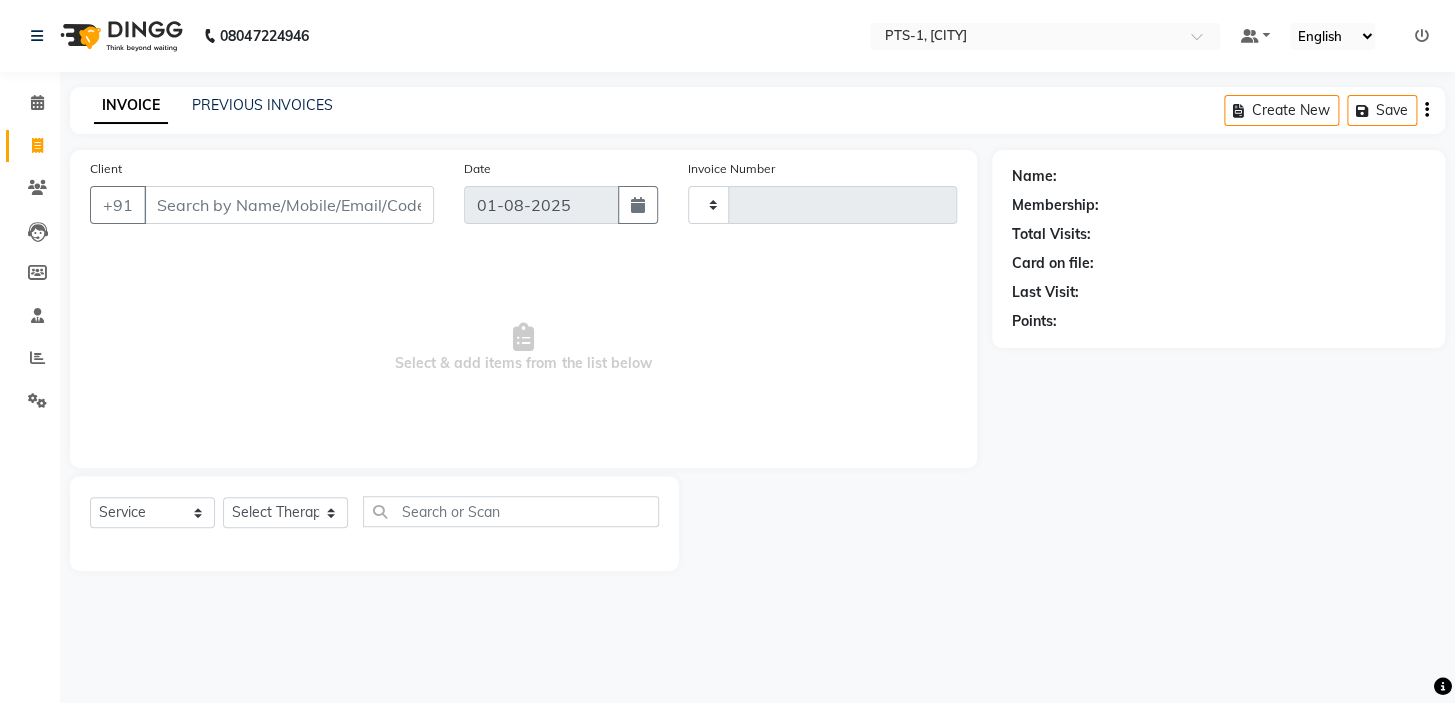 type on "2305" 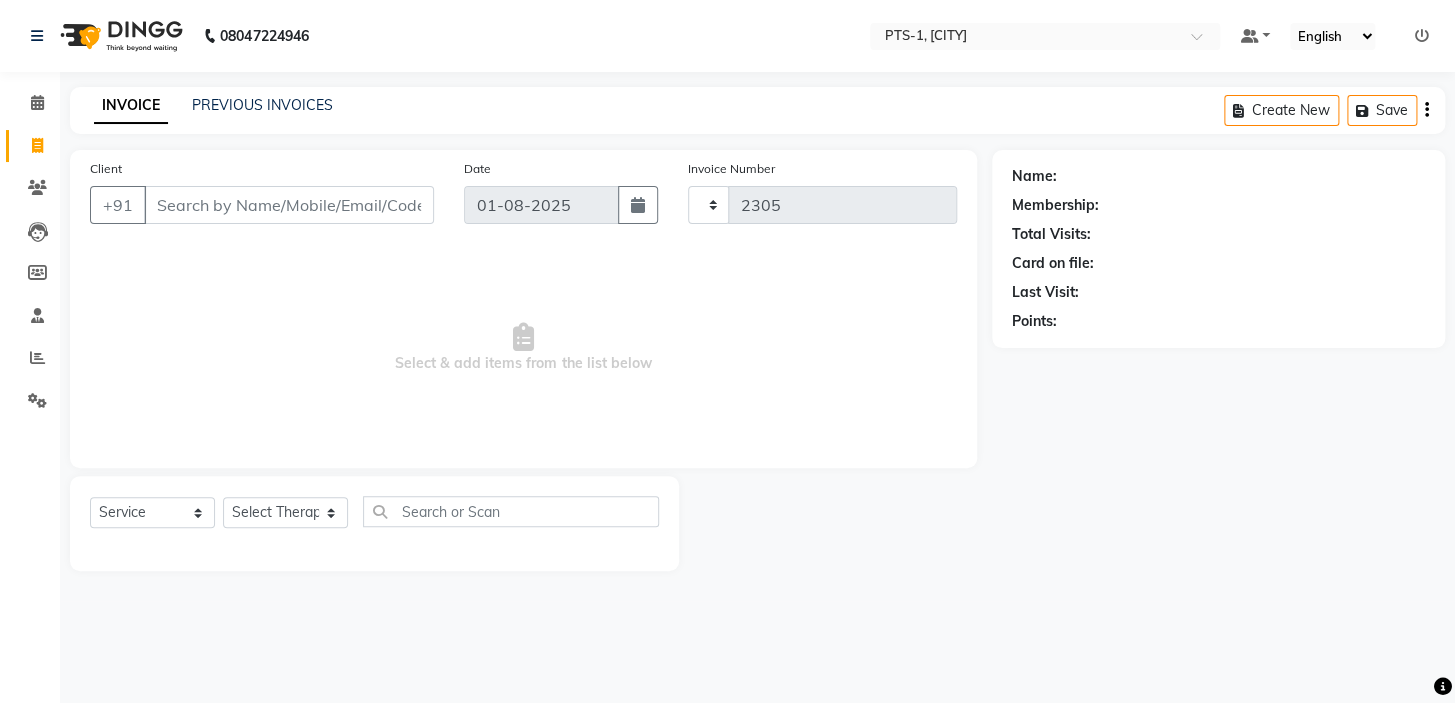 select on "5296" 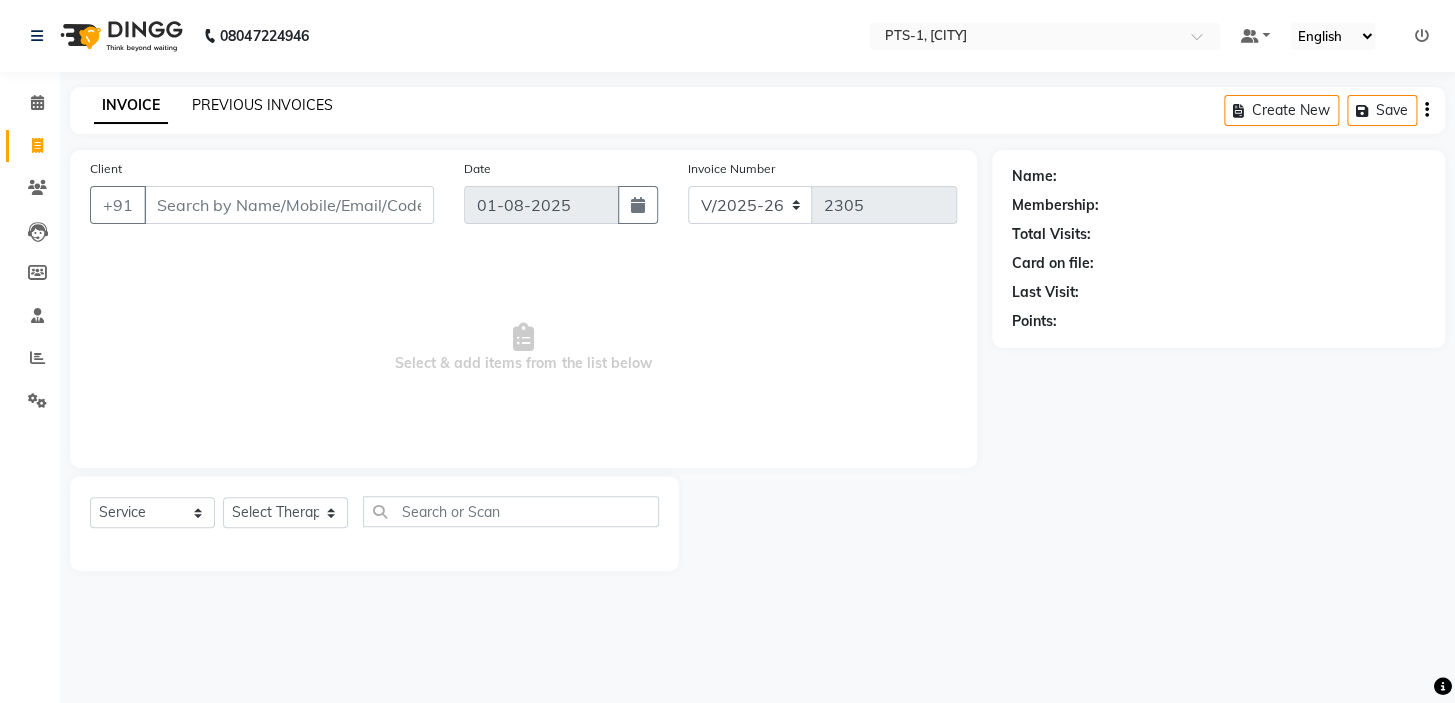 click on "PREVIOUS INVOICES" 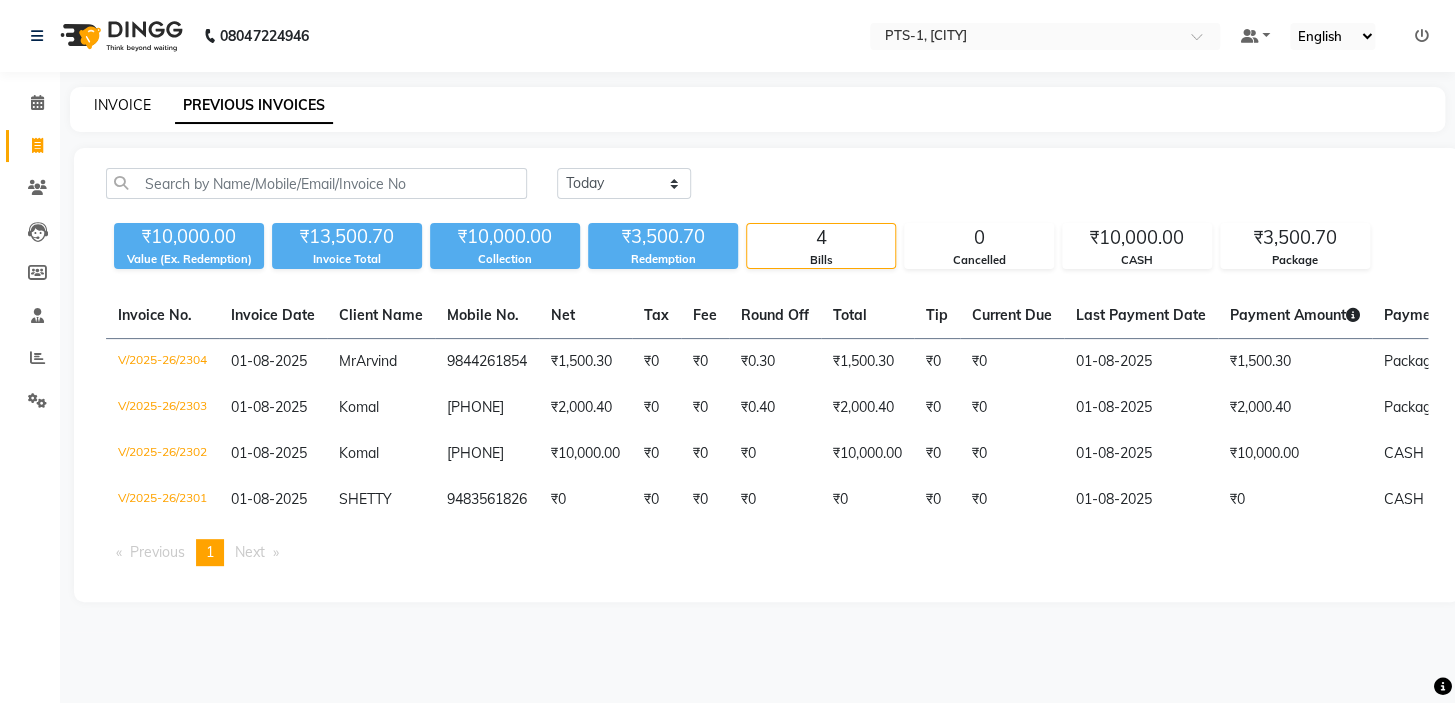 click on "INVOICE" 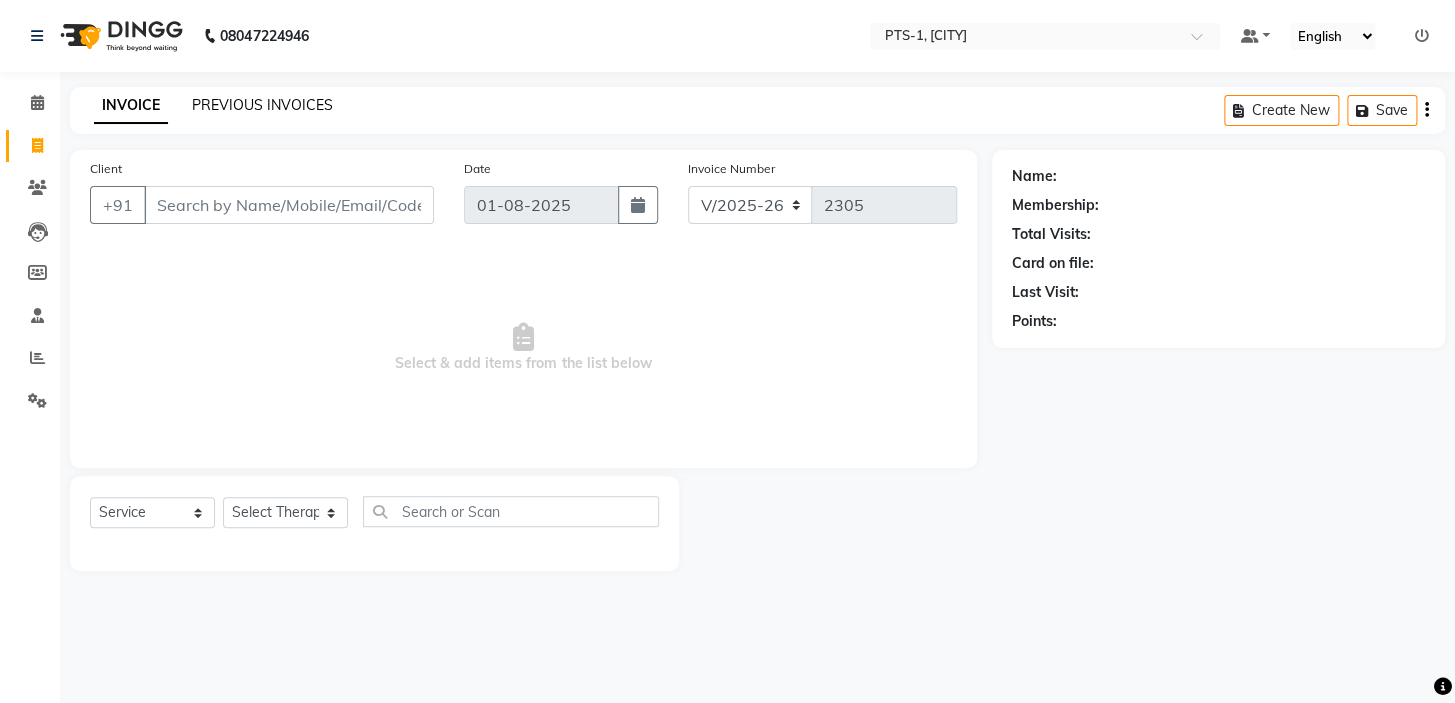click on "PREVIOUS INVOICES" 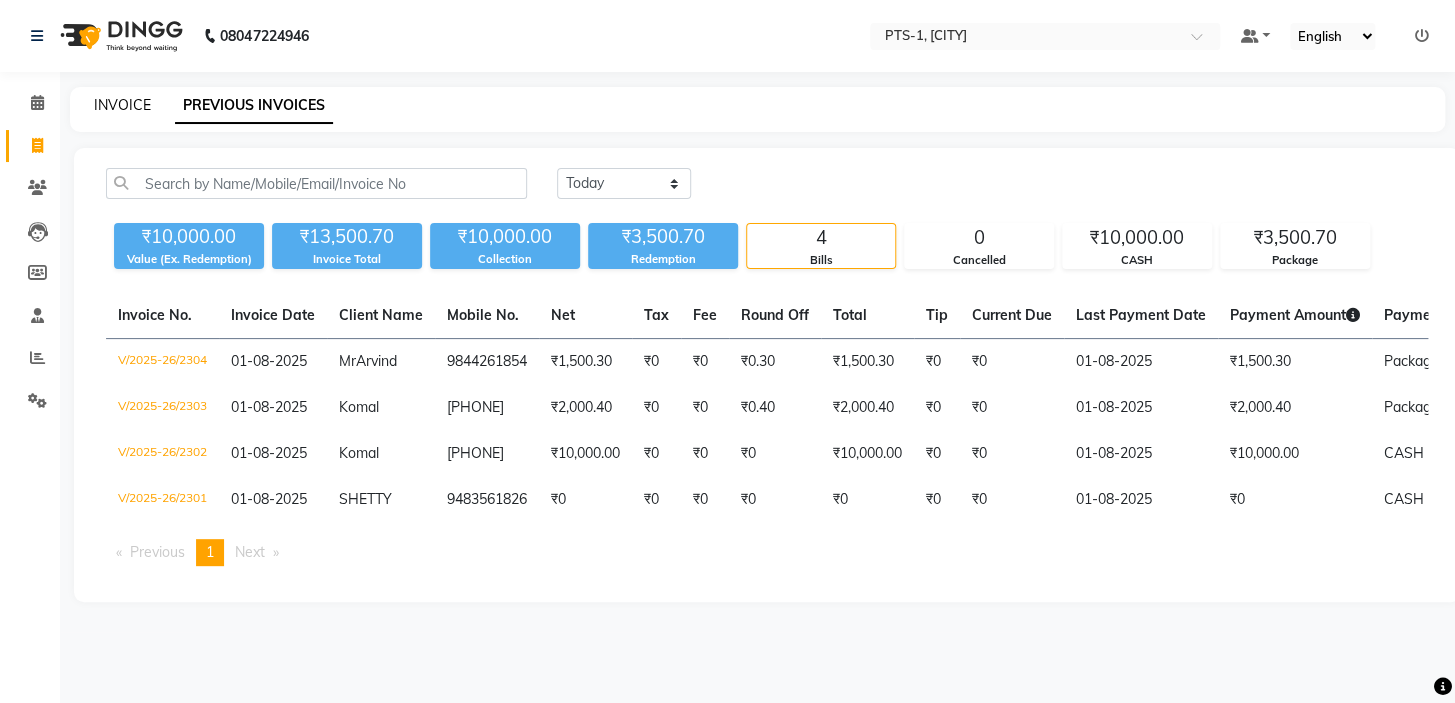click on "INVOICE" 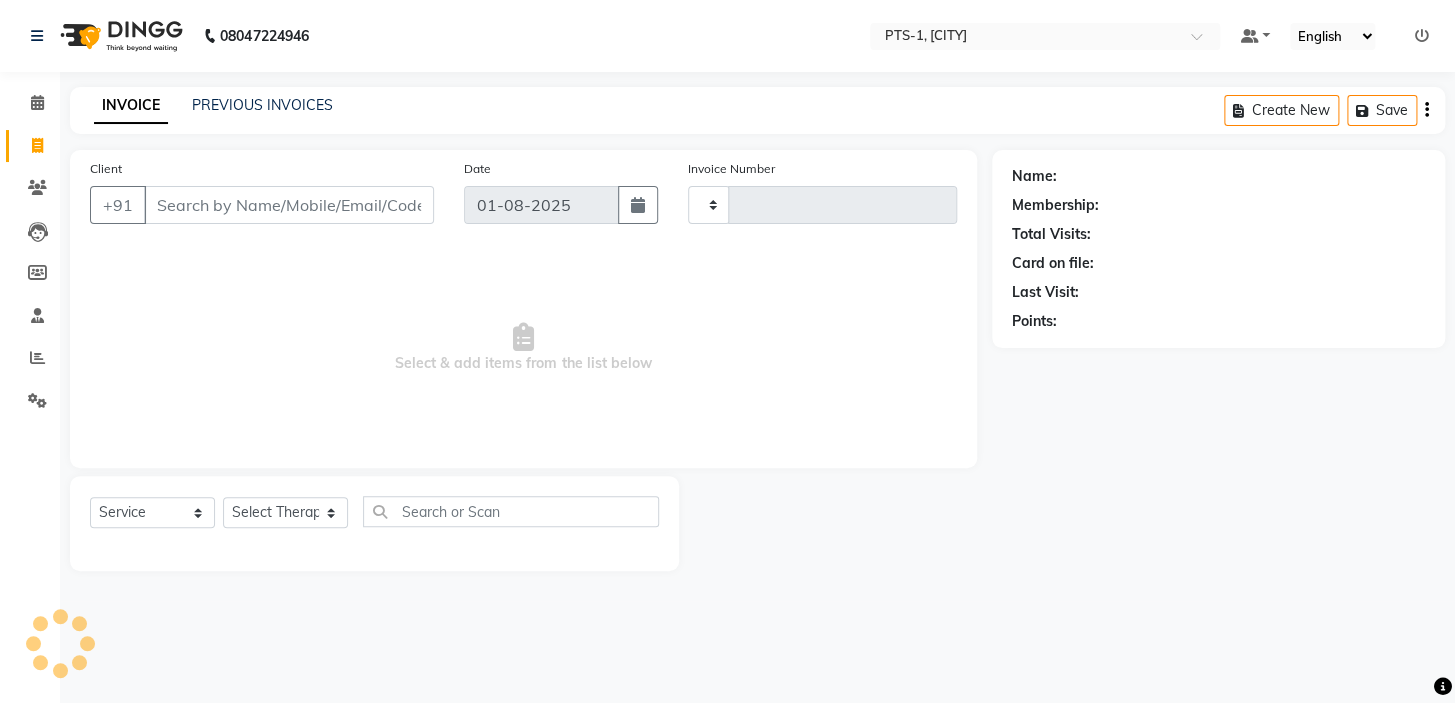 type on "2305" 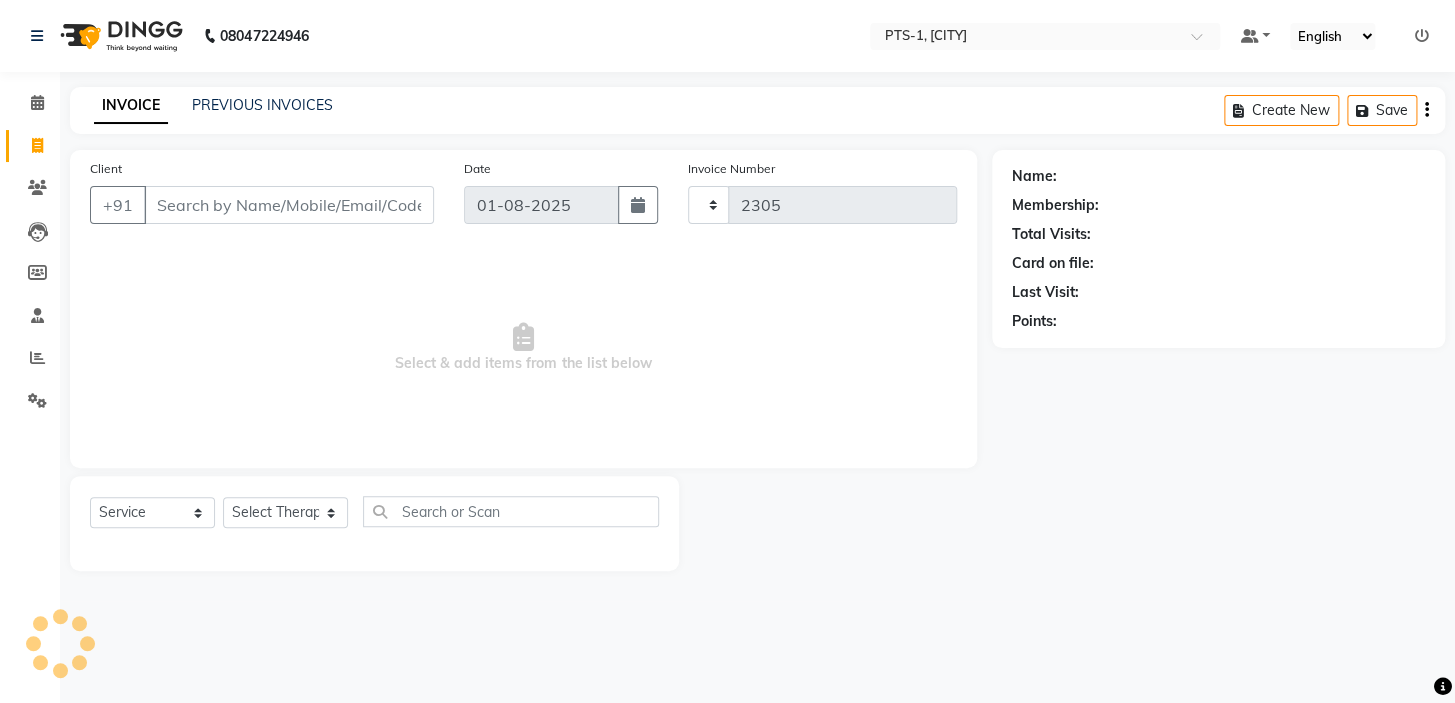 select on "5296" 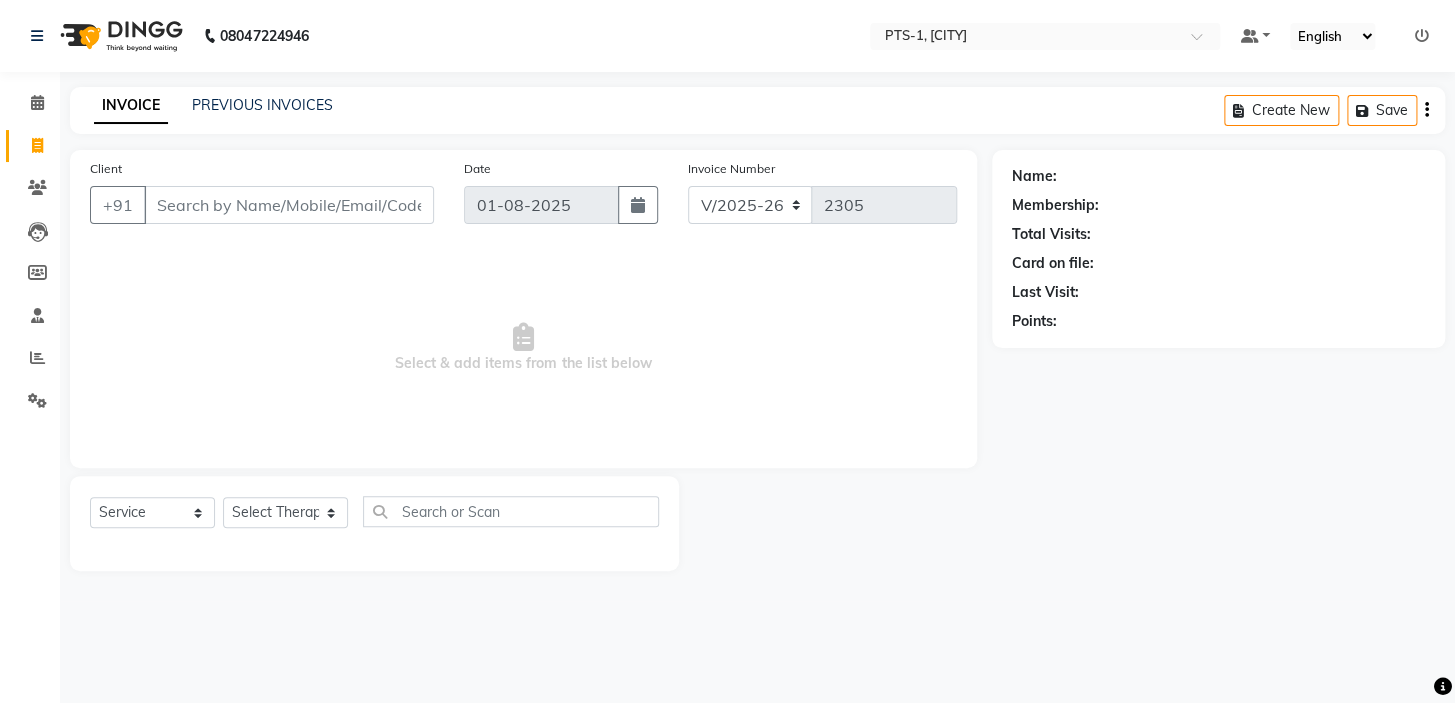 click on "Client" at bounding box center (289, 205) 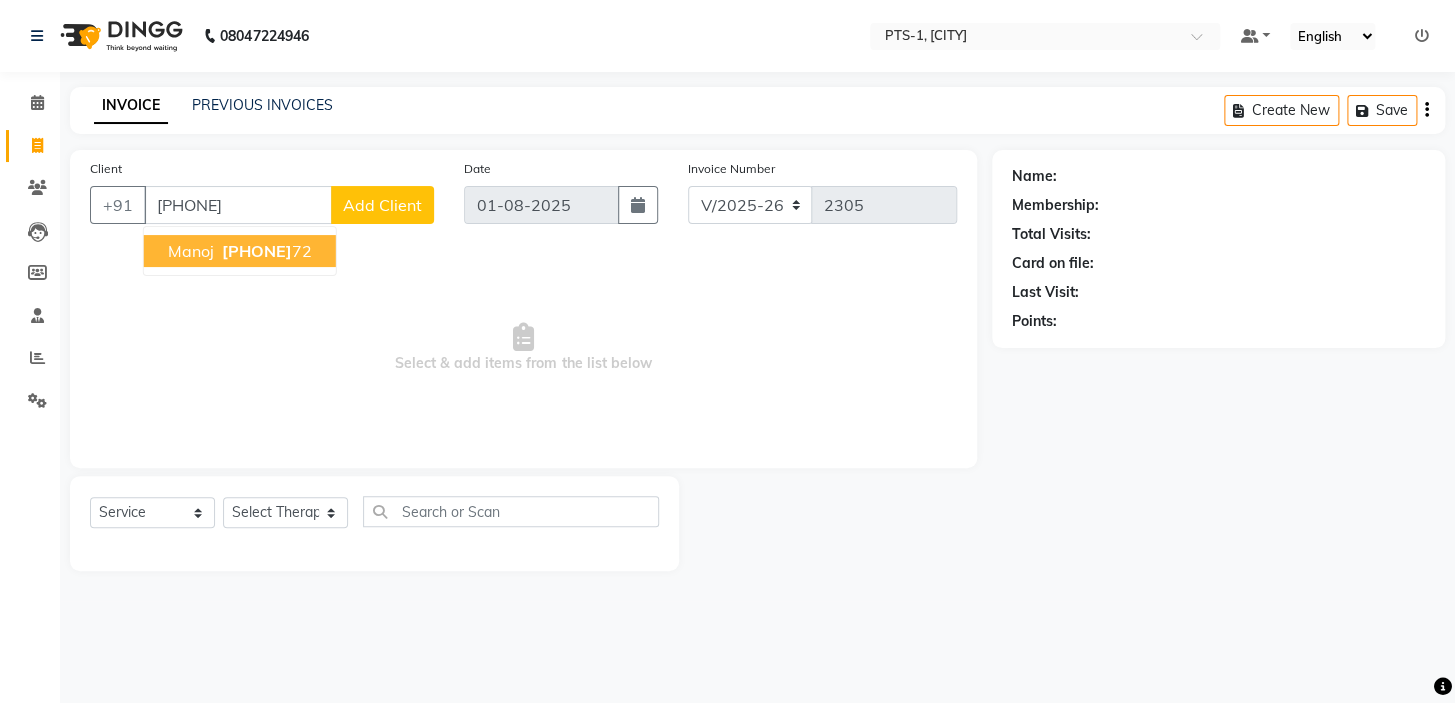 click on "[PHONE]" at bounding box center [257, 251] 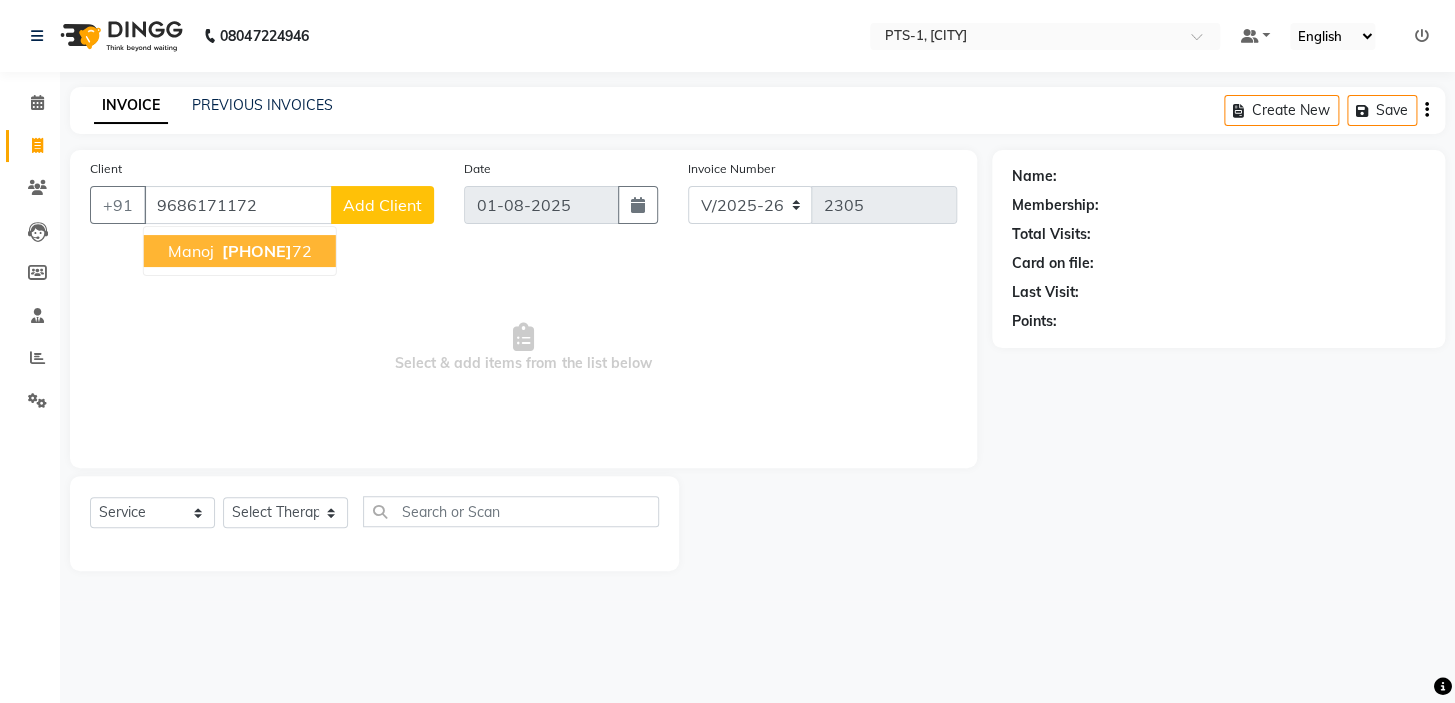 type on "9686171172" 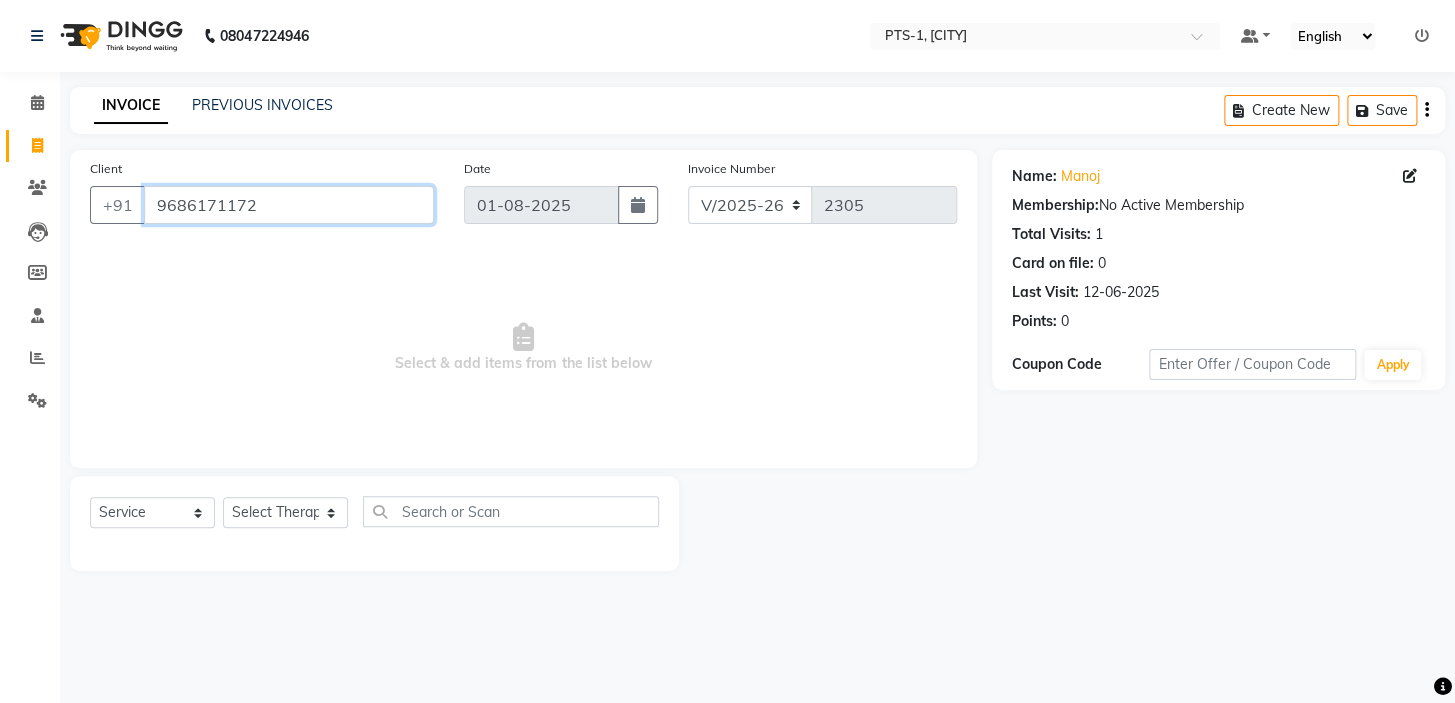 drag, startPoint x: 256, startPoint y: 215, endPoint x: 85, endPoint y: 177, distance: 175.17134 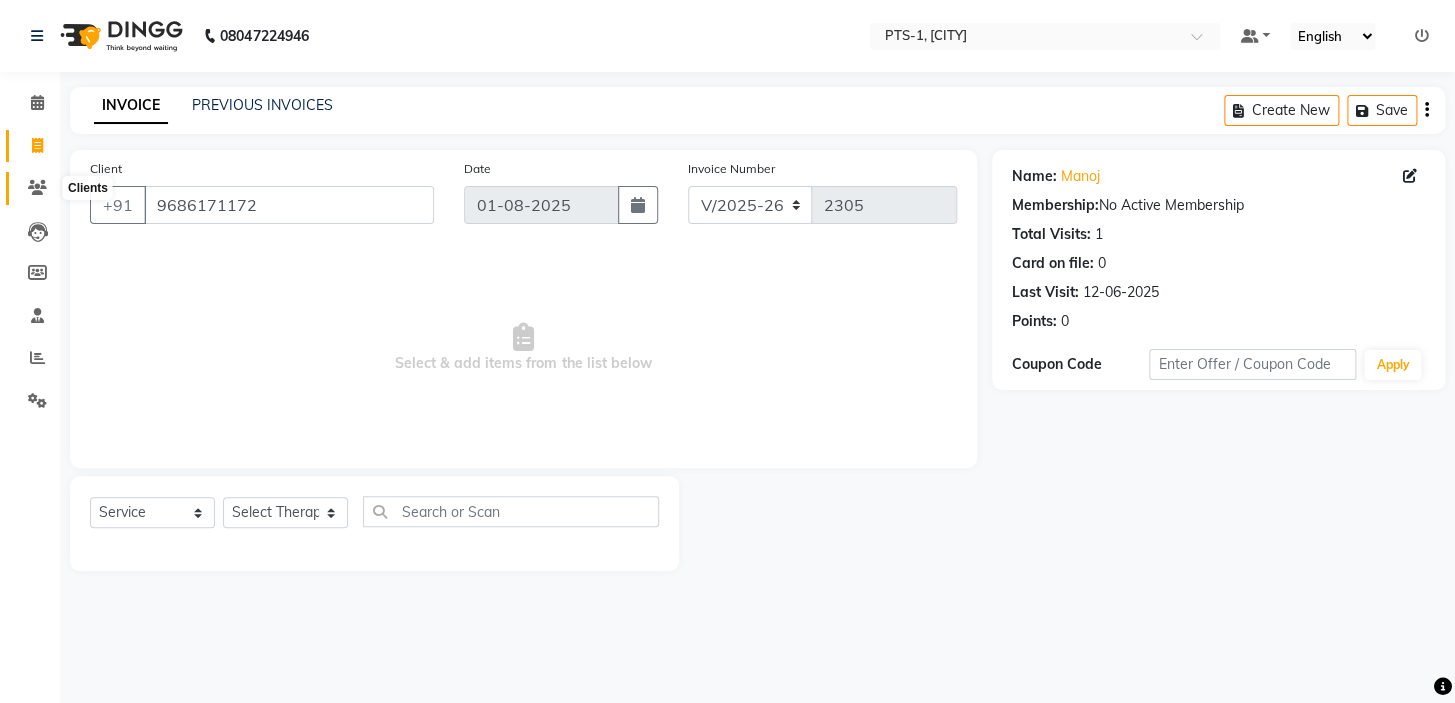 click 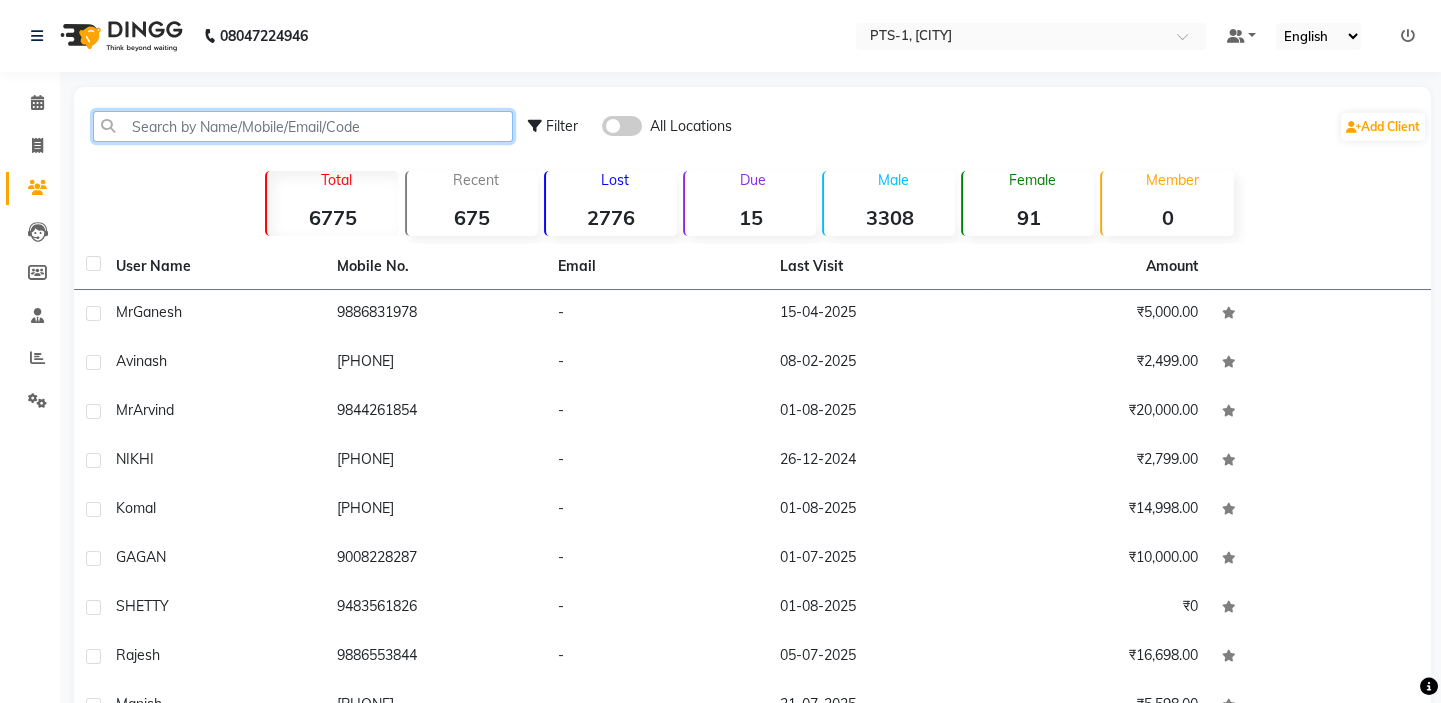 paste on "9686171172" 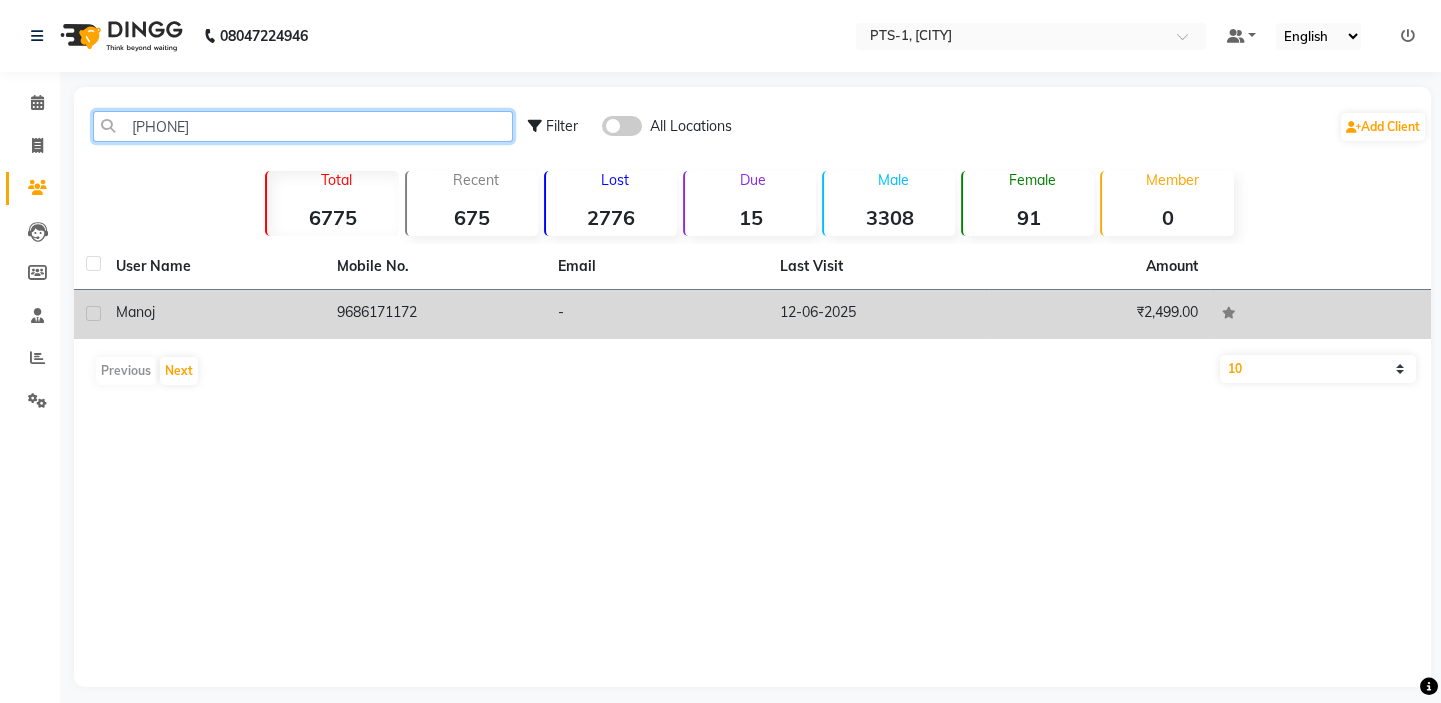 type on "[PHONE]" 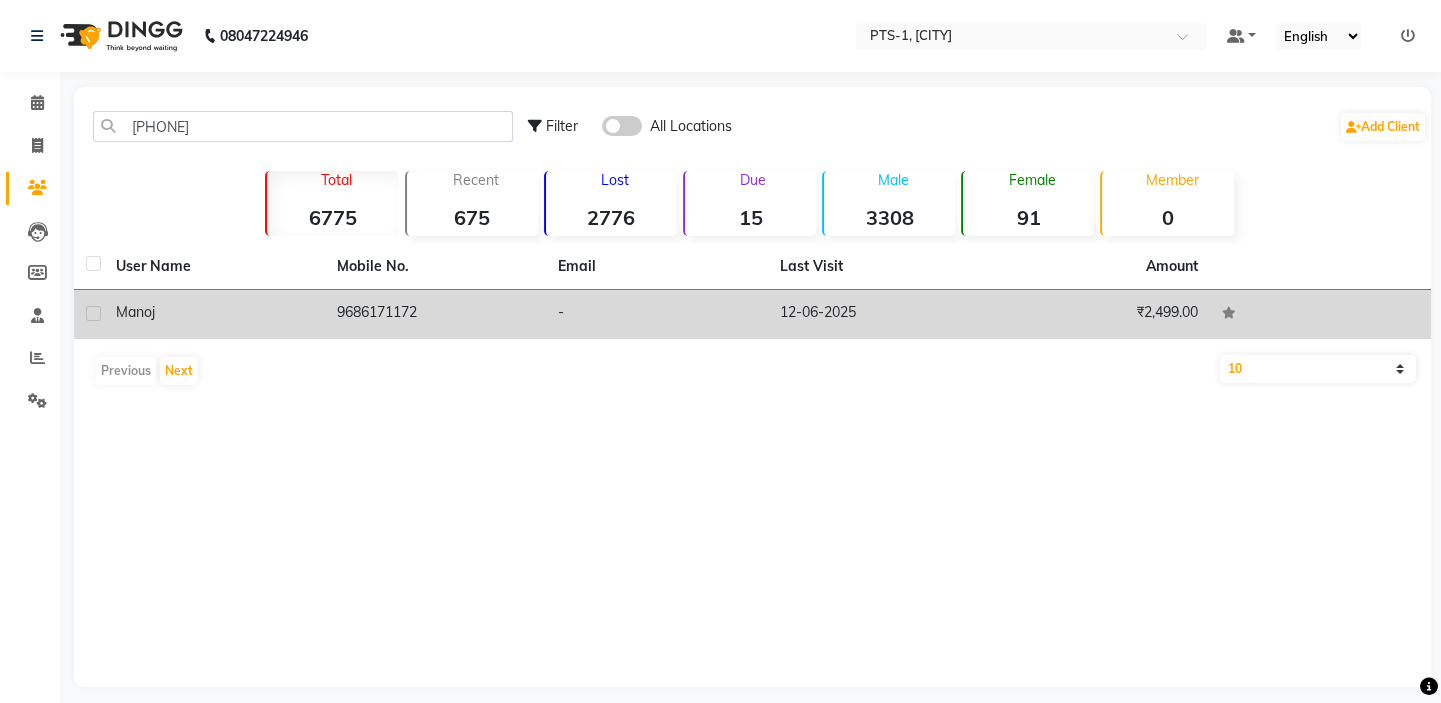 click on "-" 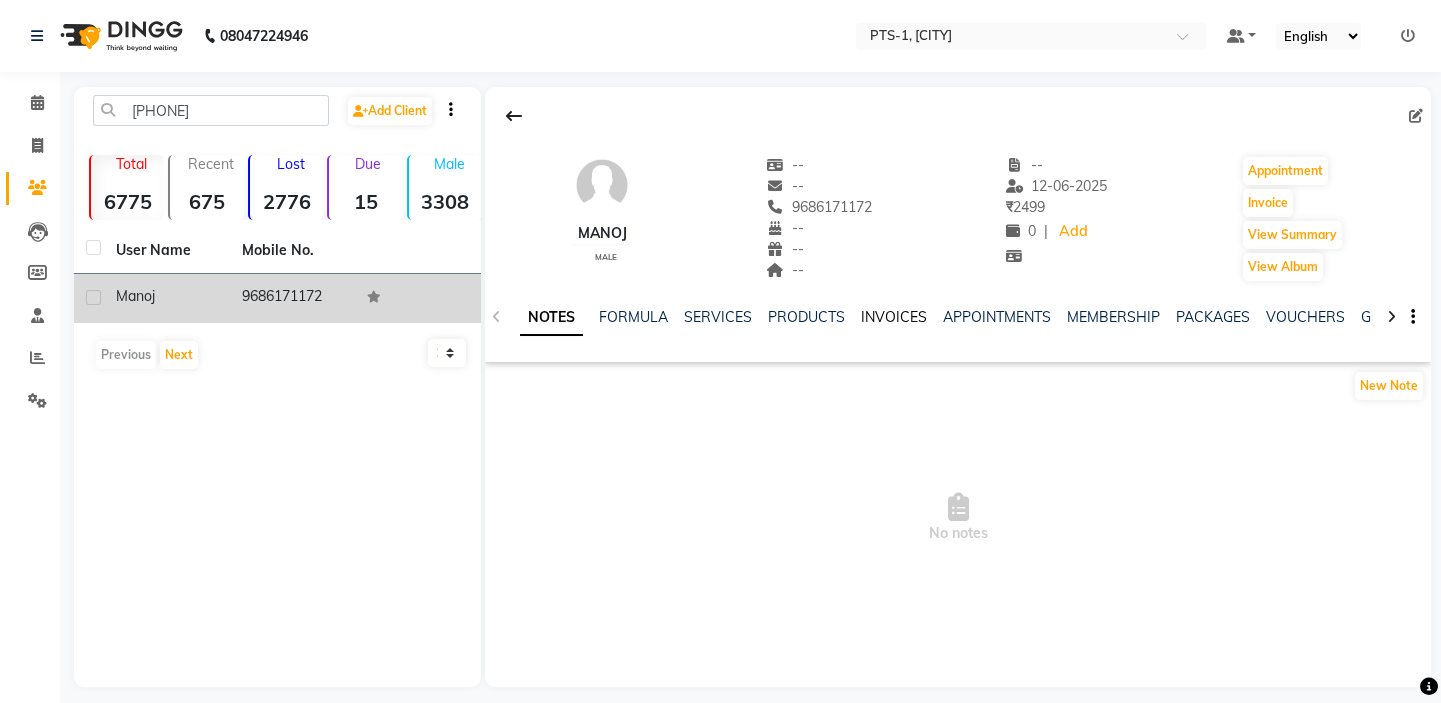 click on "INVOICES" 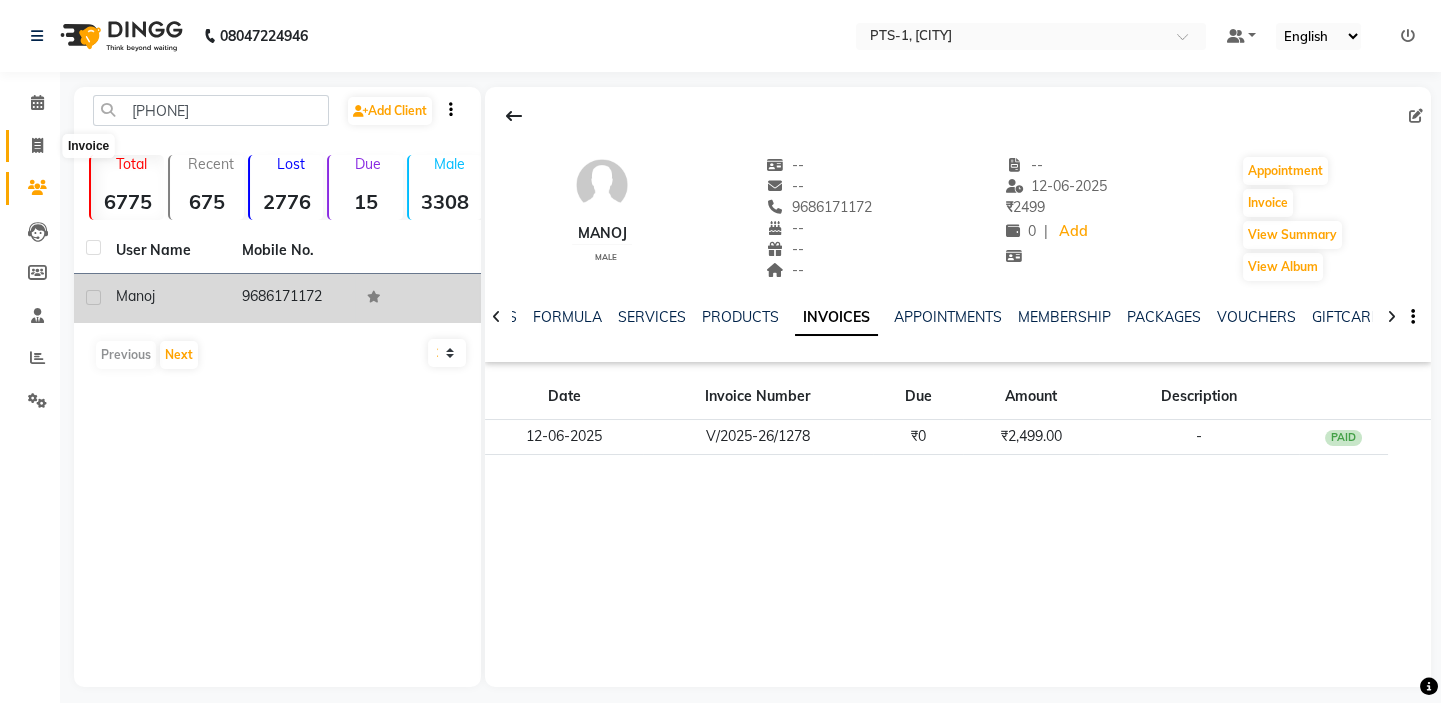 click 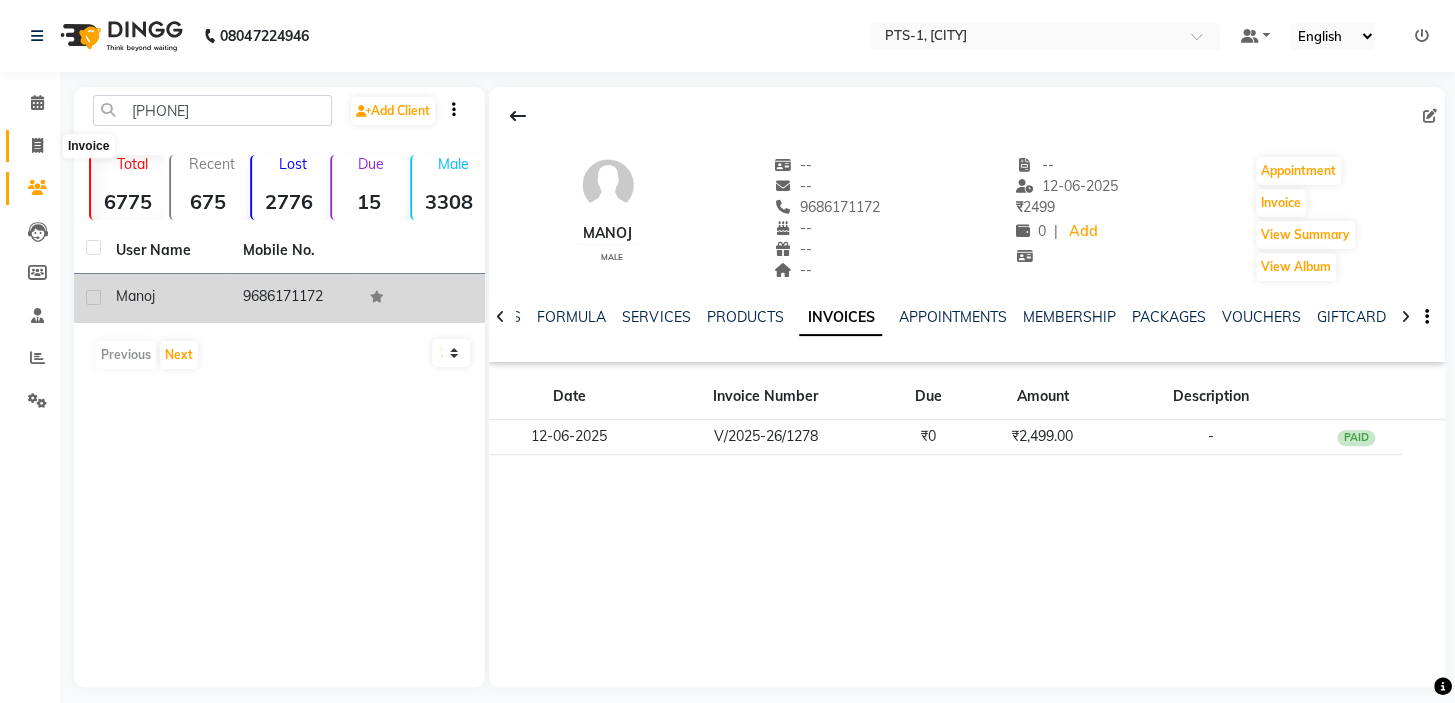 select on "5296" 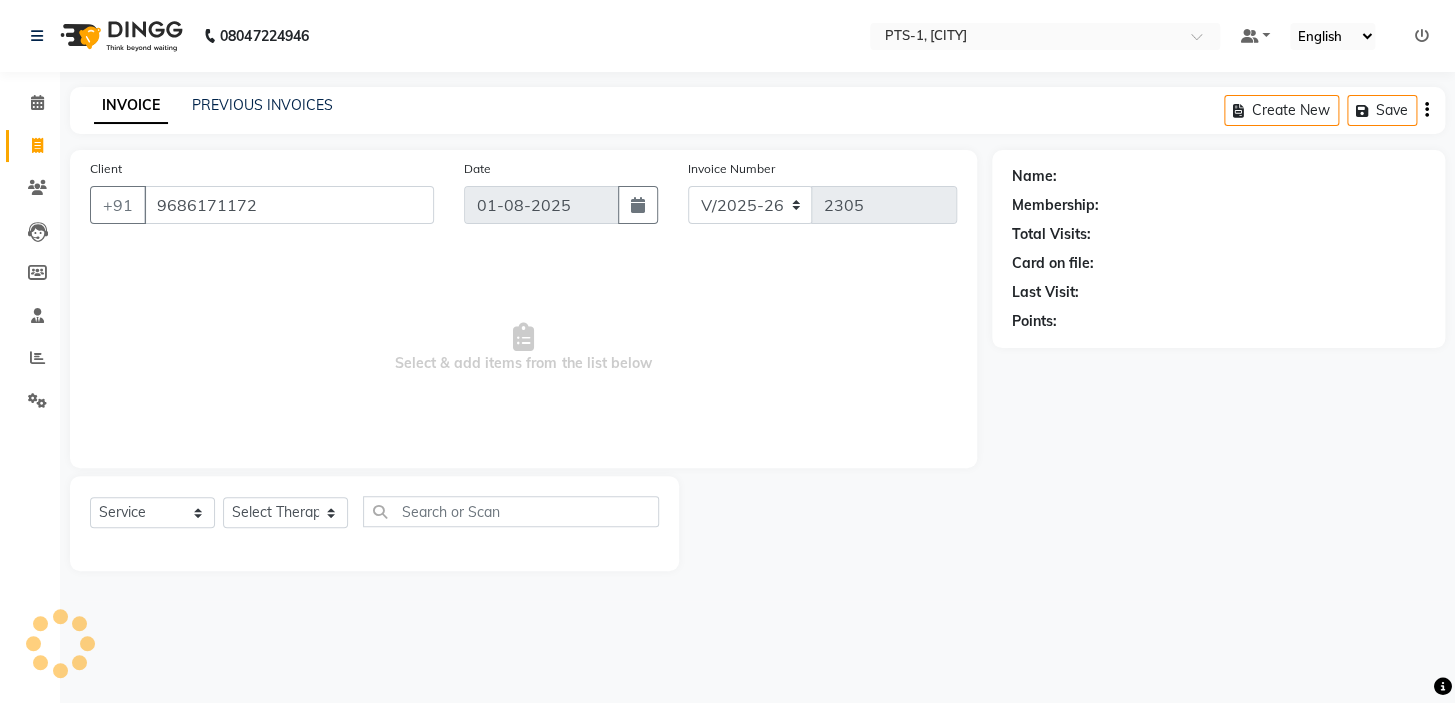 type on "9686171172" 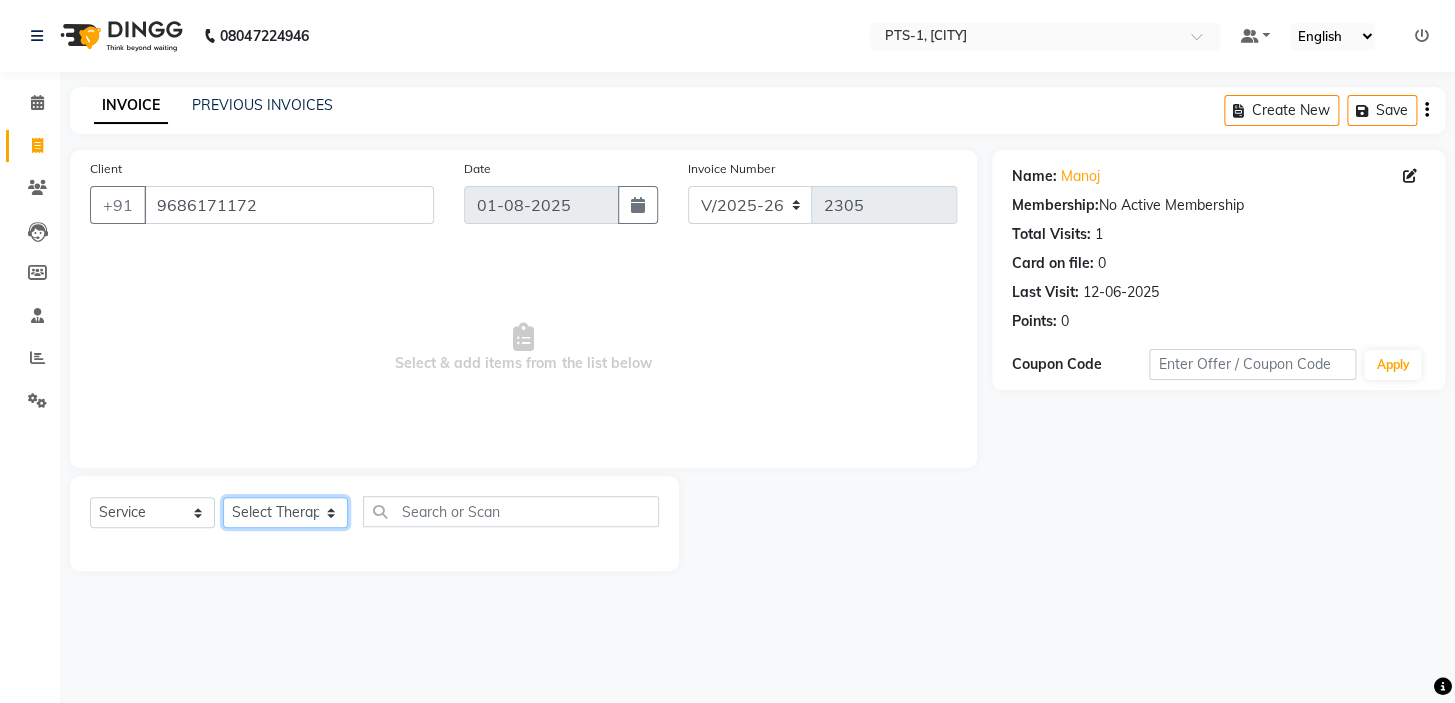 click on "Select Therapist Anand Annie anyone Babu Bela Gia Jeje Jenny Jincy JOE Lilly Nanny Rita Shodika Sun Tashi VINOD KUMAR" 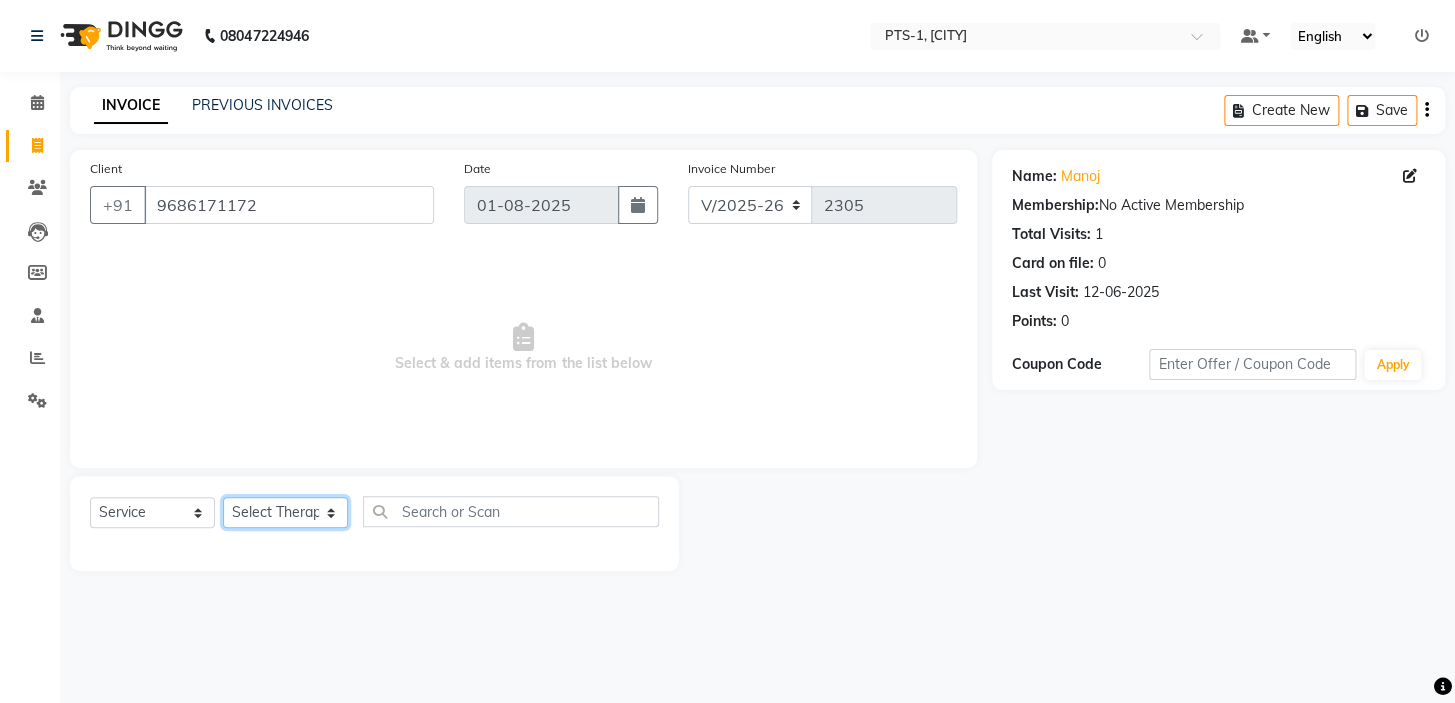select on "61014" 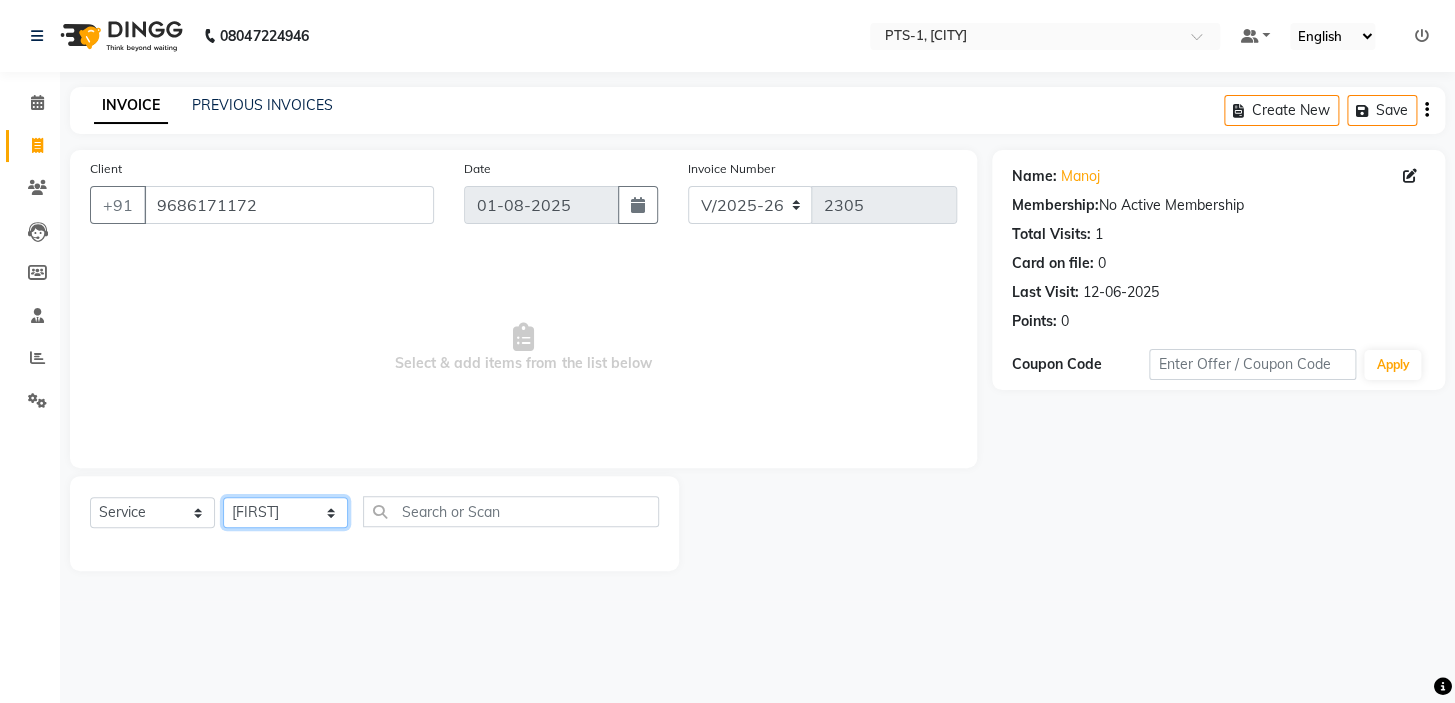 click on "Select Therapist Anand Annie anyone Babu Bela Gia Jeje Jenny Jincy JOE Lilly Nanny Rita Shodika Sun Tashi VINOD KUMAR" 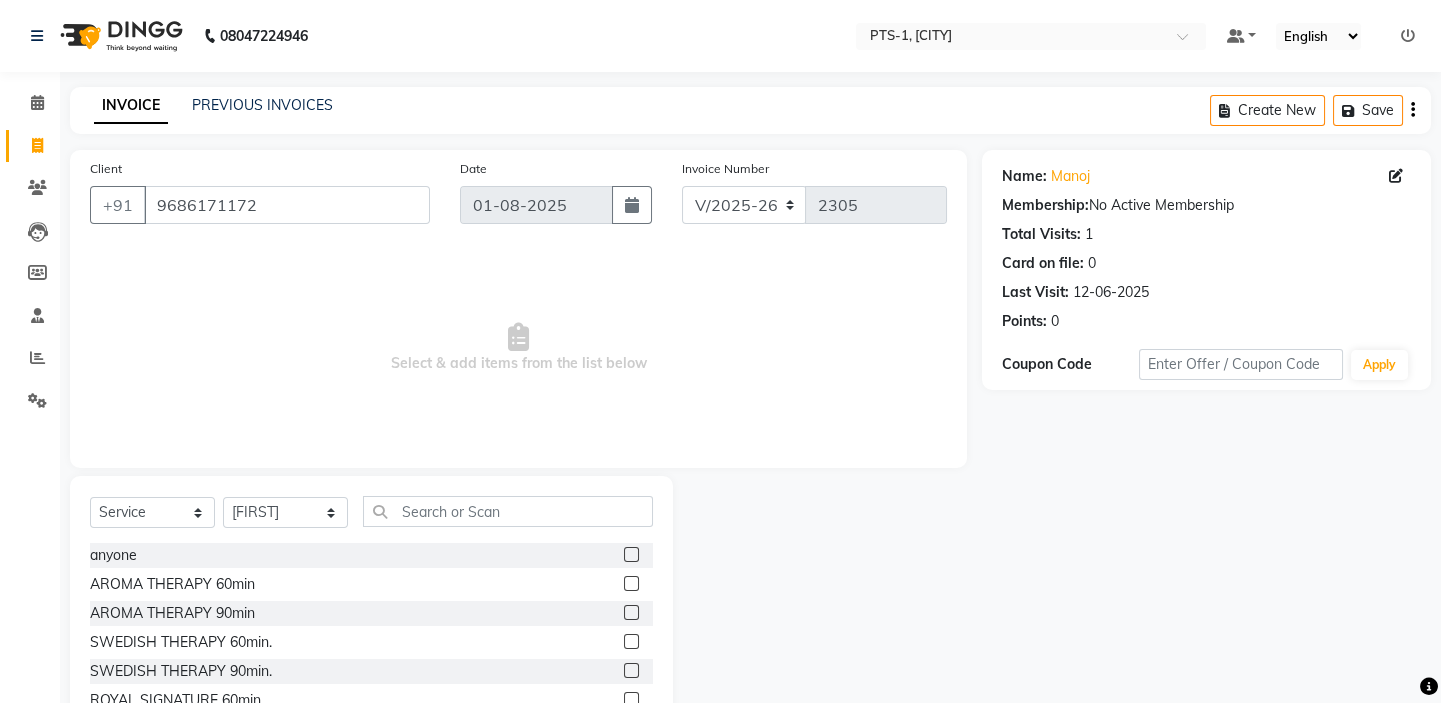 drag, startPoint x: 611, startPoint y: 640, endPoint x: 634, endPoint y: 640, distance: 23 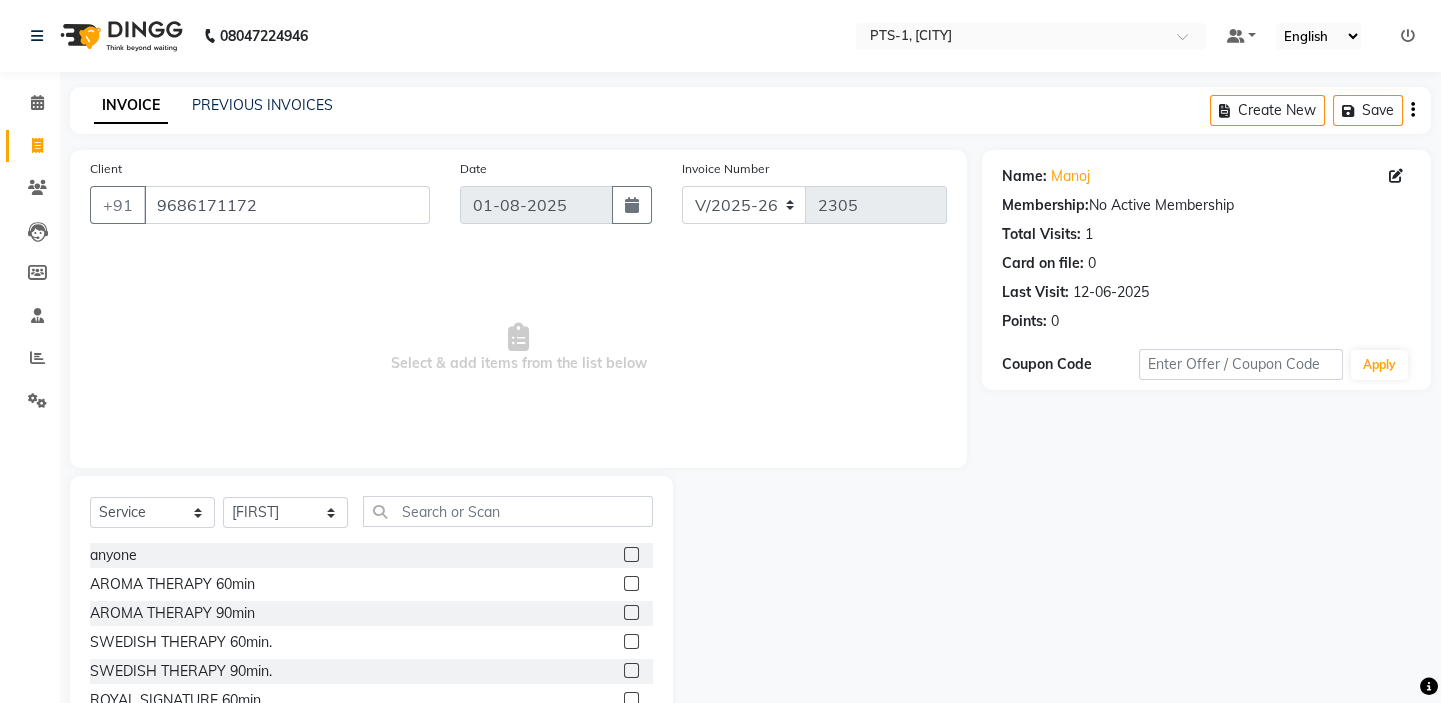 click at bounding box center (630, 642) 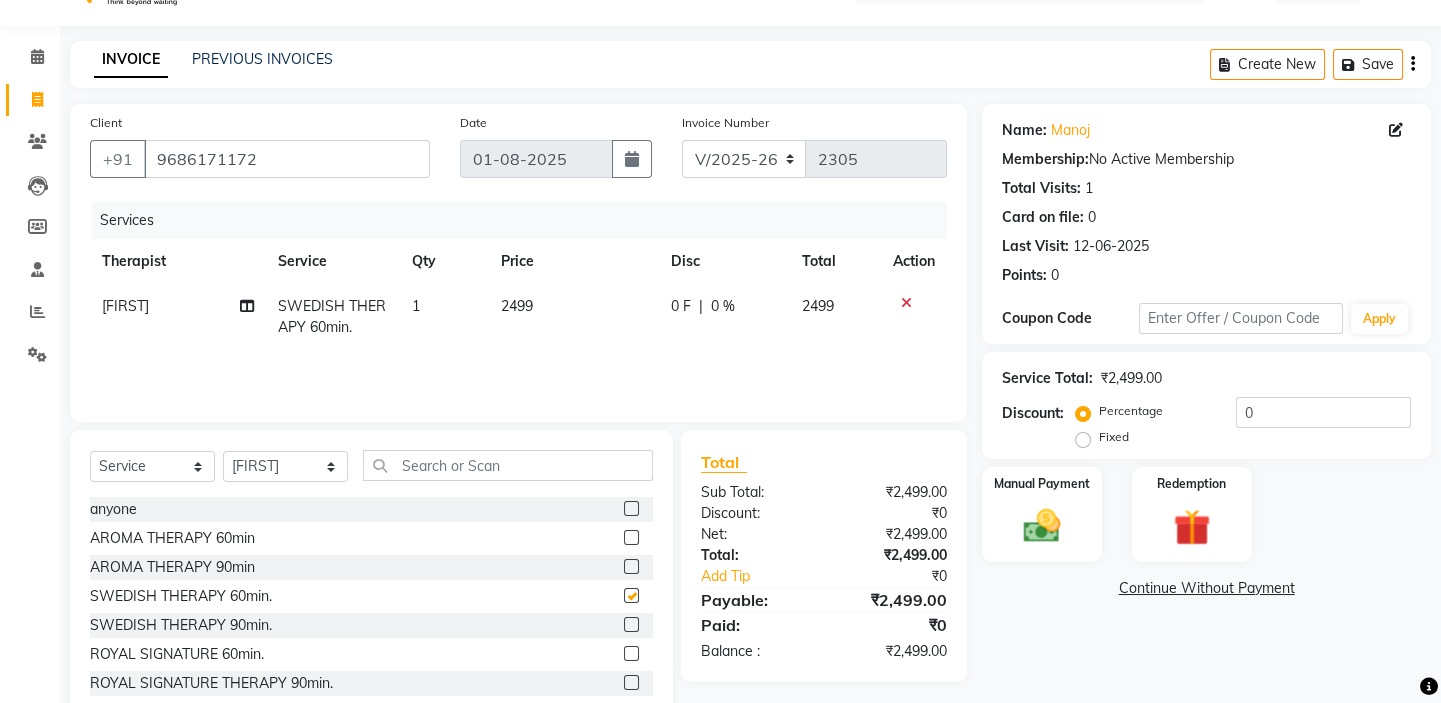 checkbox on "false" 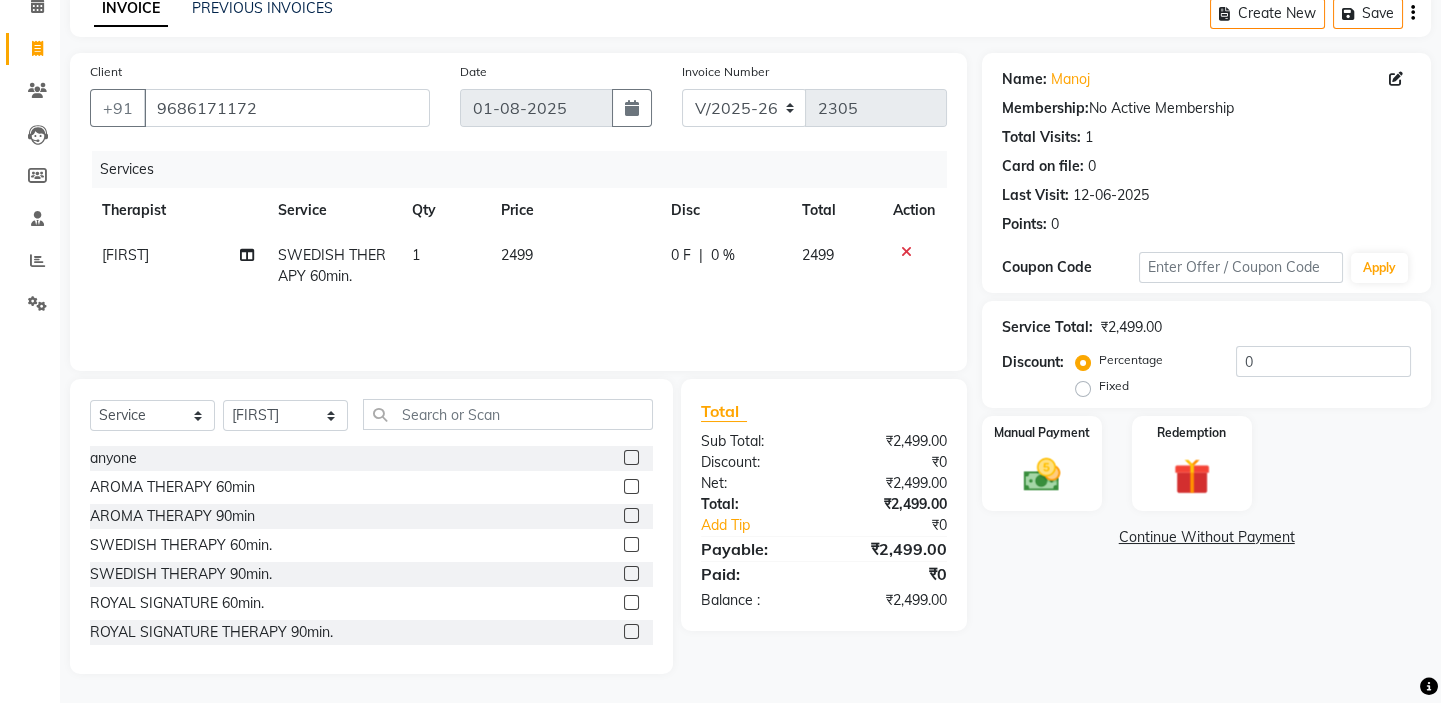 scroll, scrollTop: 99, scrollLeft: 0, axis: vertical 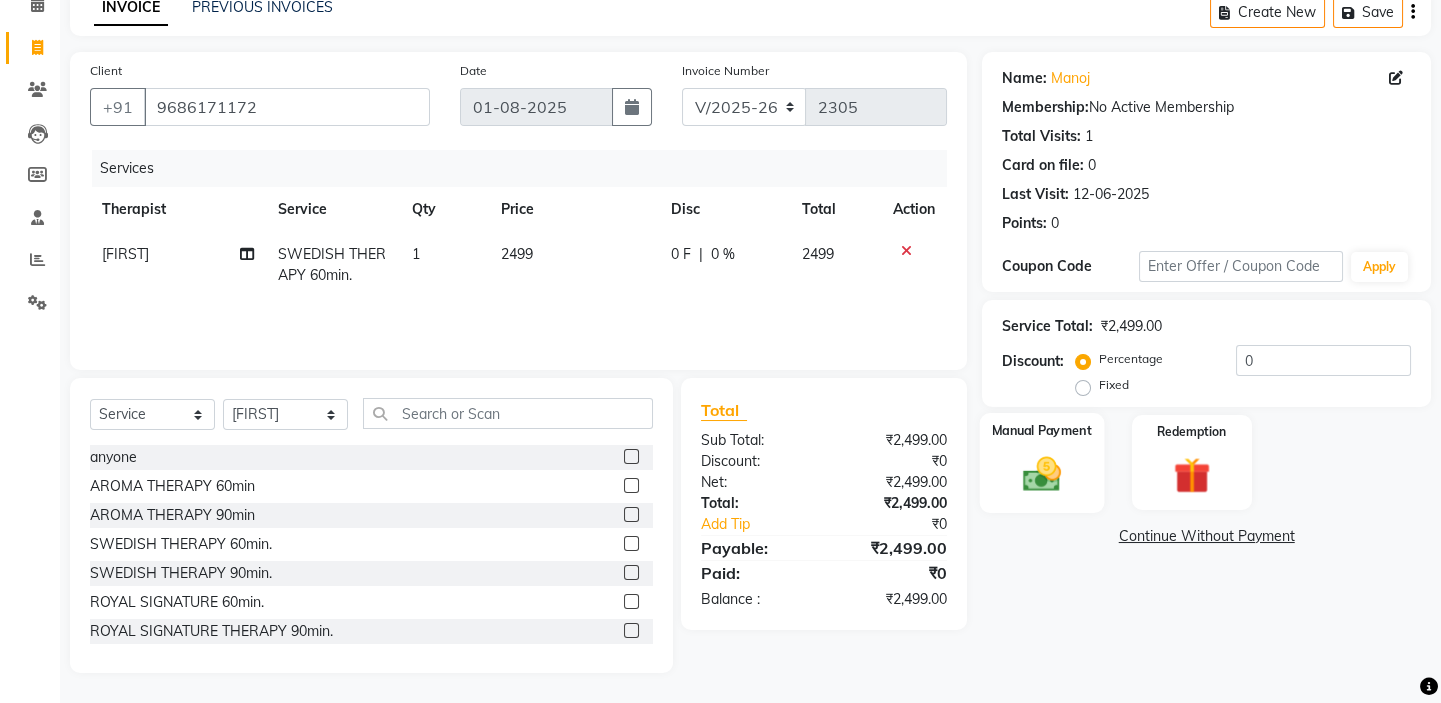 click 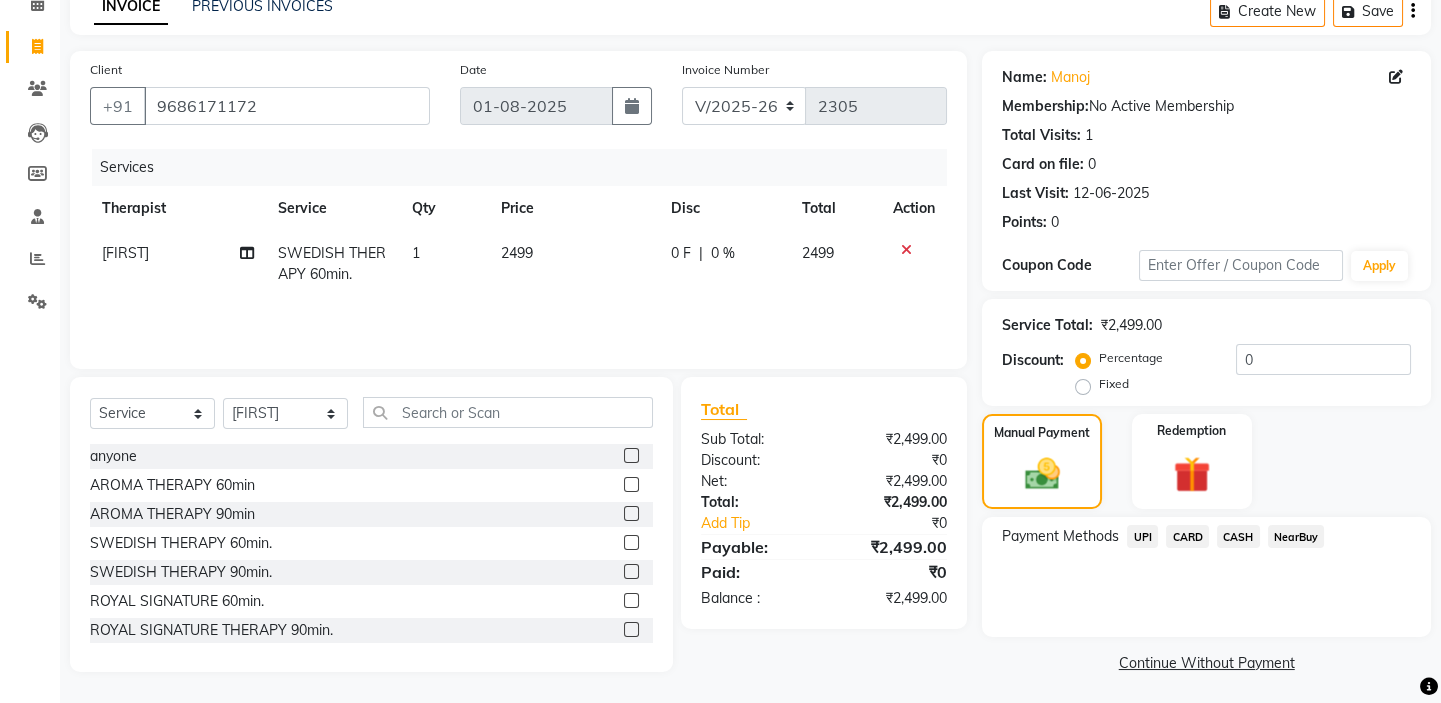 click on "CARD" 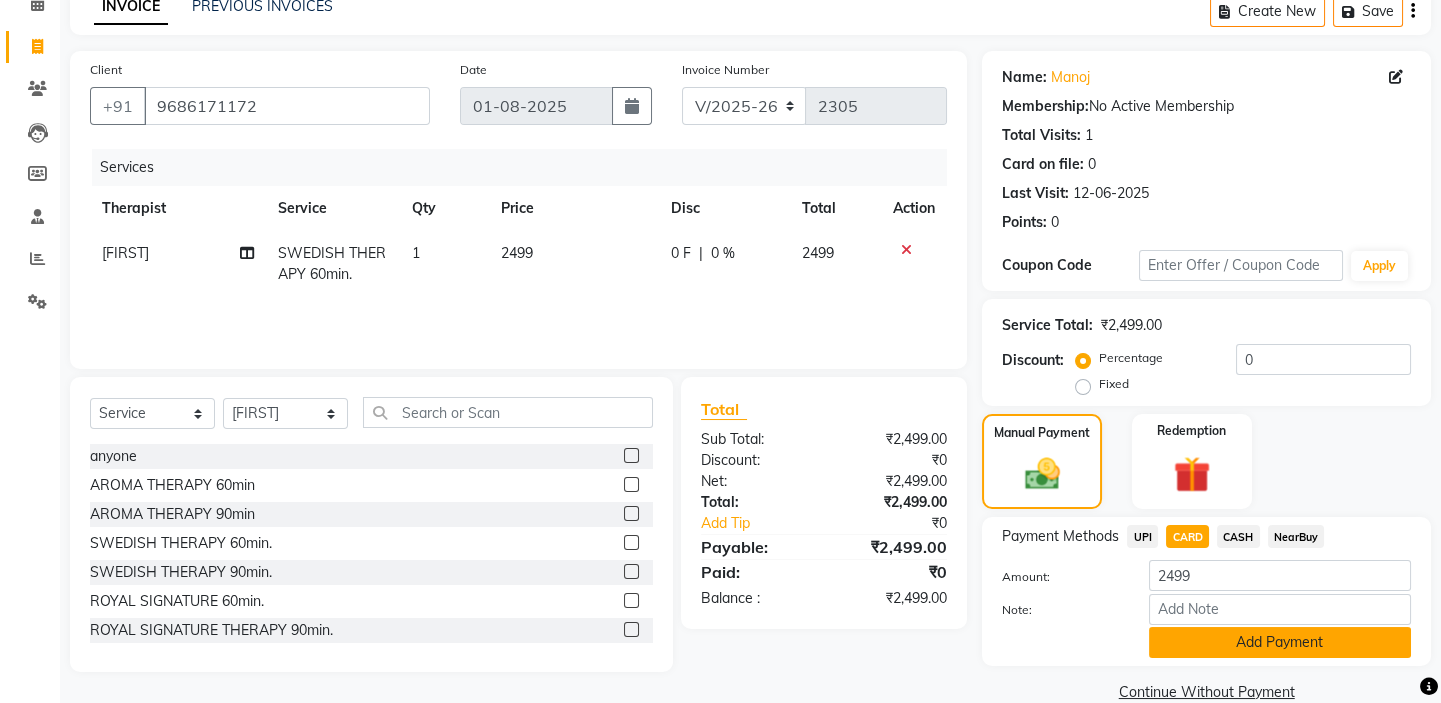 click on "Add Payment" 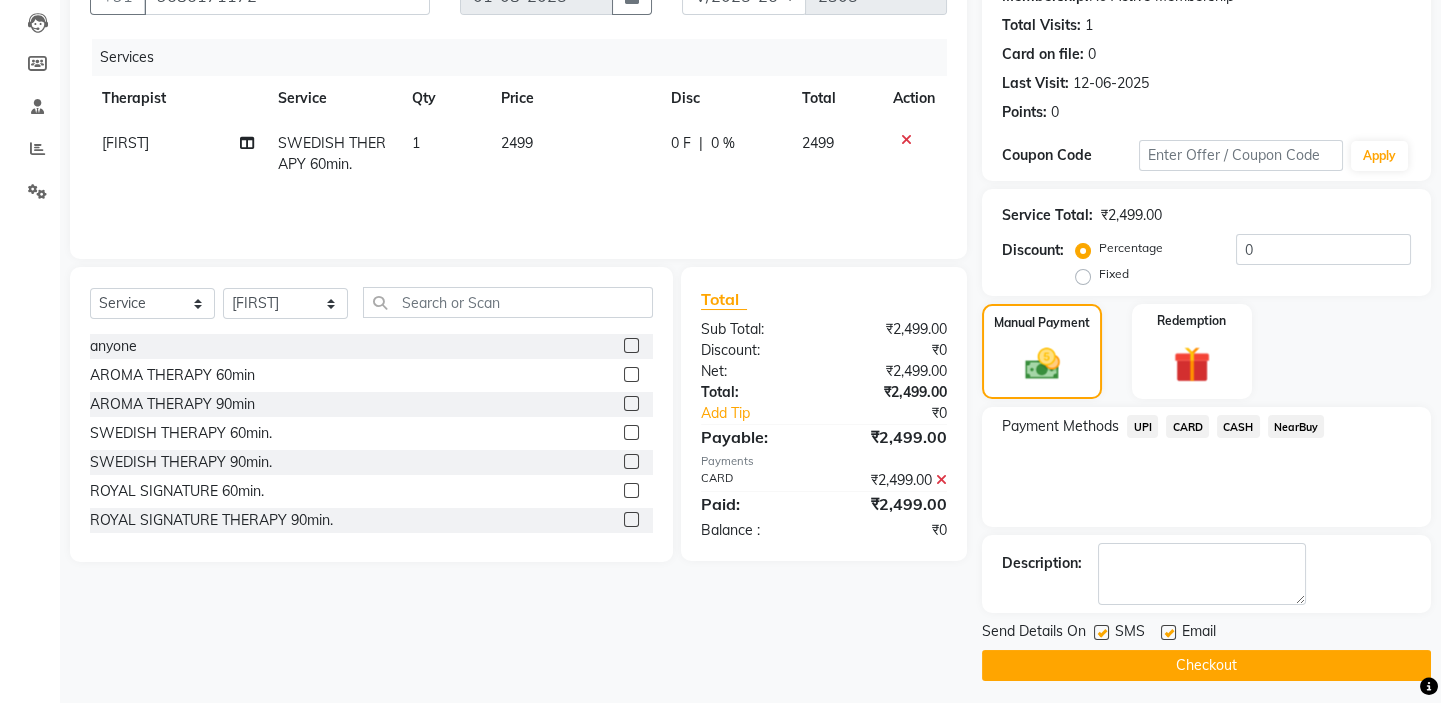 scroll, scrollTop: 216, scrollLeft: 0, axis: vertical 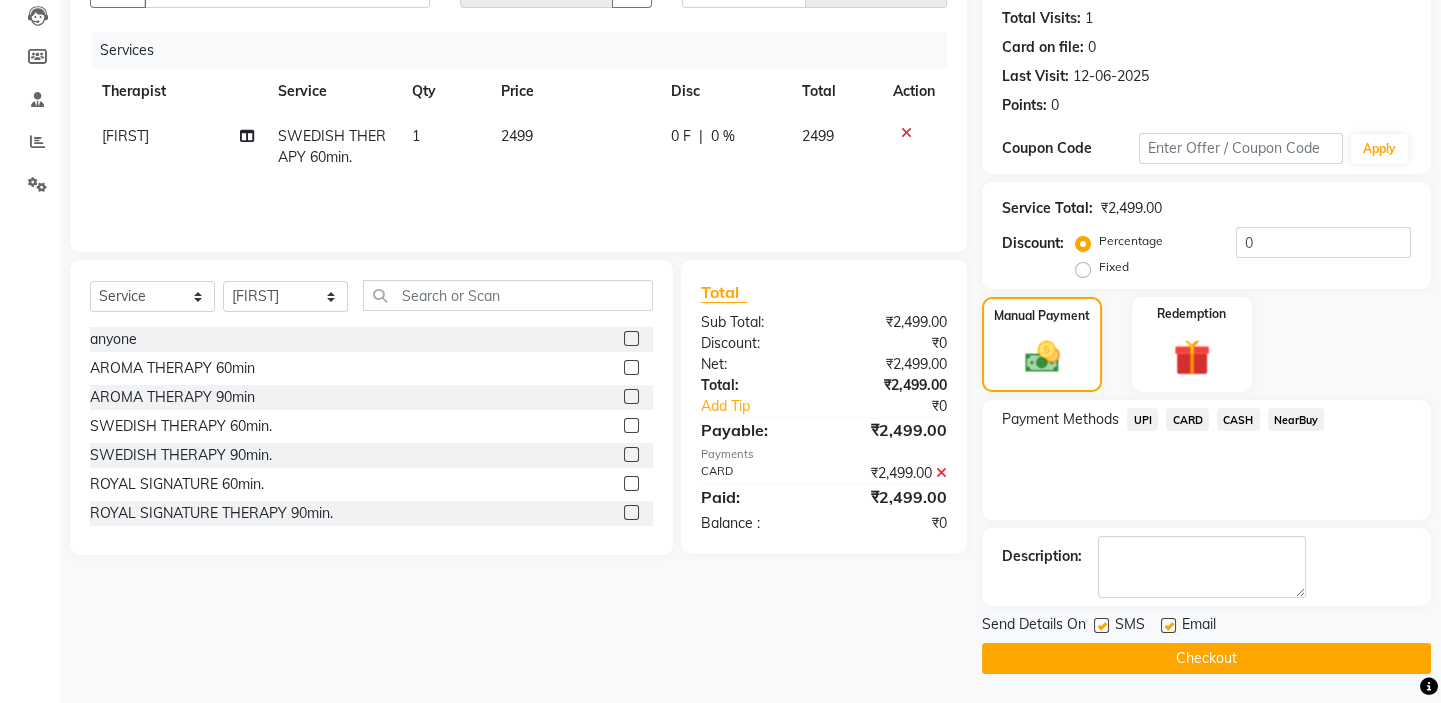 click 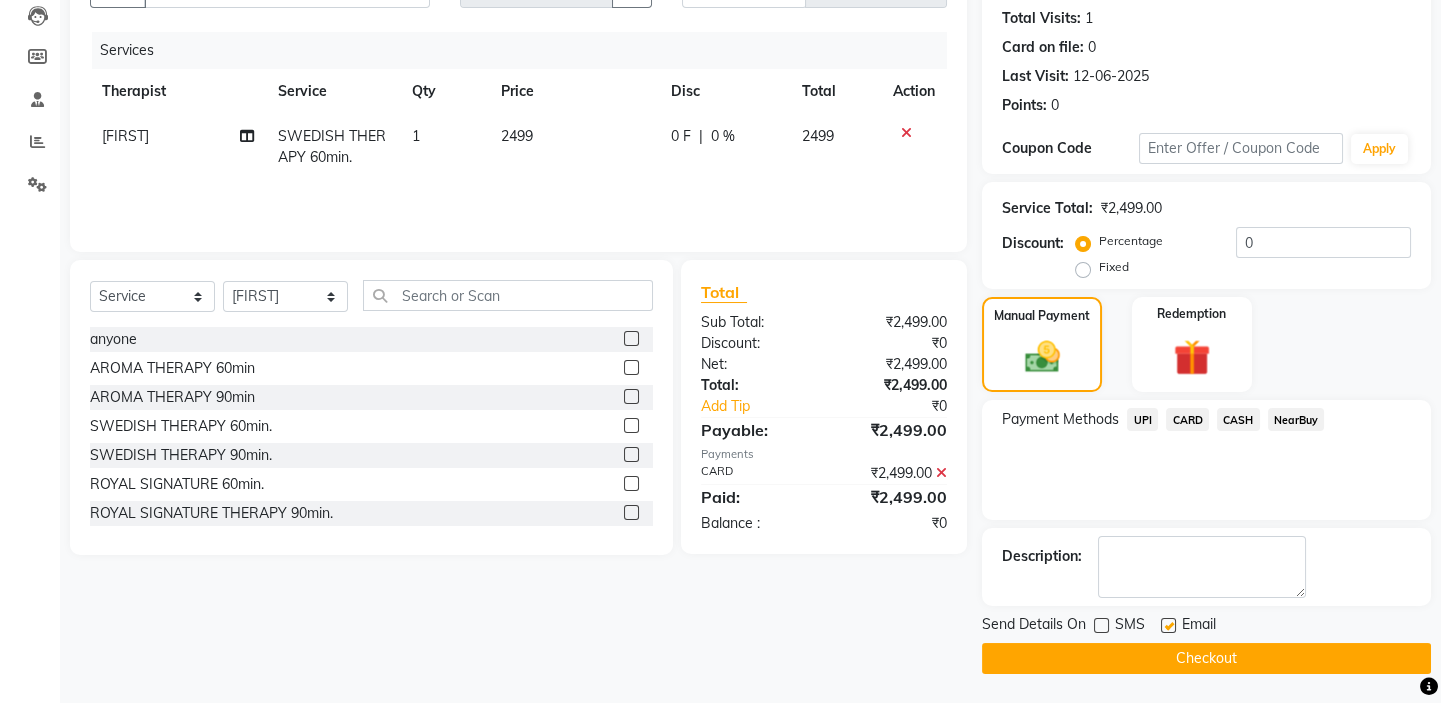 click 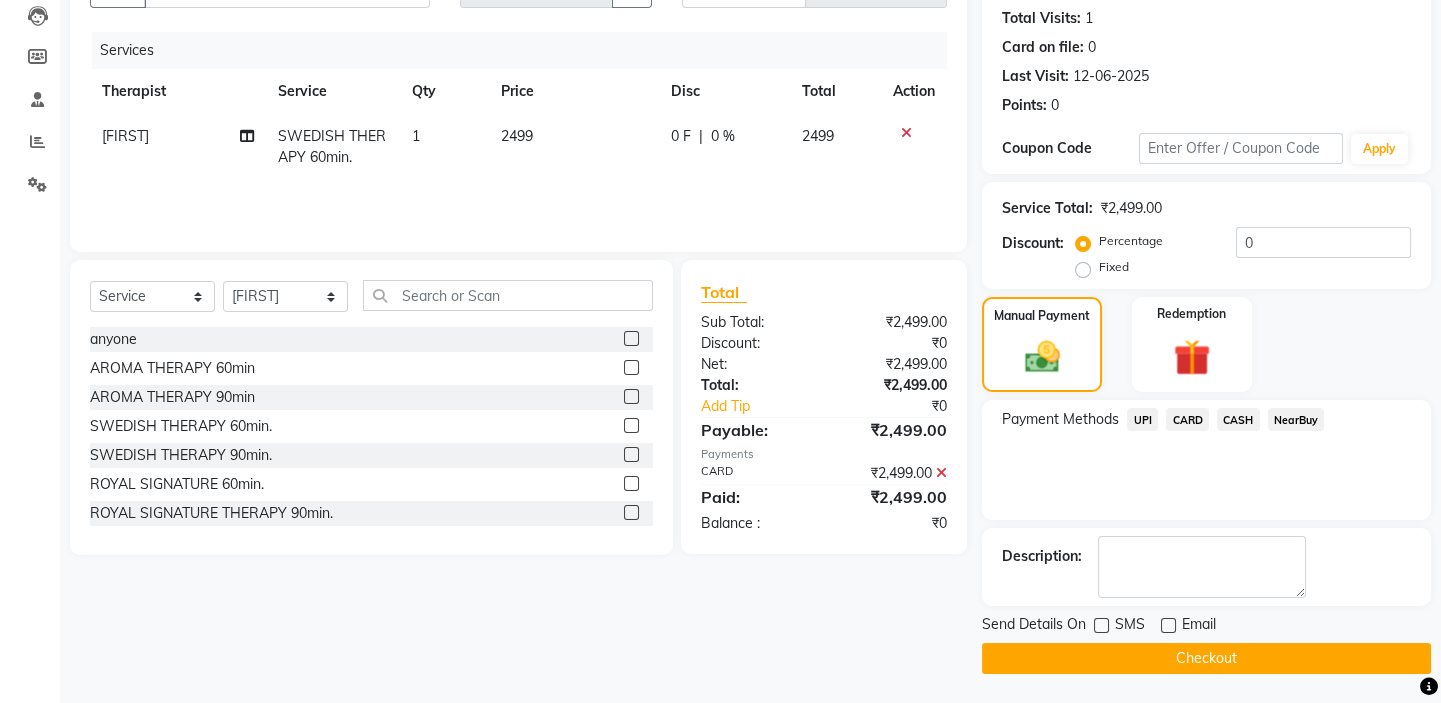 click on "Checkout" 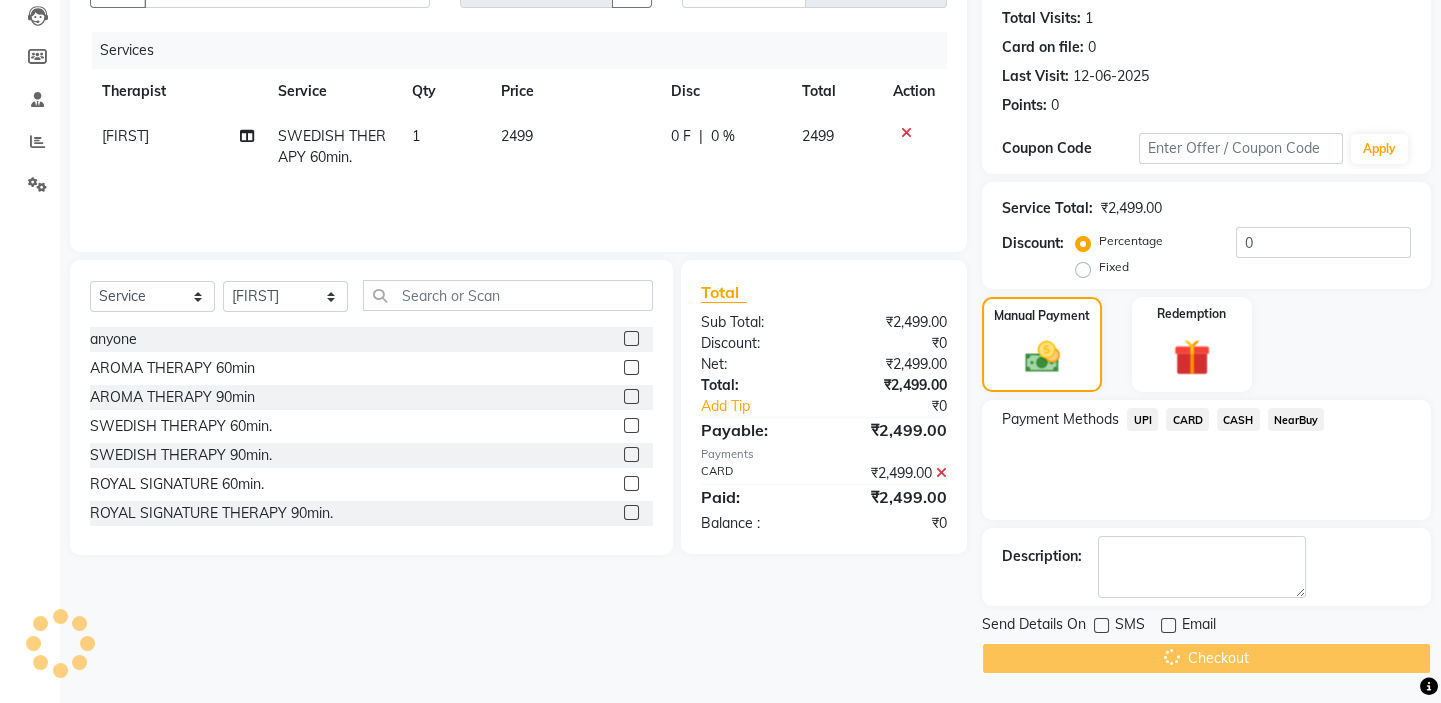 scroll, scrollTop: 0, scrollLeft: 0, axis: both 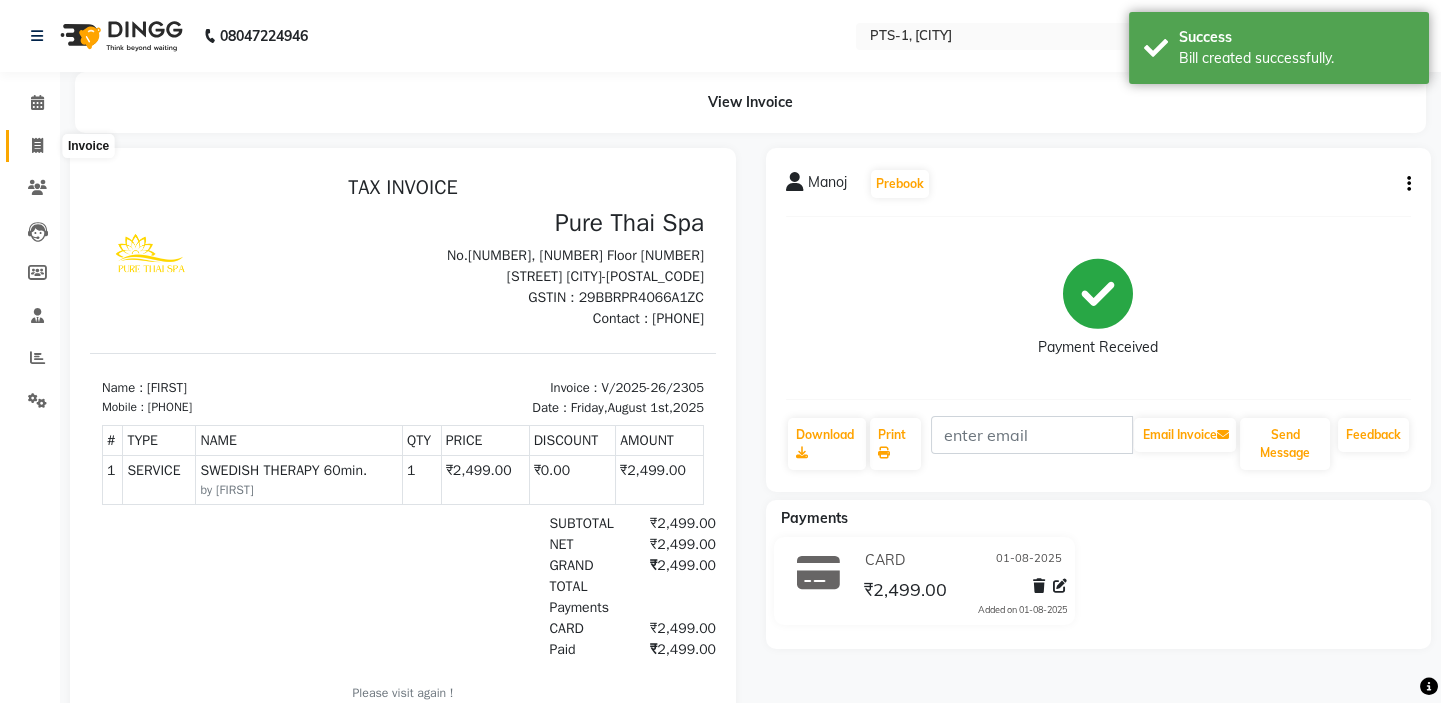 click 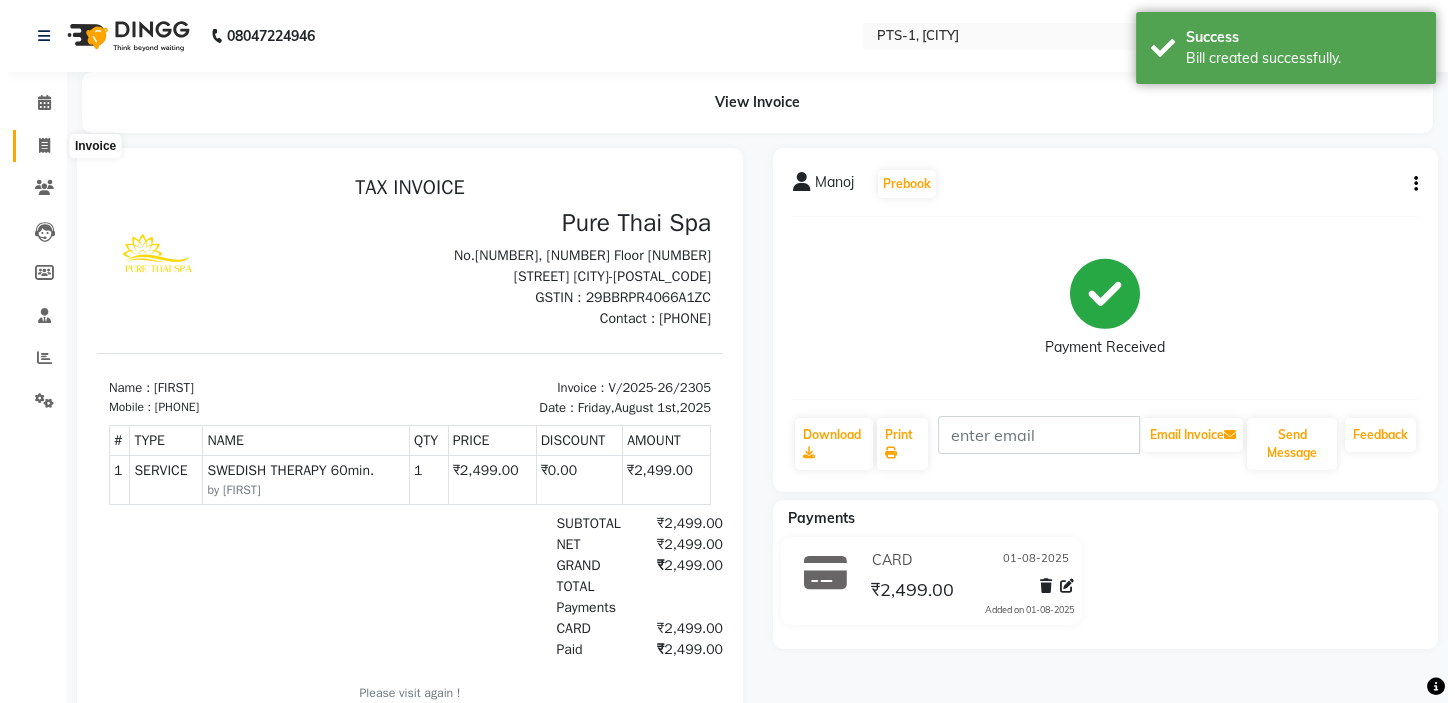 type 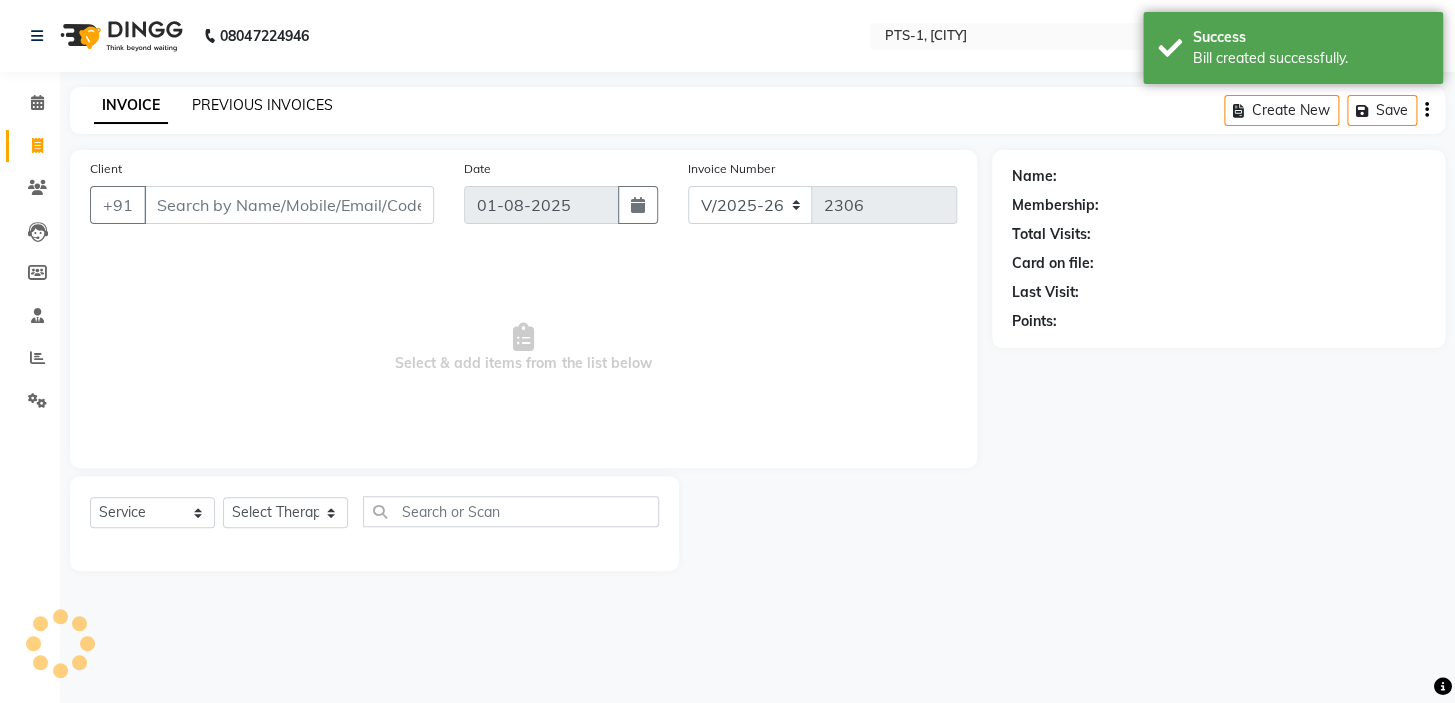 click on "PREVIOUS INVOICES" 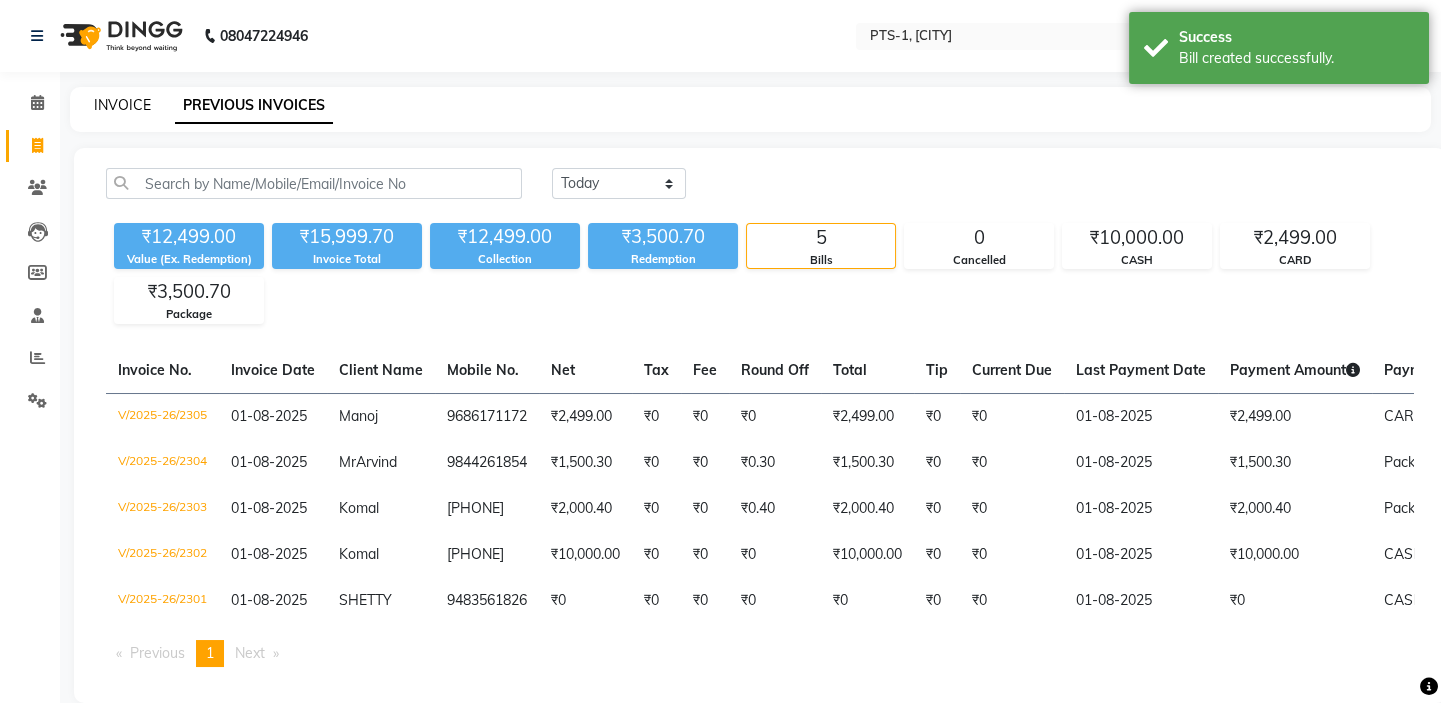 click on "INVOICE" 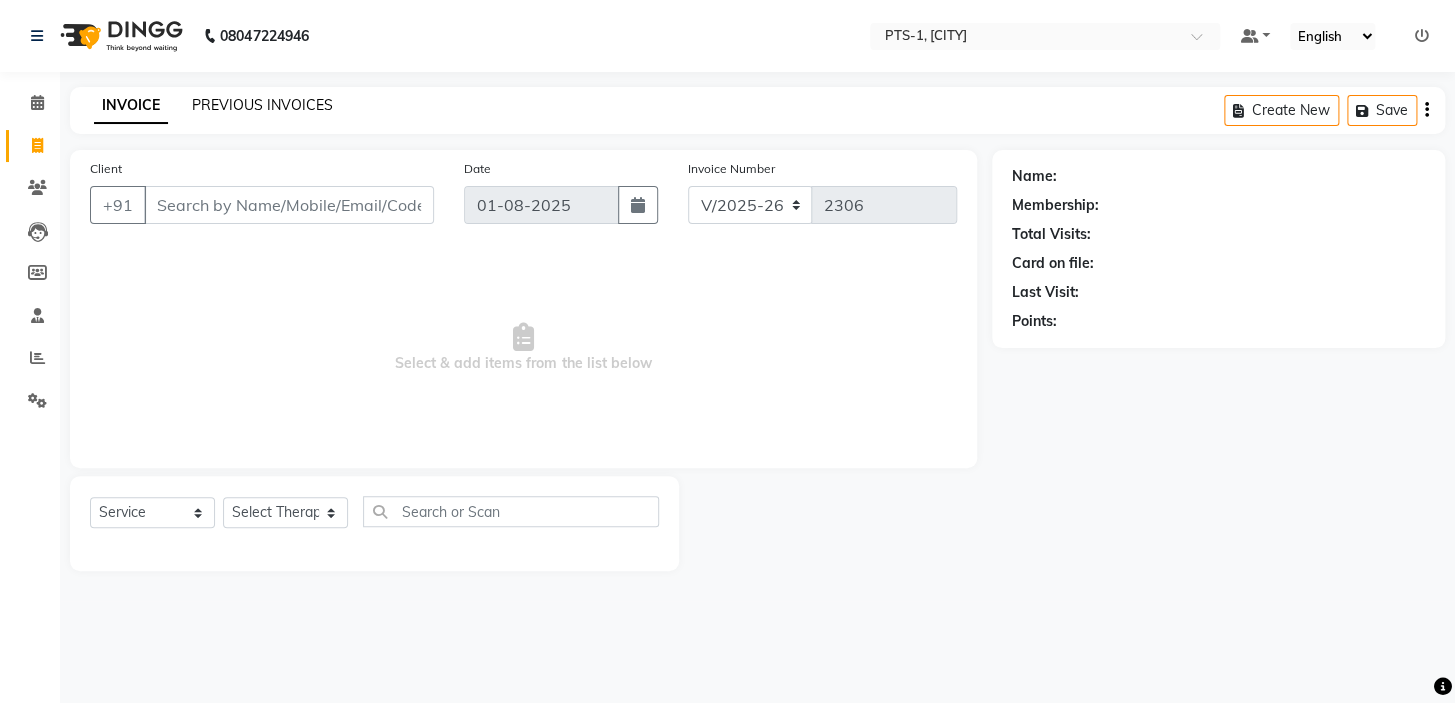 drag, startPoint x: 195, startPoint y: 199, endPoint x: 274, endPoint y: 109, distance: 119.753914 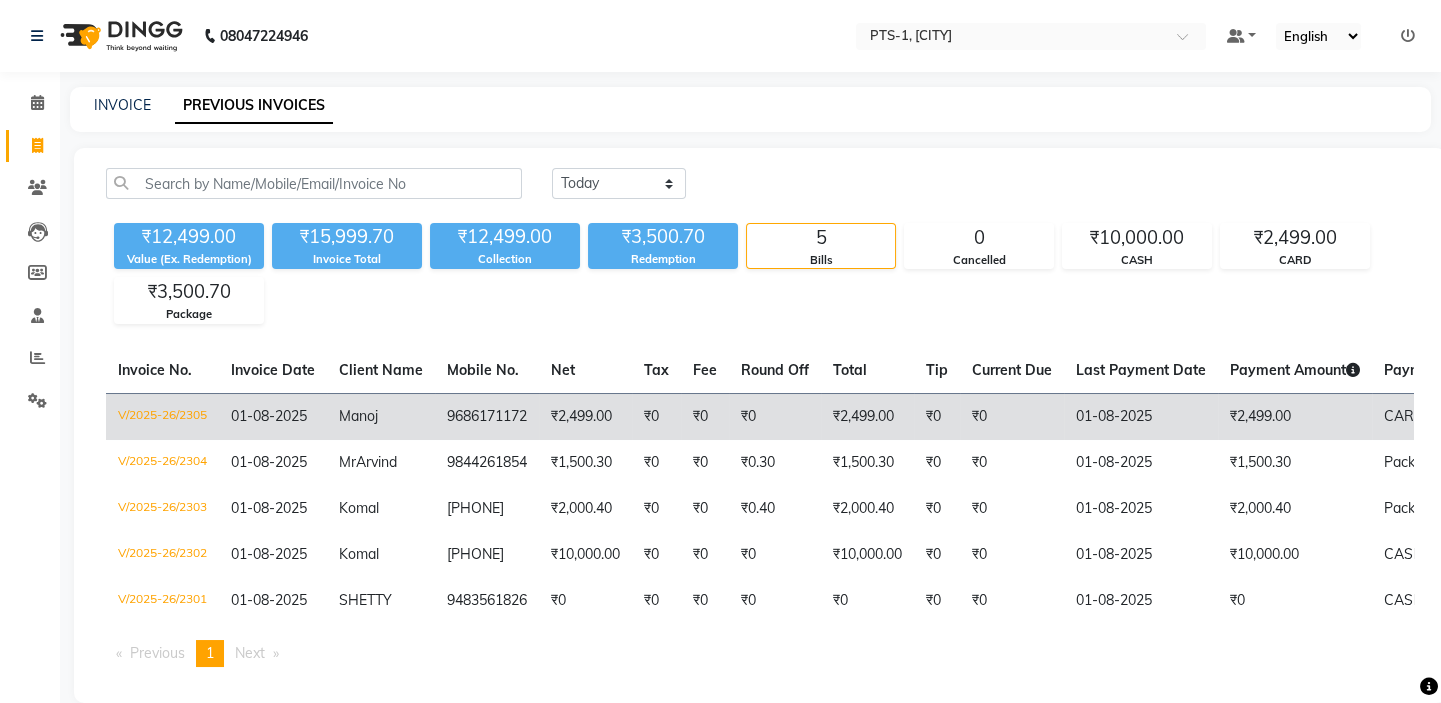 click on "₹2,499.00" 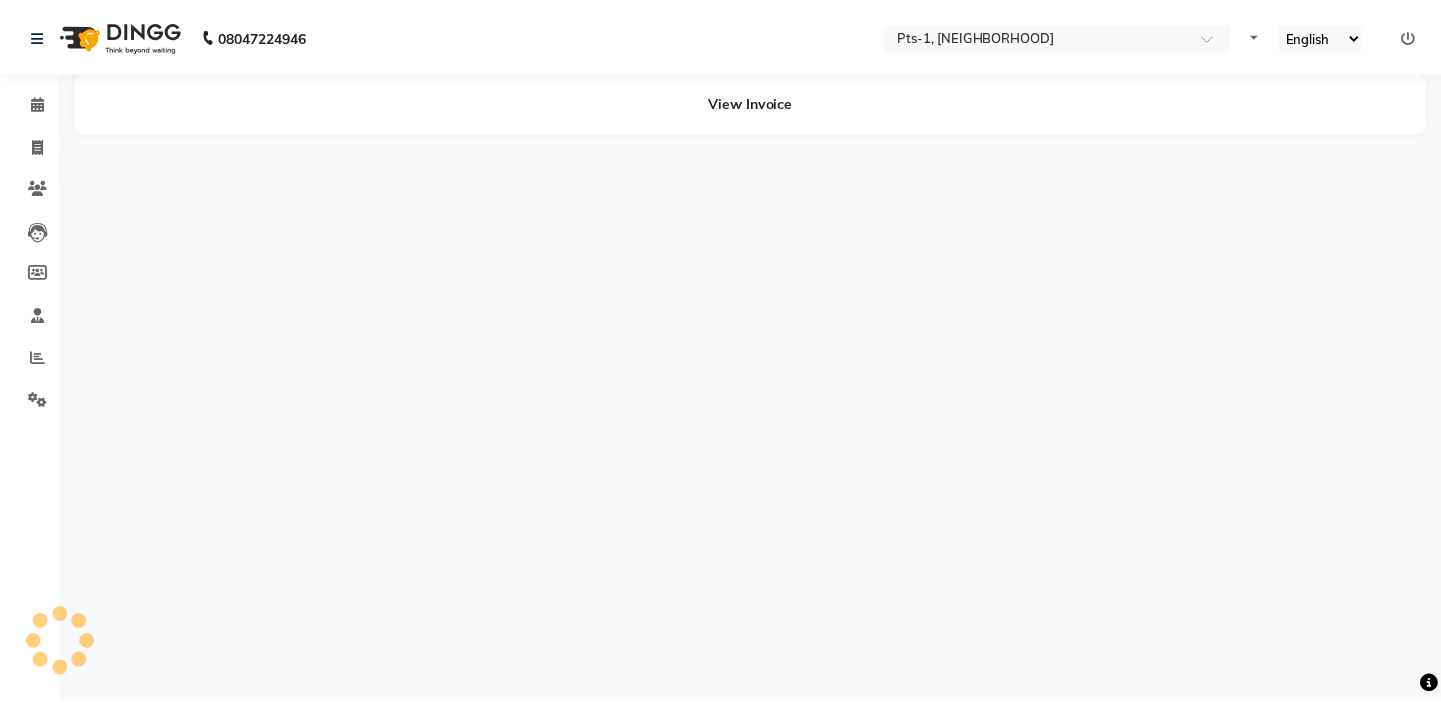 scroll, scrollTop: 0, scrollLeft: 0, axis: both 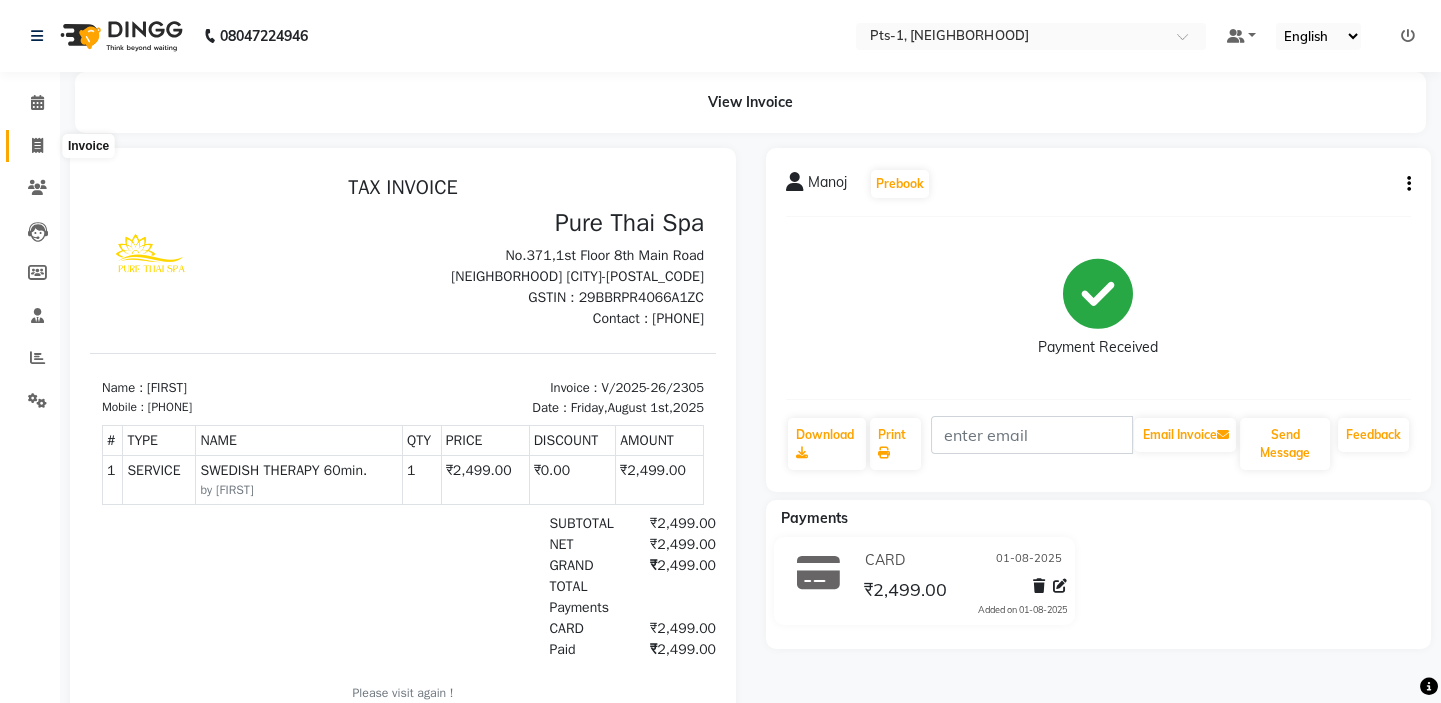 click 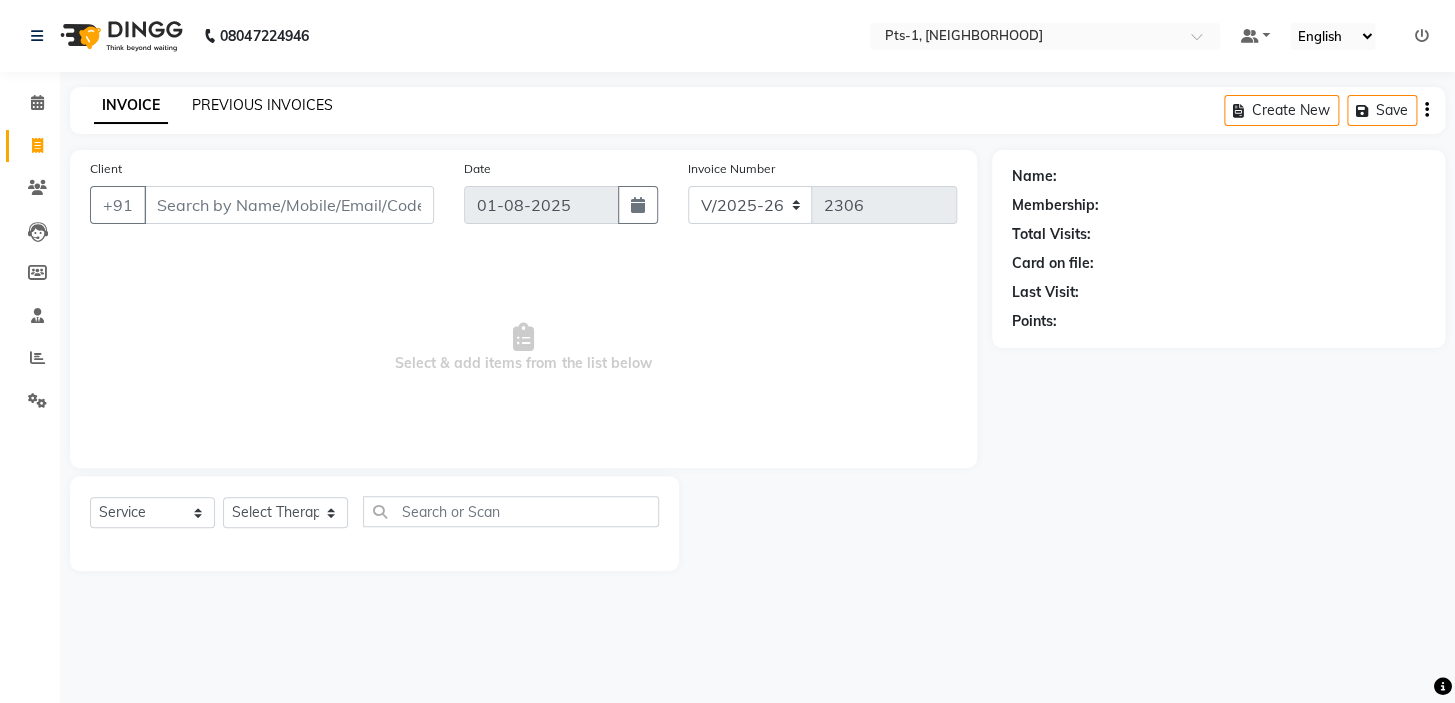 click on "PREVIOUS INVOICES" 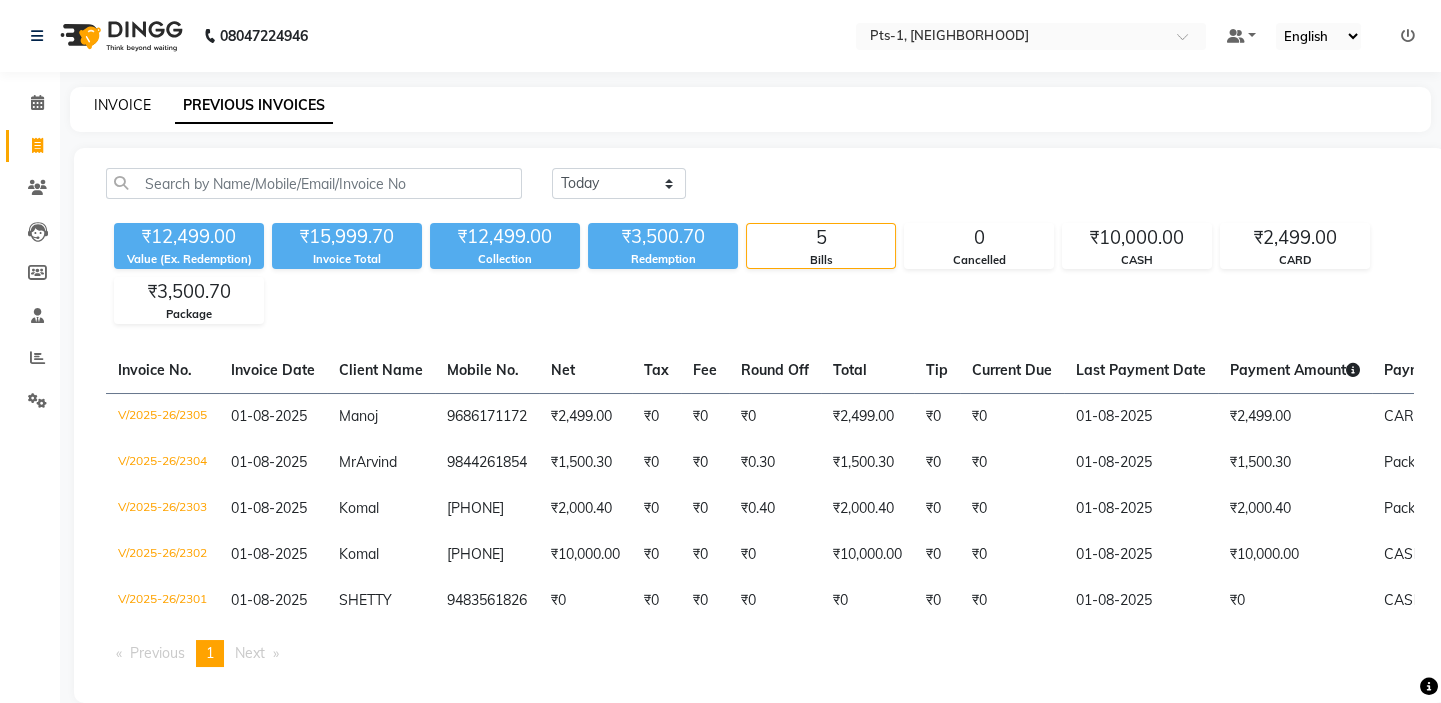 click on "INVOICE" 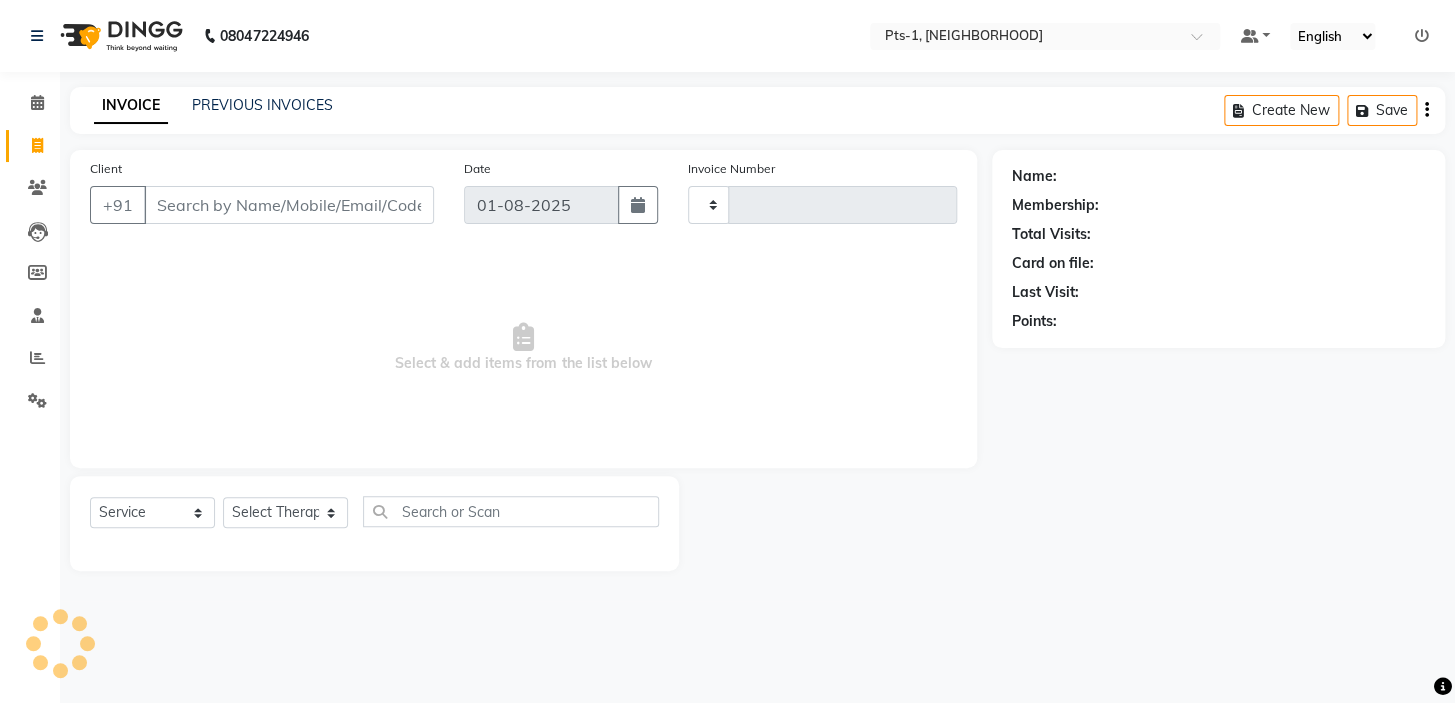 type on "2306" 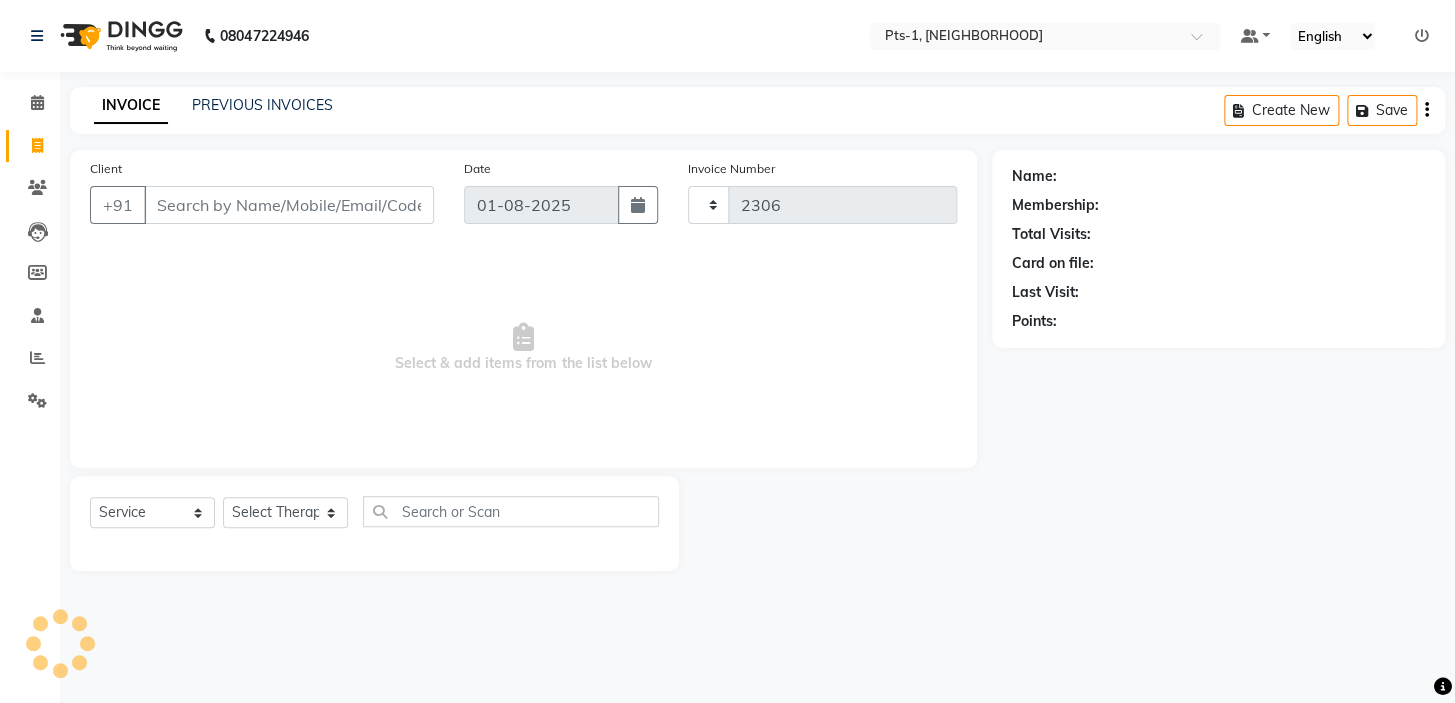 select on "5296" 